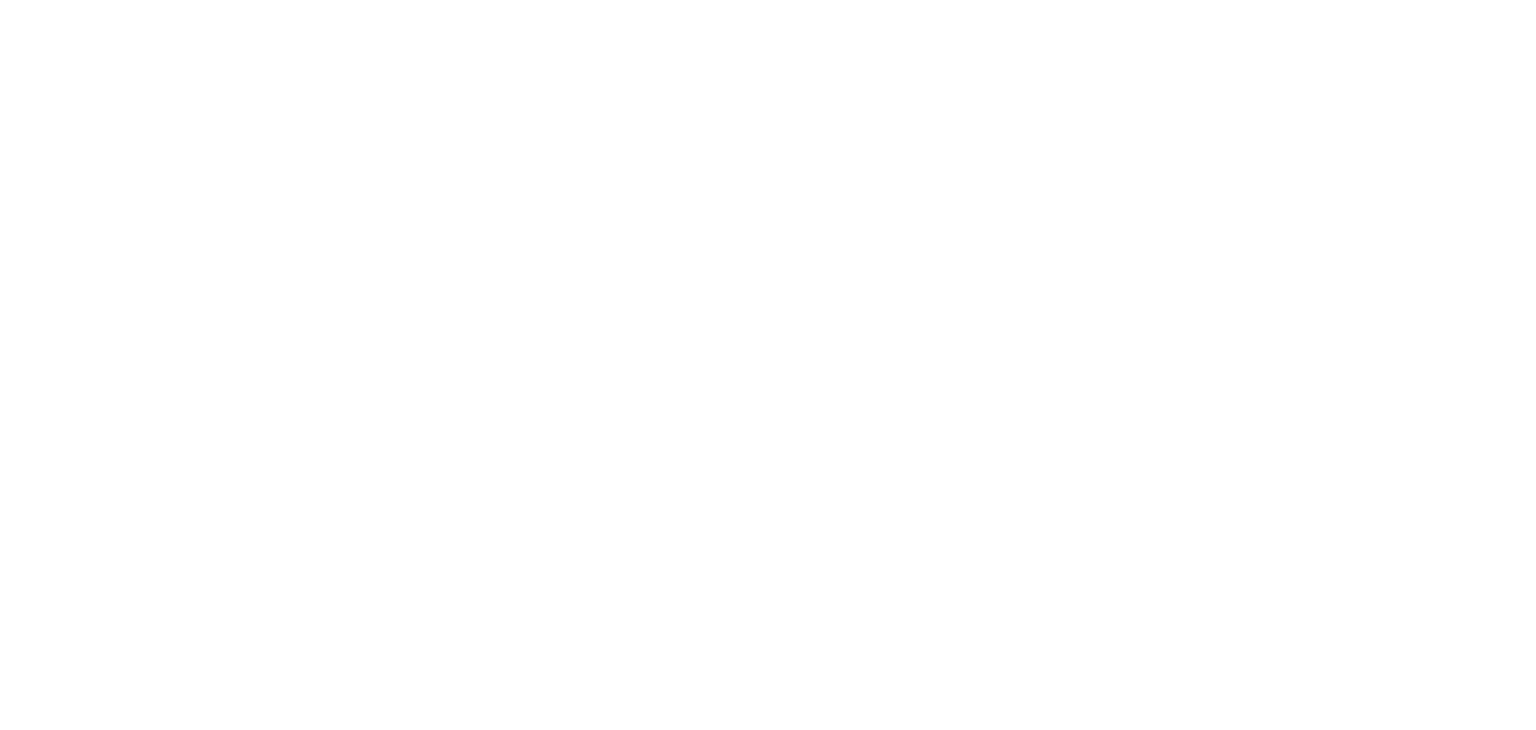 scroll, scrollTop: 0, scrollLeft: 0, axis: both 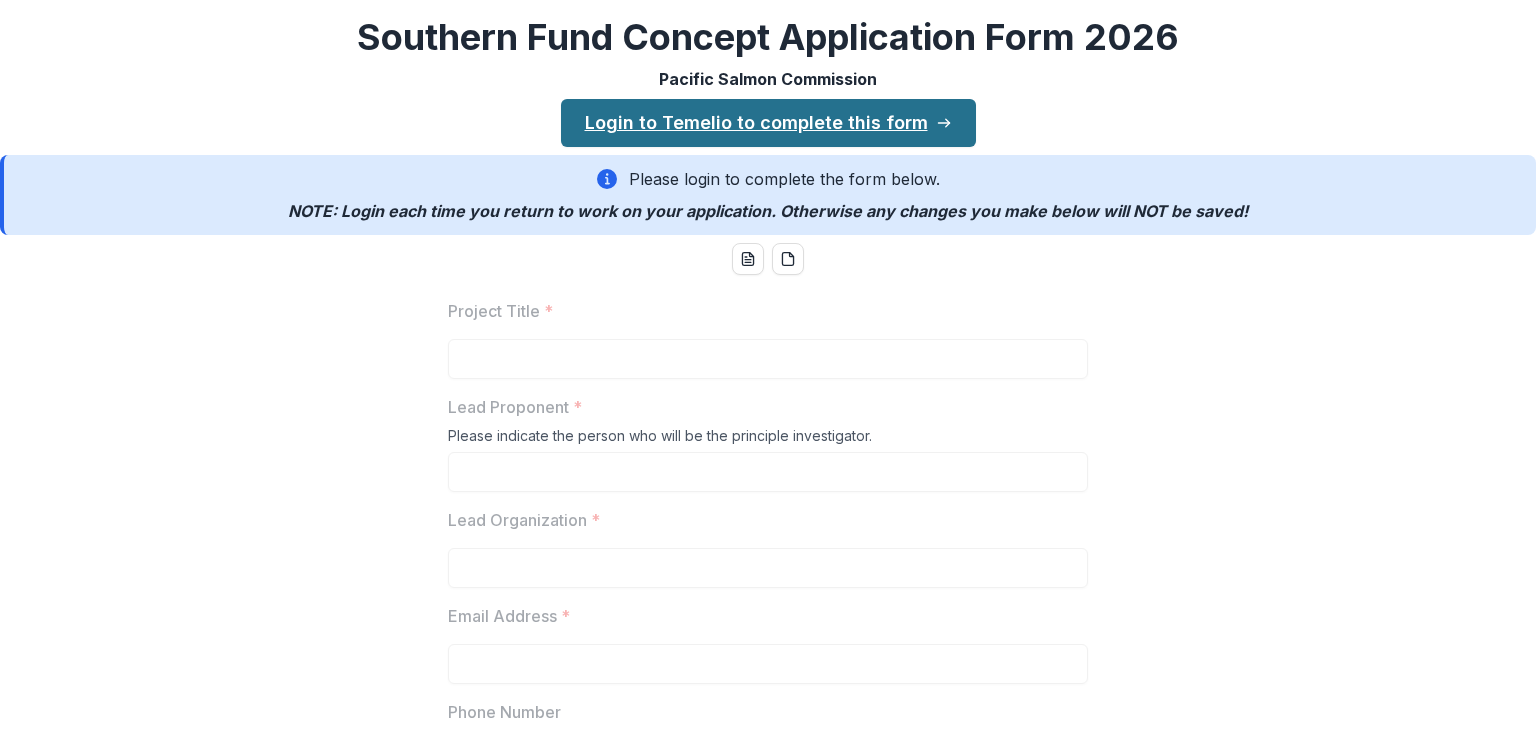click on "Login to Temelio to complete this form" at bounding box center [768, 123] 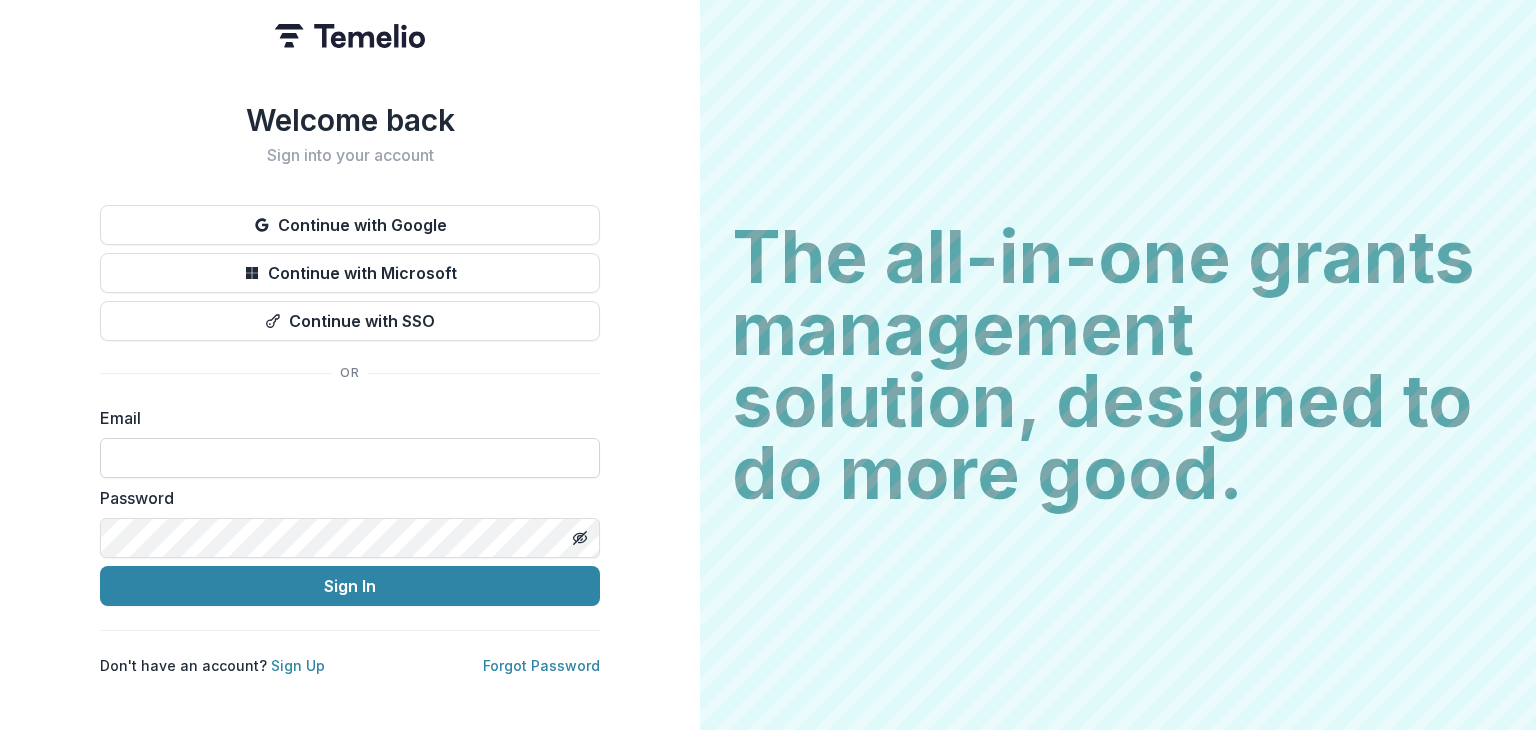 click at bounding box center (350, 458) 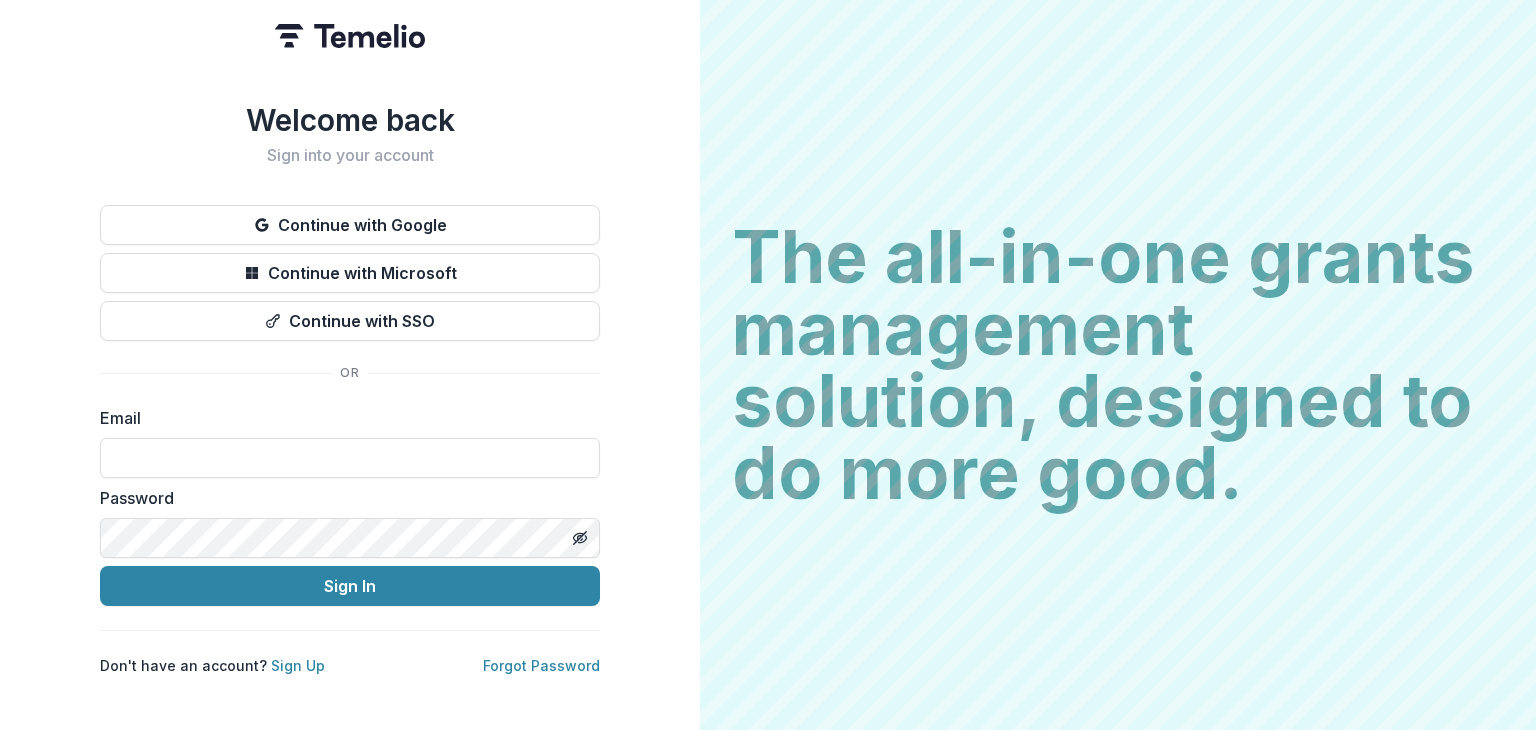 type on "**********" 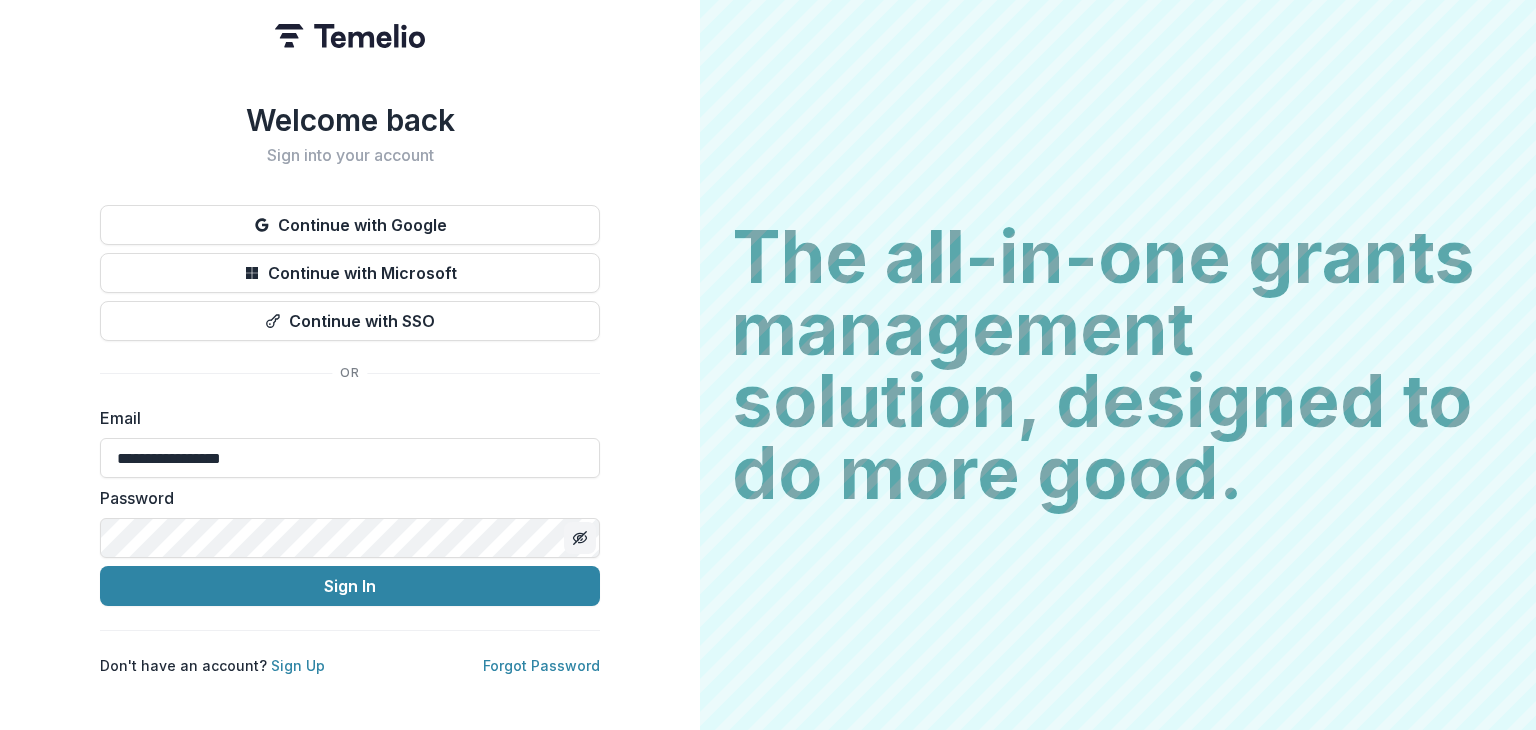 click 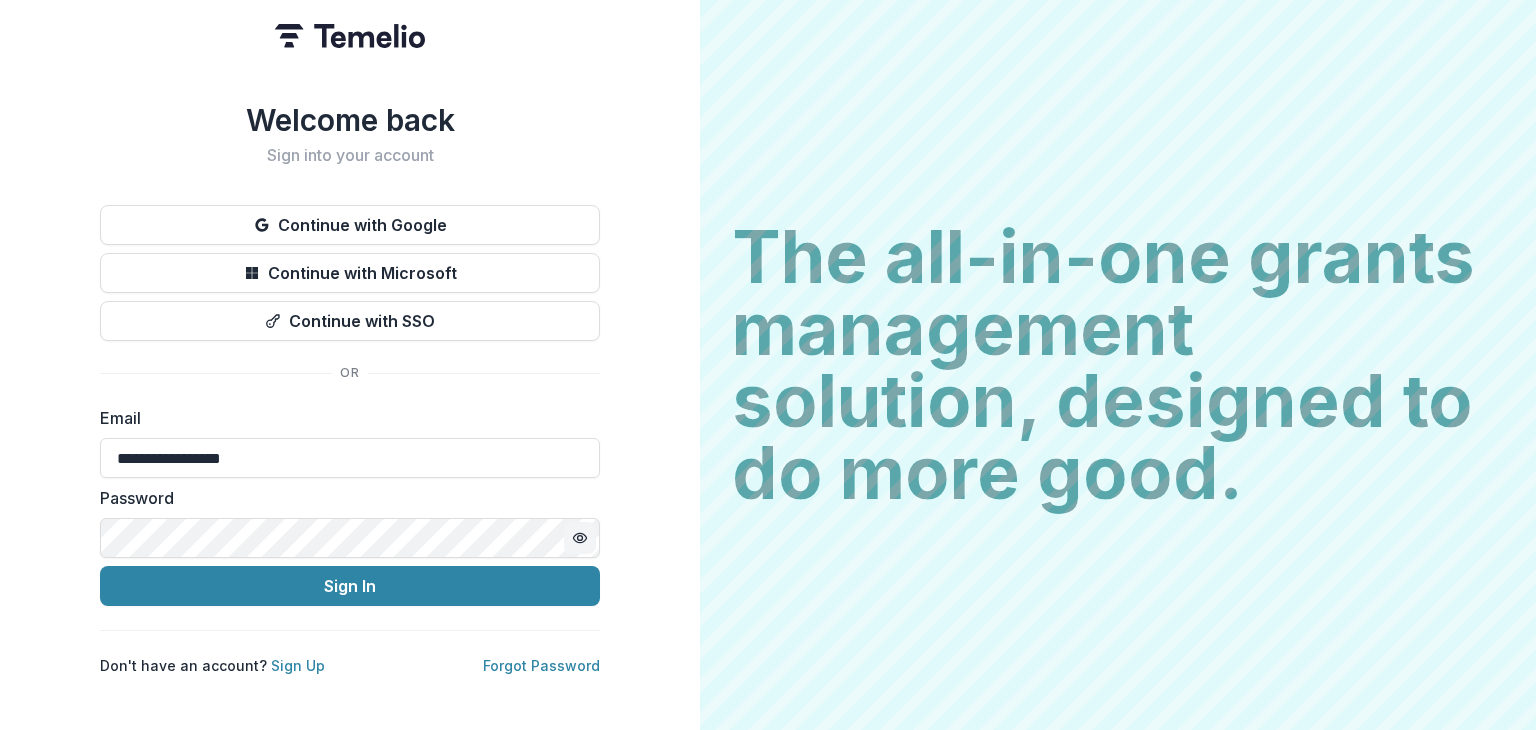 click 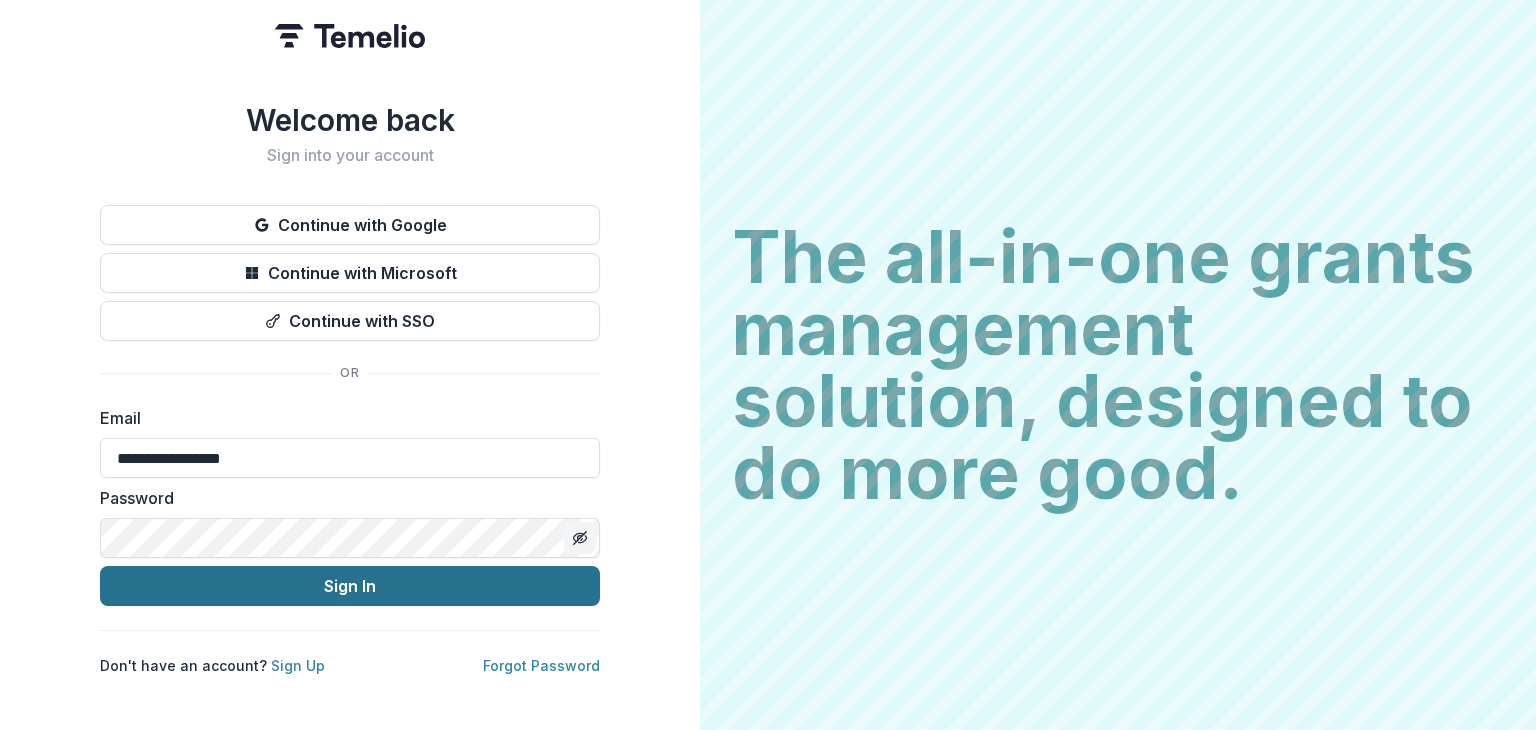 click on "Sign In" at bounding box center (350, 586) 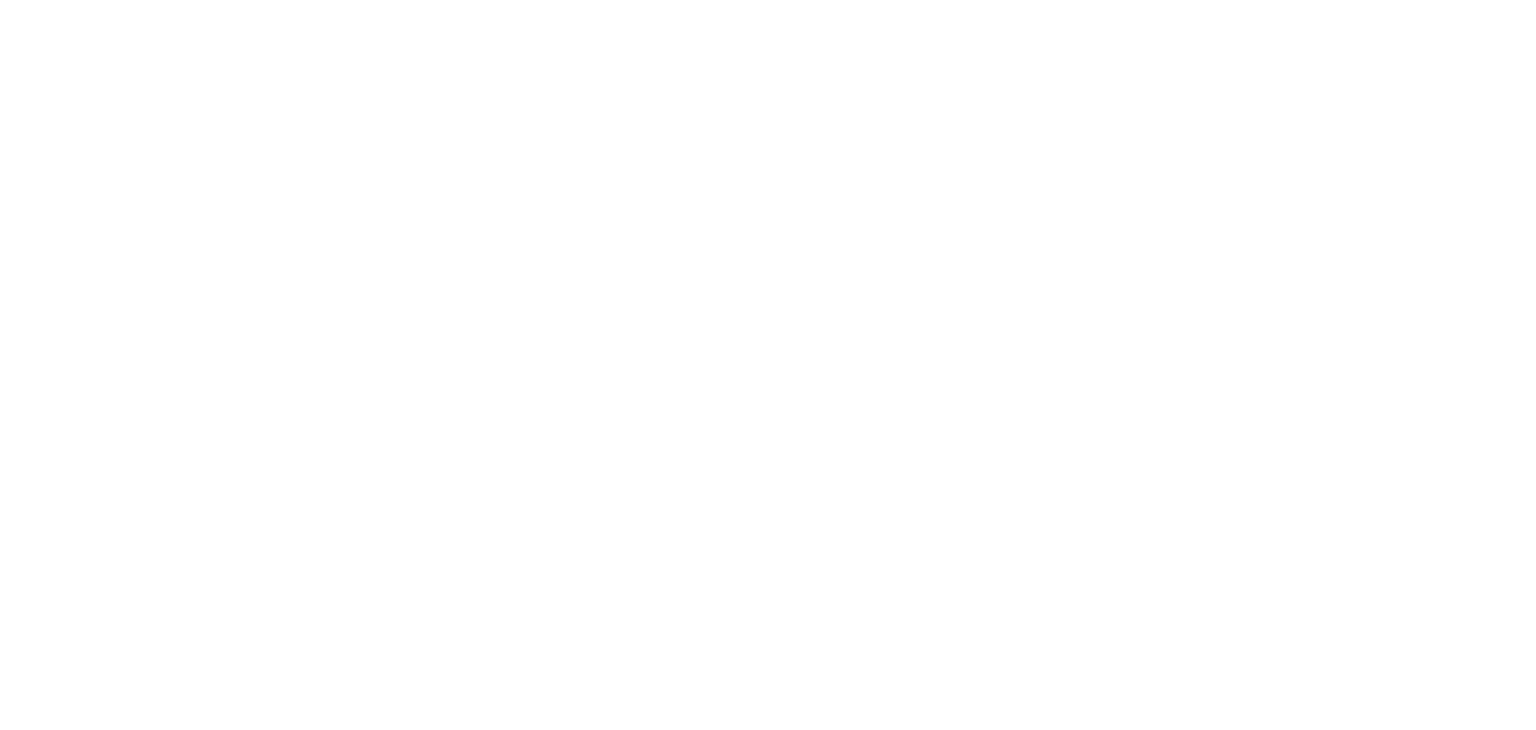 scroll, scrollTop: 0, scrollLeft: 0, axis: both 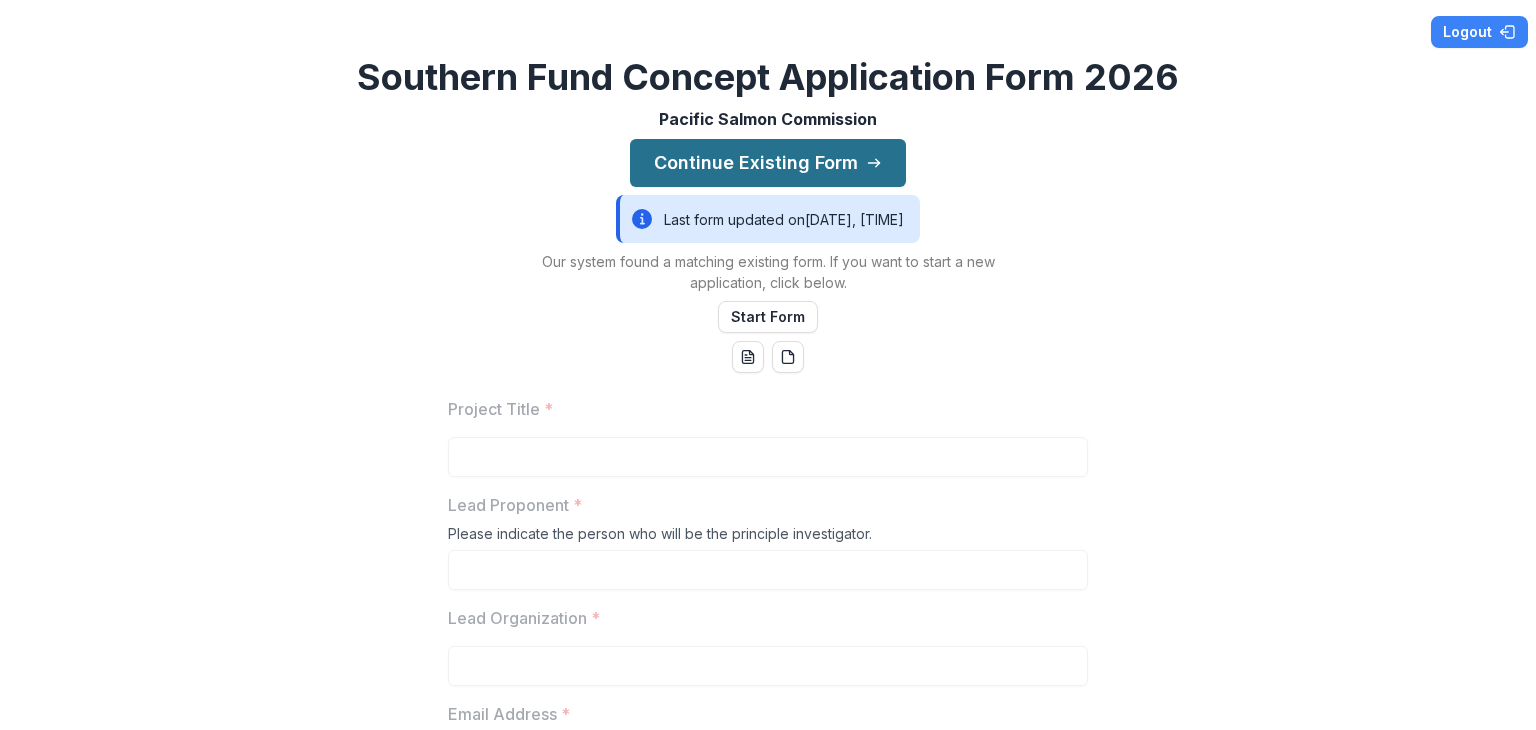 click on "Continue Existing Form" at bounding box center (768, 163) 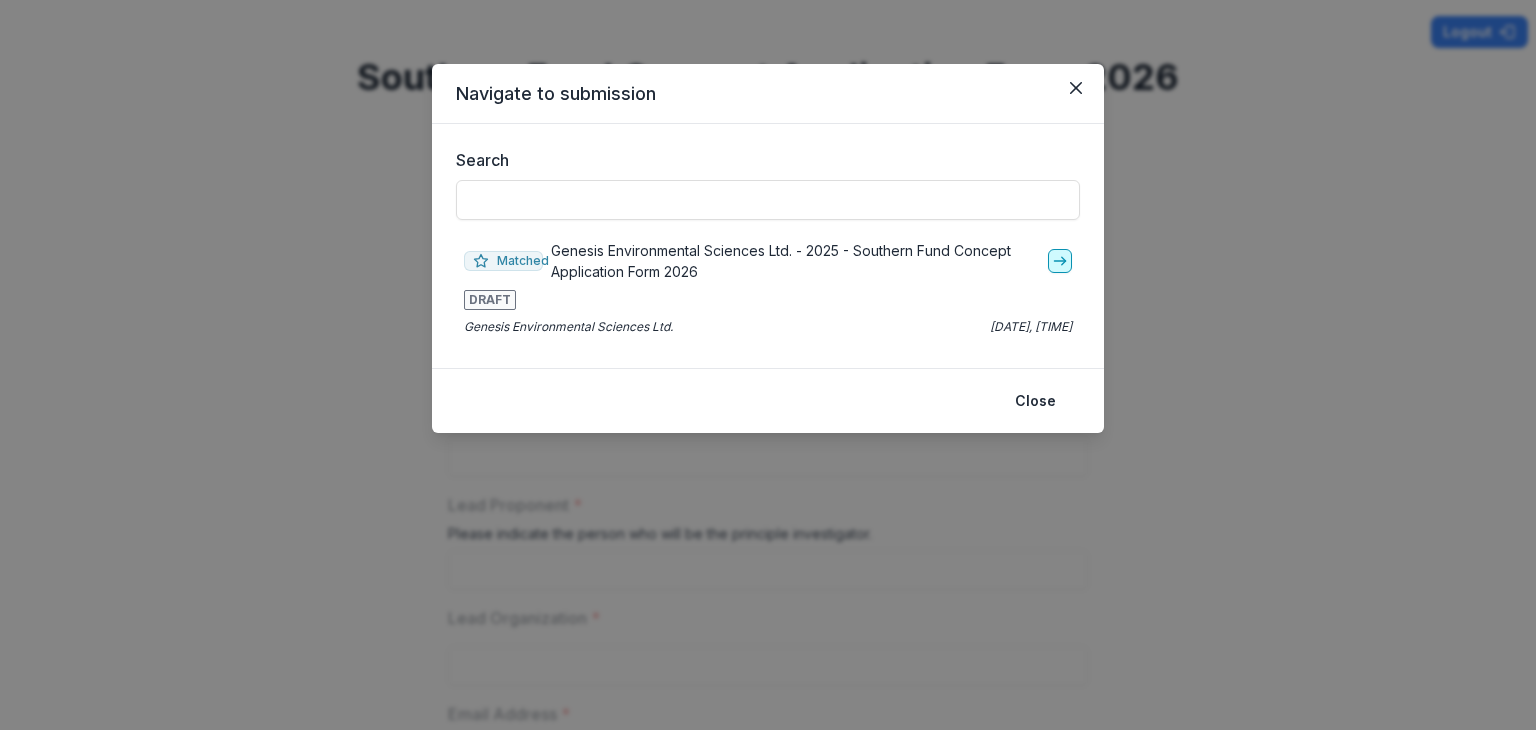 click 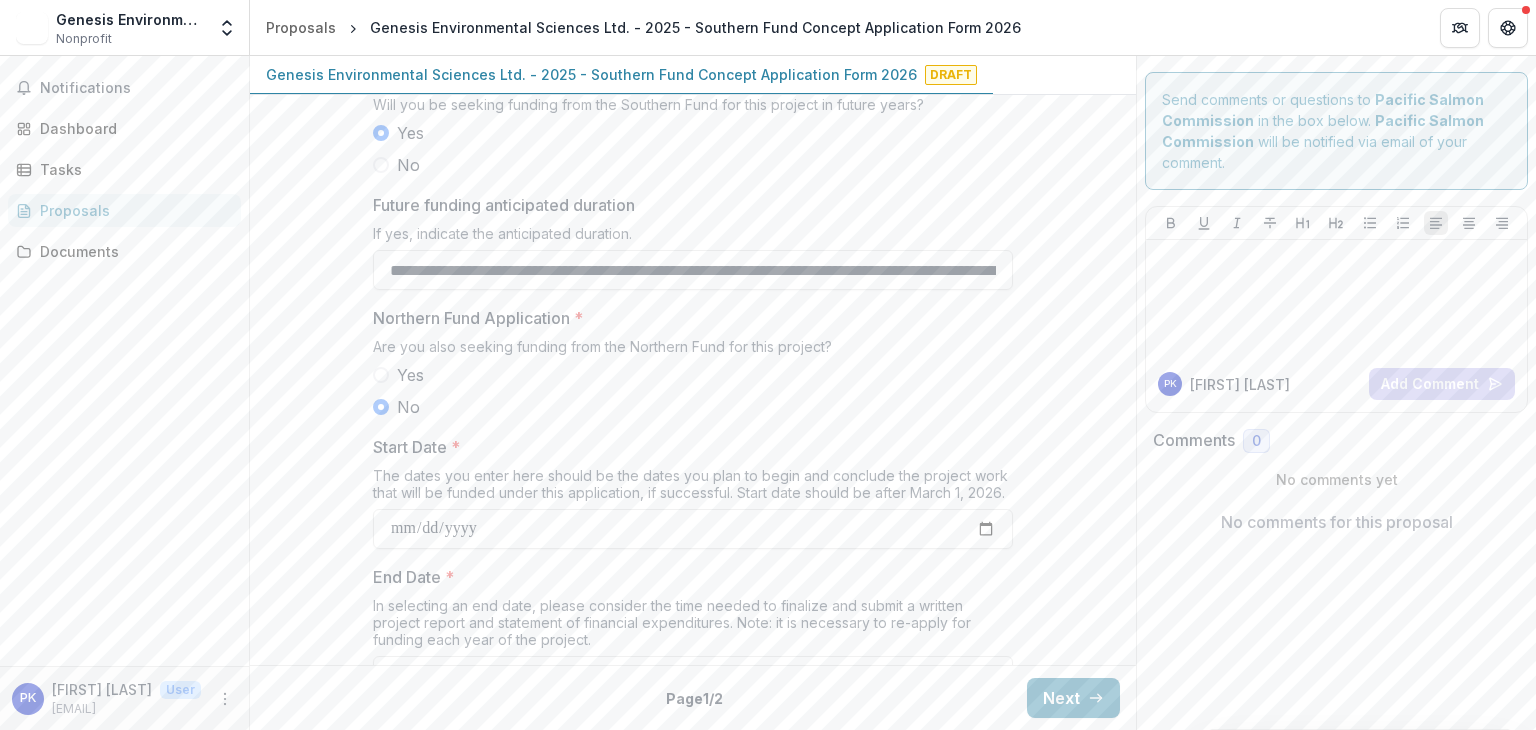 scroll, scrollTop: 2255, scrollLeft: 0, axis: vertical 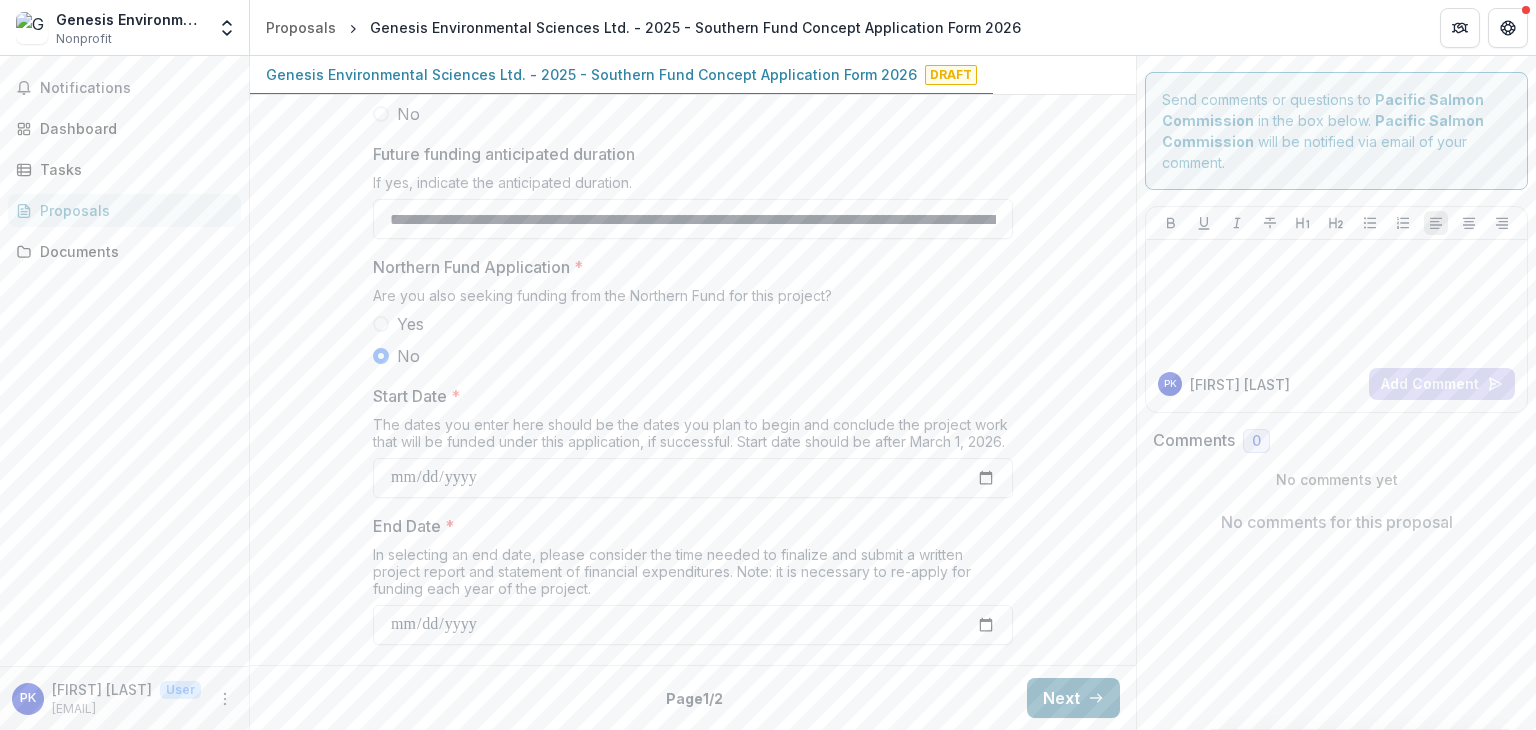 click on "Next" at bounding box center (1073, 698) 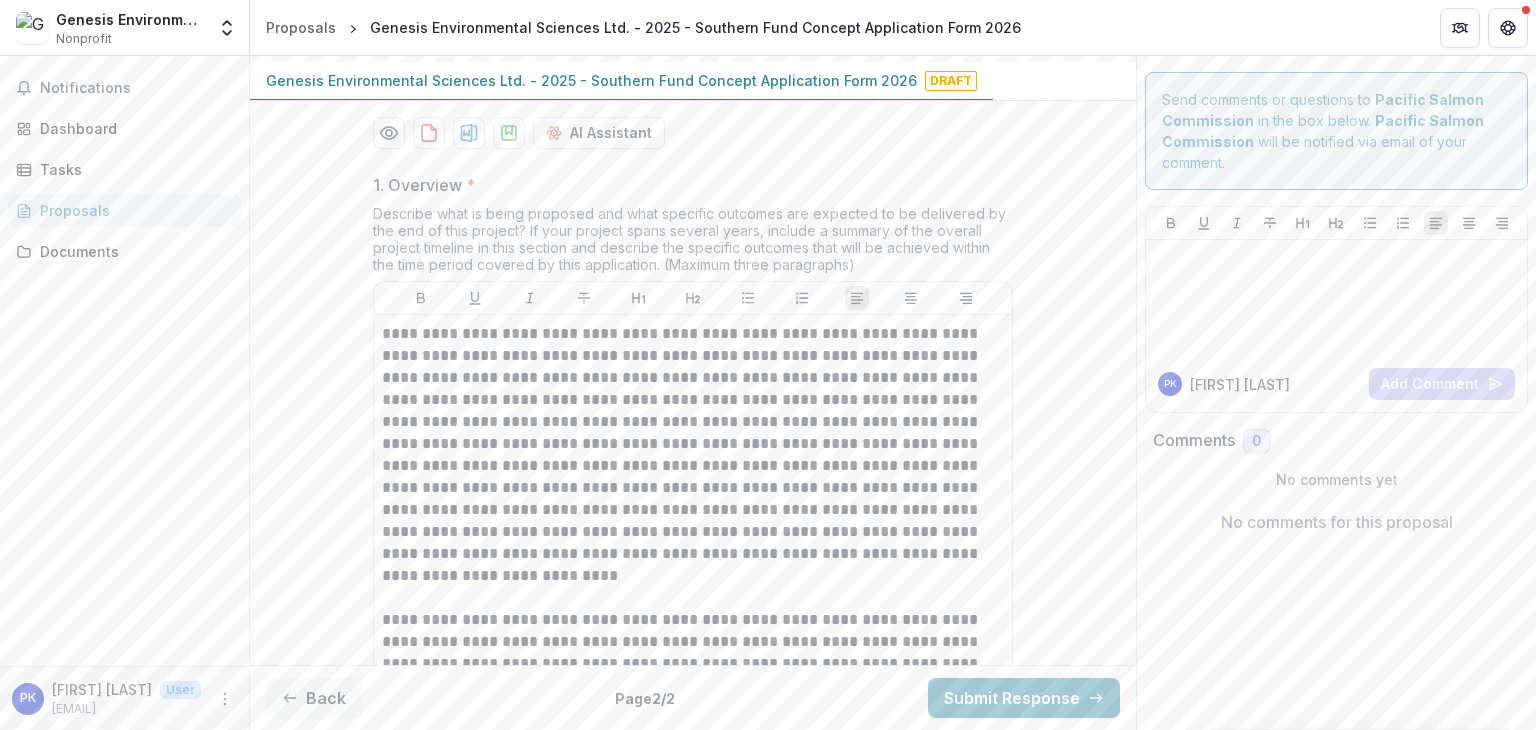scroll, scrollTop: 500, scrollLeft: 0, axis: vertical 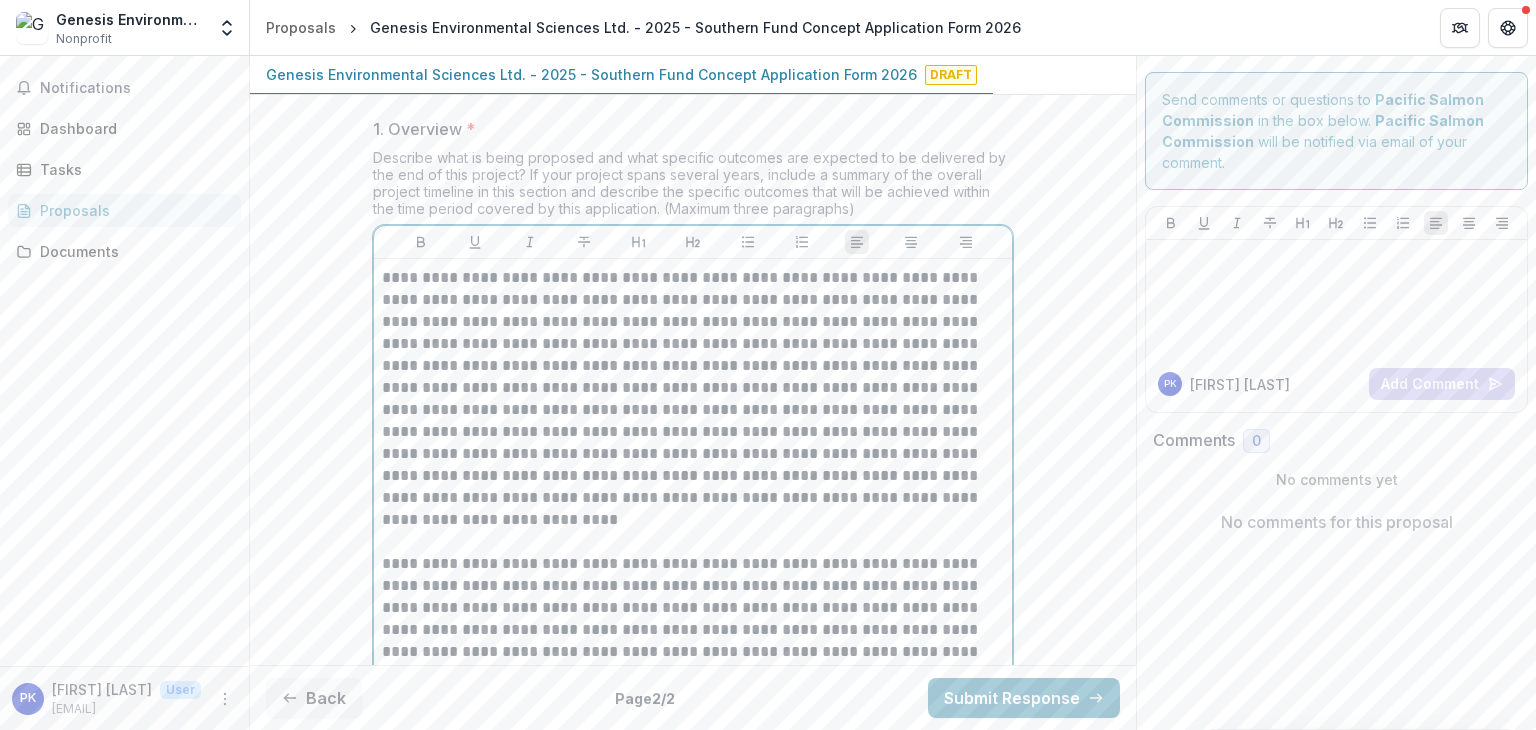 click on "**********" at bounding box center (693, 399) 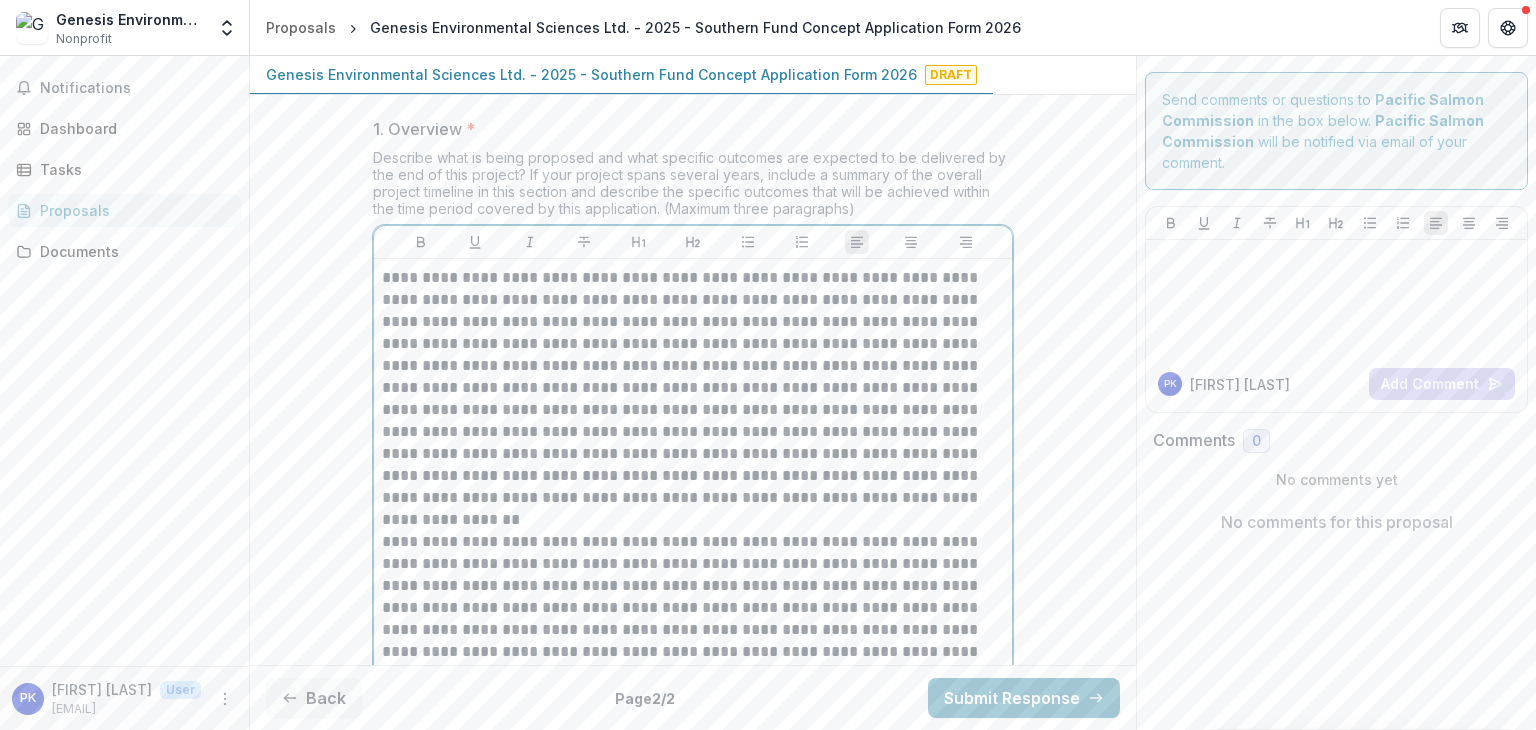 click on "**********" at bounding box center [693, 388] 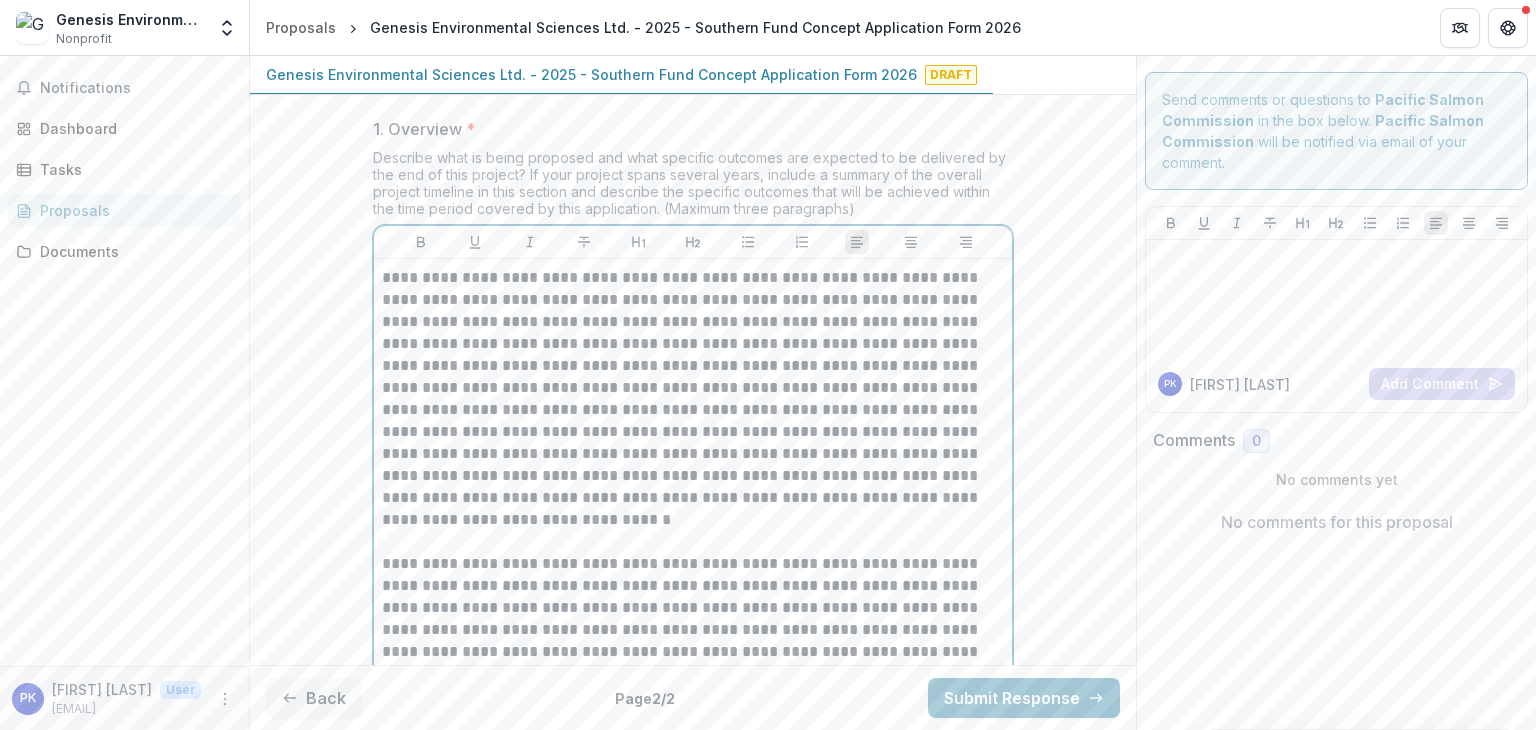 click on "**********" at bounding box center [693, 399] 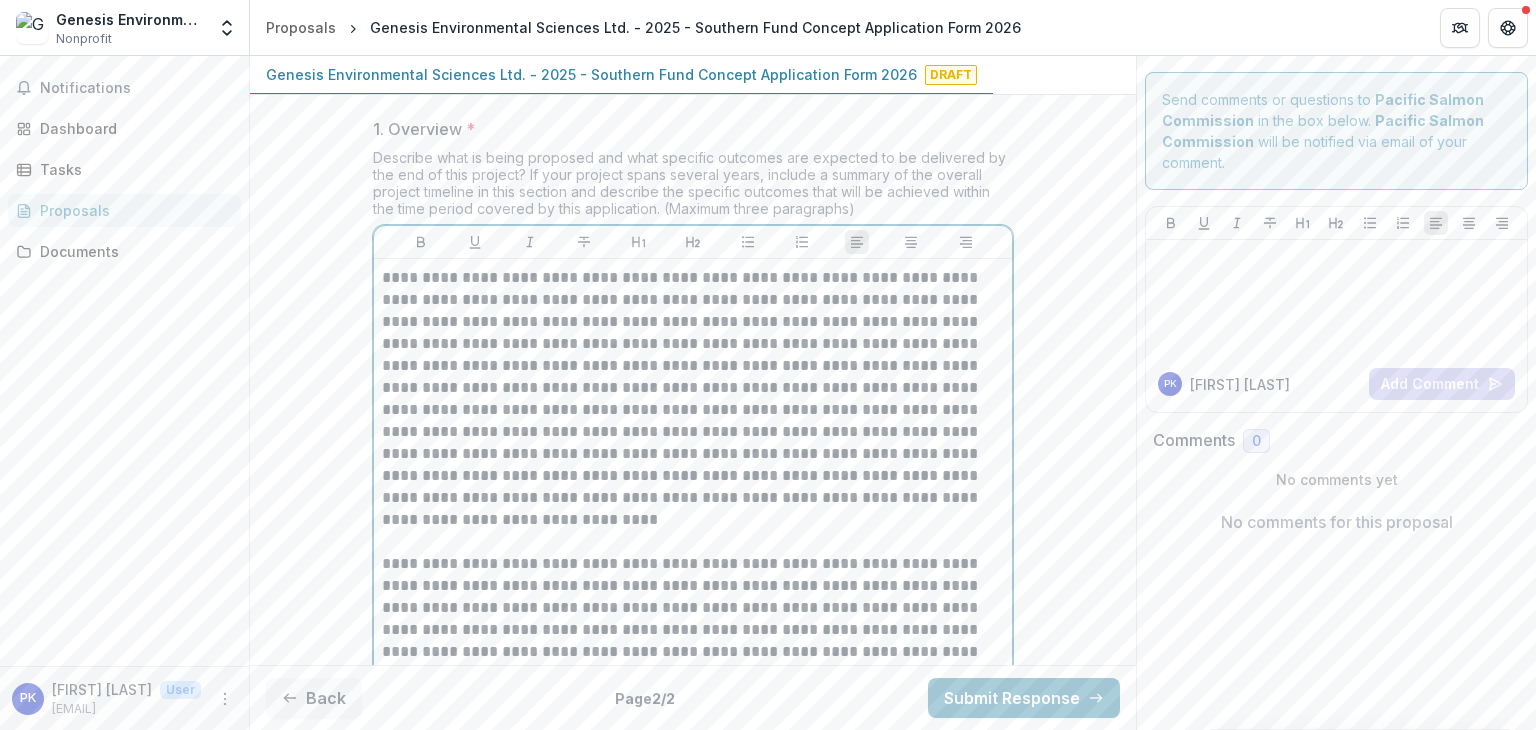 click on "**********" at bounding box center (693, 399) 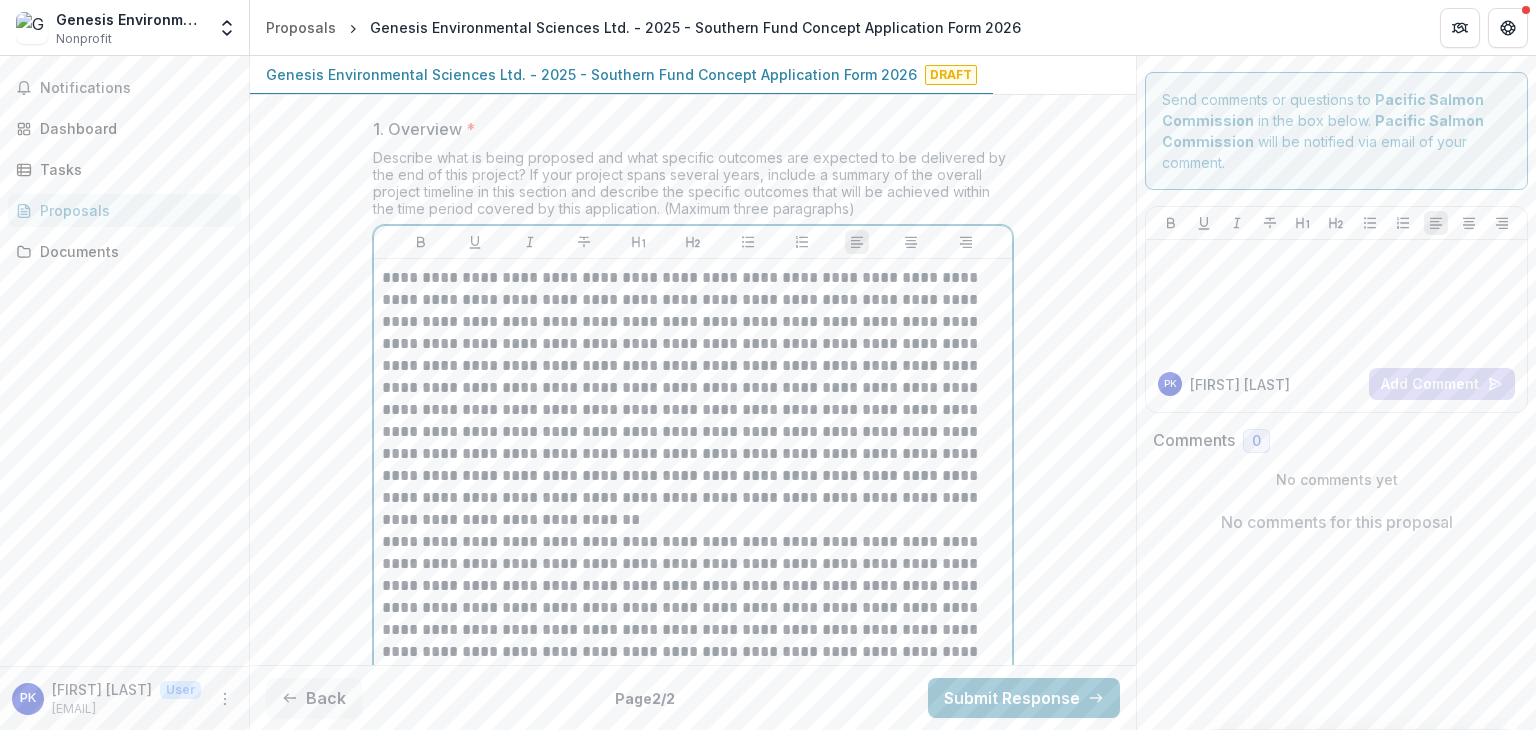 click on "**********" at bounding box center (693, 388) 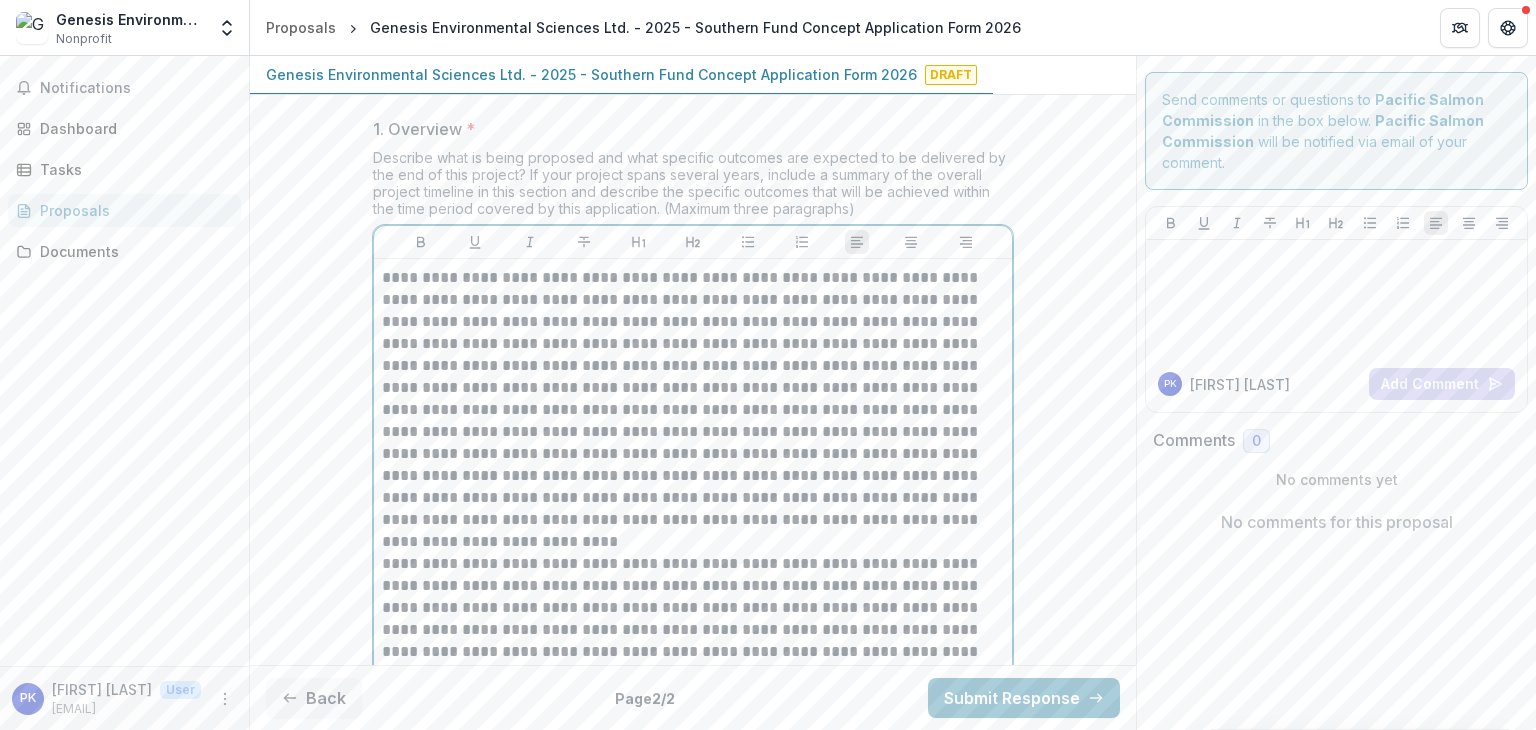 click on "**********" at bounding box center (693, 399) 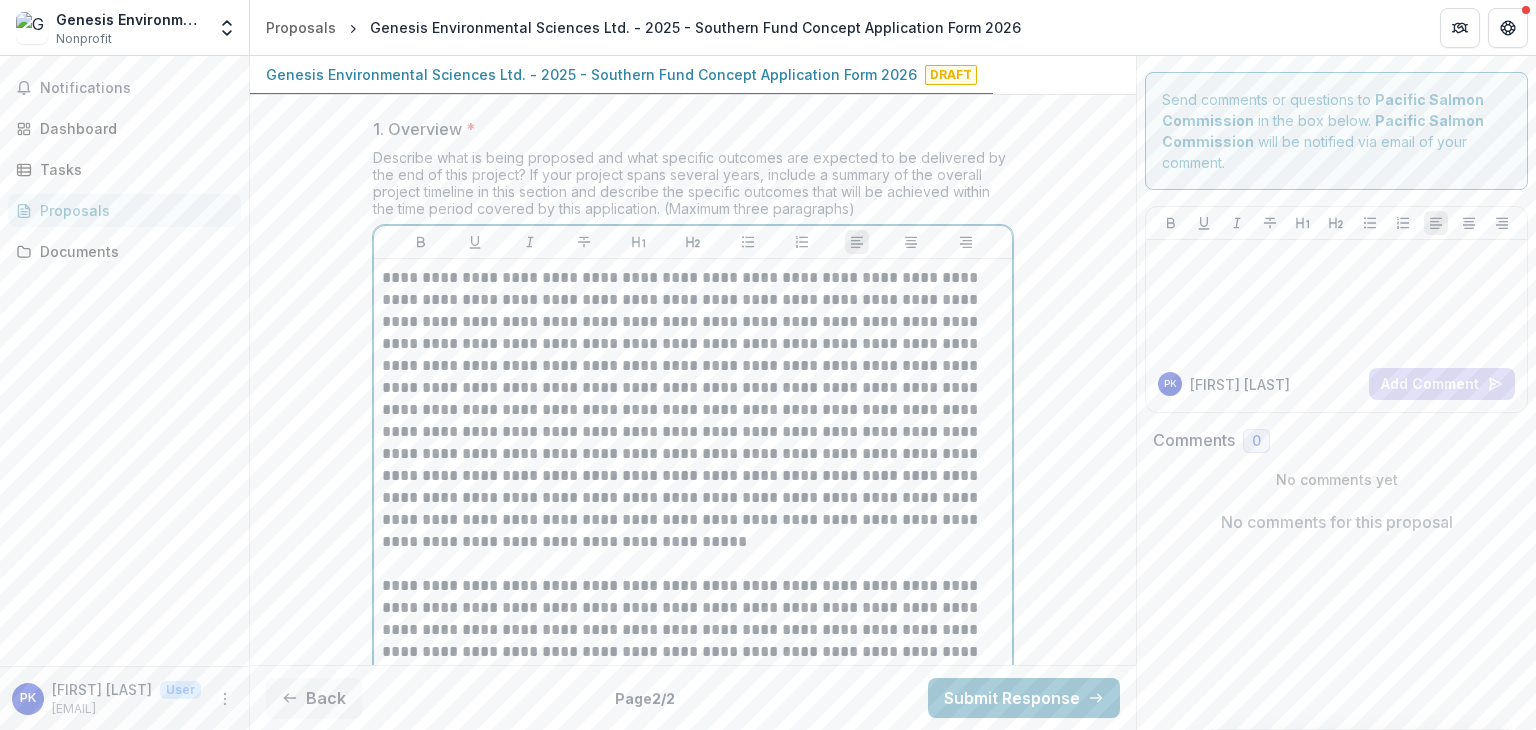 click on "**********" at bounding box center [693, 410] 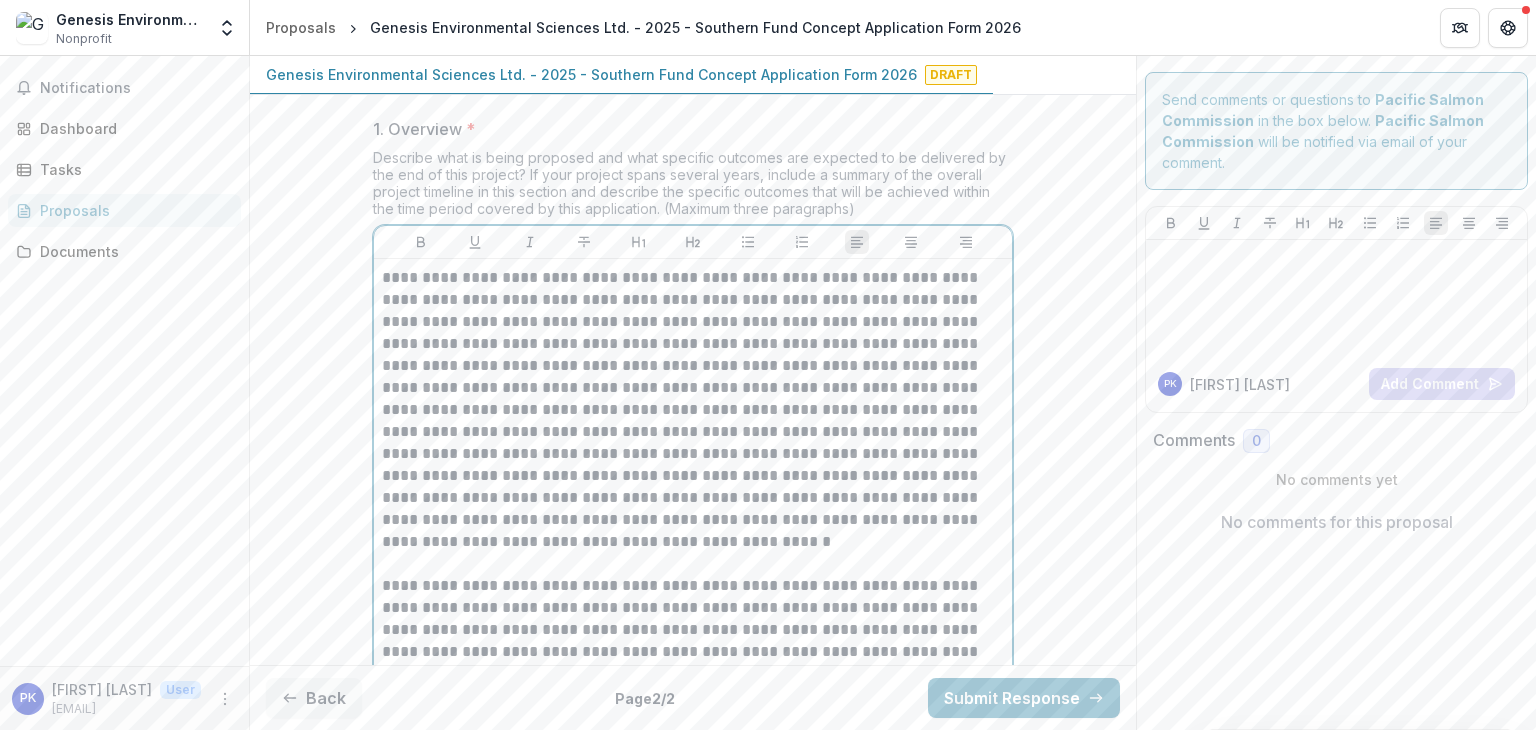 click on "**********" at bounding box center [693, 410] 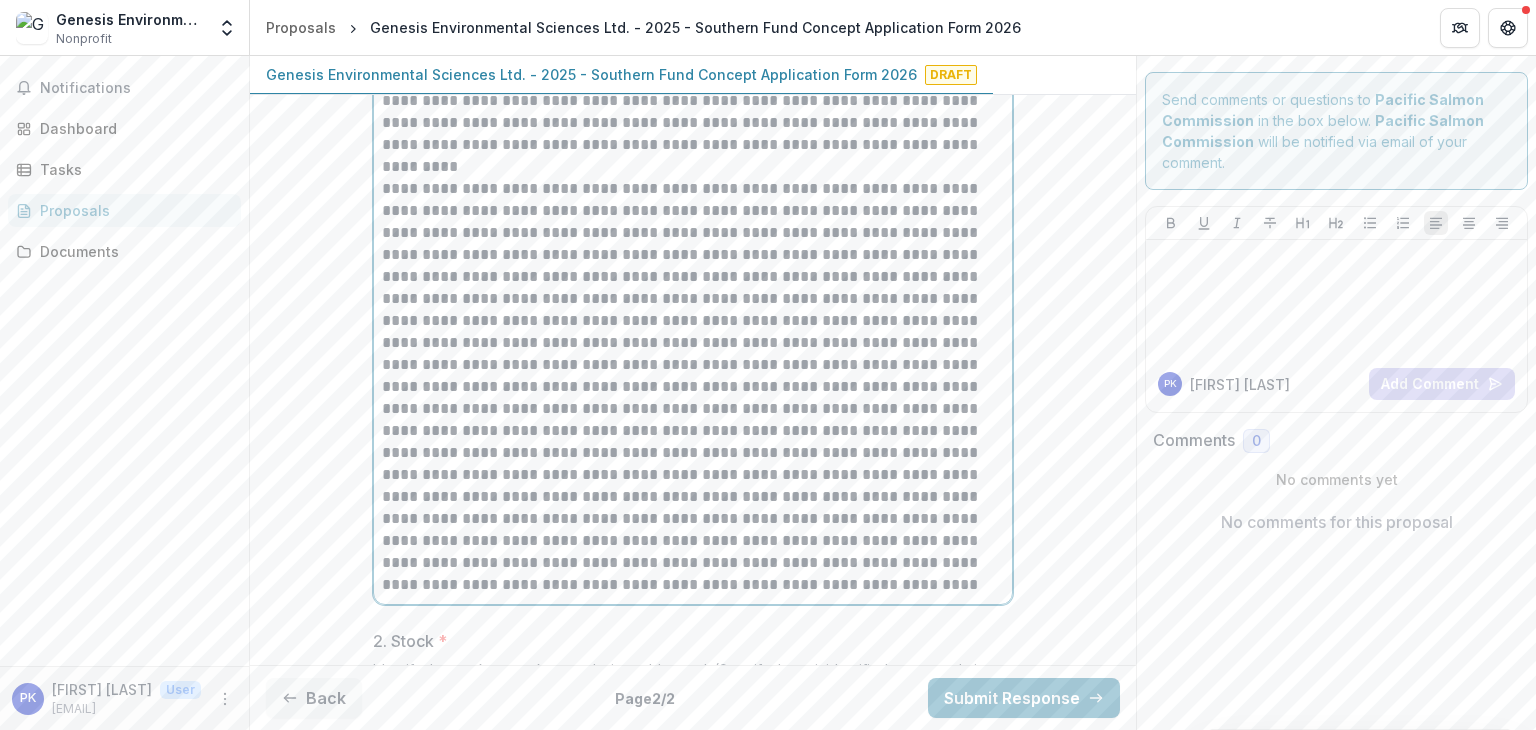 scroll, scrollTop: 900, scrollLeft: 0, axis: vertical 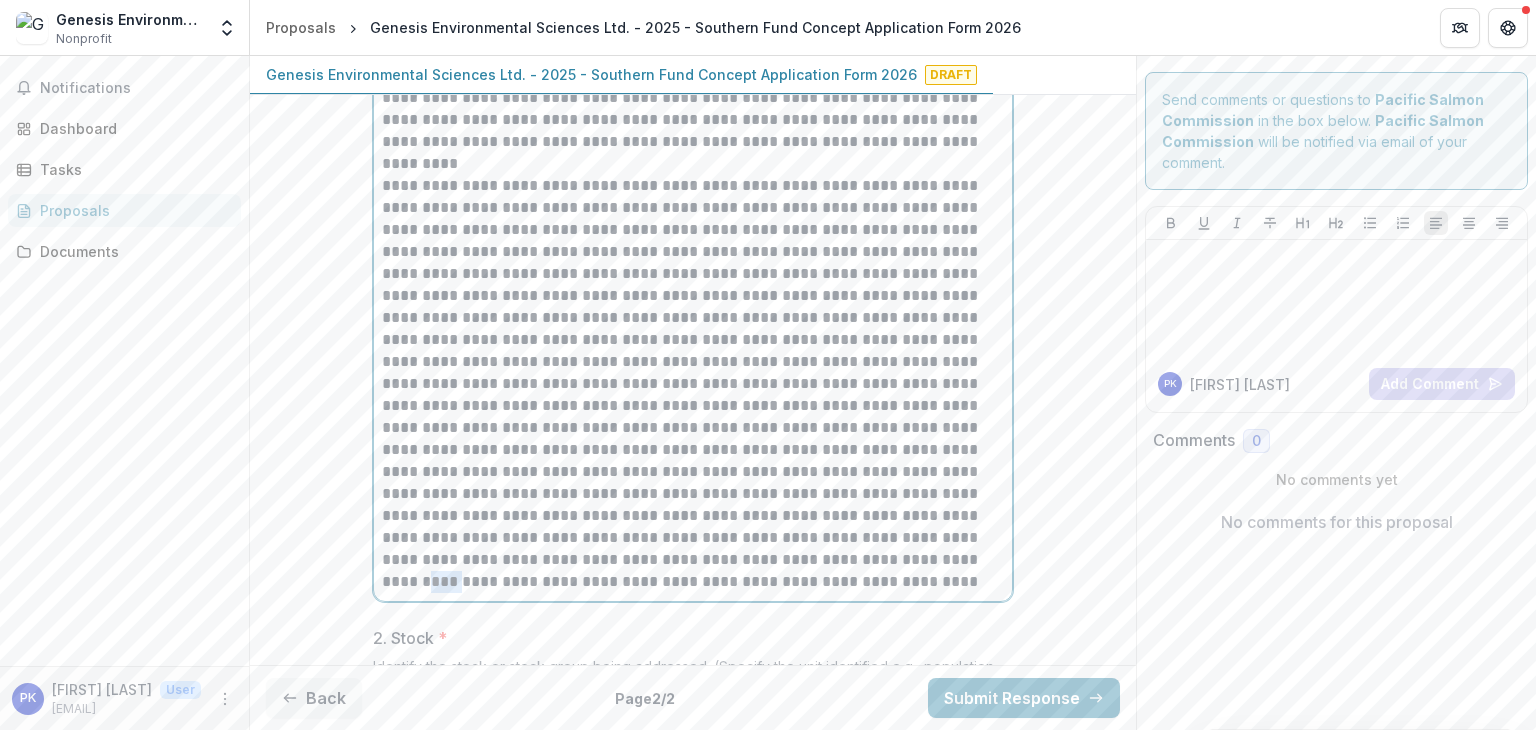 drag, startPoint x: 616, startPoint y: 557, endPoint x: 588, endPoint y: 552, distance: 28.442924 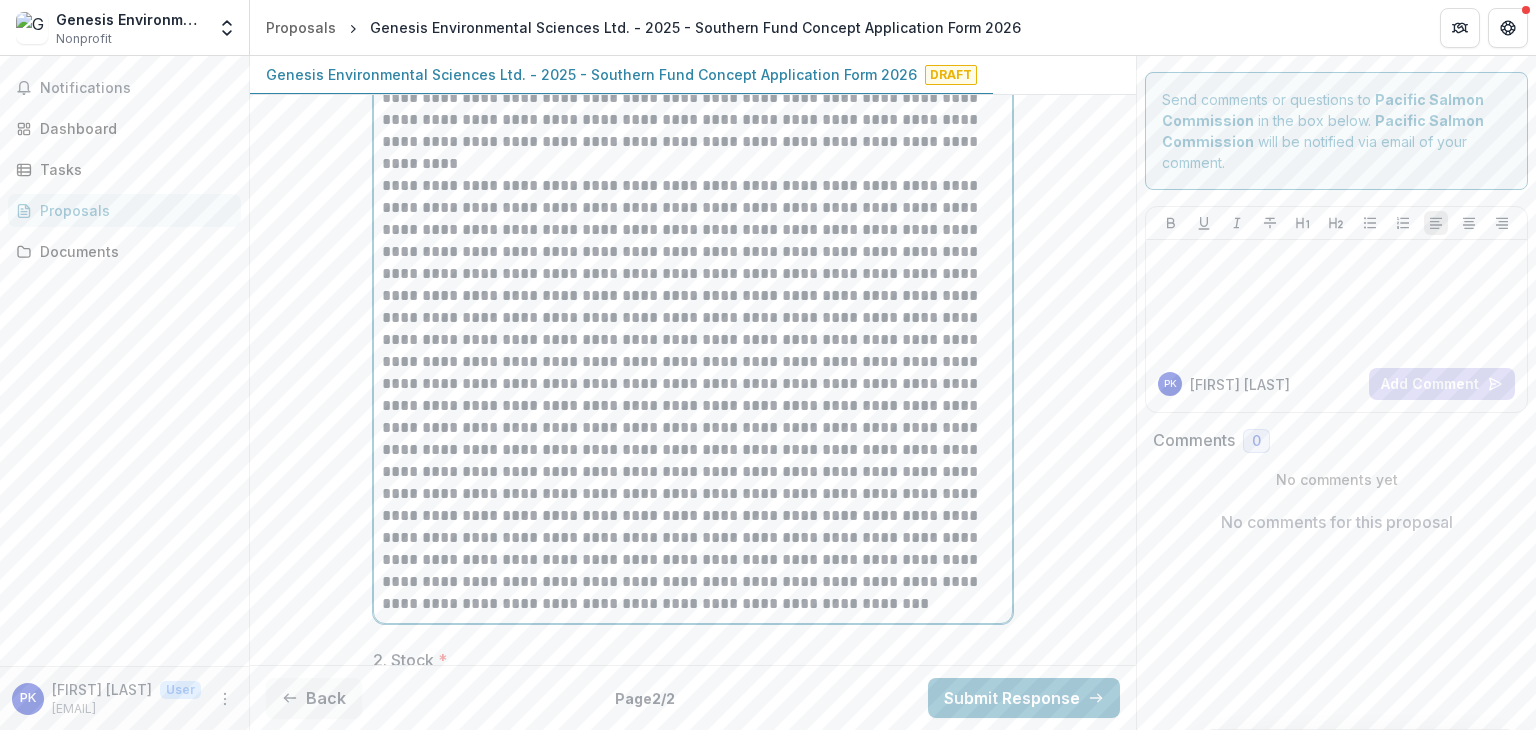 click at bounding box center (693, 395) 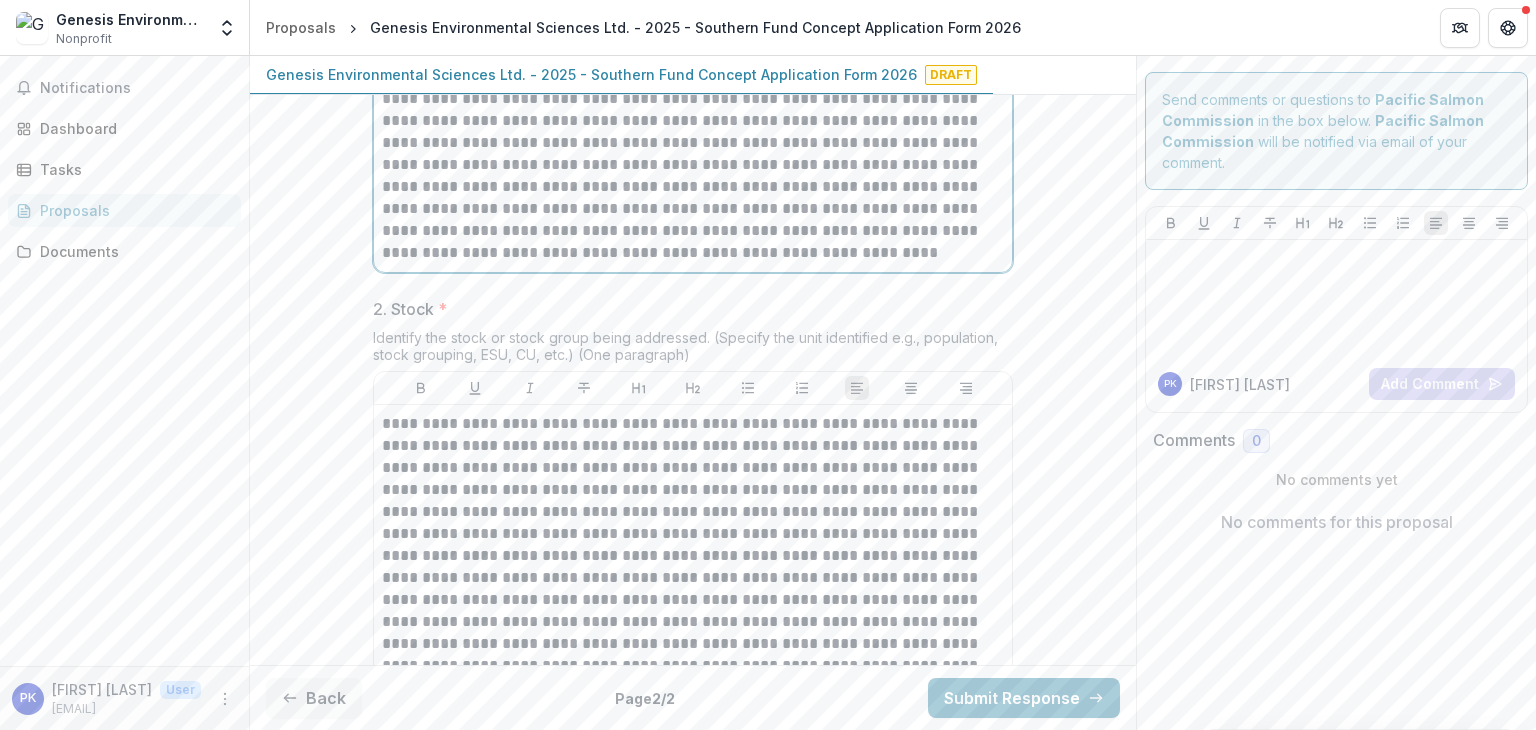 scroll, scrollTop: 1300, scrollLeft: 0, axis: vertical 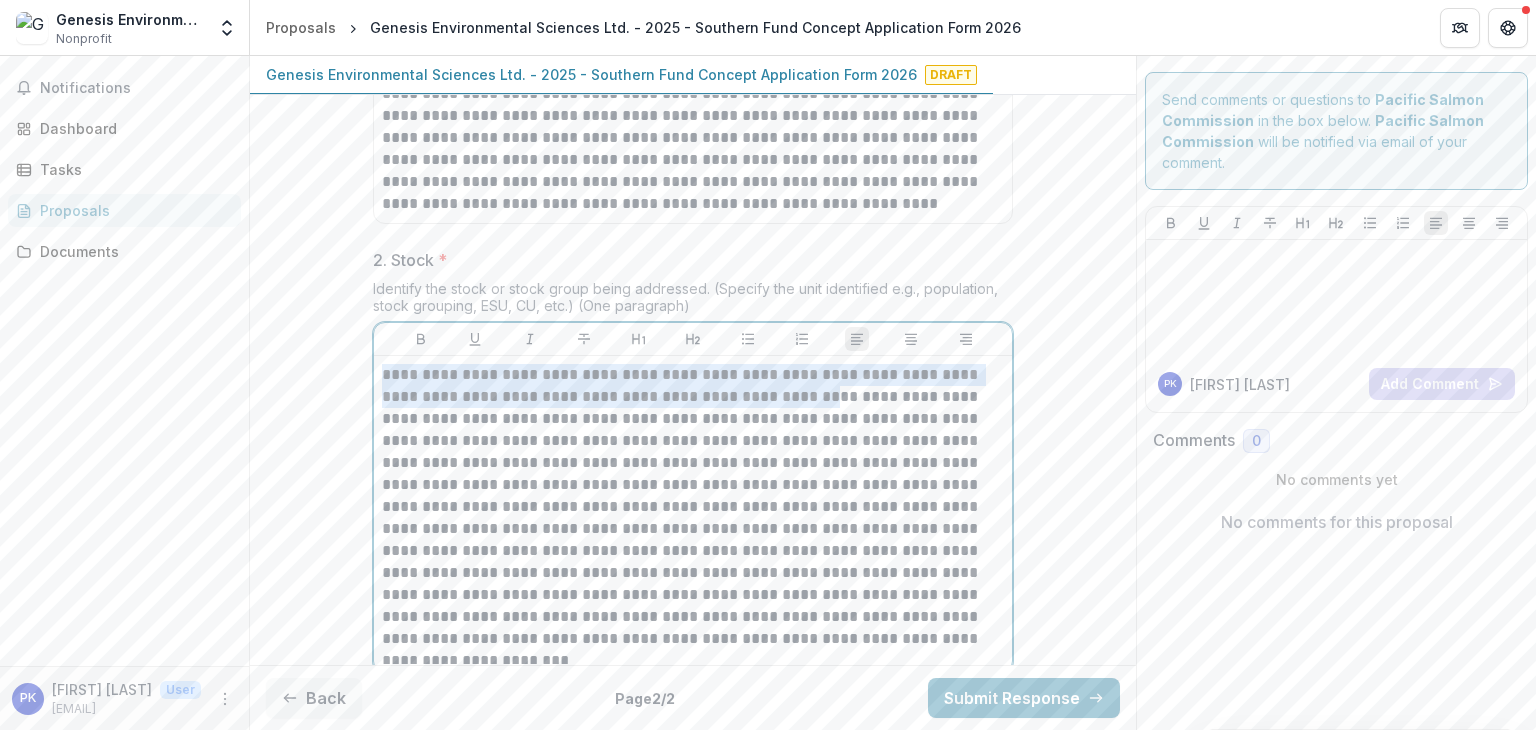 drag, startPoint x: 750, startPoint y: 388, endPoint x: 378, endPoint y: 372, distance: 372.34393 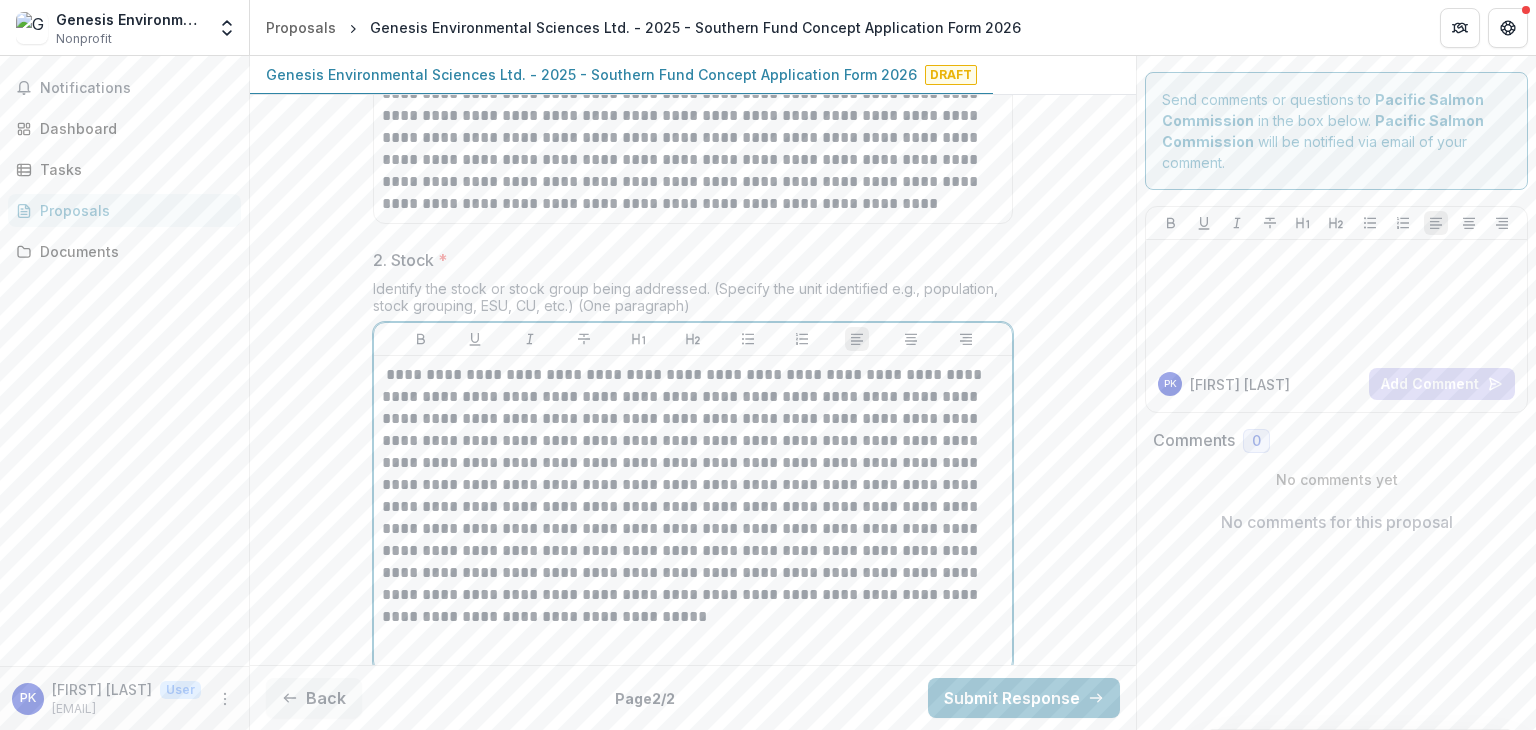 type 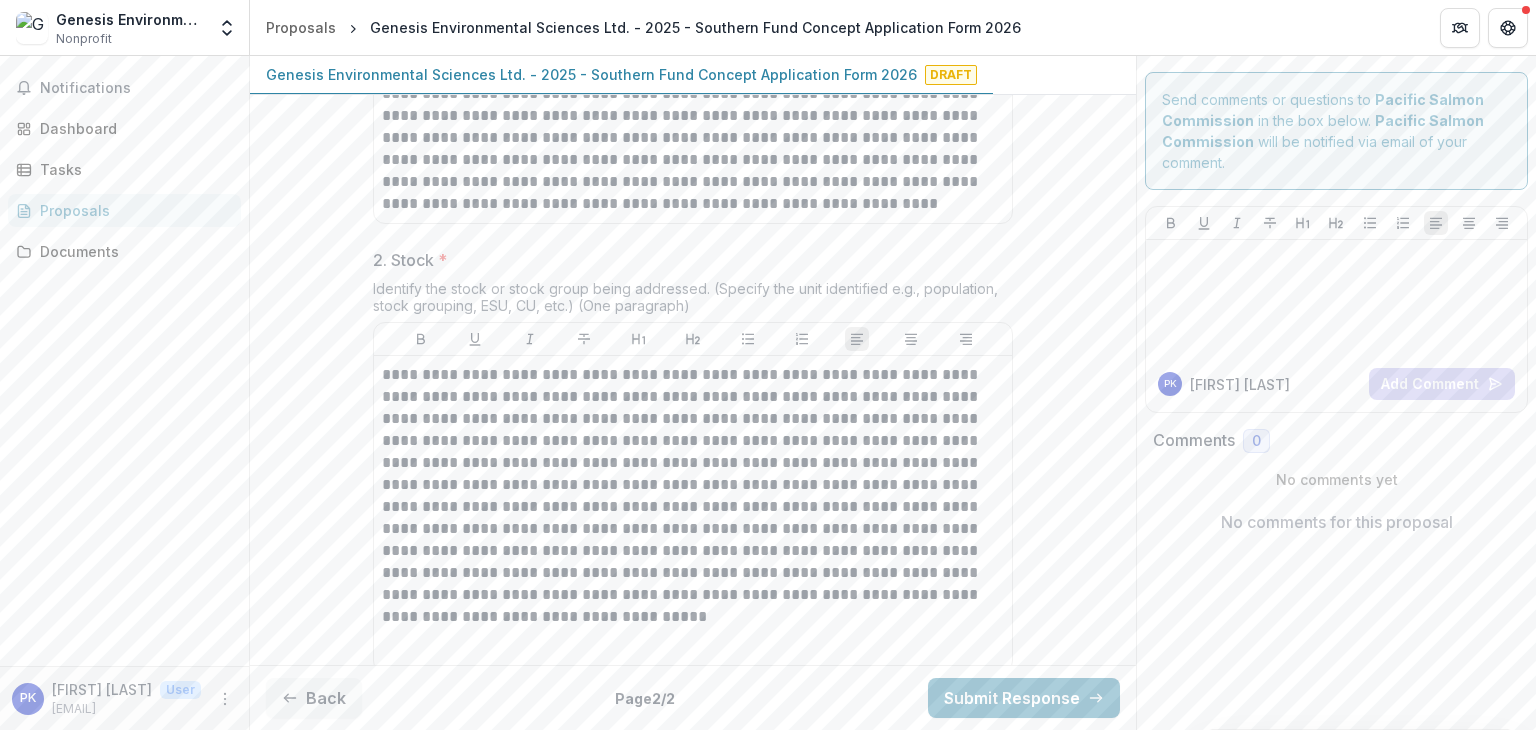 drag, startPoint x: 377, startPoint y: 372, endPoint x: 385, endPoint y: 357, distance: 17 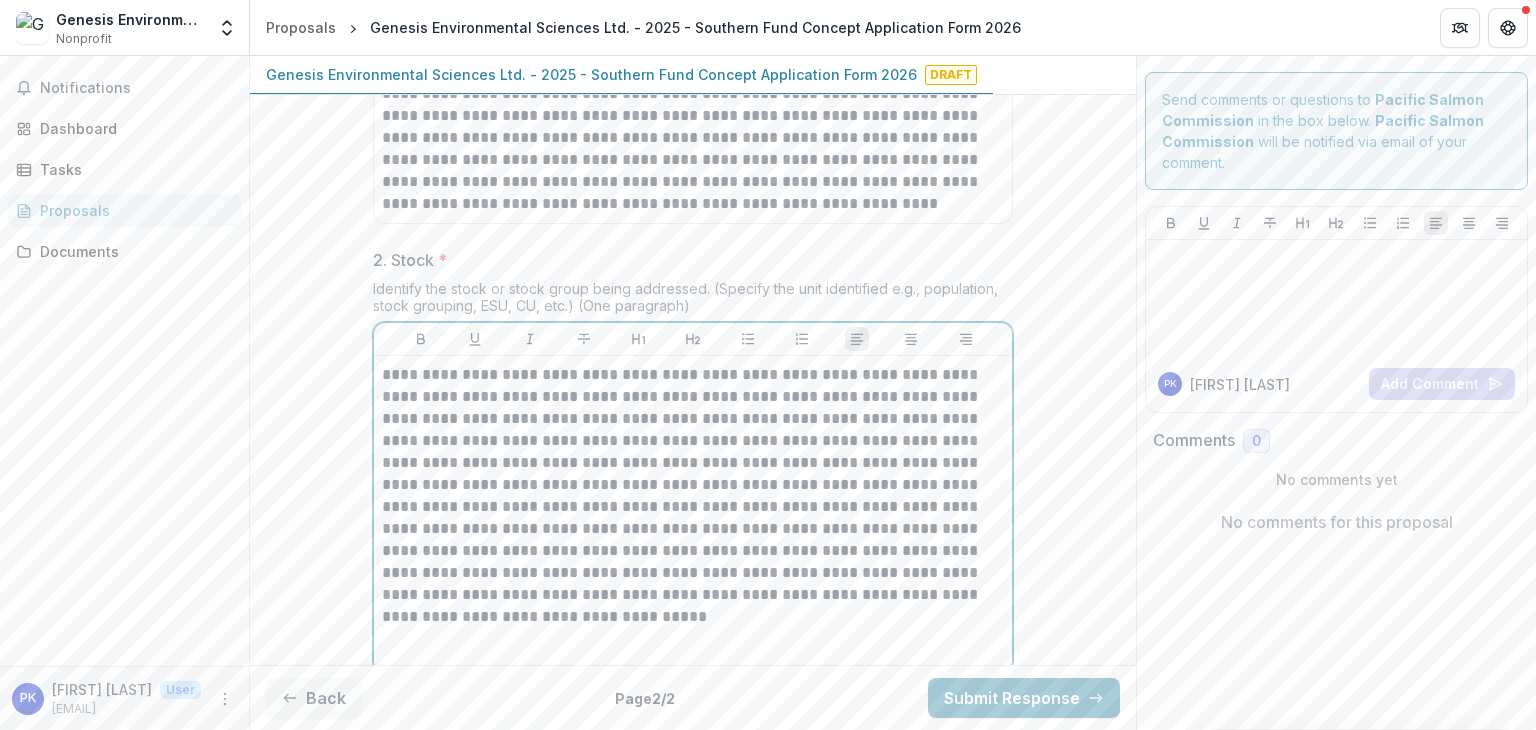 click on "**********" at bounding box center (693, 485) 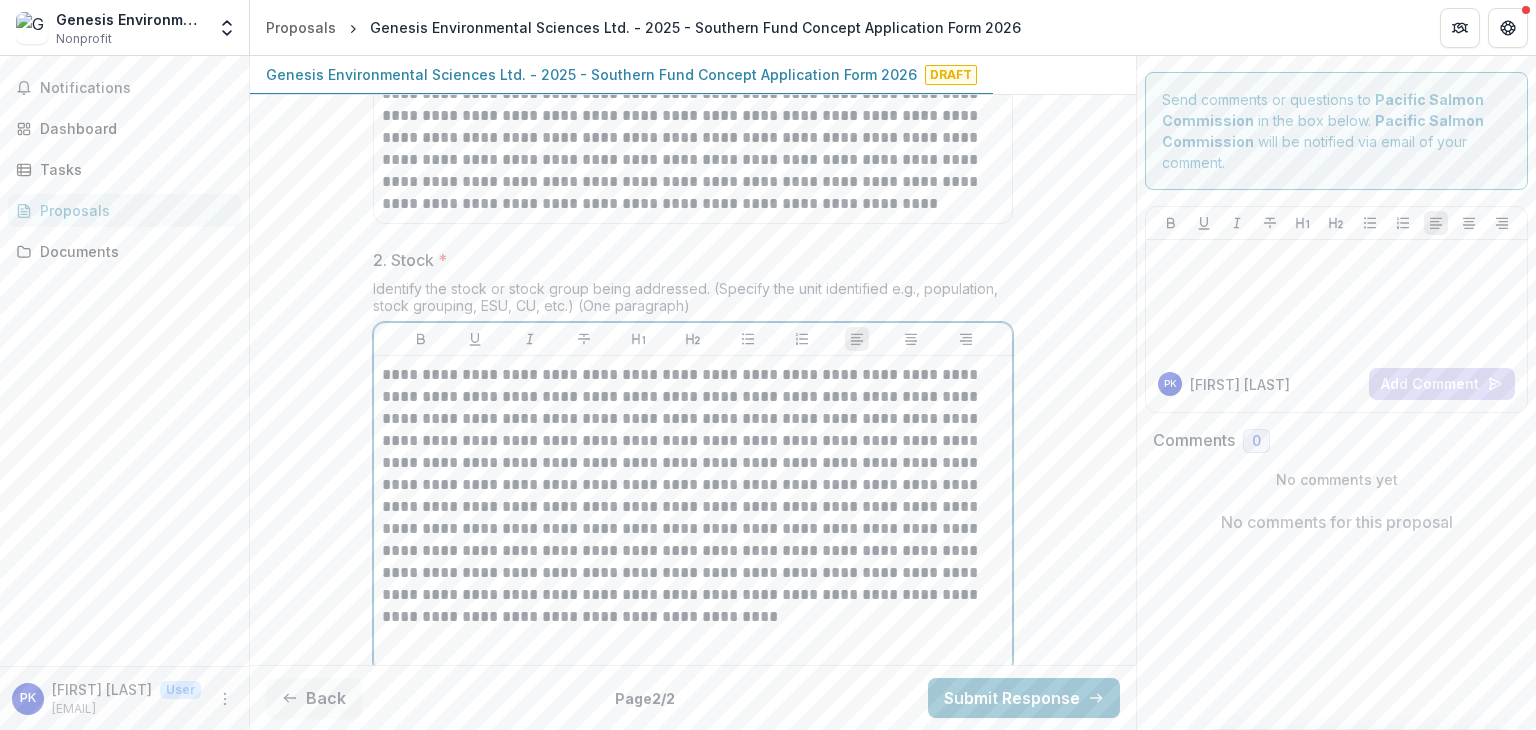 click on "**********" at bounding box center (693, 485) 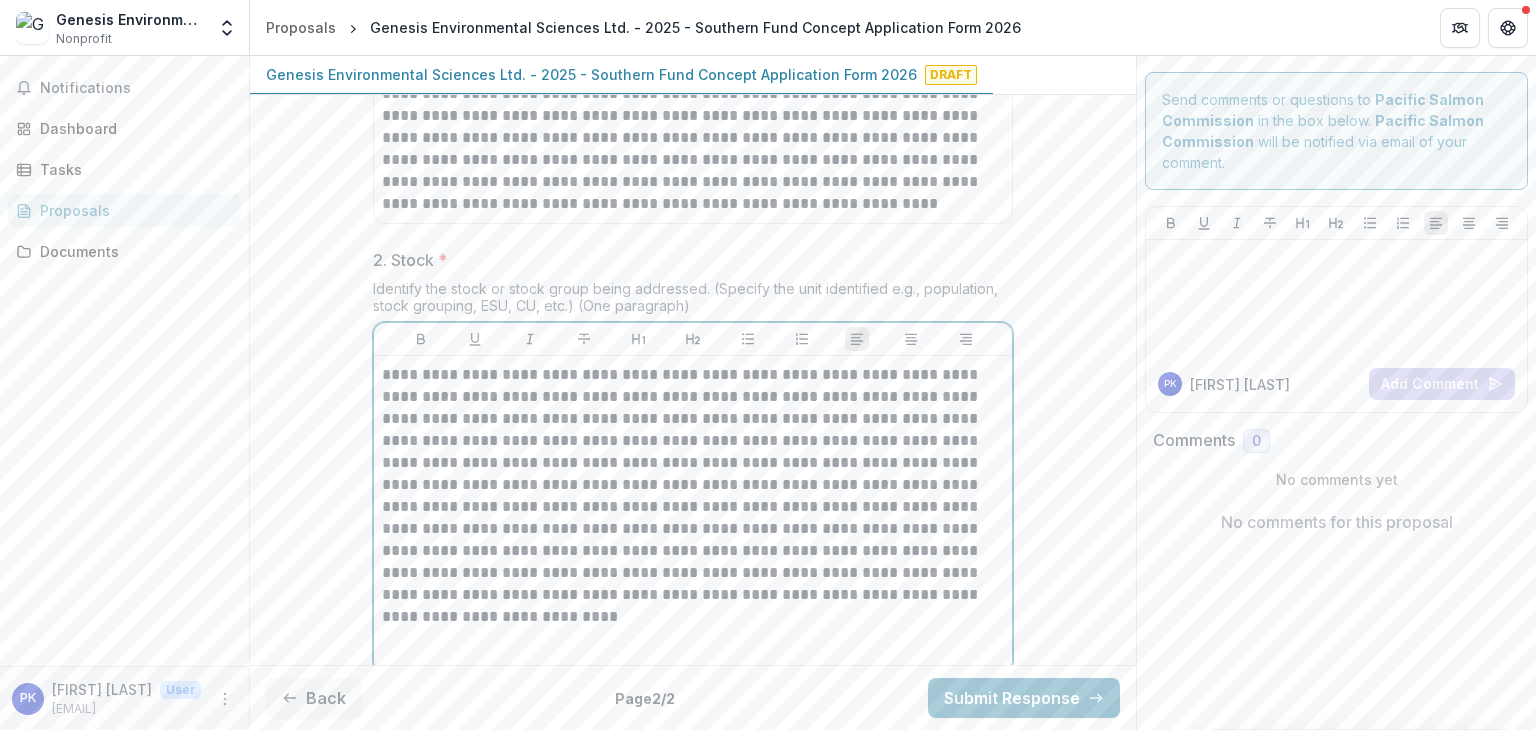 click on "**********" at bounding box center [693, 485] 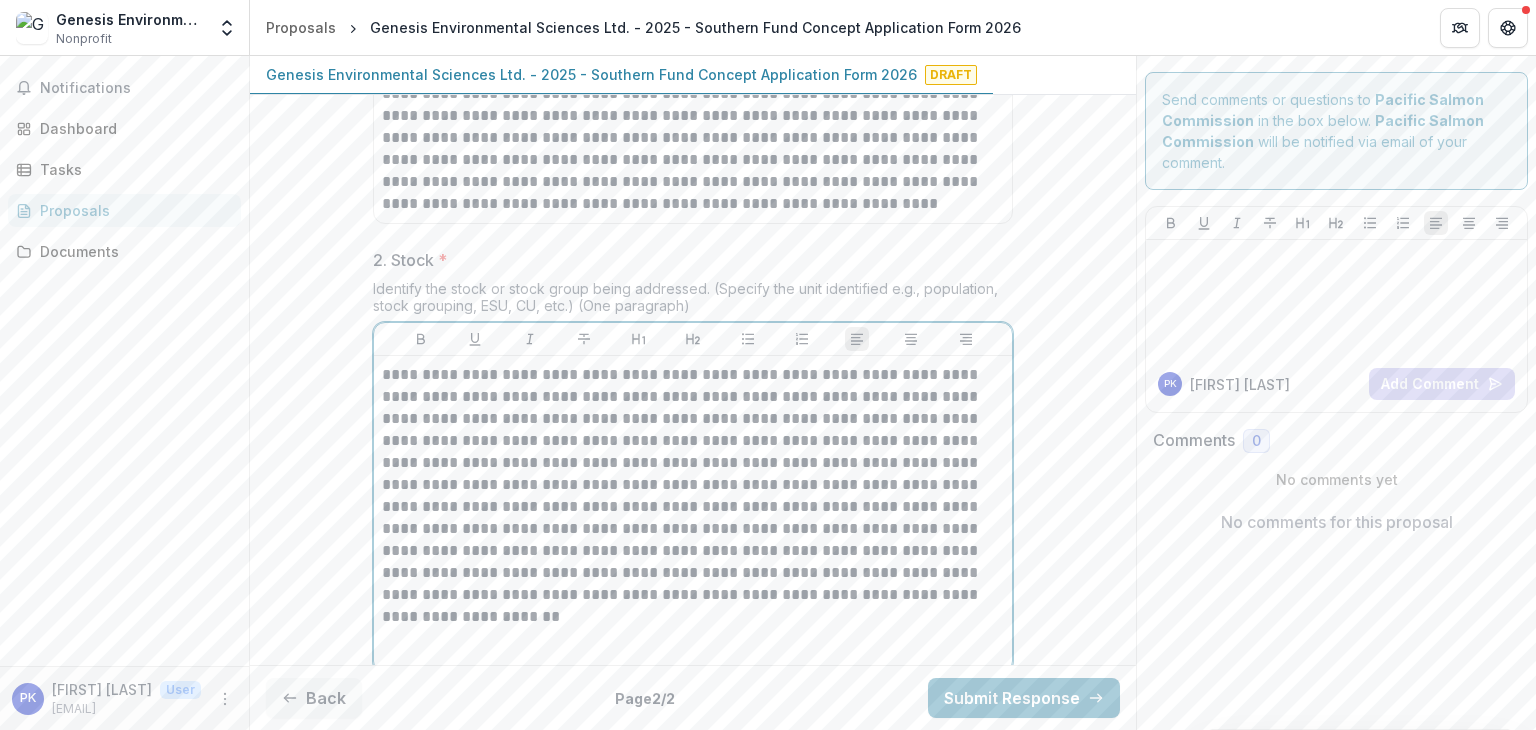 click on "**********" at bounding box center [693, 485] 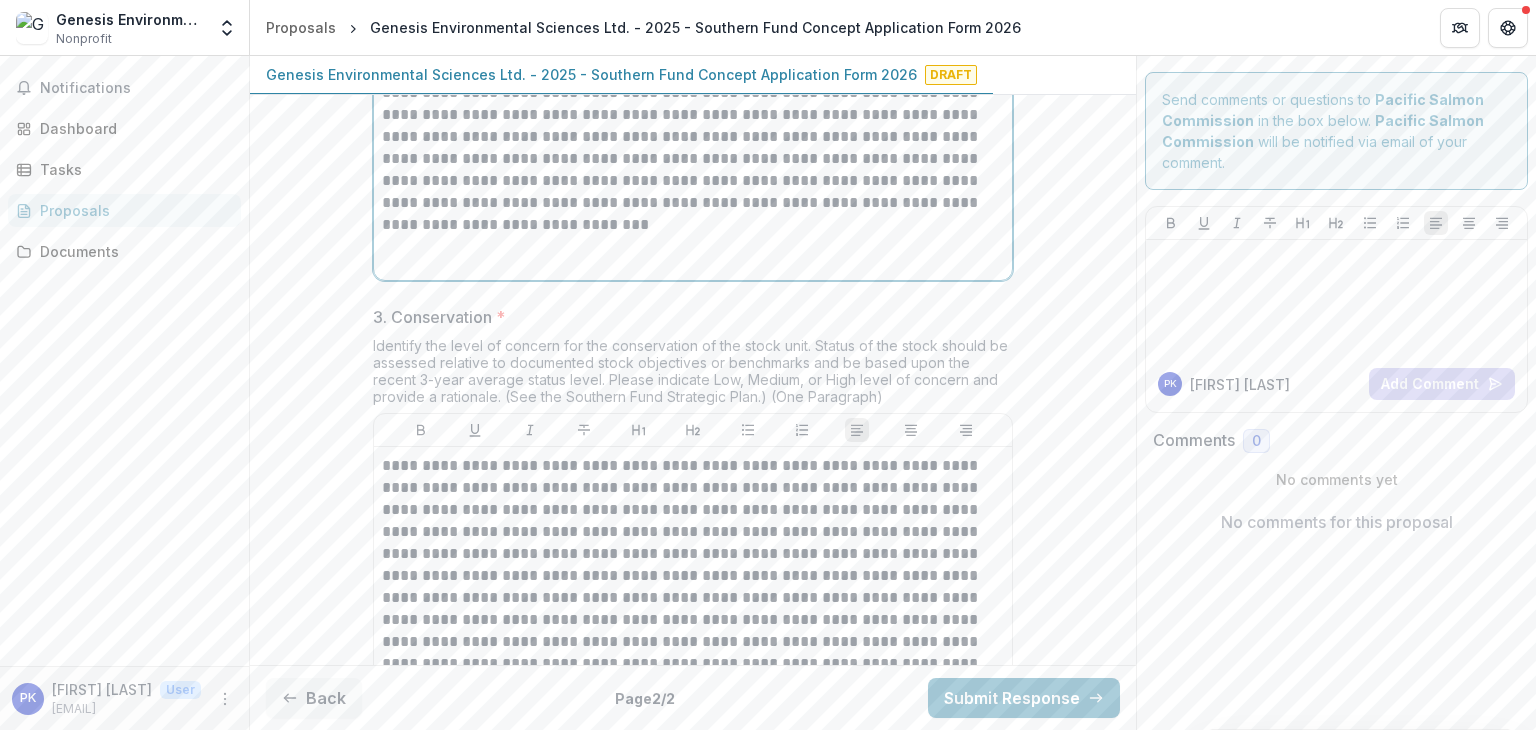 scroll, scrollTop: 1700, scrollLeft: 0, axis: vertical 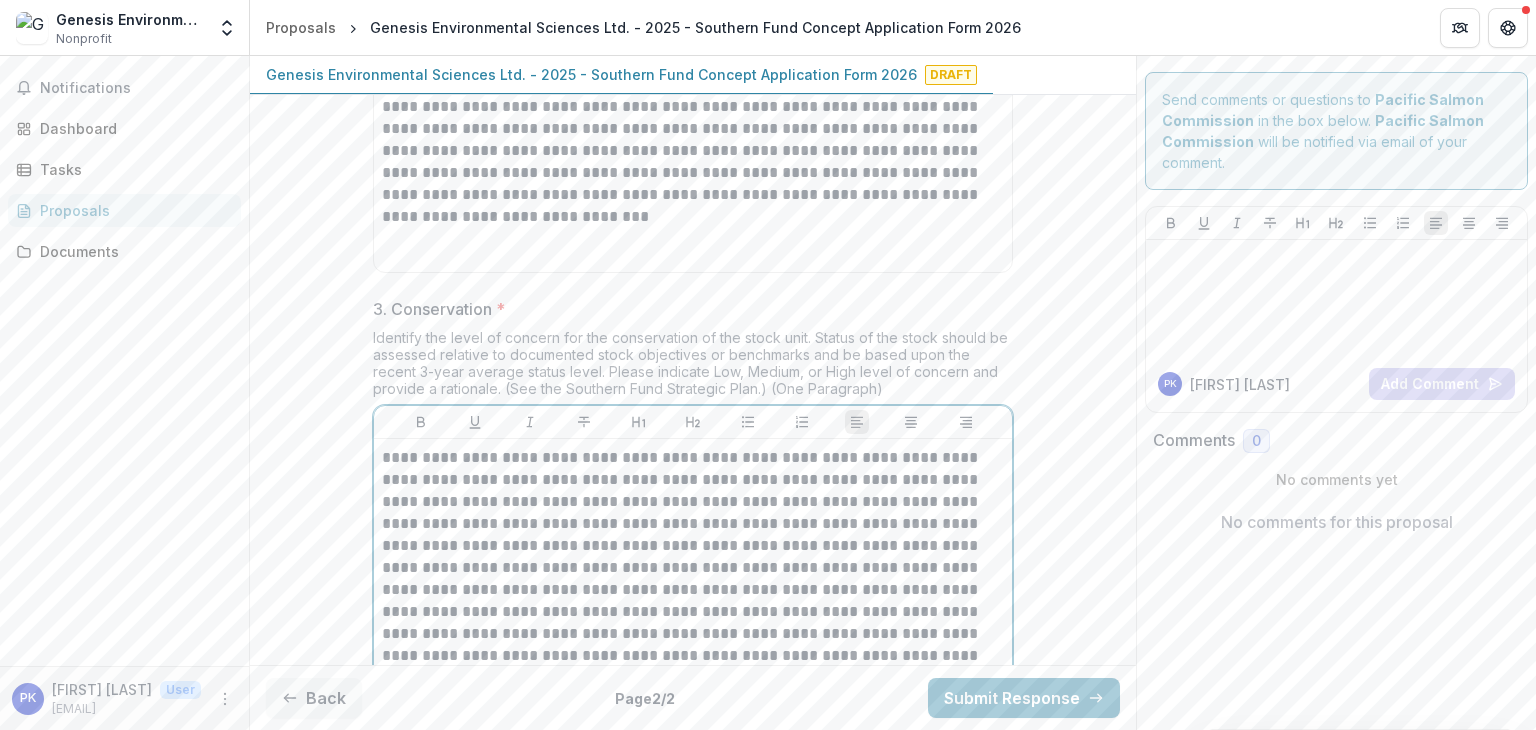 click at bounding box center [693, 601] 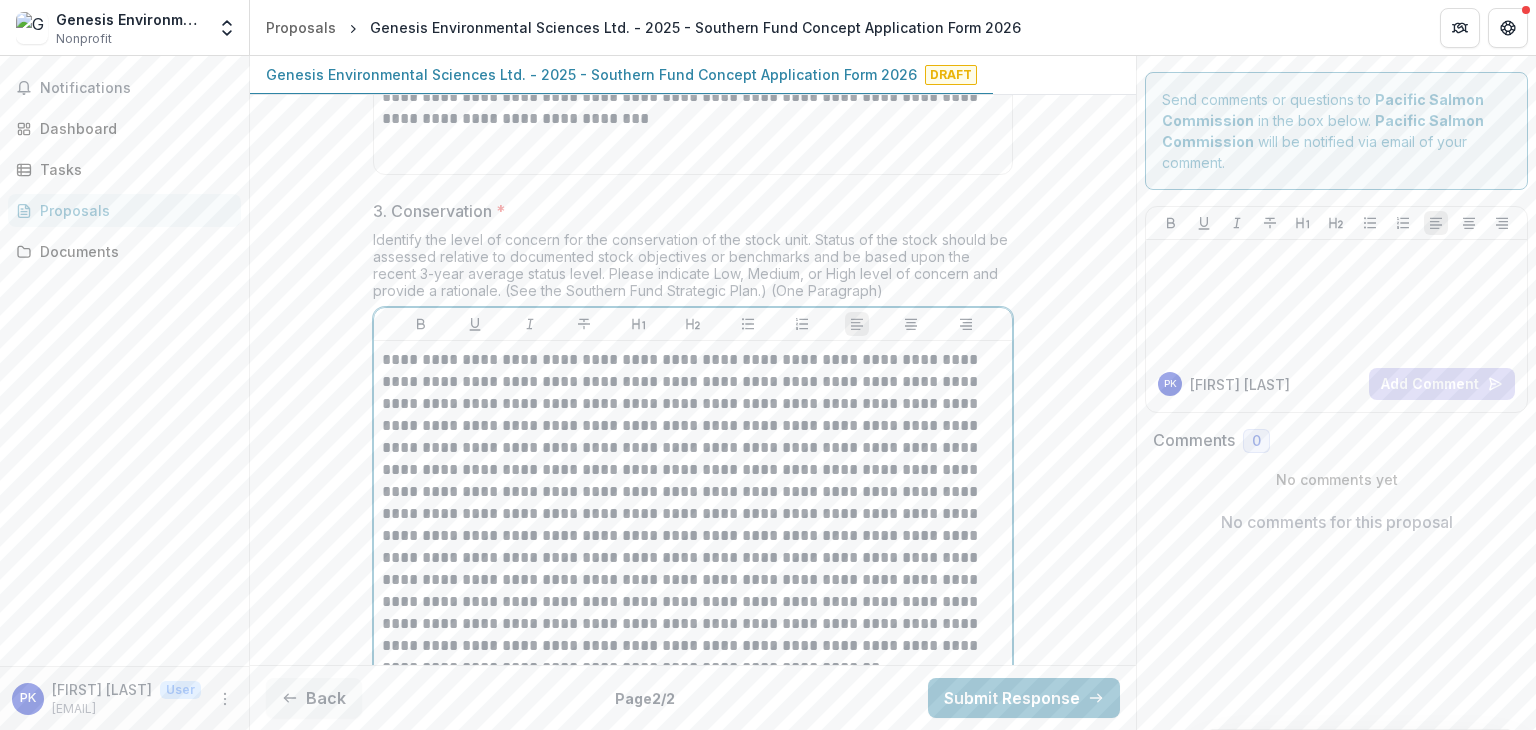 scroll, scrollTop: 1800, scrollLeft: 0, axis: vertical 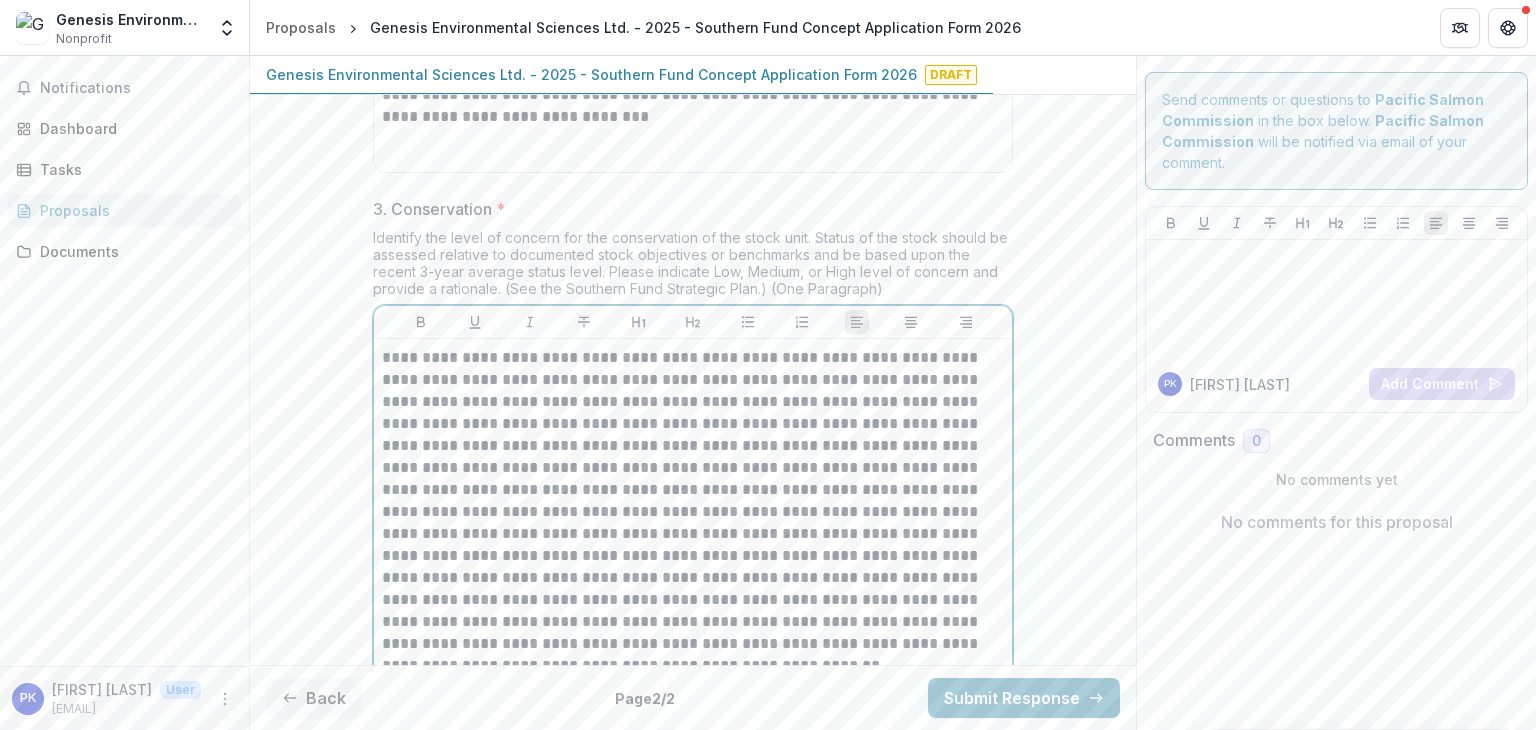 click at bounding box center [693, 512] 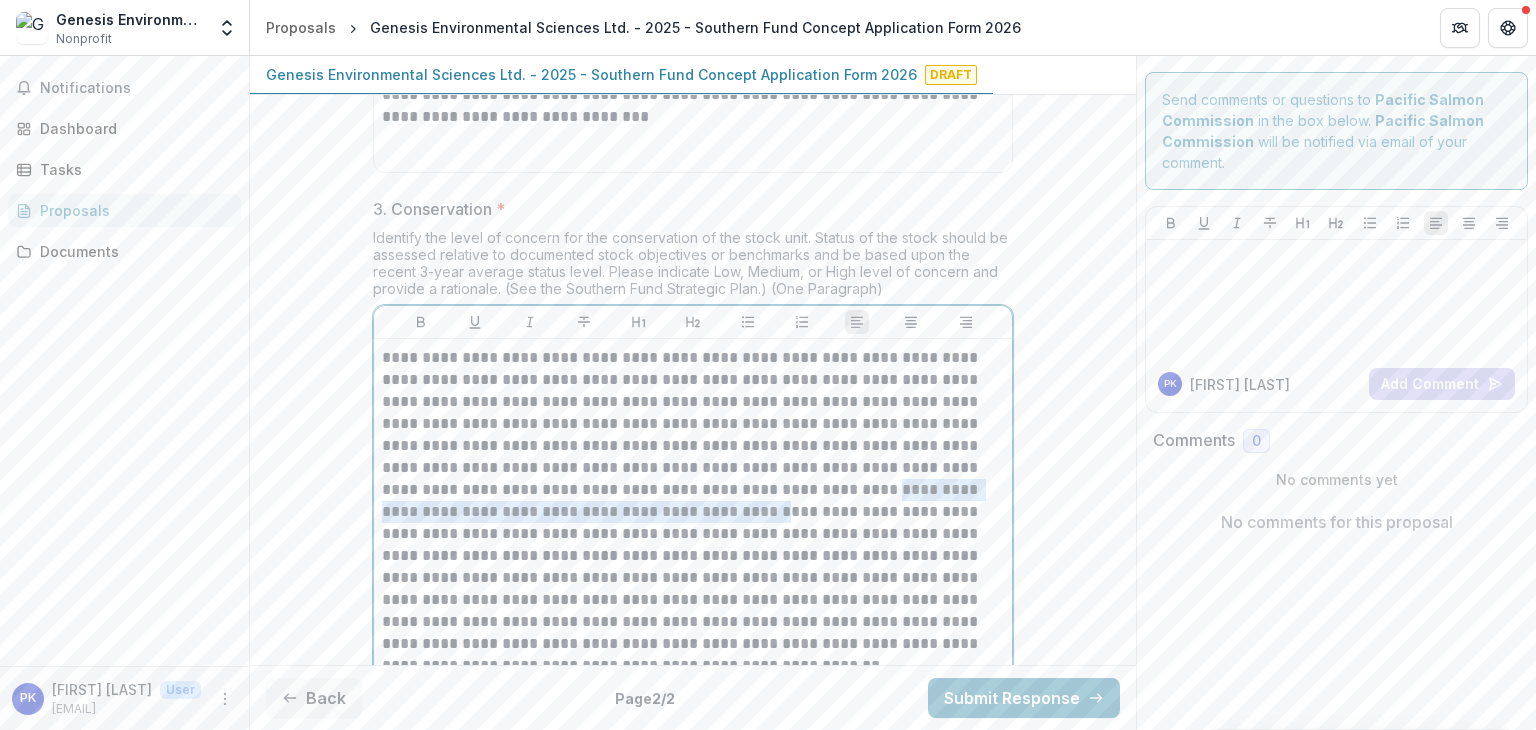 drag, startPoint x: 805, startPoint y: 484, endPoint x: 634, endPoint y: 502, distance: 171.94476 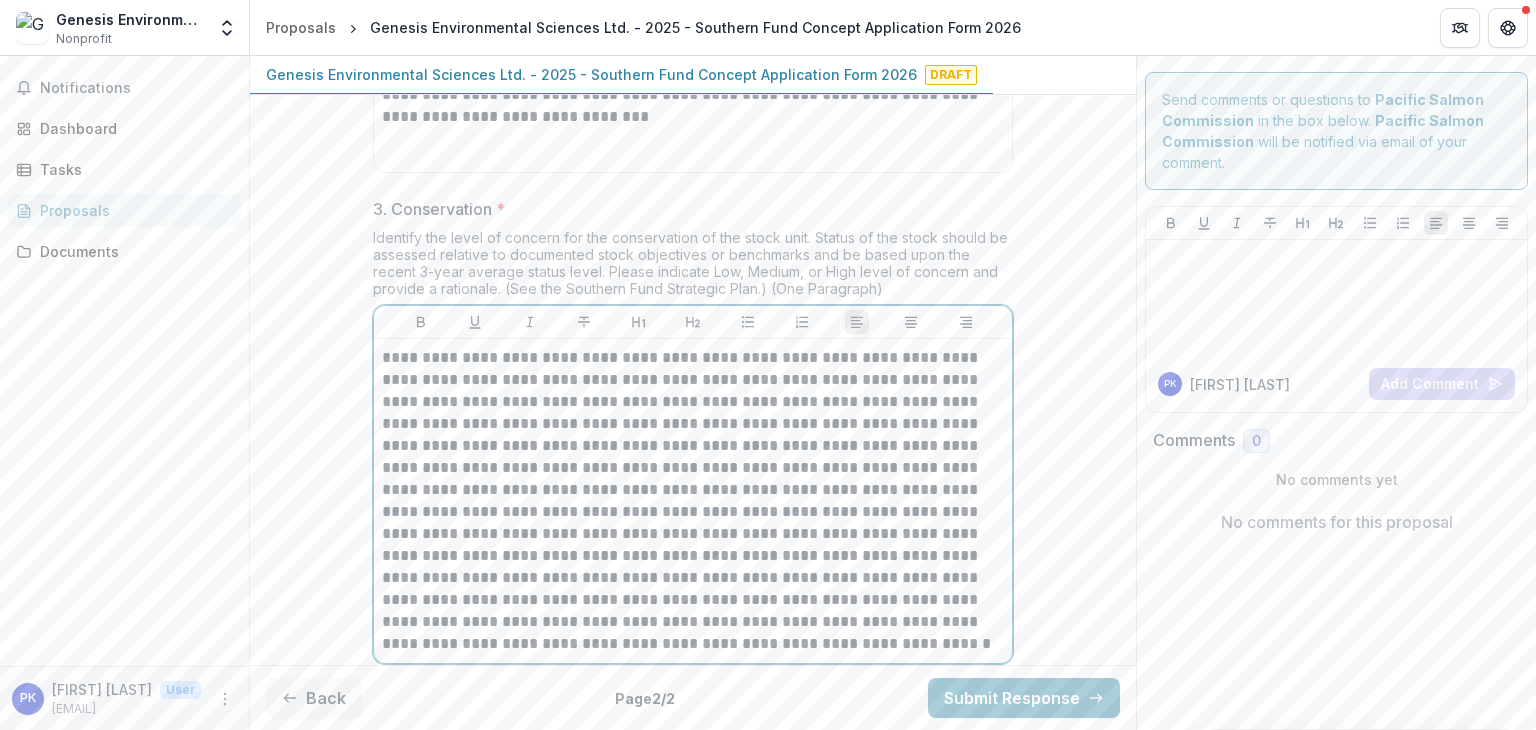 click at bounding box center [693, 501] 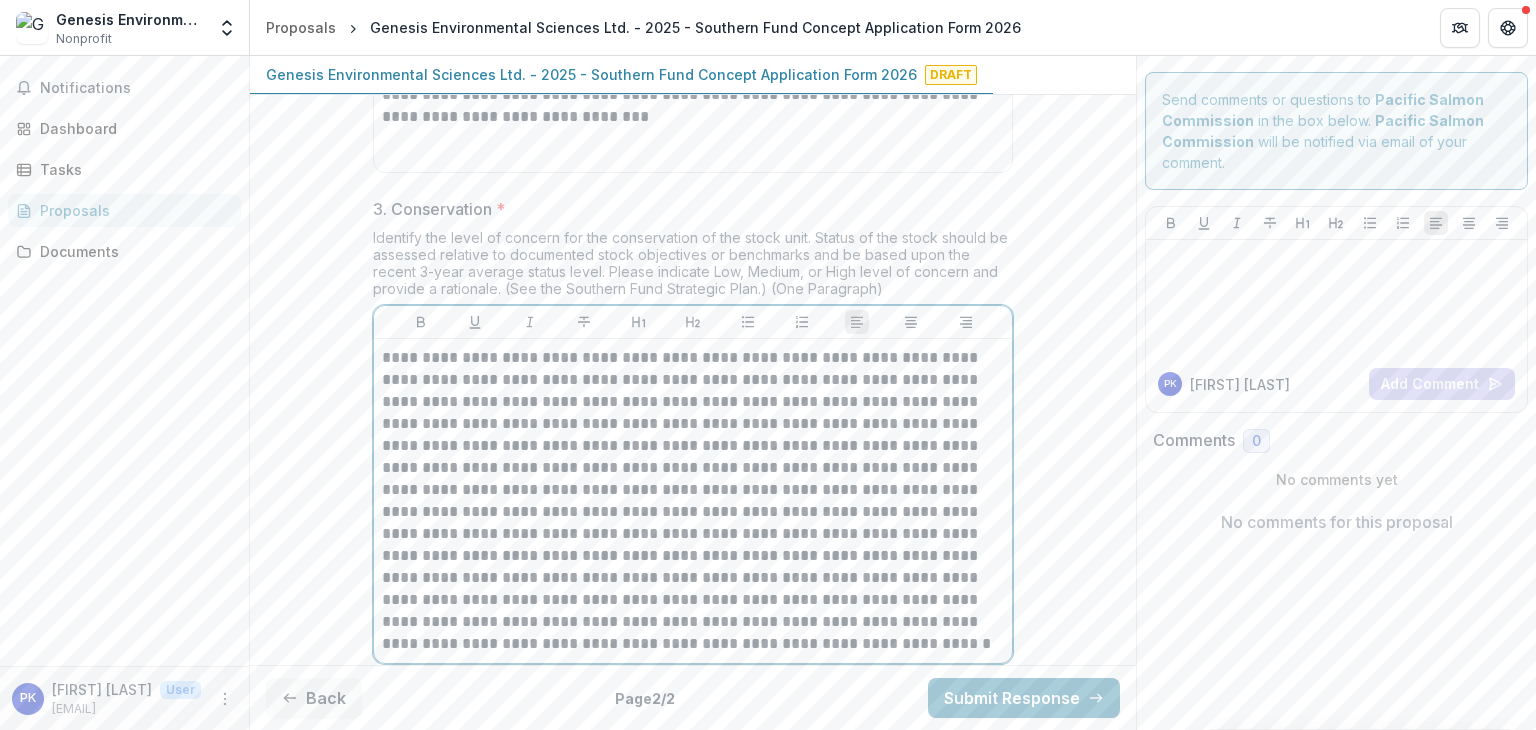 click at bounding box center (693, 501) 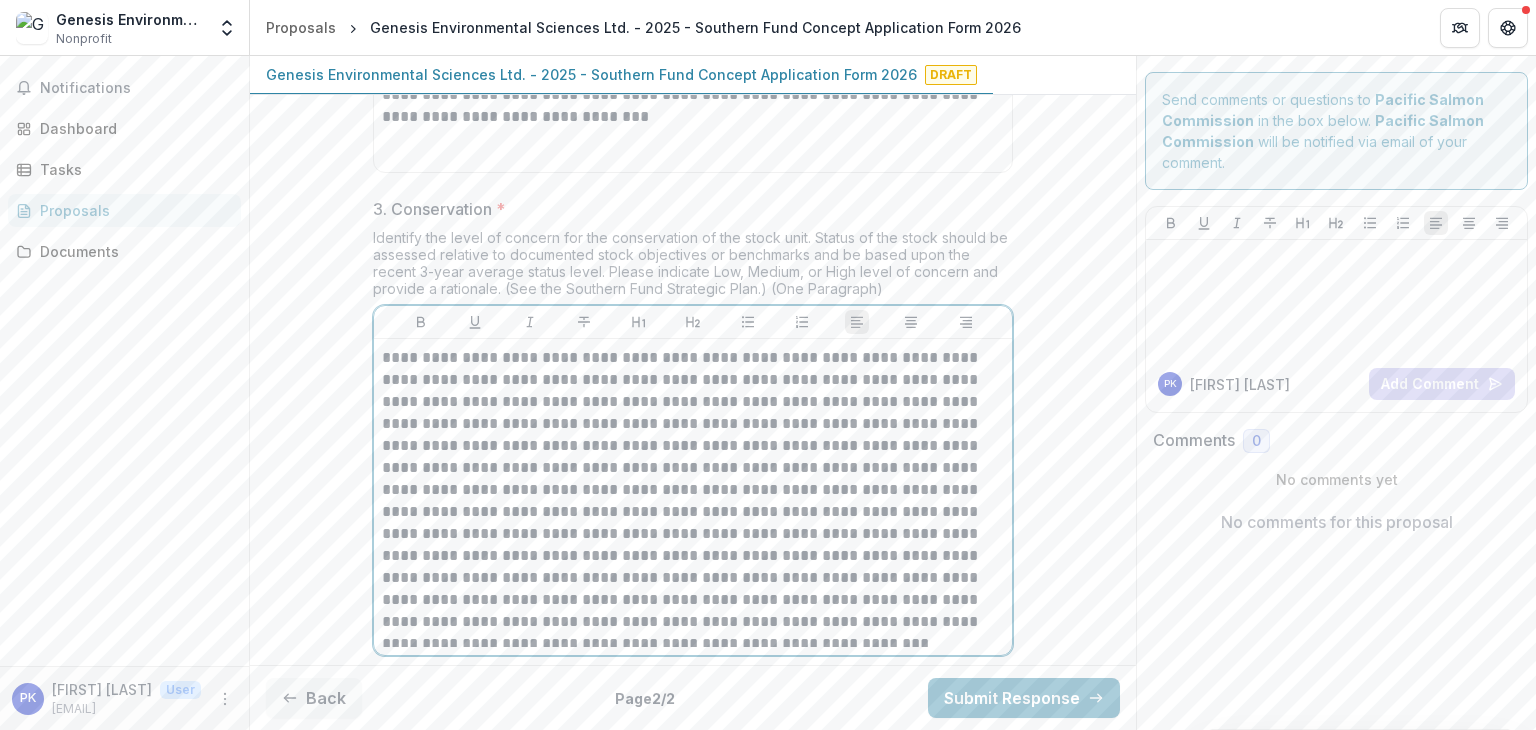 click at bounding box center [693, 490] 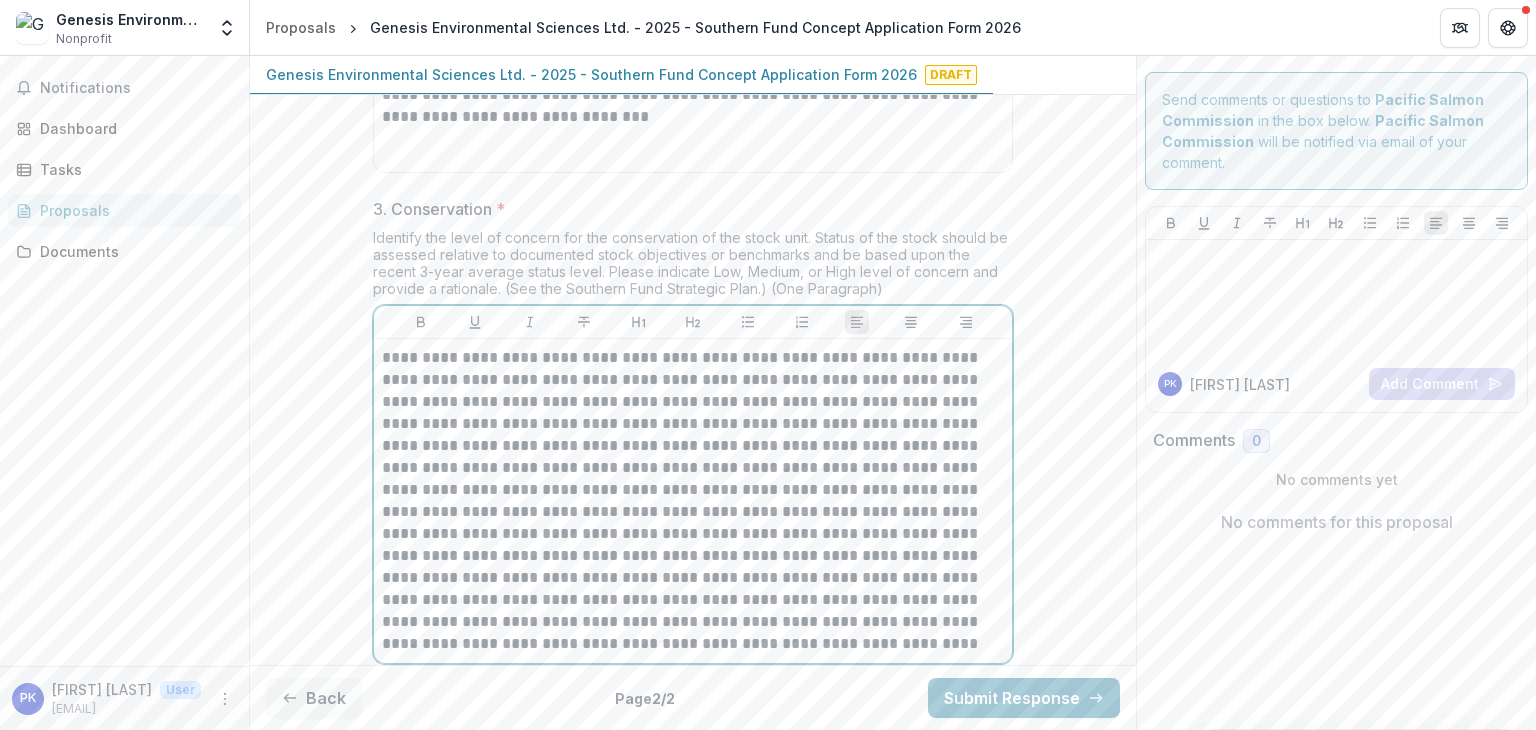 click at bounding box center [693, 501] 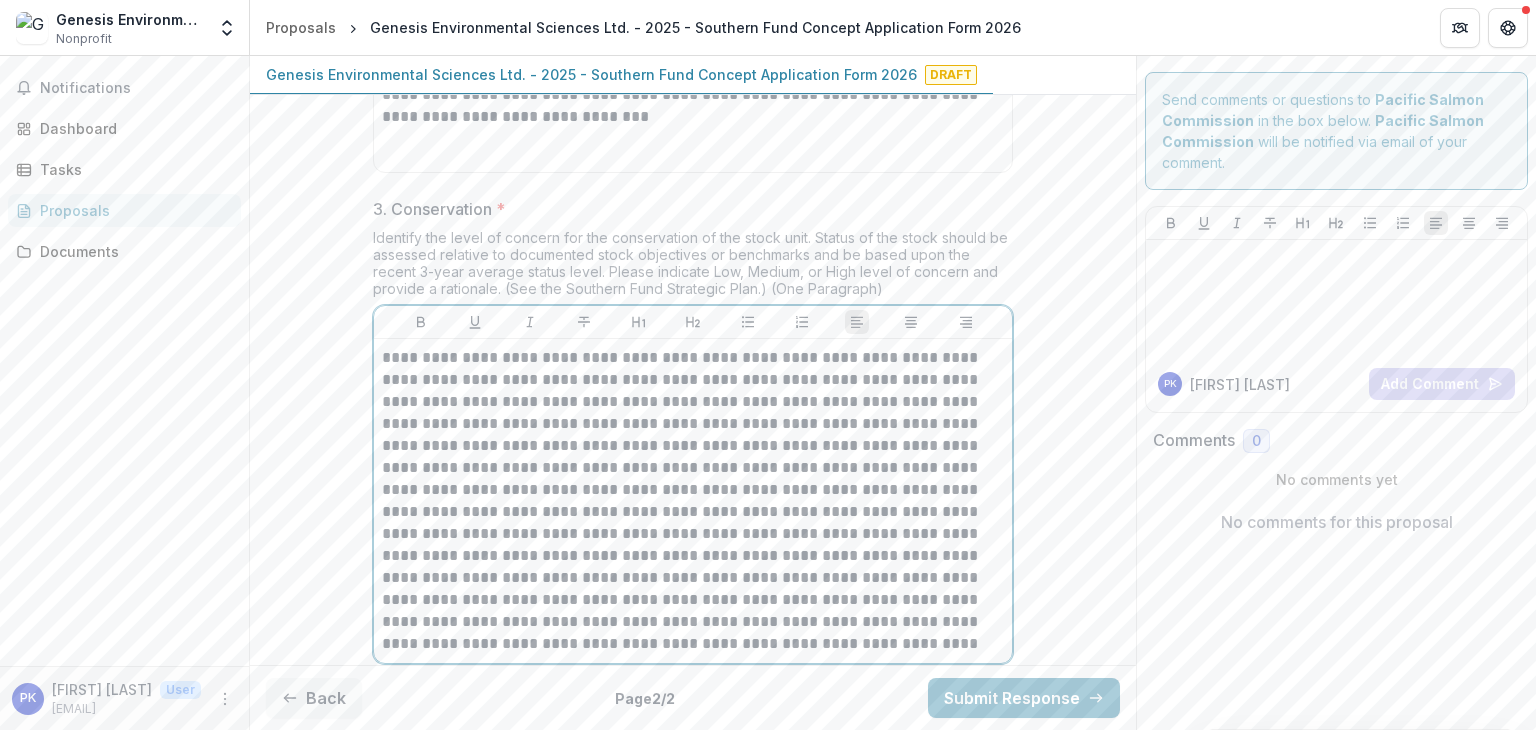 click at bounding box center [693, 501] 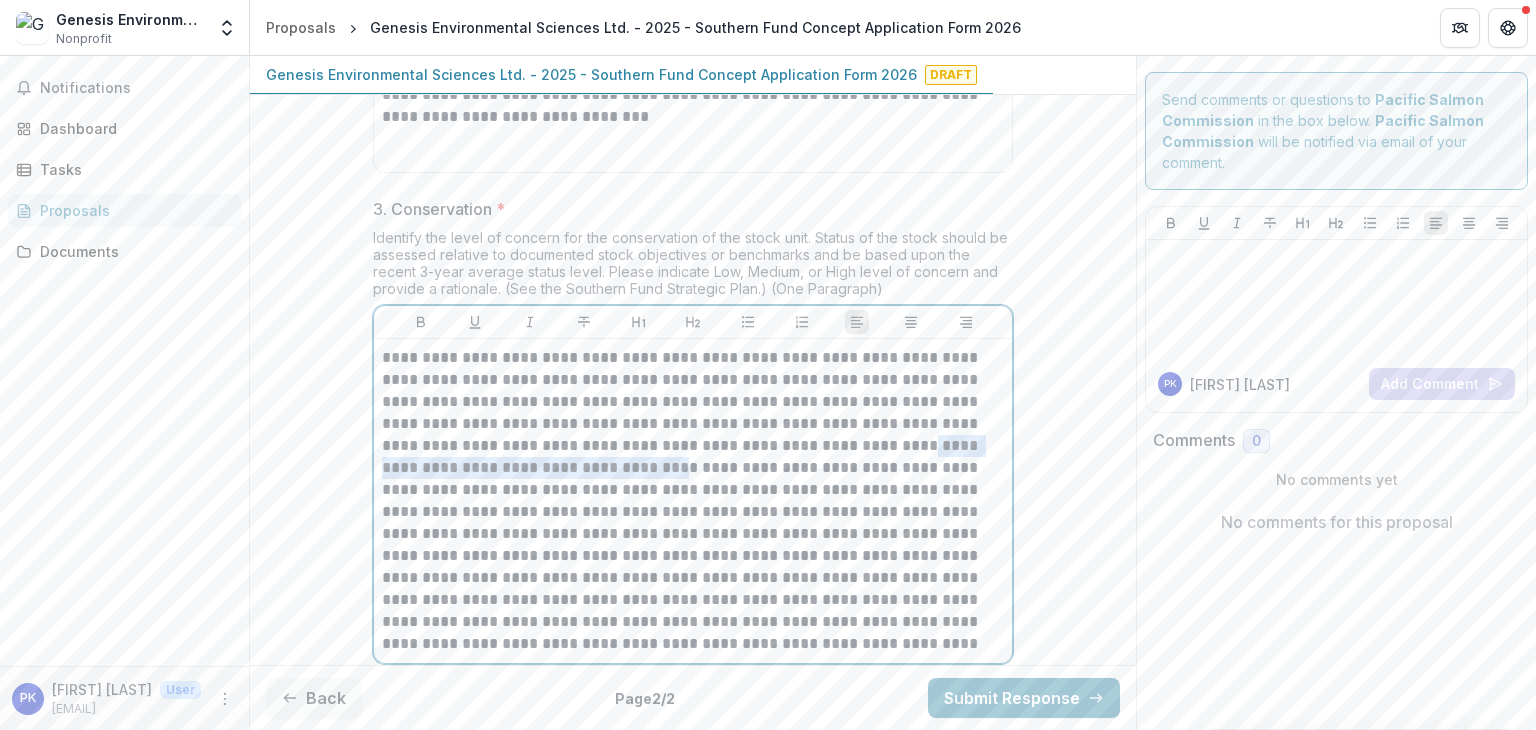 drag, startPoint x: 547, startPoint y: 457, endPoint x: 764, endPoint y: 444, distance: 217.38905 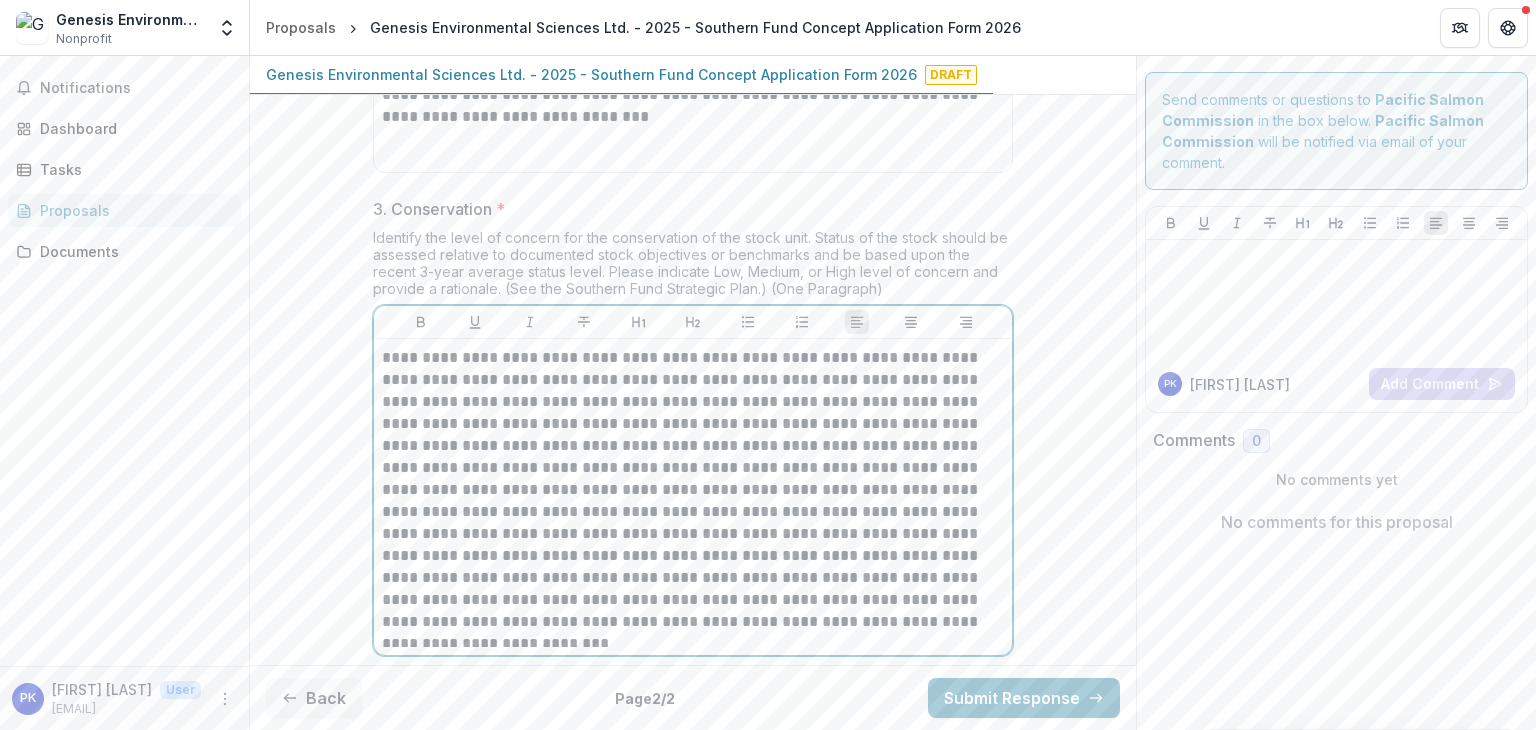 click on "**********" at bounding box center [693, 490] 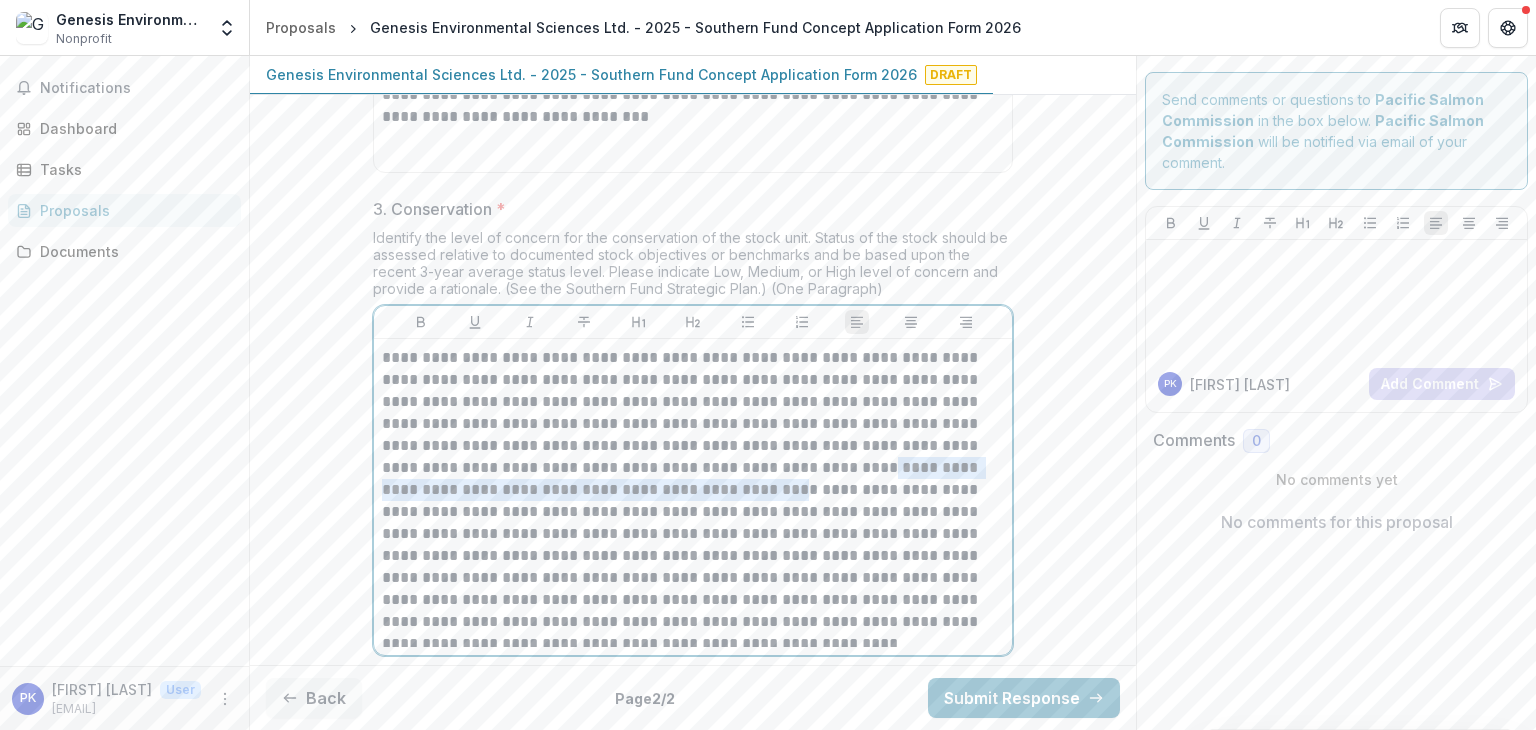 drag, startPoint x: 705, startPoint y: 459, endPoint x: 587, endPoint y: 482, distance: 120.22063 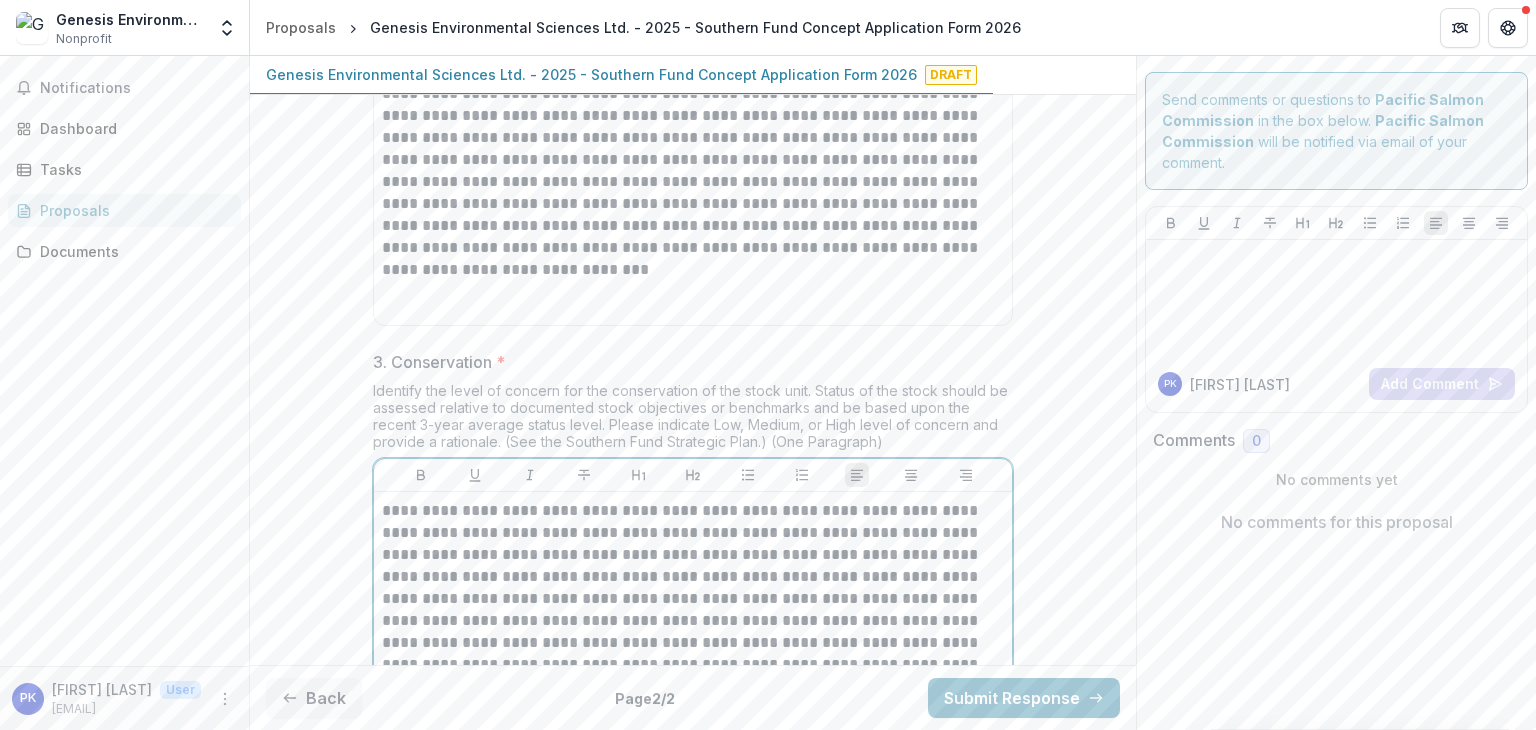 scroll, scrollTop: 1599, scrollLeft: 0, axis: vertical 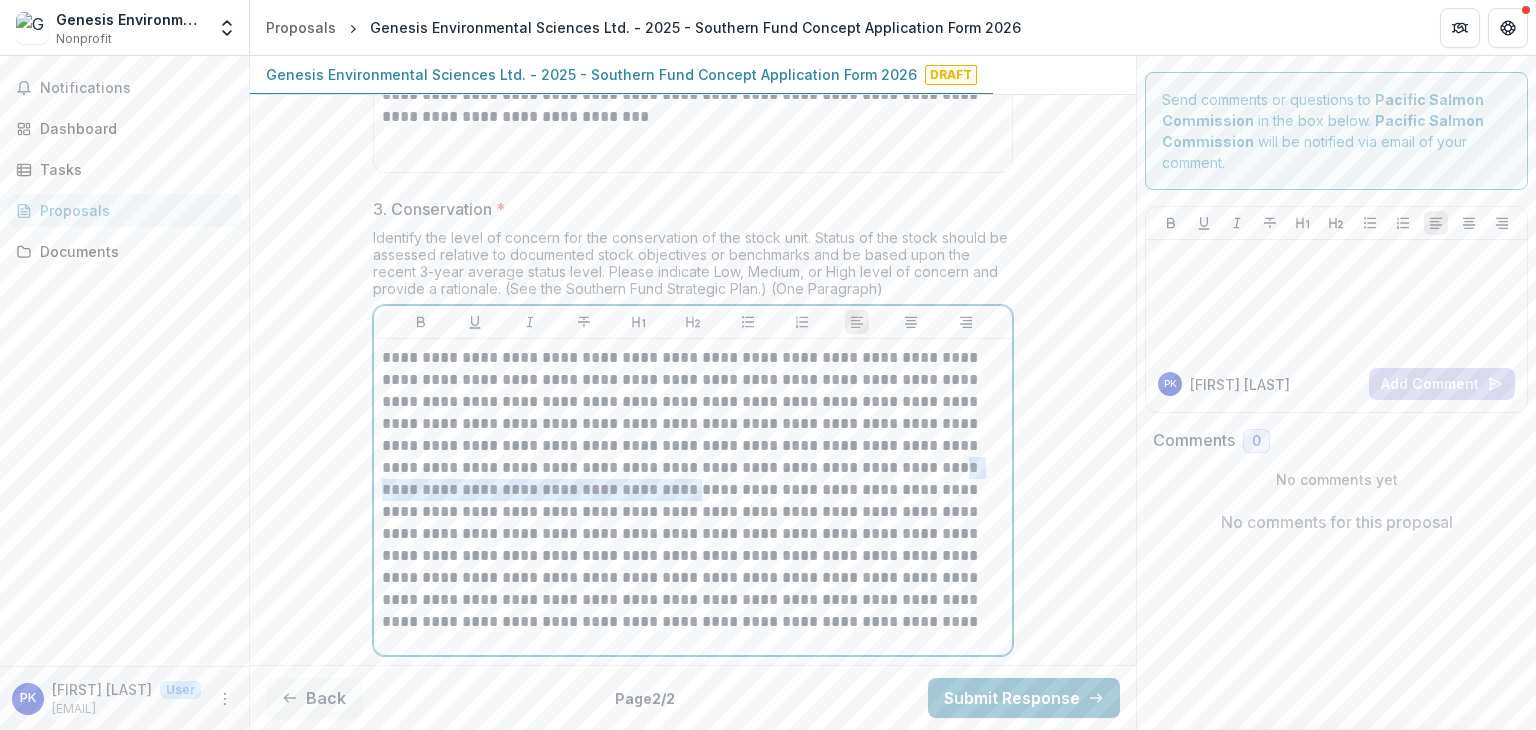drag, startPoint x: 772, startPoint y: 461, endPoint x: 490, endPoint y: 480, distance: 282.63934 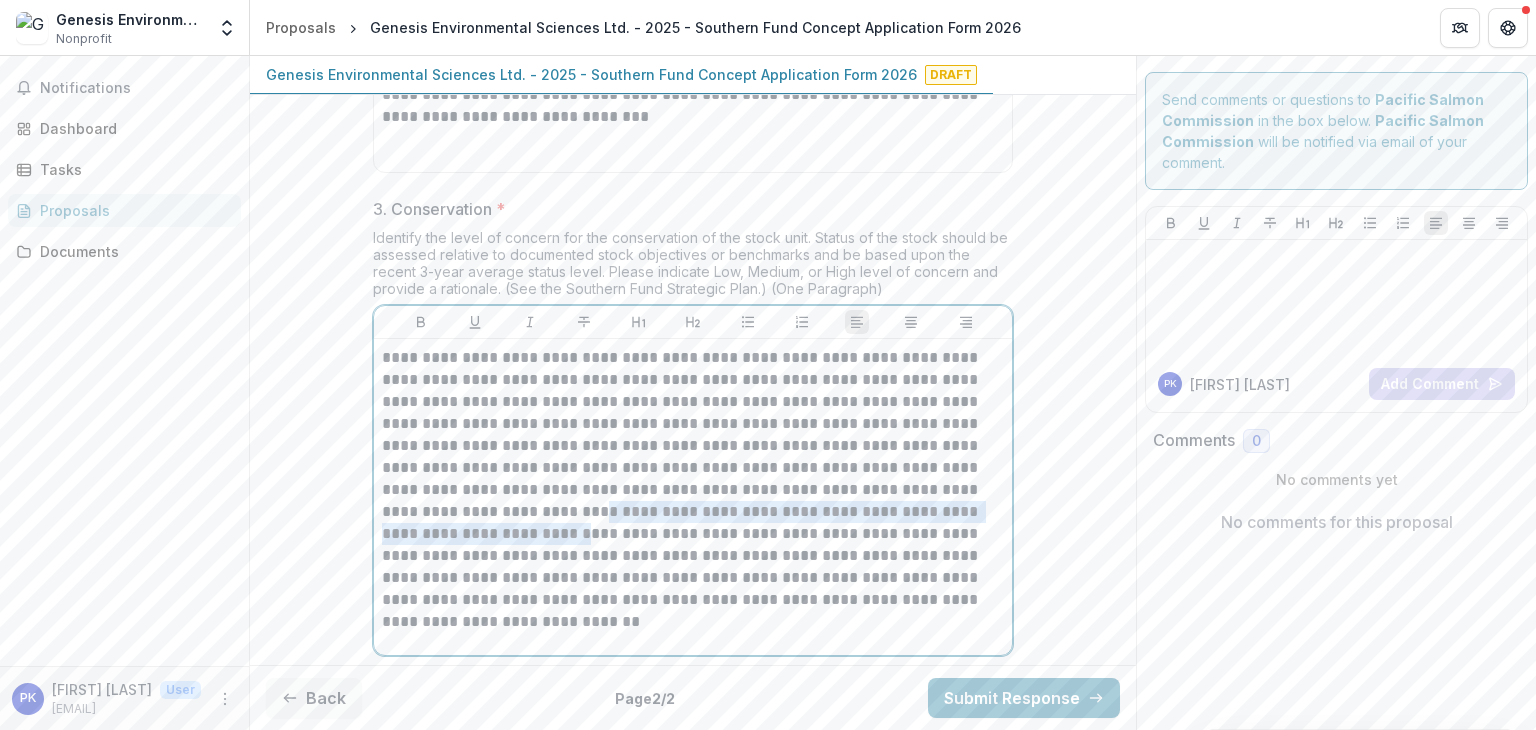 drag, startPoint x: 965, startPoint y: 485, endPoint x: 915, endPoint y: 509, distance: 55.461697 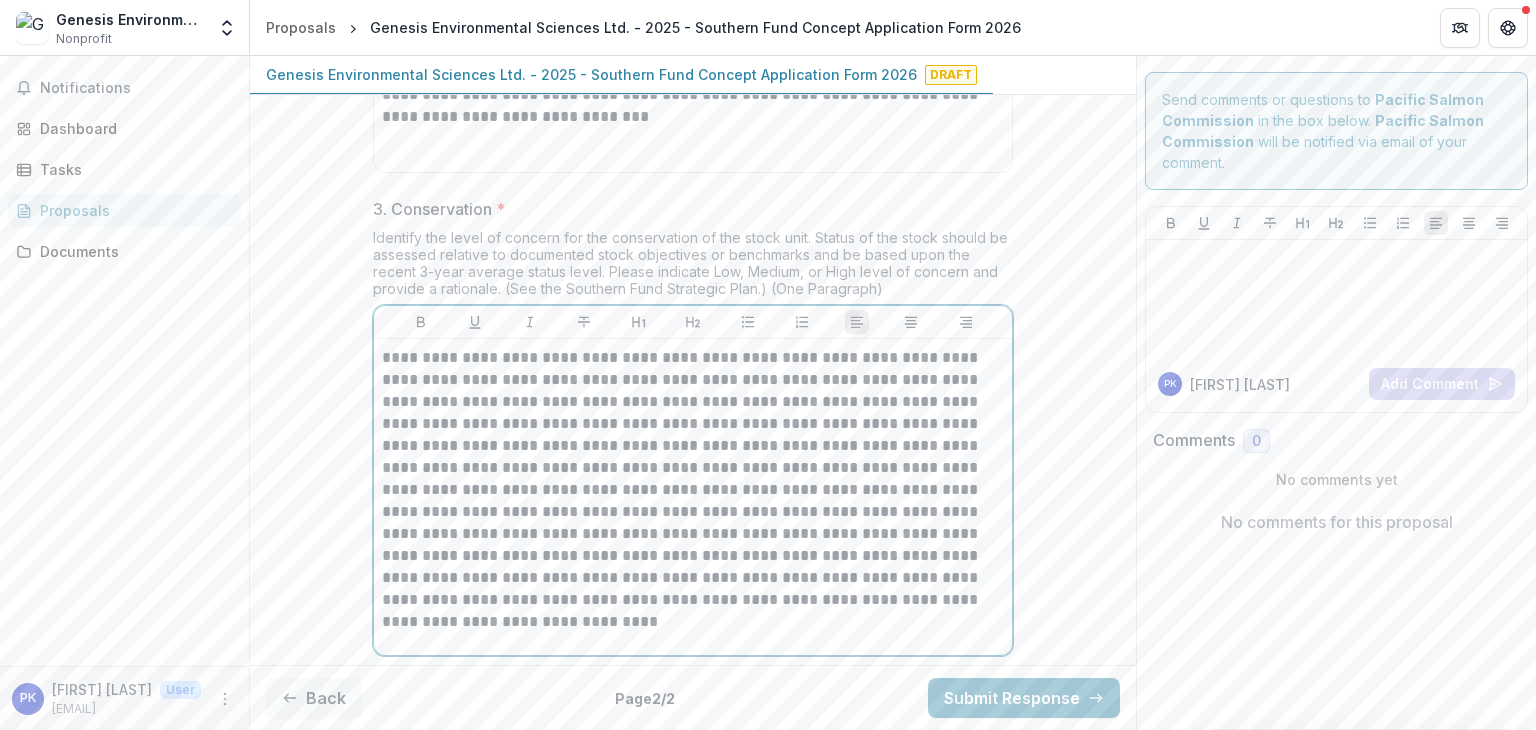 click on "**********" at bounding box center (693, 479) 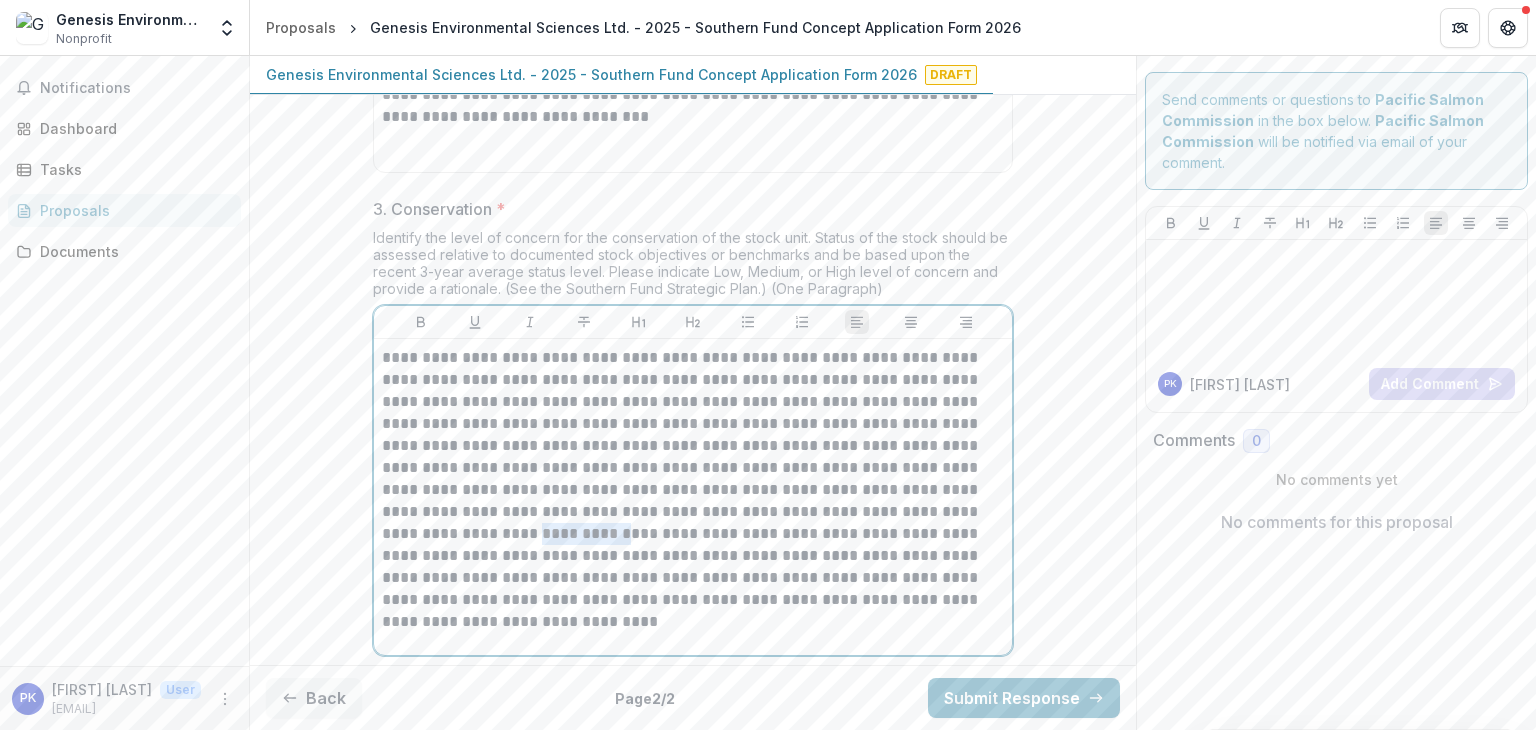 drag, startPoint x: 936, startPoint y: 505, endPoint x: 859, endPoint y: 504, distance: 77.00649 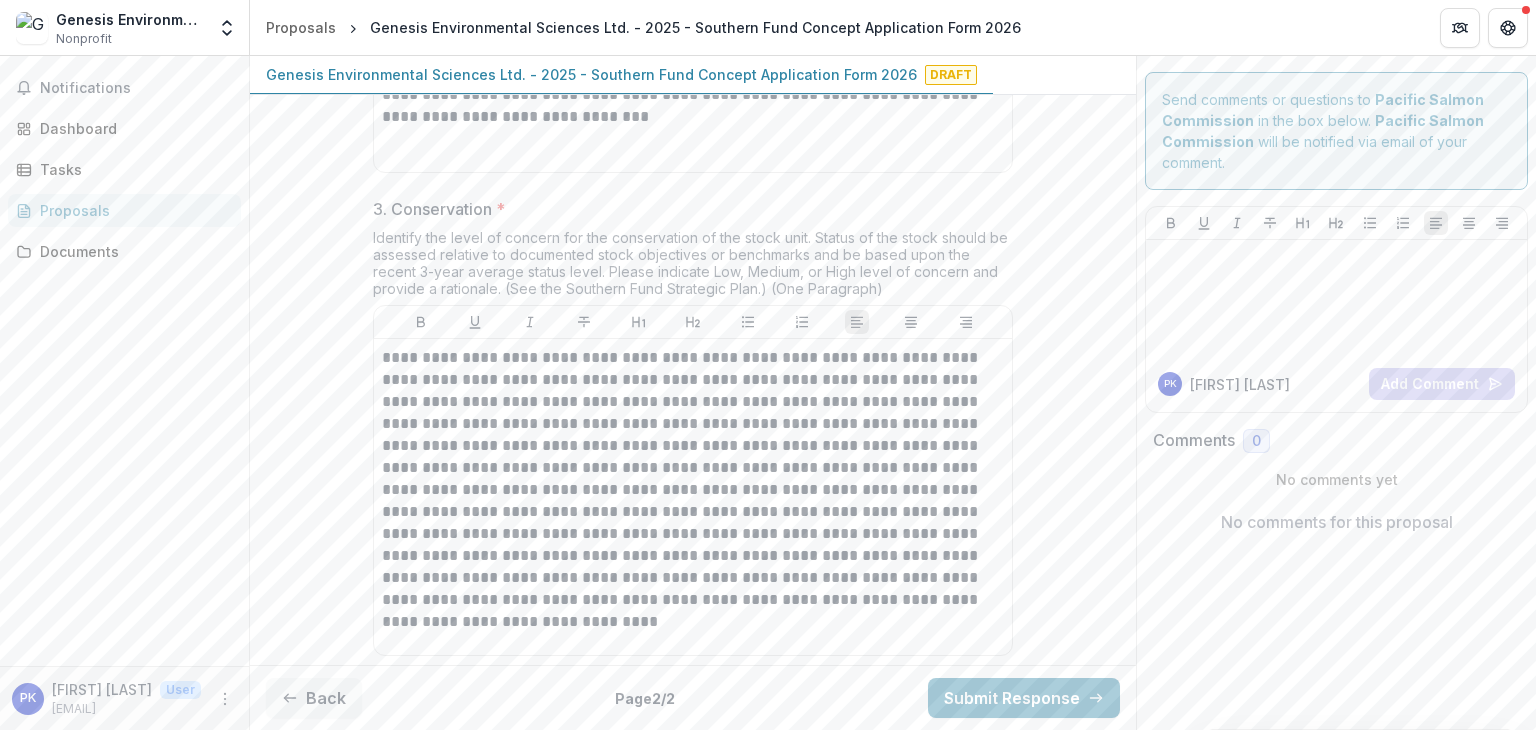 click on "**********" at bounding box center (693, 497) 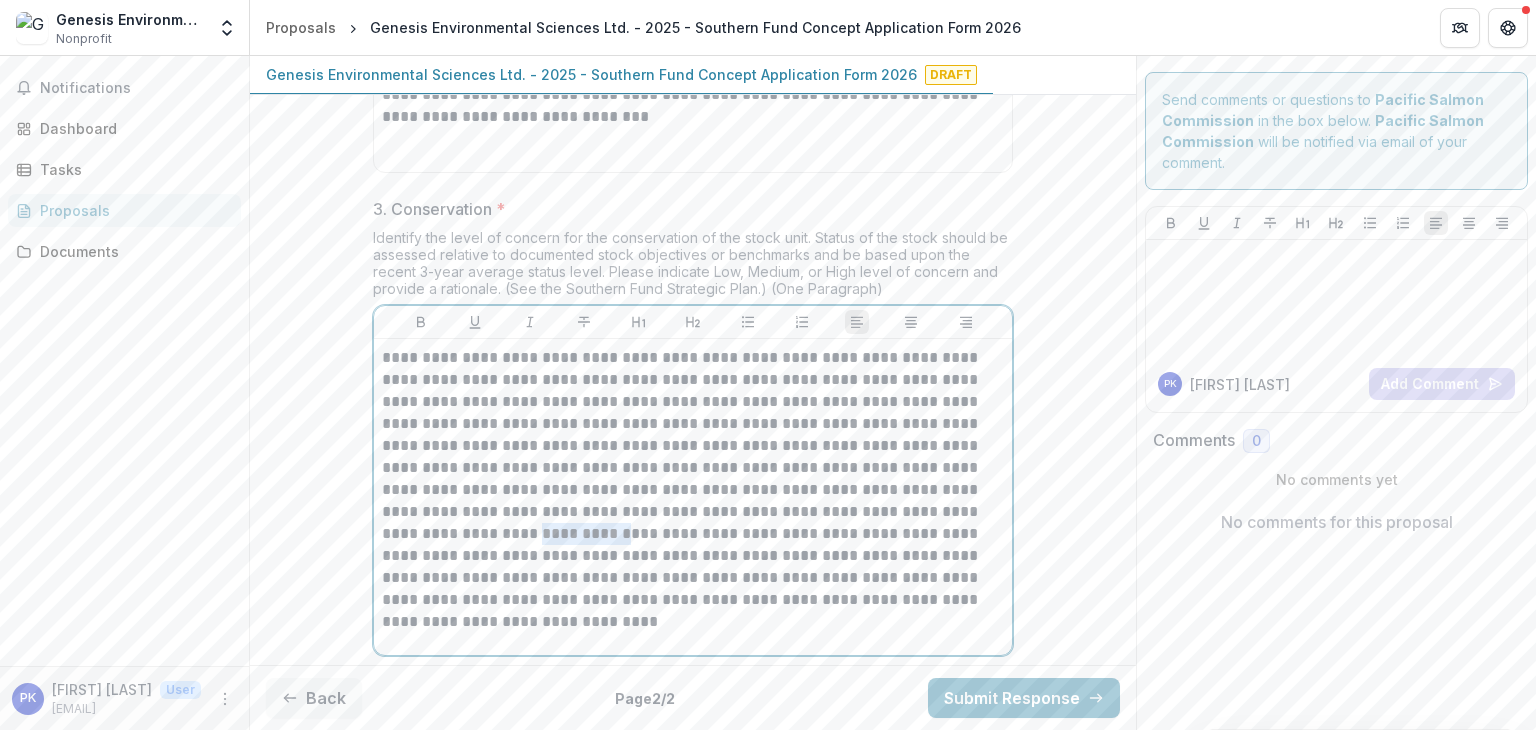 click on "**********" at bounding box center [693, 479] 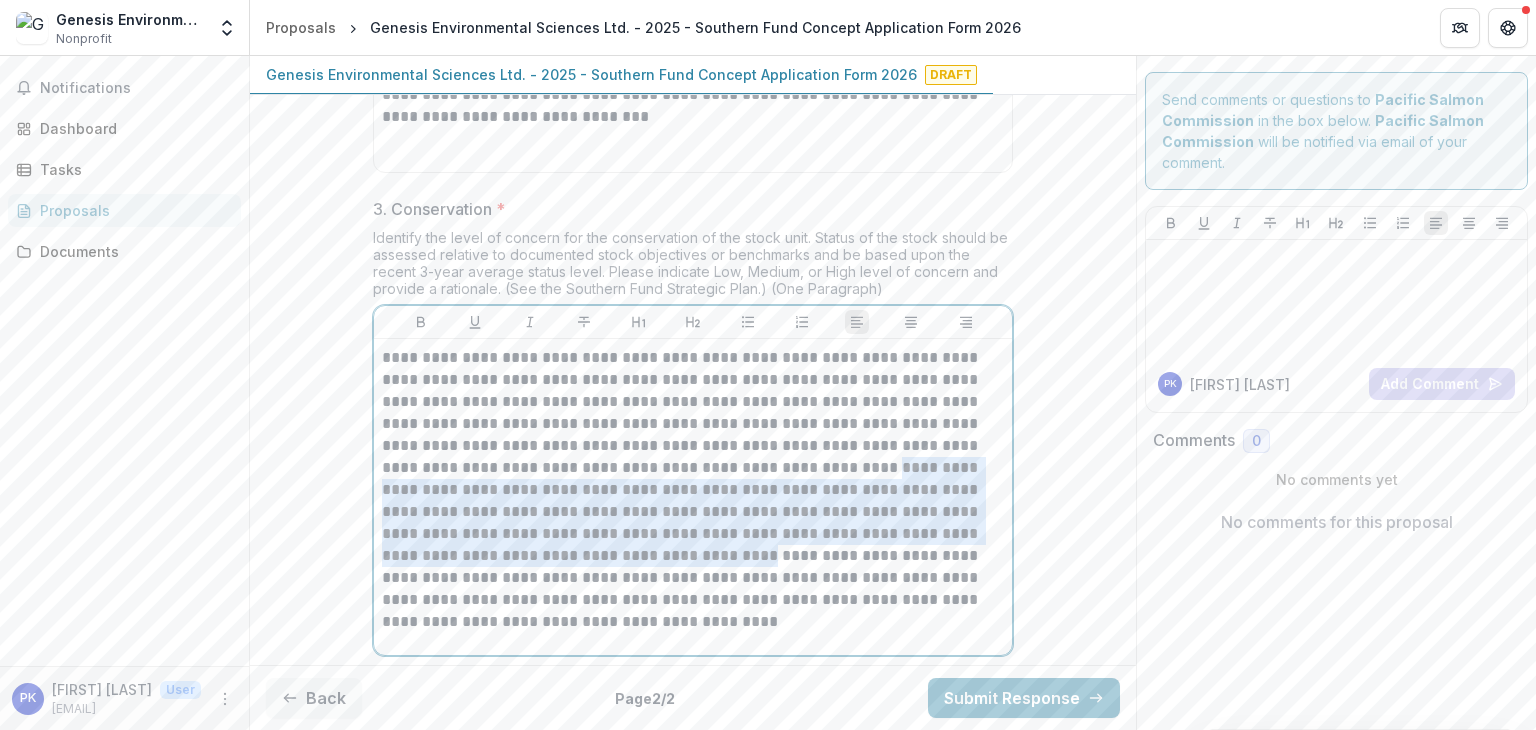 drag, startPoint x: 512, startPoint y: 550, endPoint x: 709, endPoint y: 473, distance: 211.5136 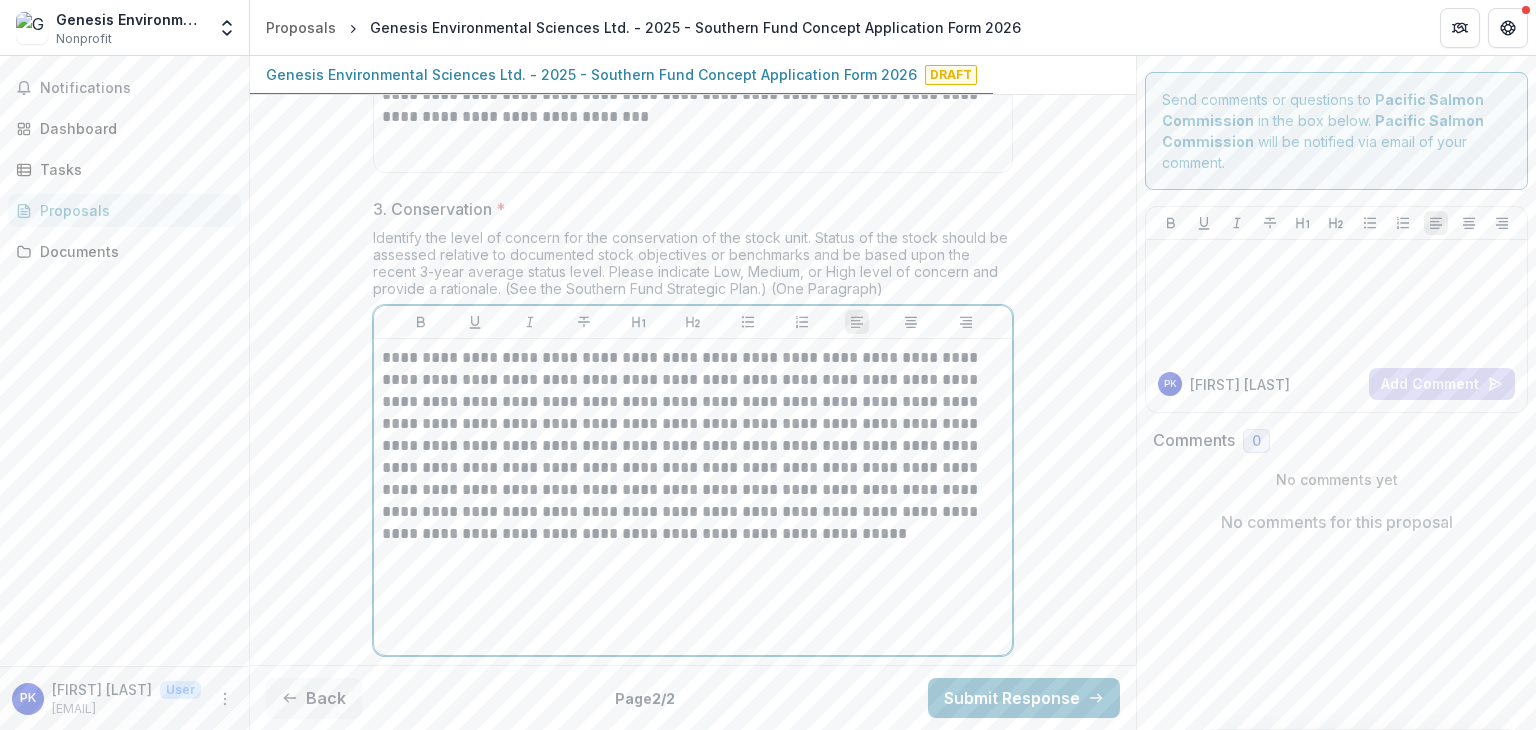 click on "**********" at bounding box center [693, 446] 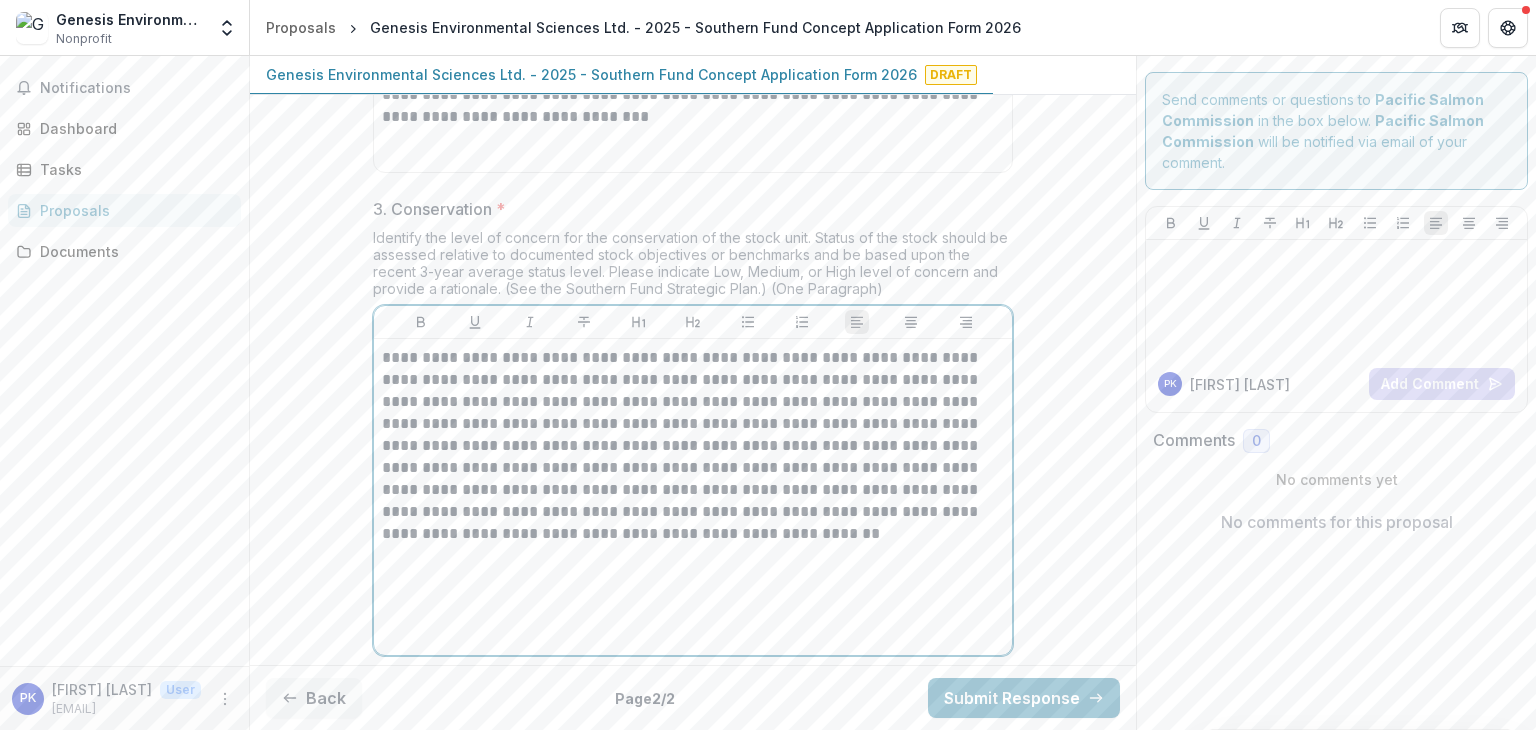 drag, startPoint x: 761, startPoint y: 437, endPoint x: 760, endPoint y: 447, distance: 10.049875 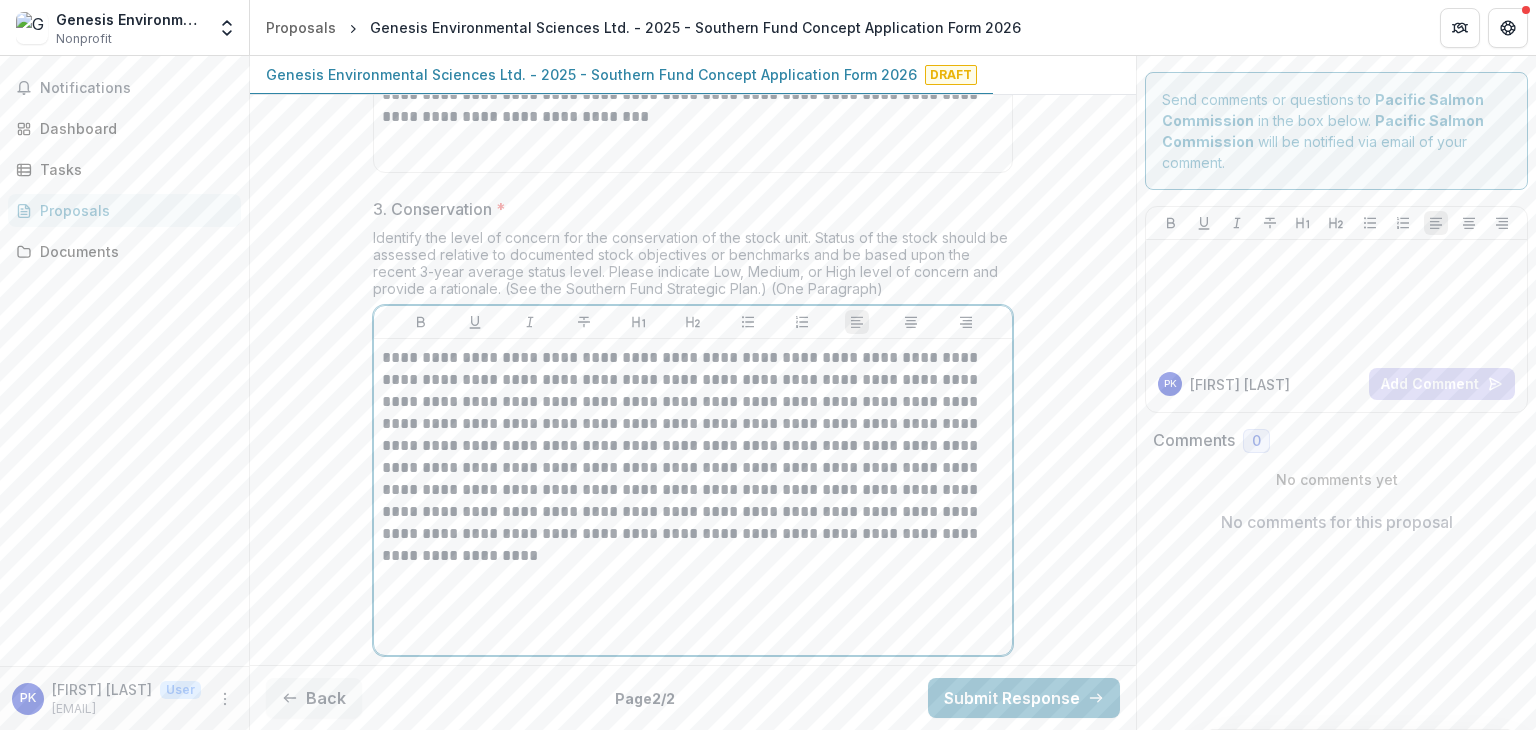 click on "**********" at bounding box center (693, 446) 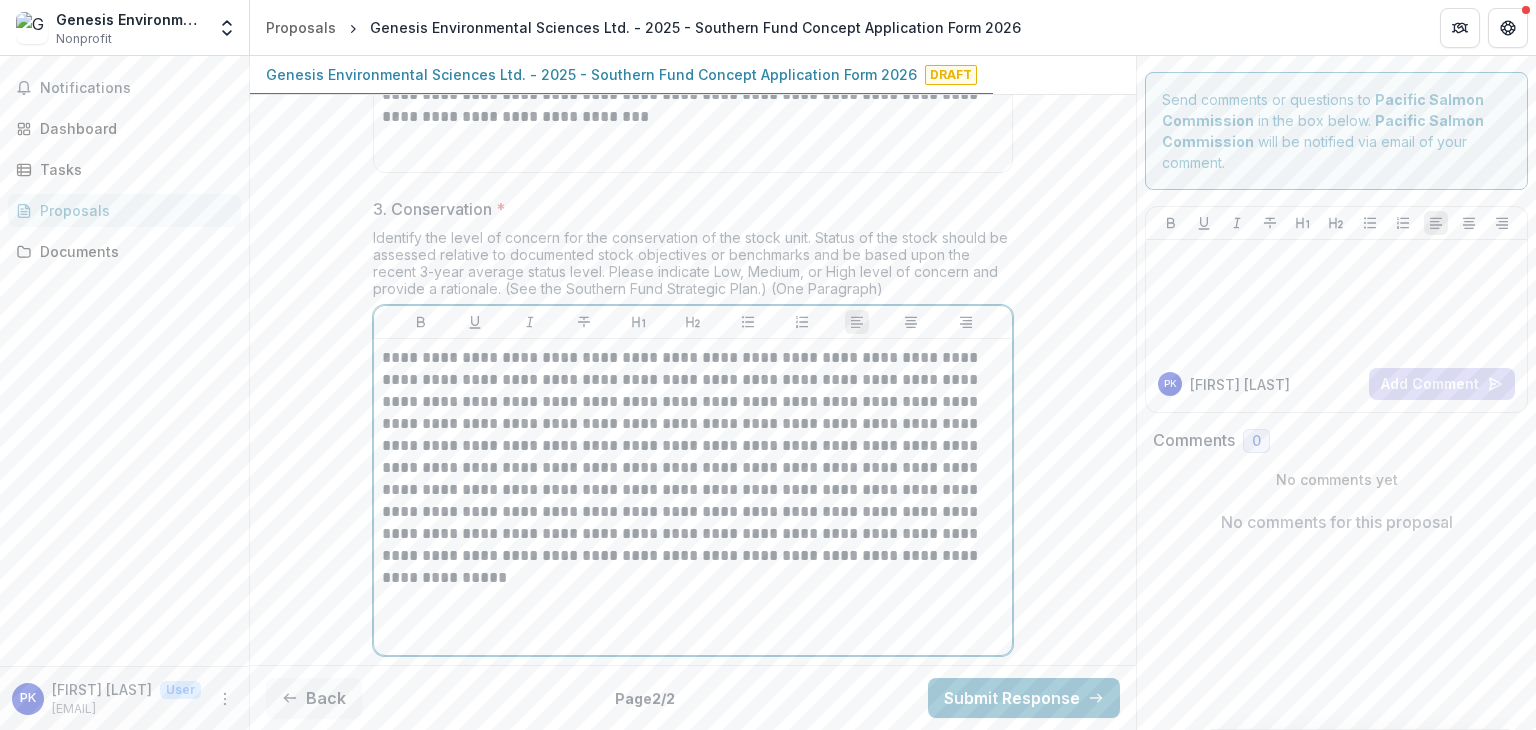 click on "**********" at bounding box center (693, 457) 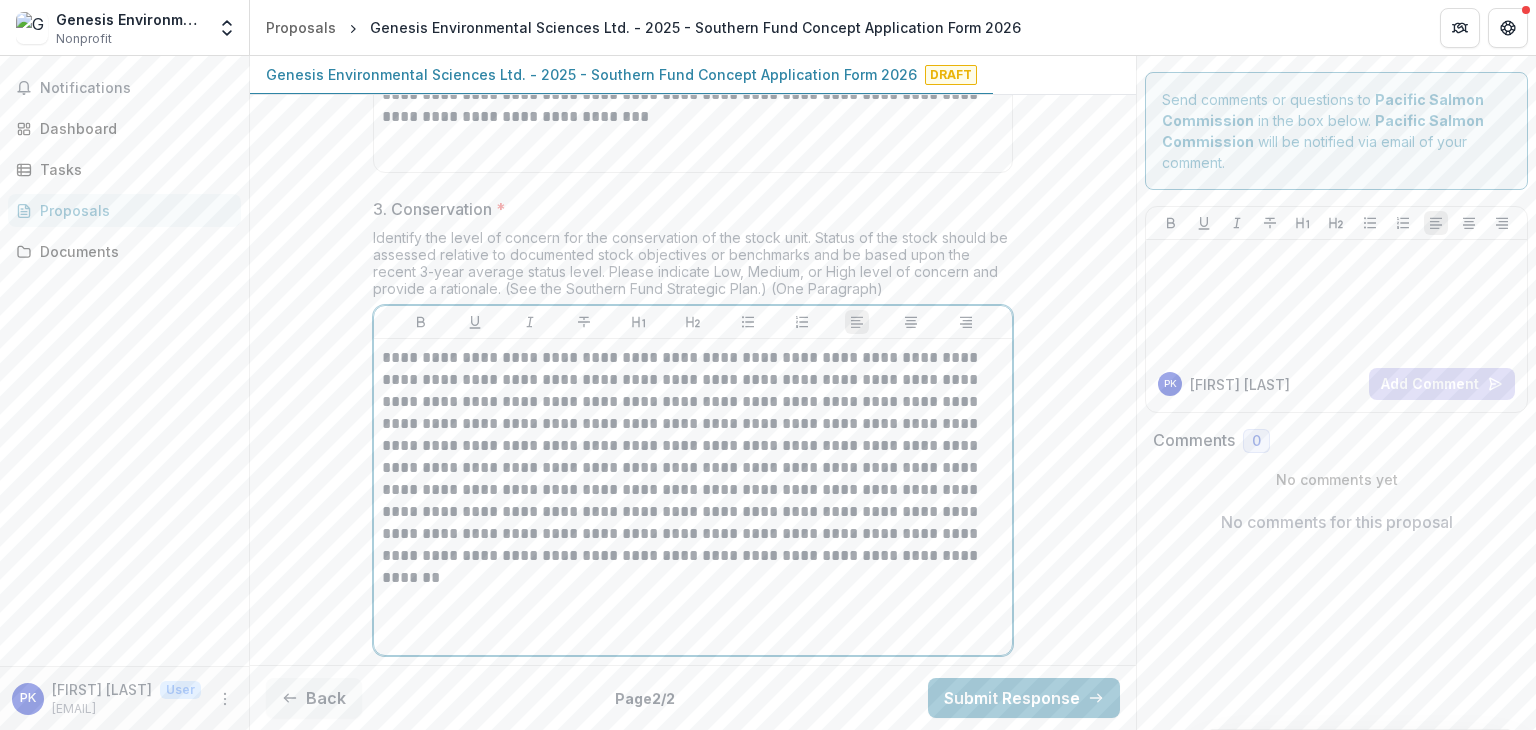 click on "**********" at bounding box center (693, 457) 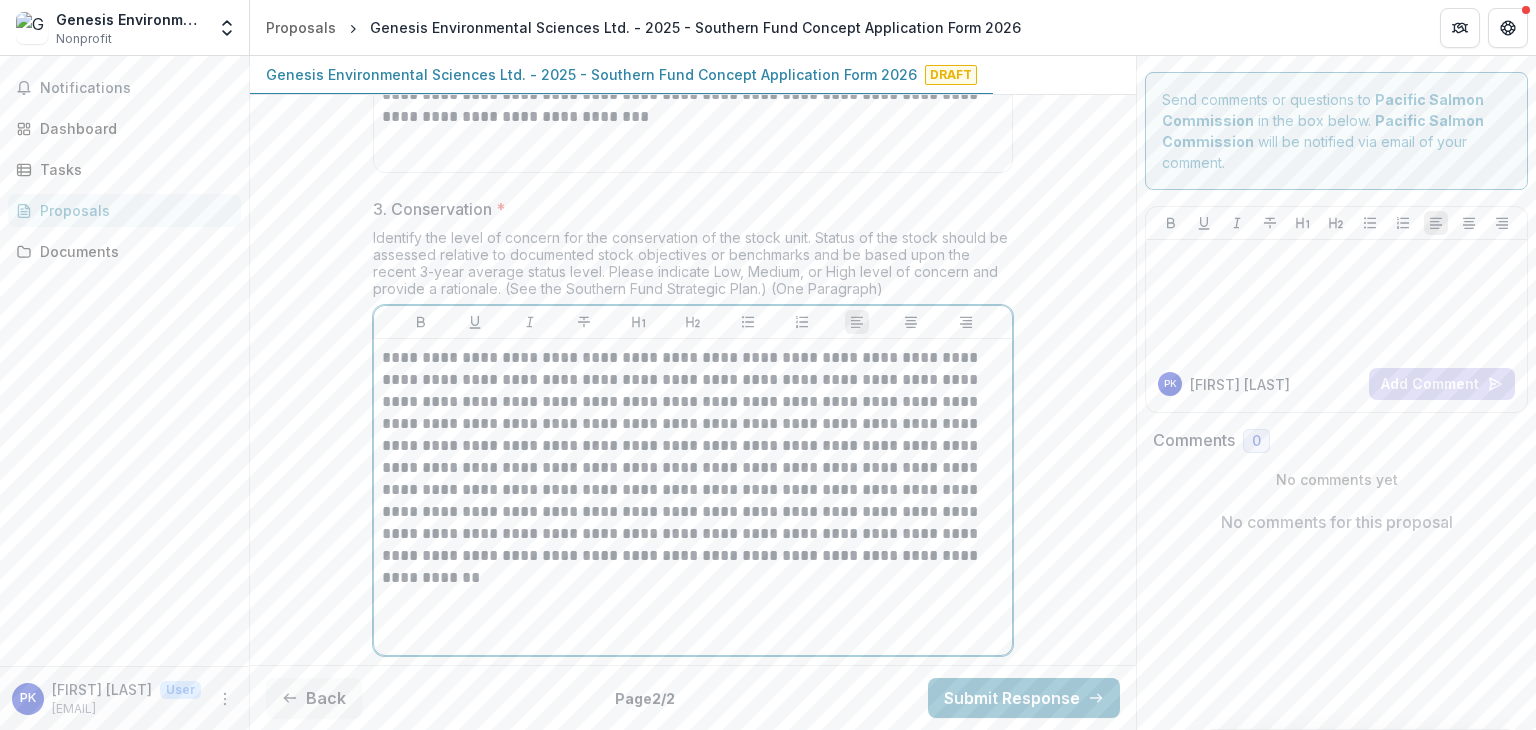 click on "**********" at bounding box center (693, 457) 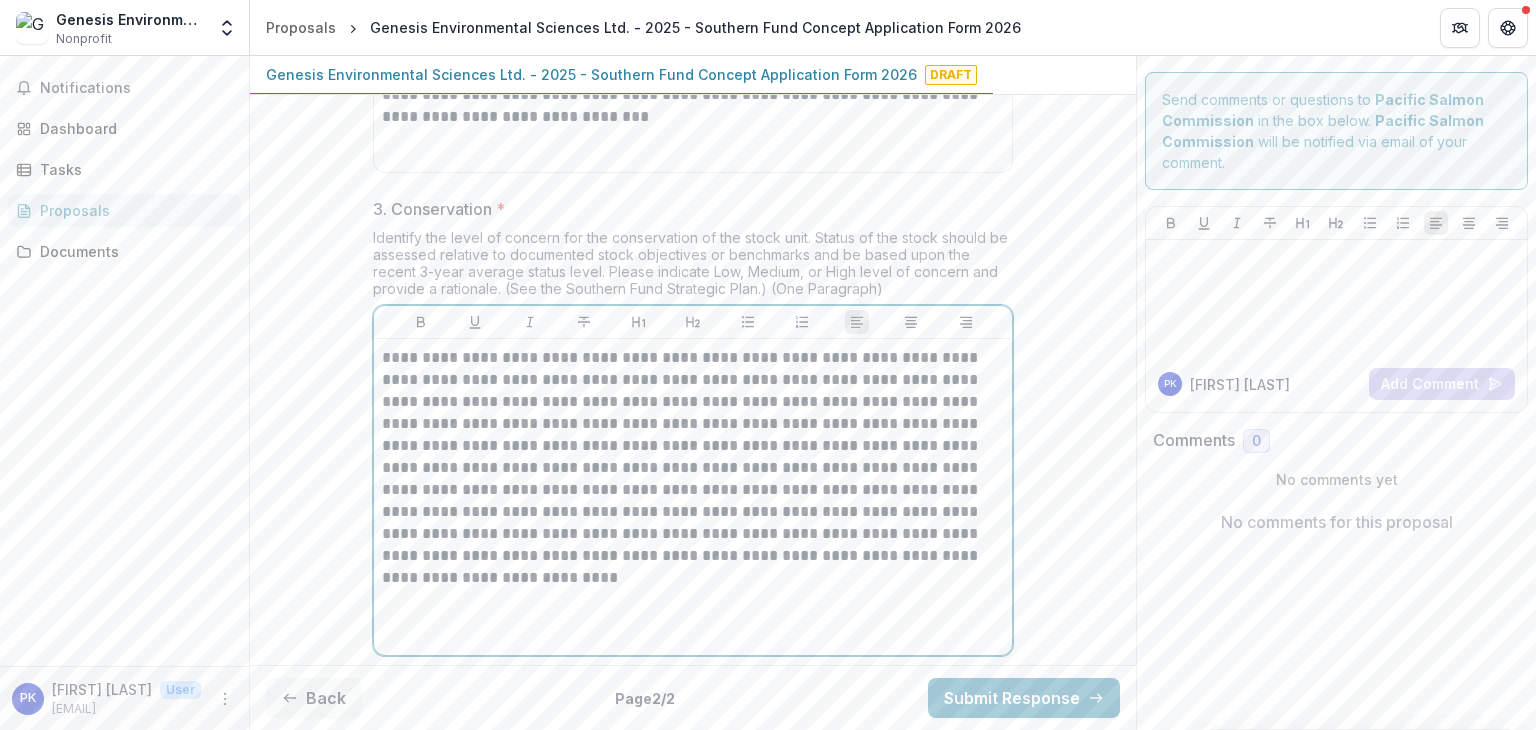 click on "**********" at bounding box center [693, 468] 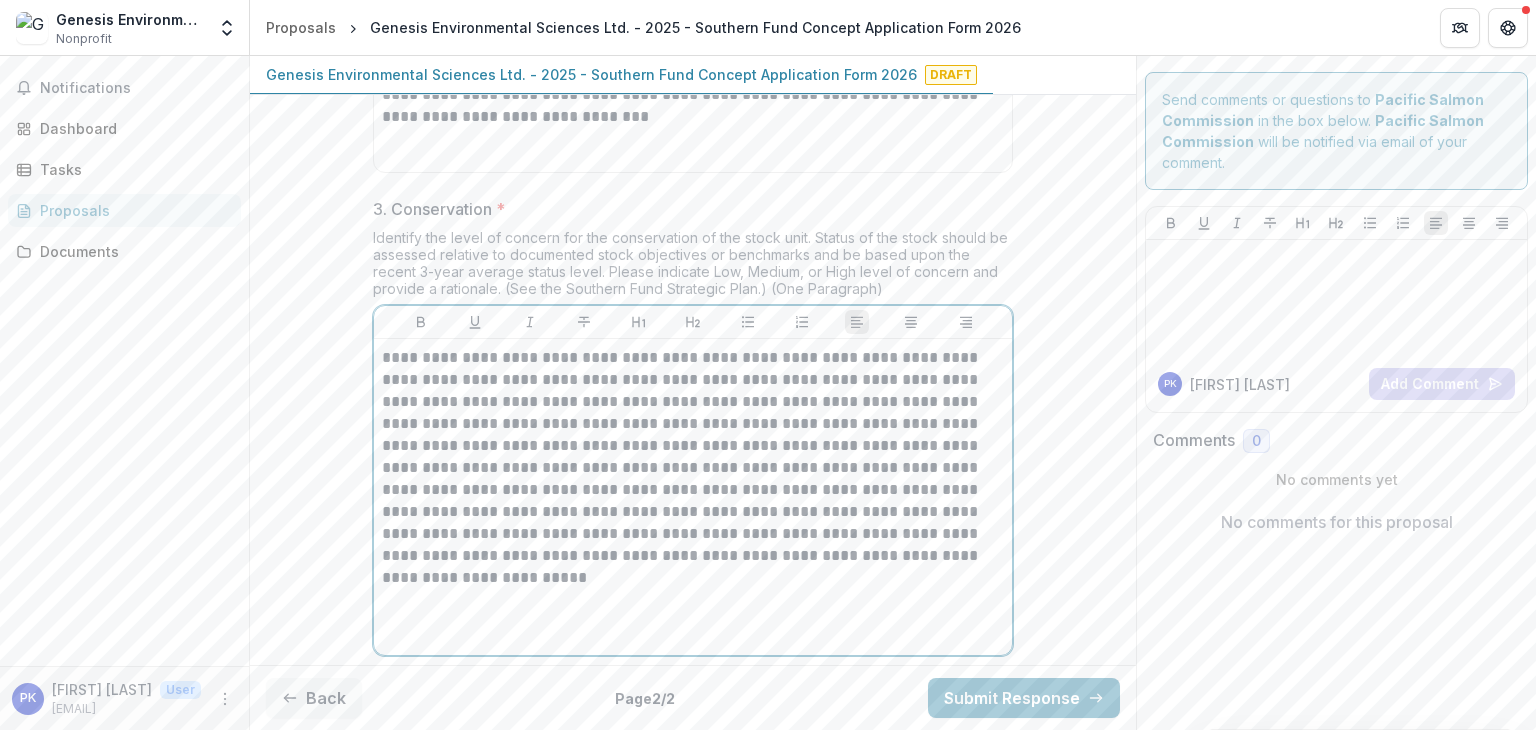 click on "**********" at bounding box center (693, 457) 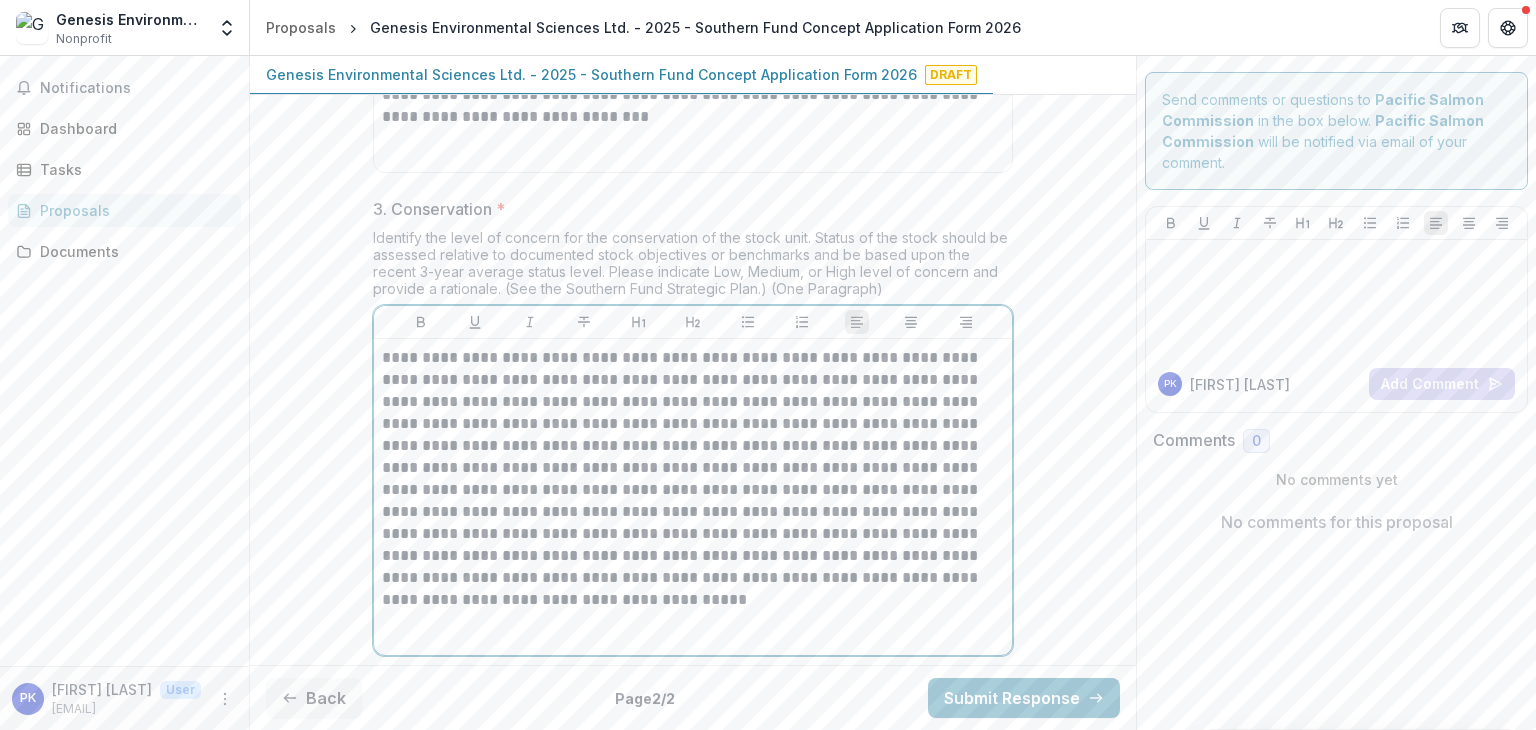click on "**********" at bounding box center (693, 479) 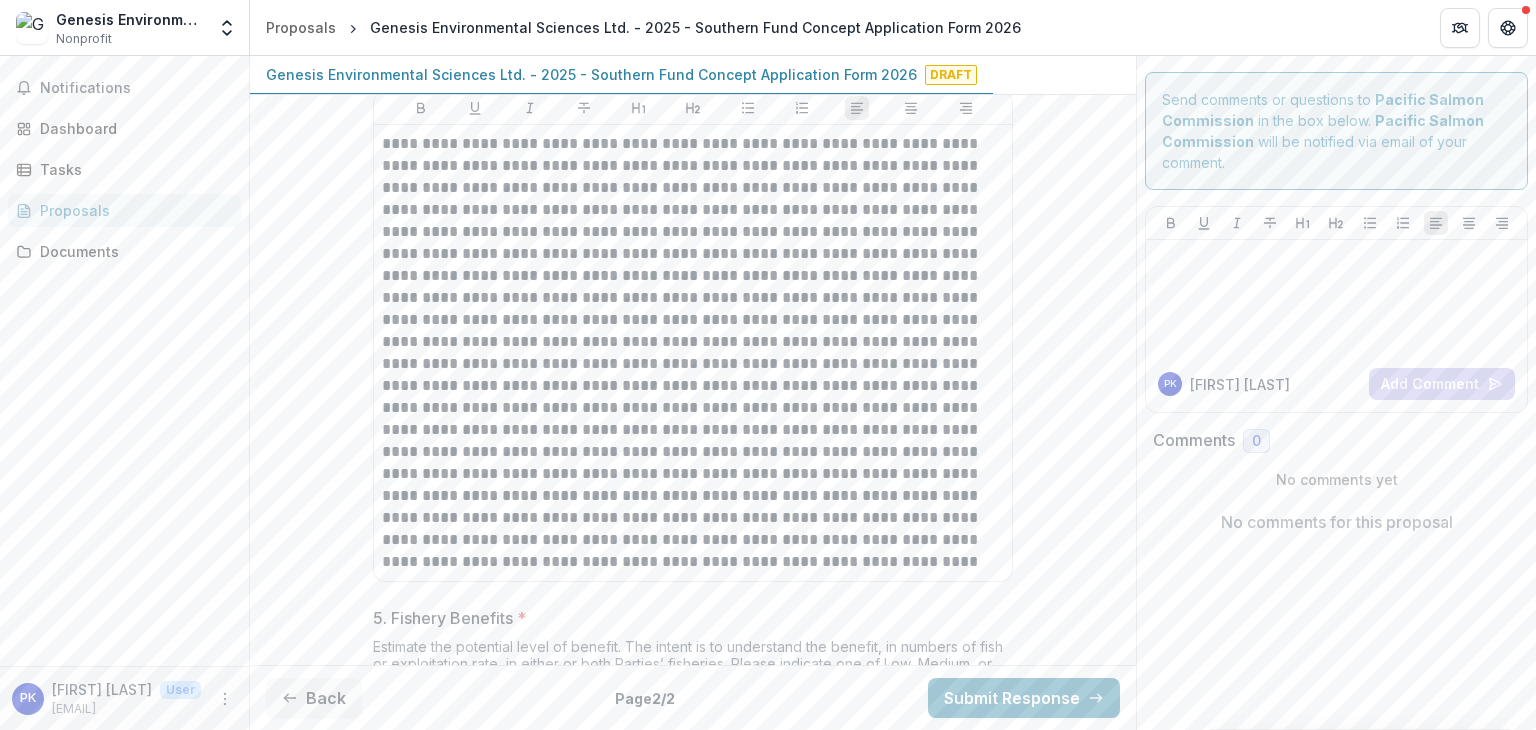 scroll, scrollTop: 2500, scrollLeft: 0, axis: vertical 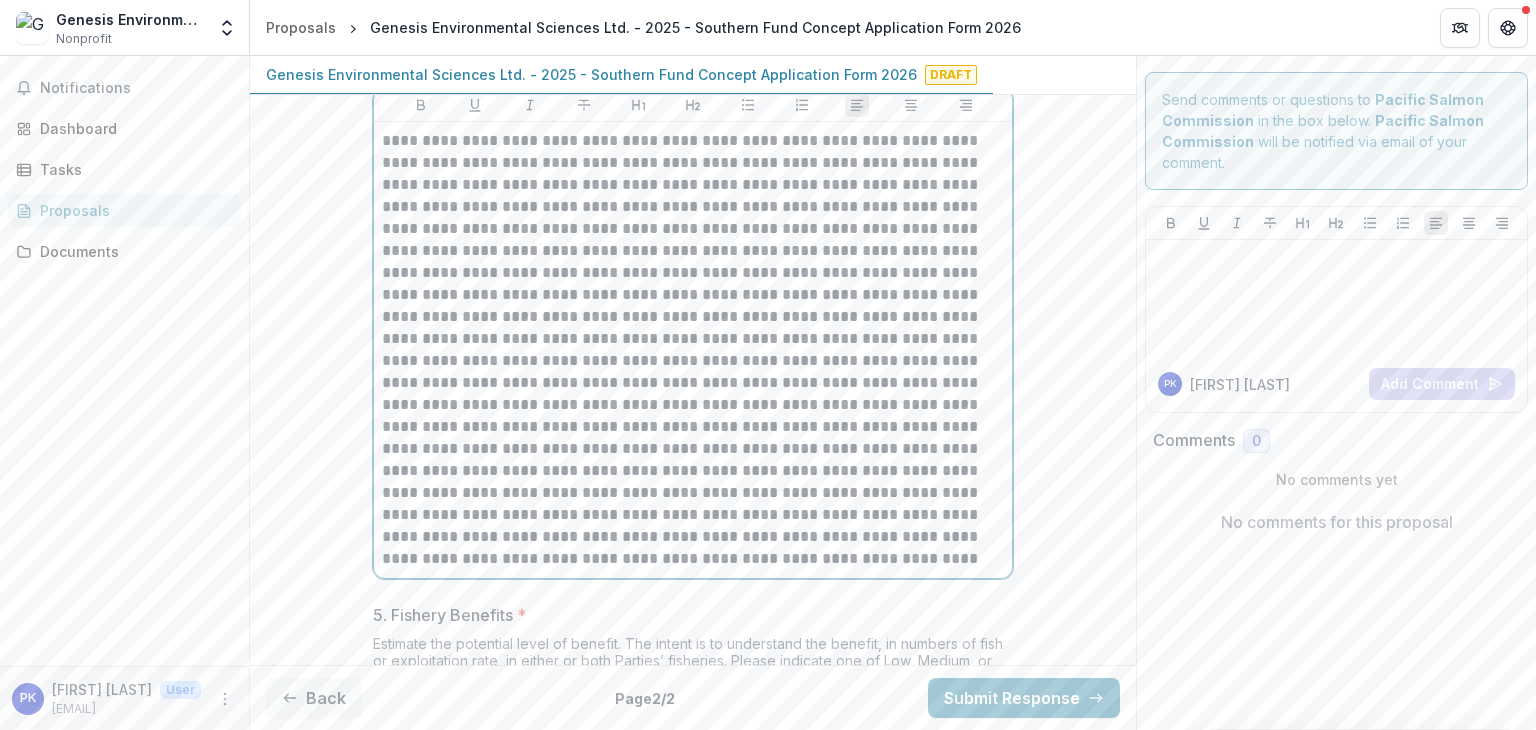 click at bounding box center (693, 350) 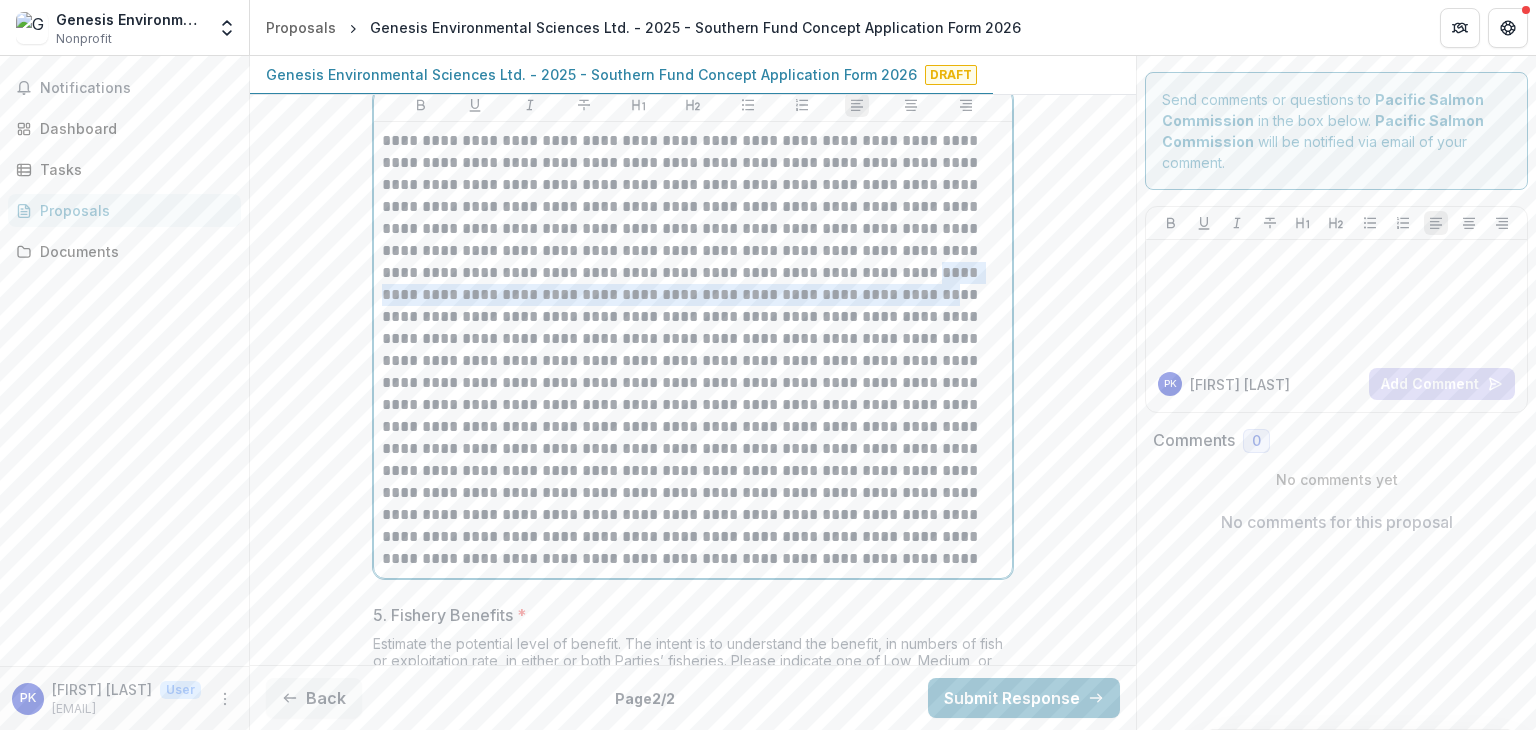 click at bounding box center (693, 350) 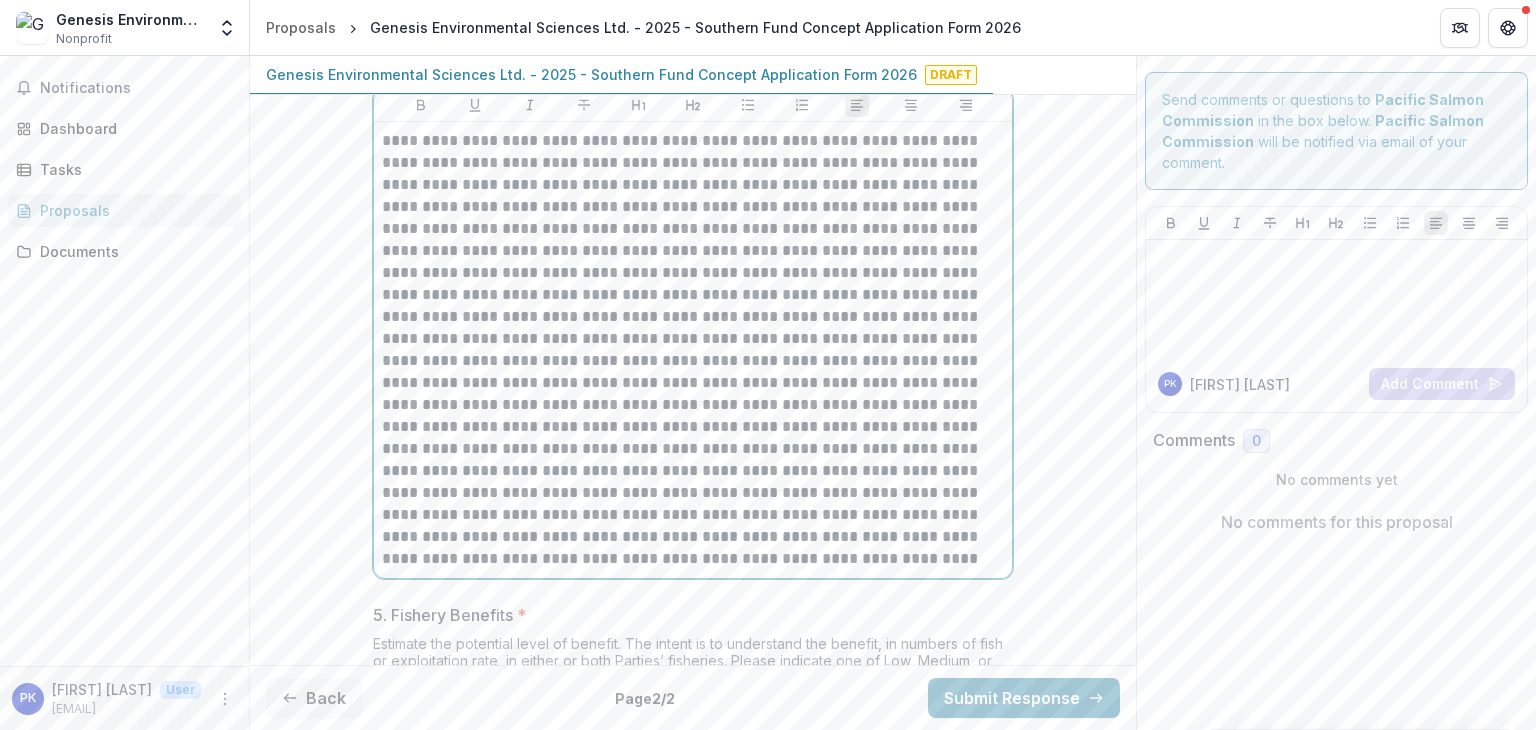 click at bounding box center (693, 350) 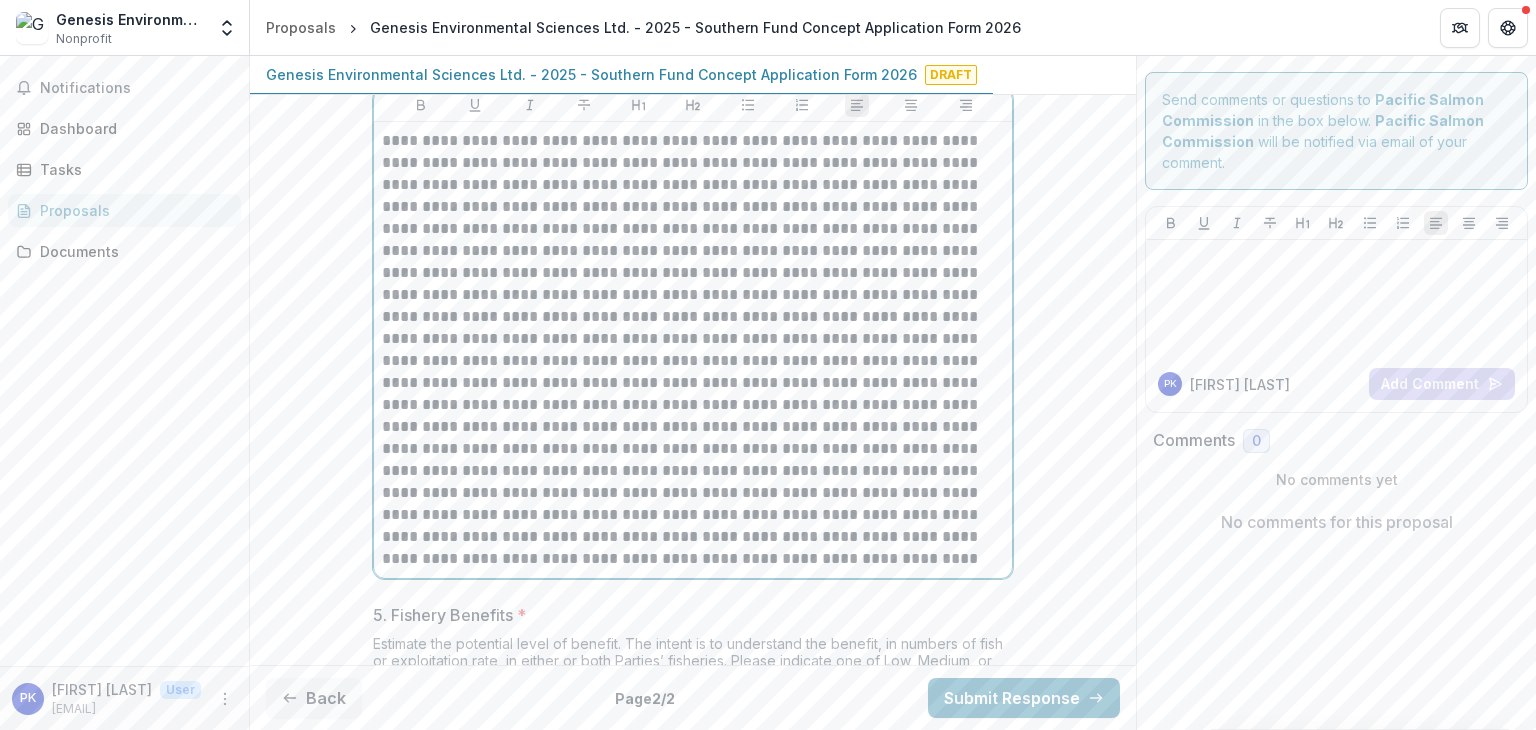 type 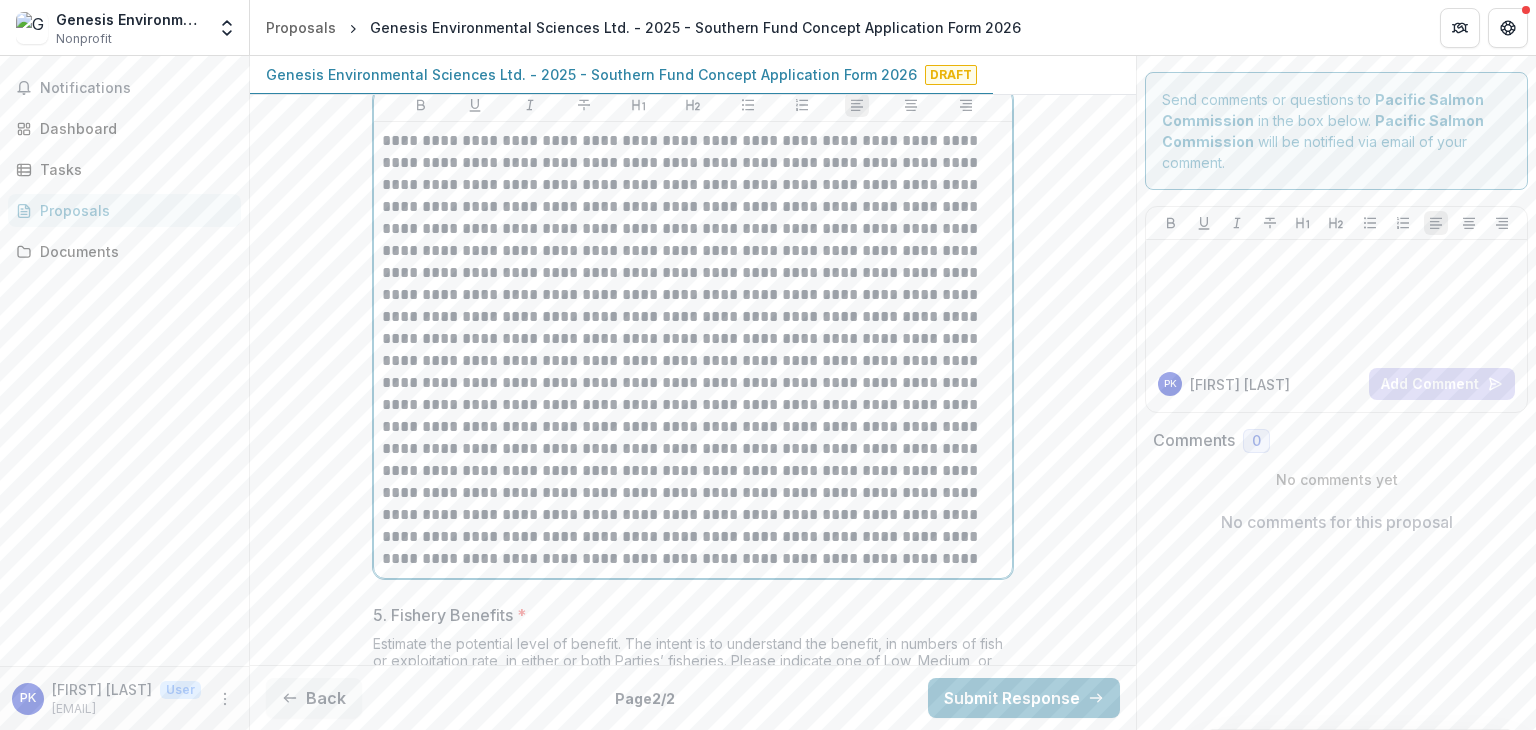 click at bounding box center (693, 350) 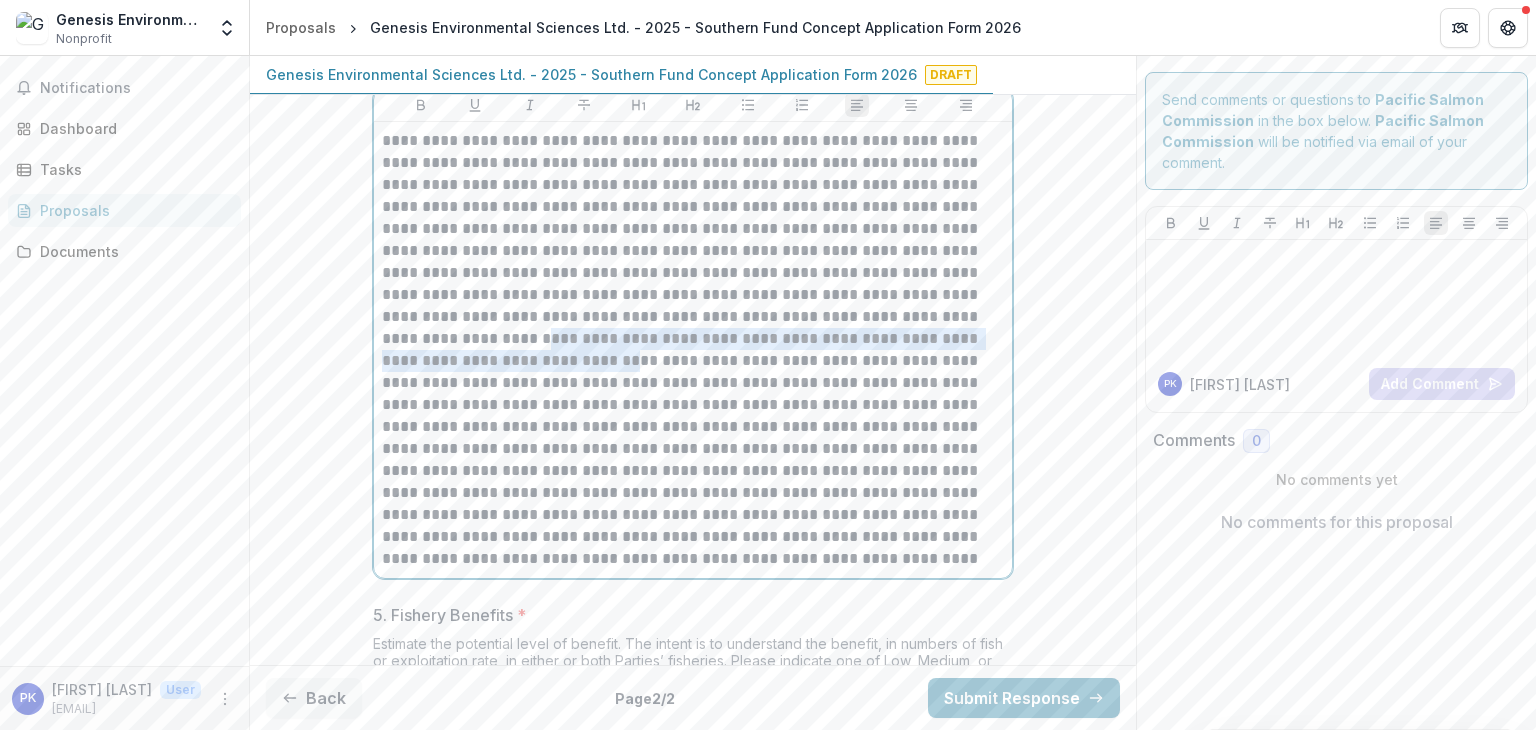 drag, startPoint x: 920, startPoint y: 307, endPoint x: 896, endPoint y: 327, distance: 31.241 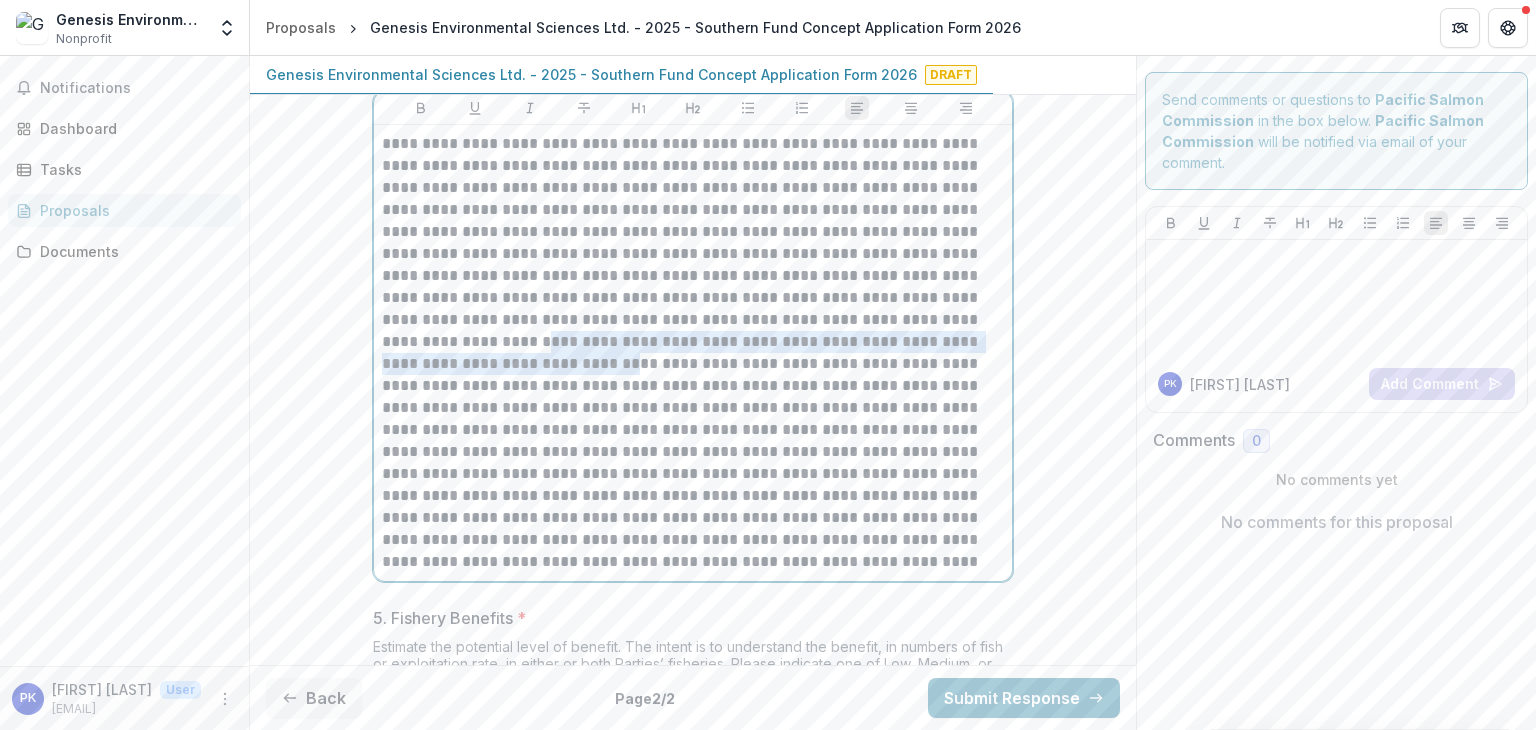 scroll, scrollTop: 2500, scrollLeft: 0, axis: vertical 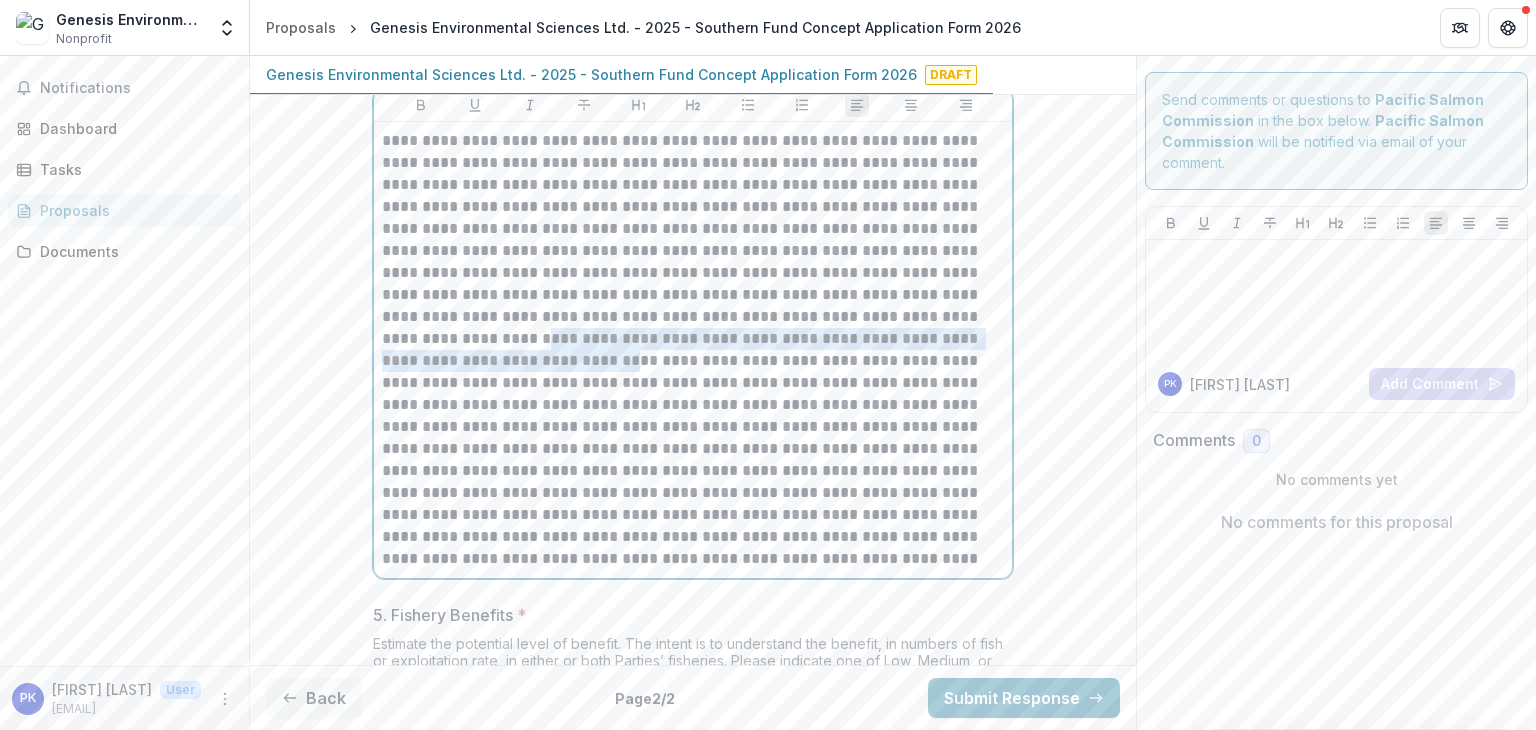 click at bounding box center (693, 350) 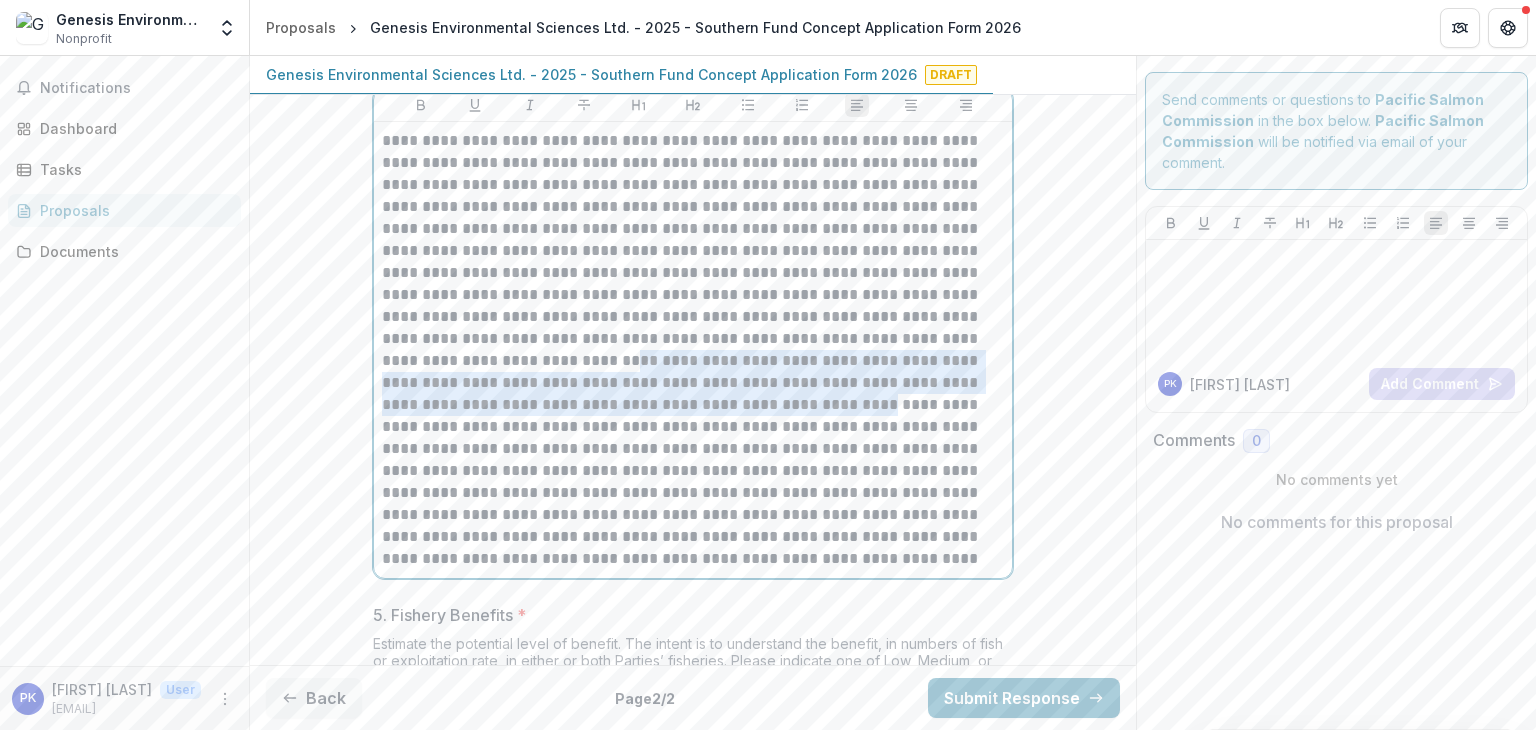 drag, startPoint x: 896, startPoint y: 329, endPoint x: 503, endPoint y: 403, distance: 399.90625 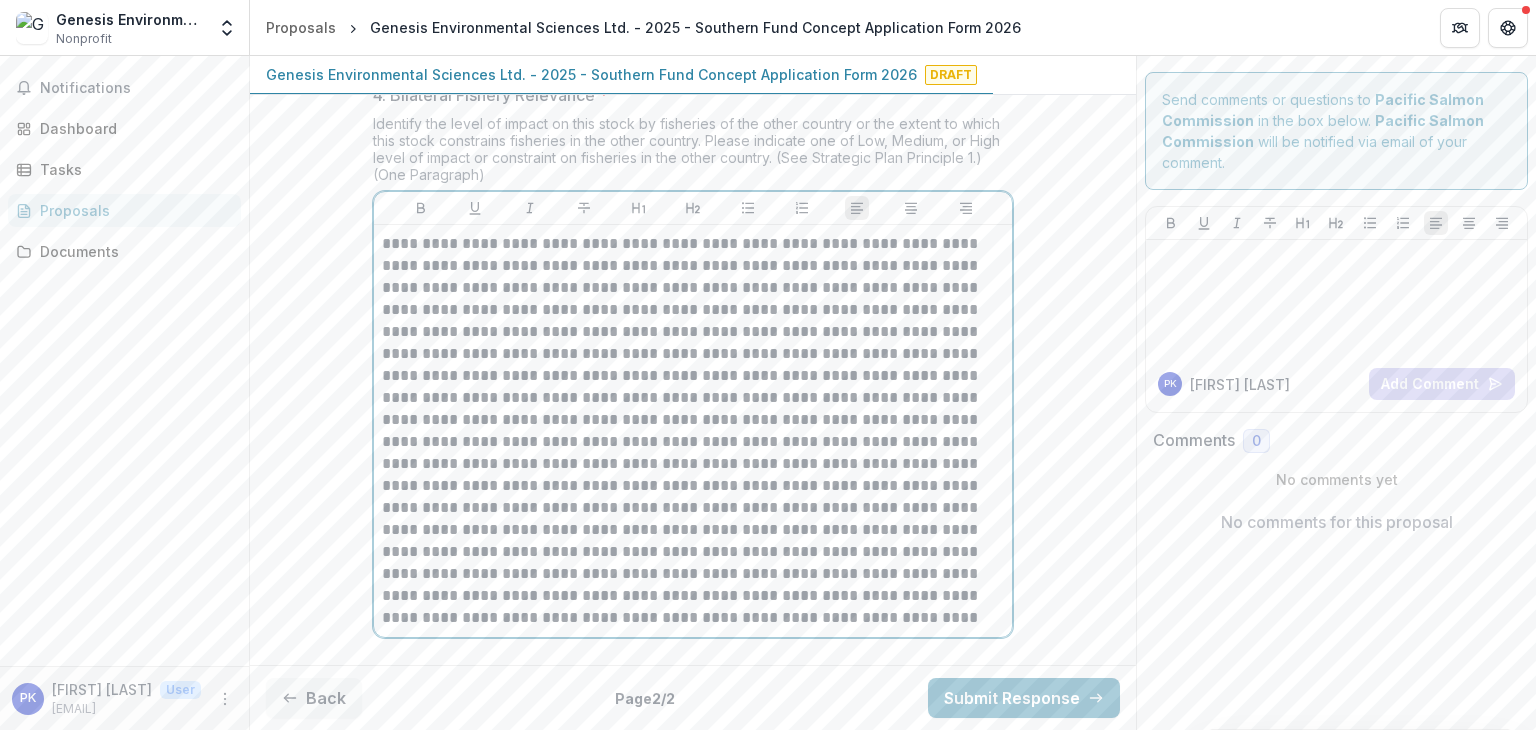 scroll, scrollTop: 2400, scrollLeft: 0, axis: vertical 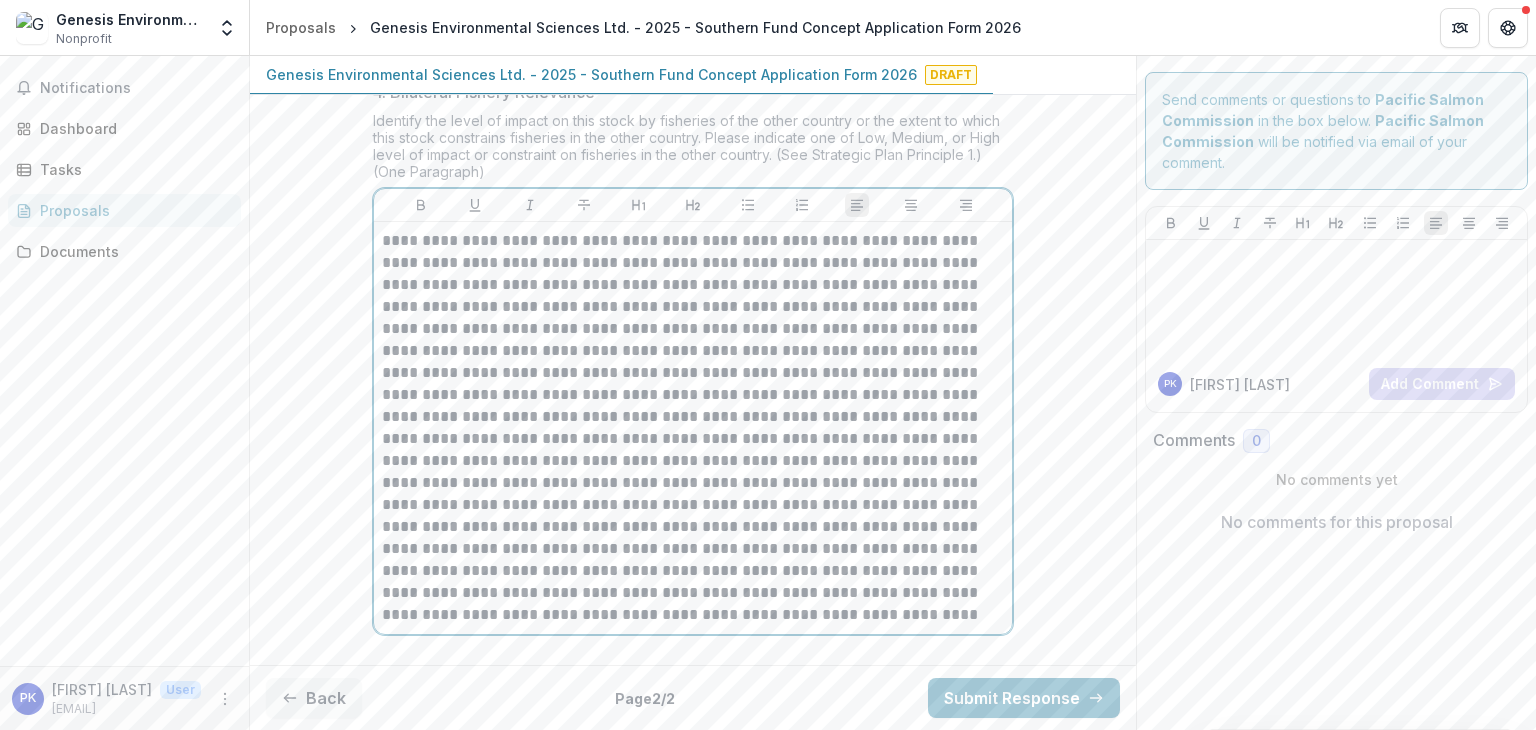 click at bounding box center [693, 428] 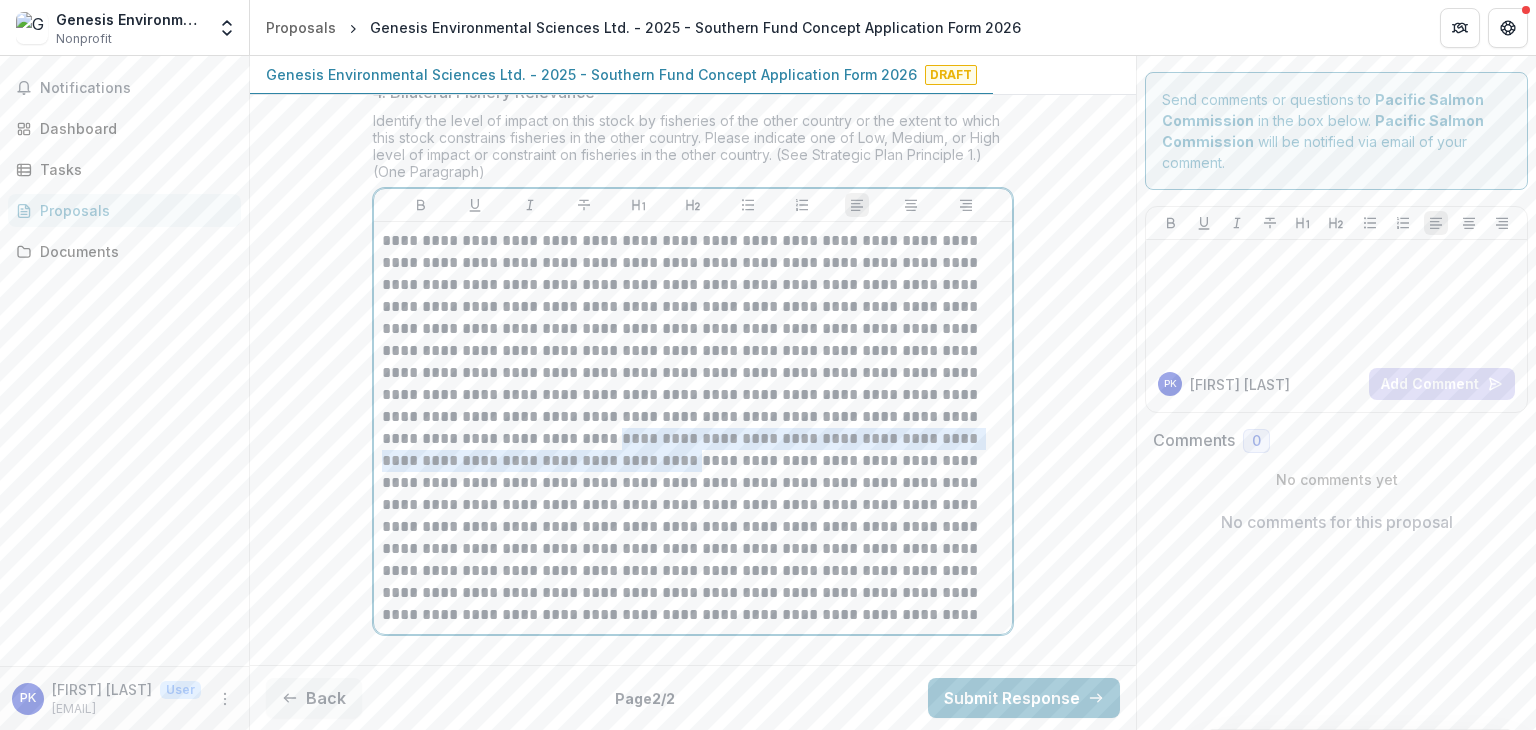 drag, startPoint x: 924, startPoint y: 407, endPoint x: 892, endPoint y: 429, distance: 38.832977 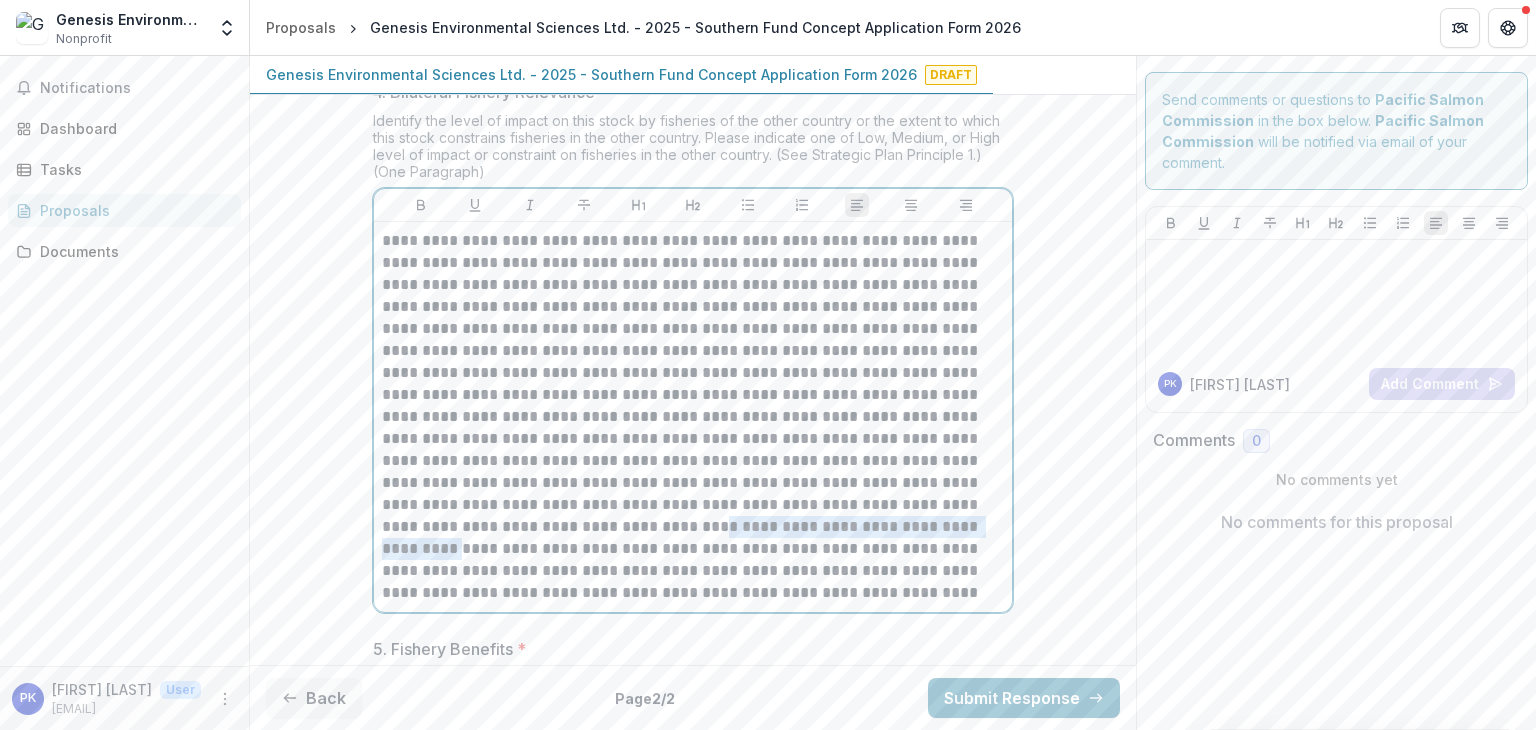 drag, startPoint x: 916, startPoint y: 494, endPoint x: 622, endPoint y: 530, distance: 296.1959 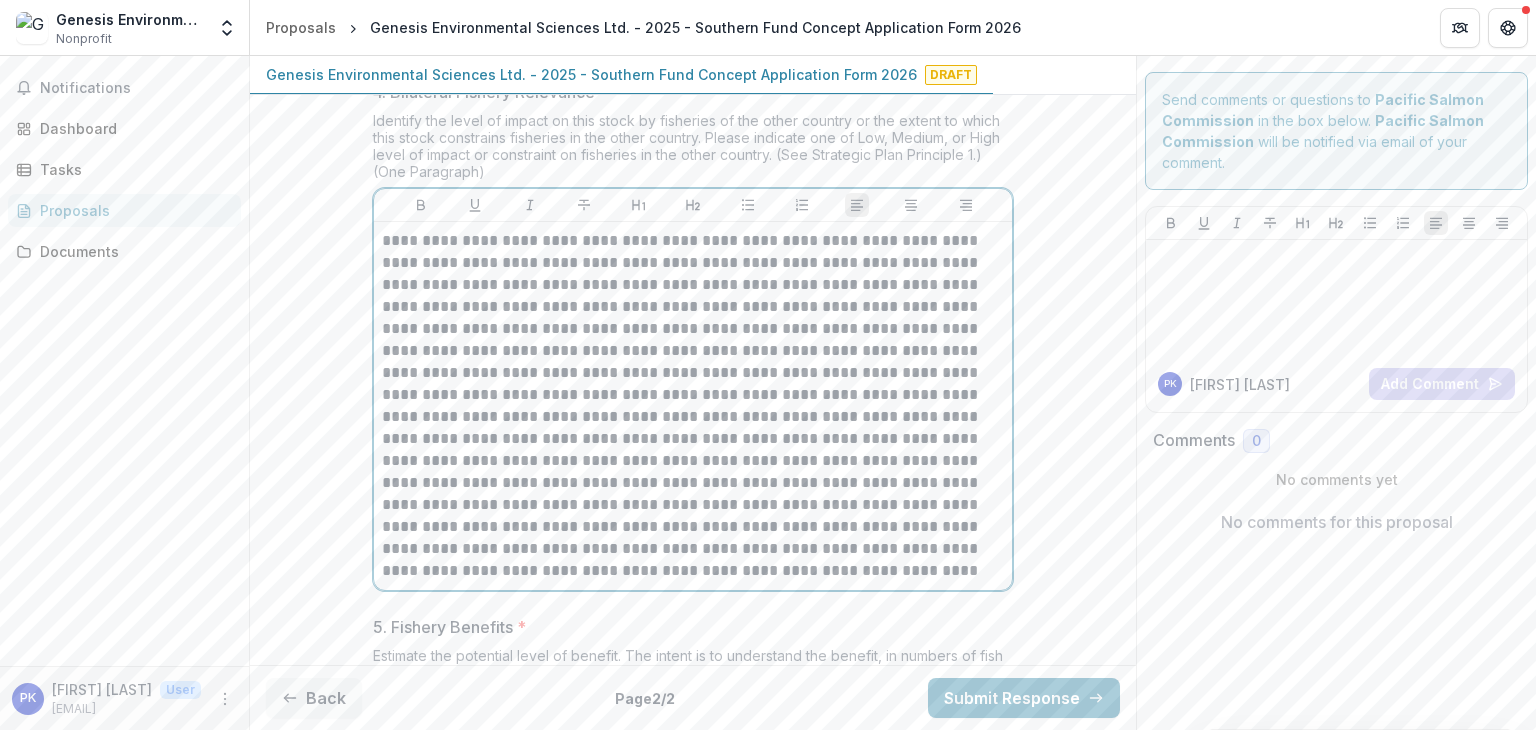 click at bounding box center (693, 406) 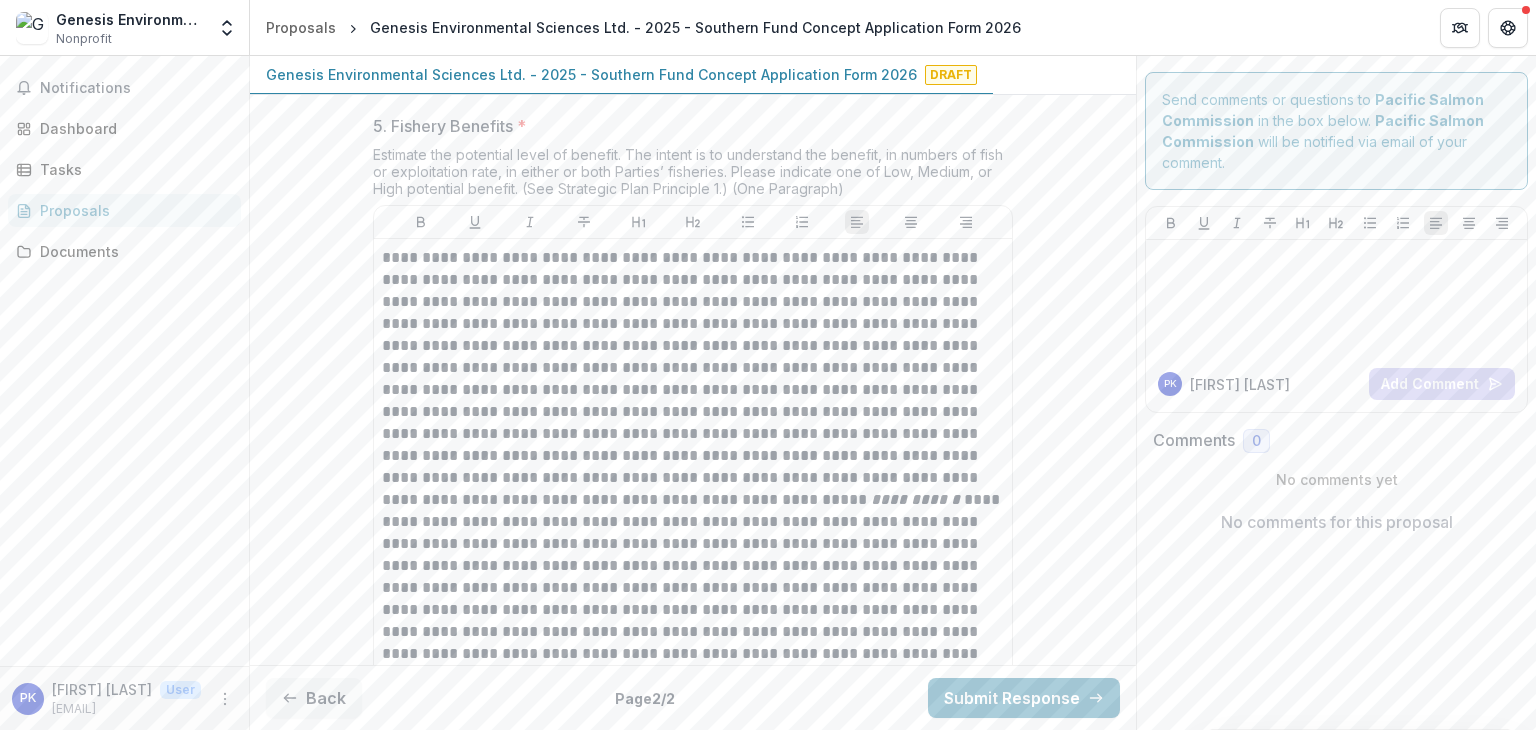 scroll, scrollTop: 2900, scrollLeft: 0, axis: vertical 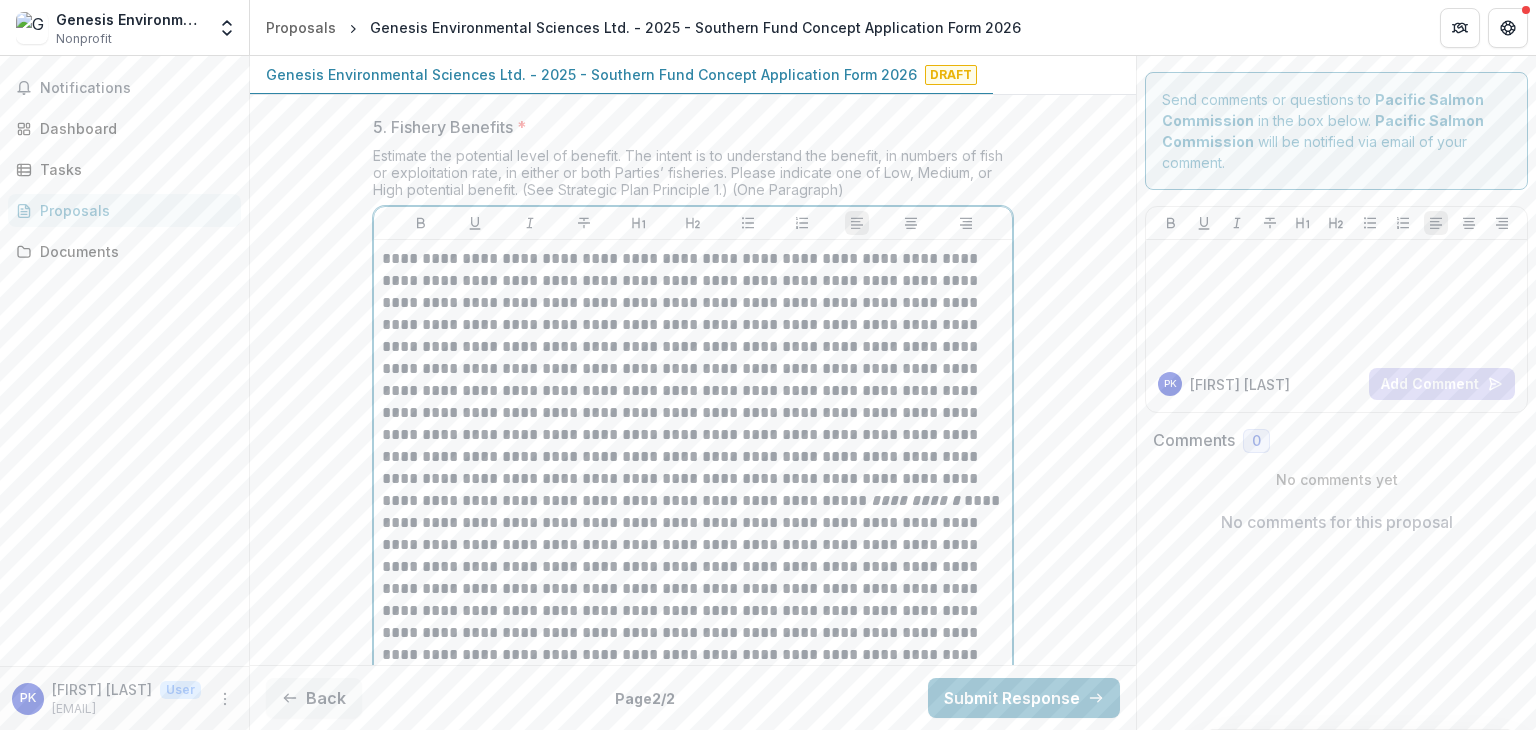 click on "**********" at bounding box center (693, 534) 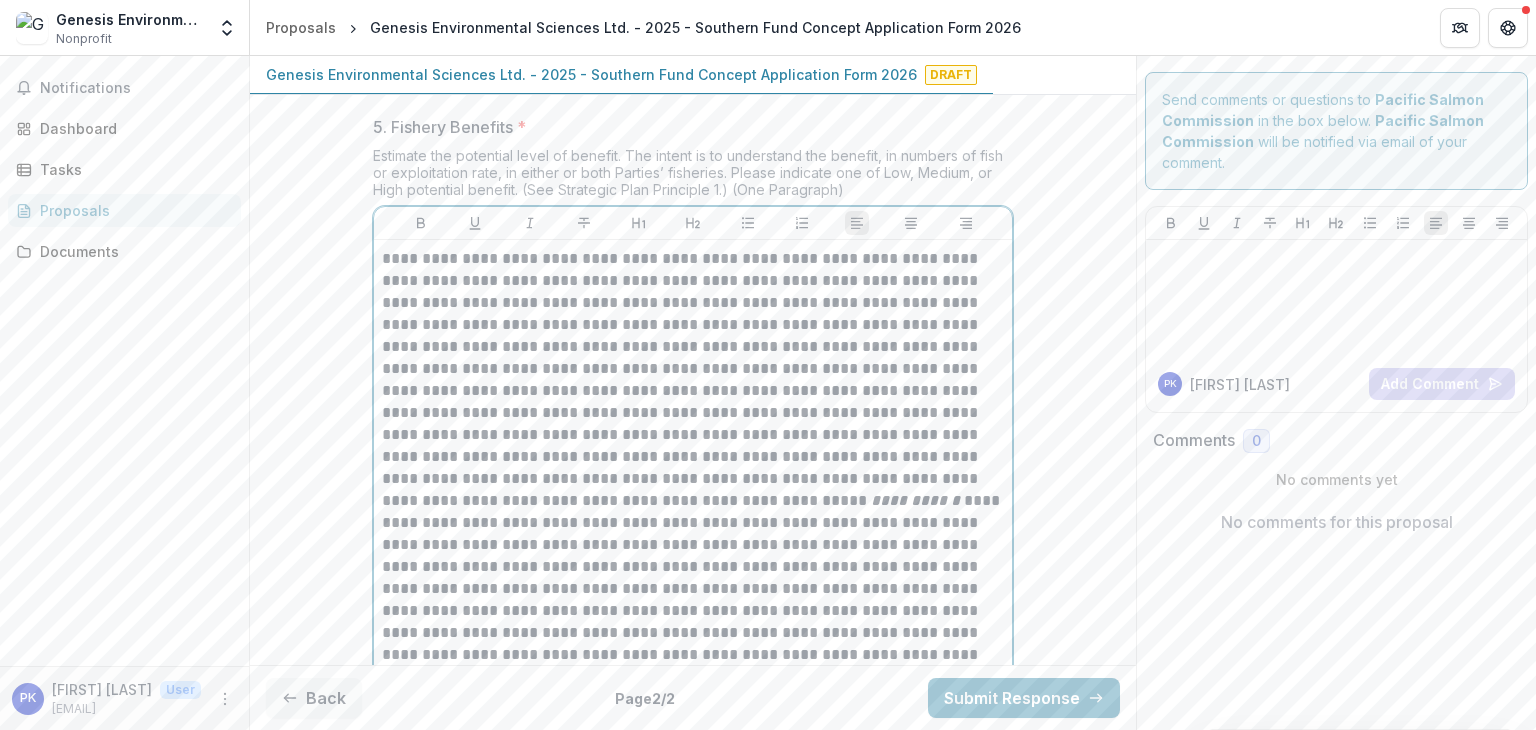 type 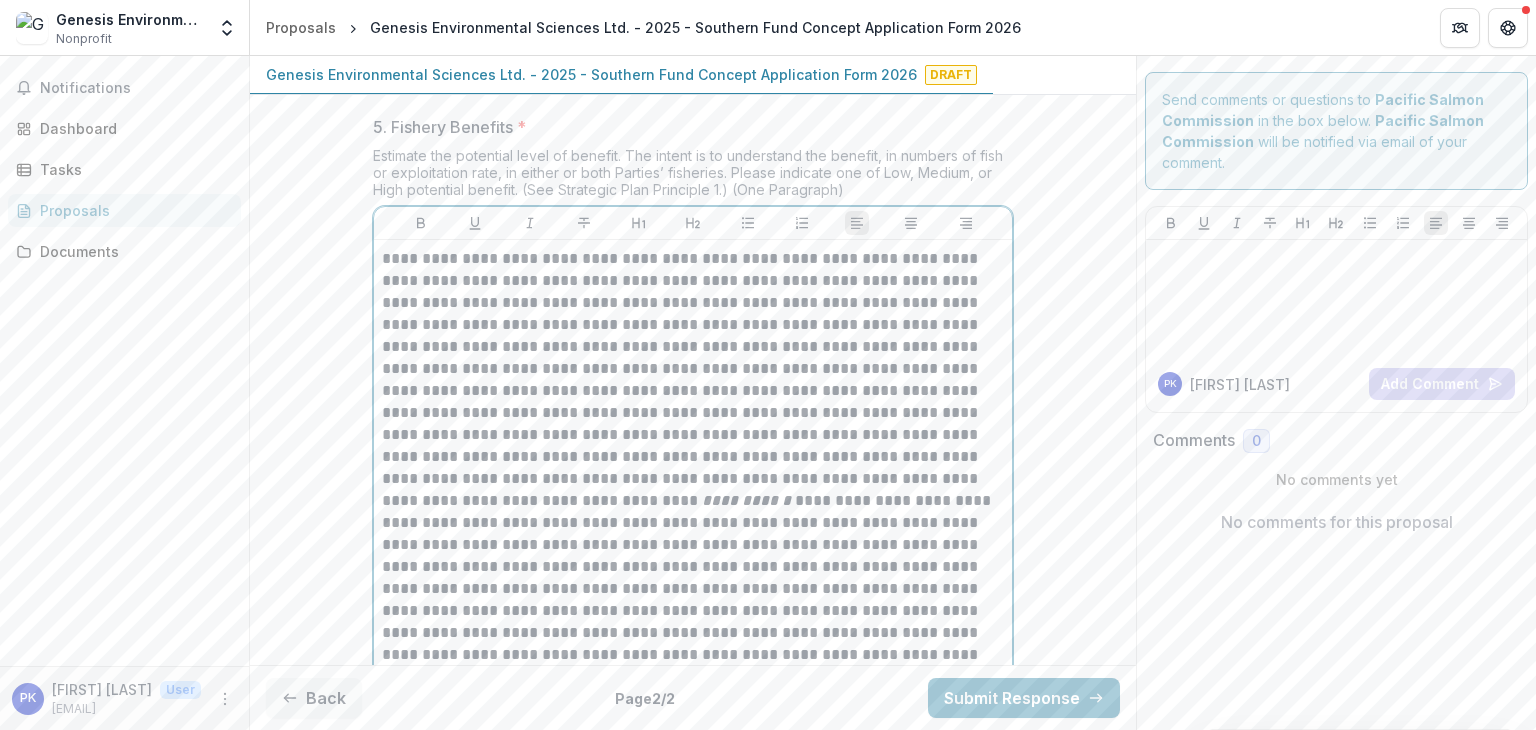 click on "**********" at bounding box center (693, 534) 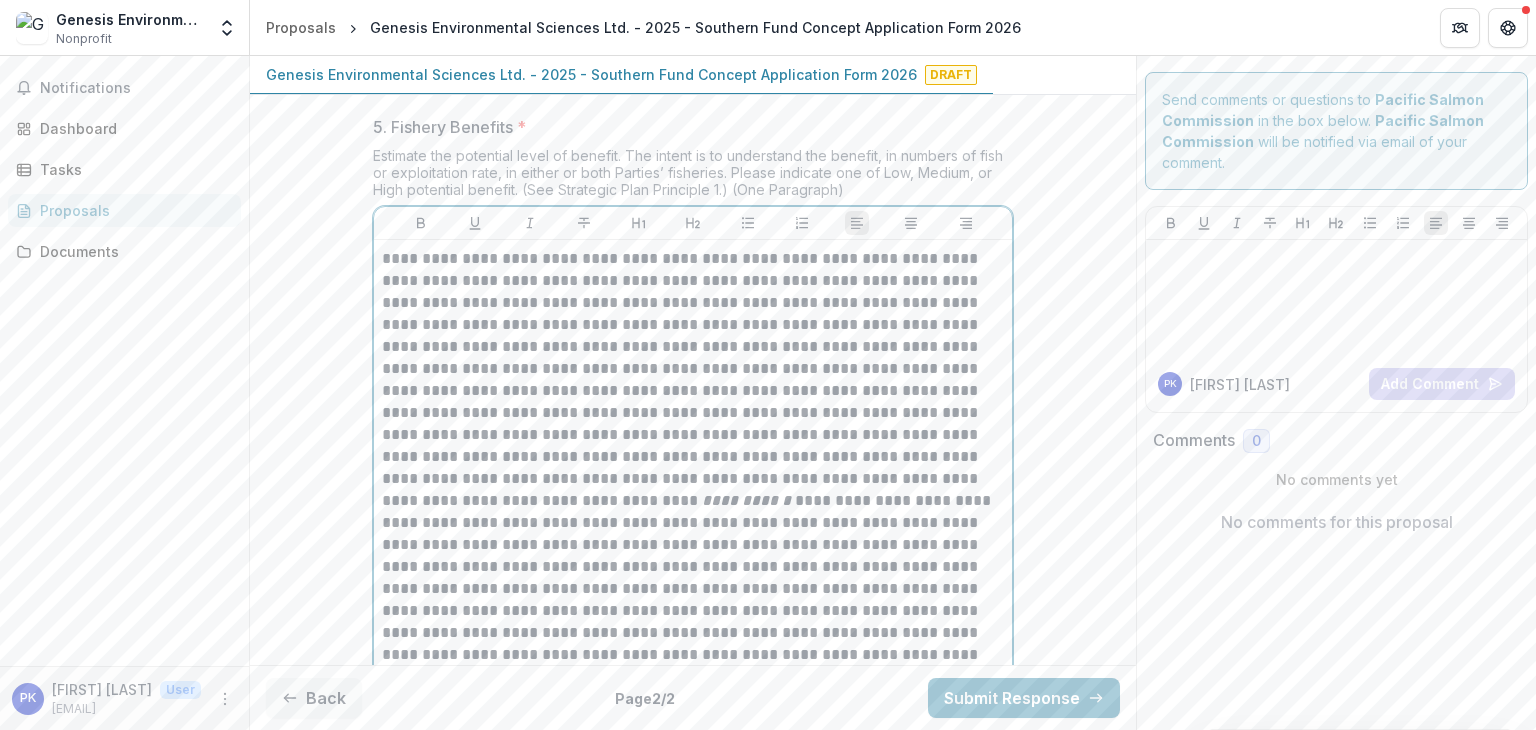 click on "**********" at bounding box center (693, 534) 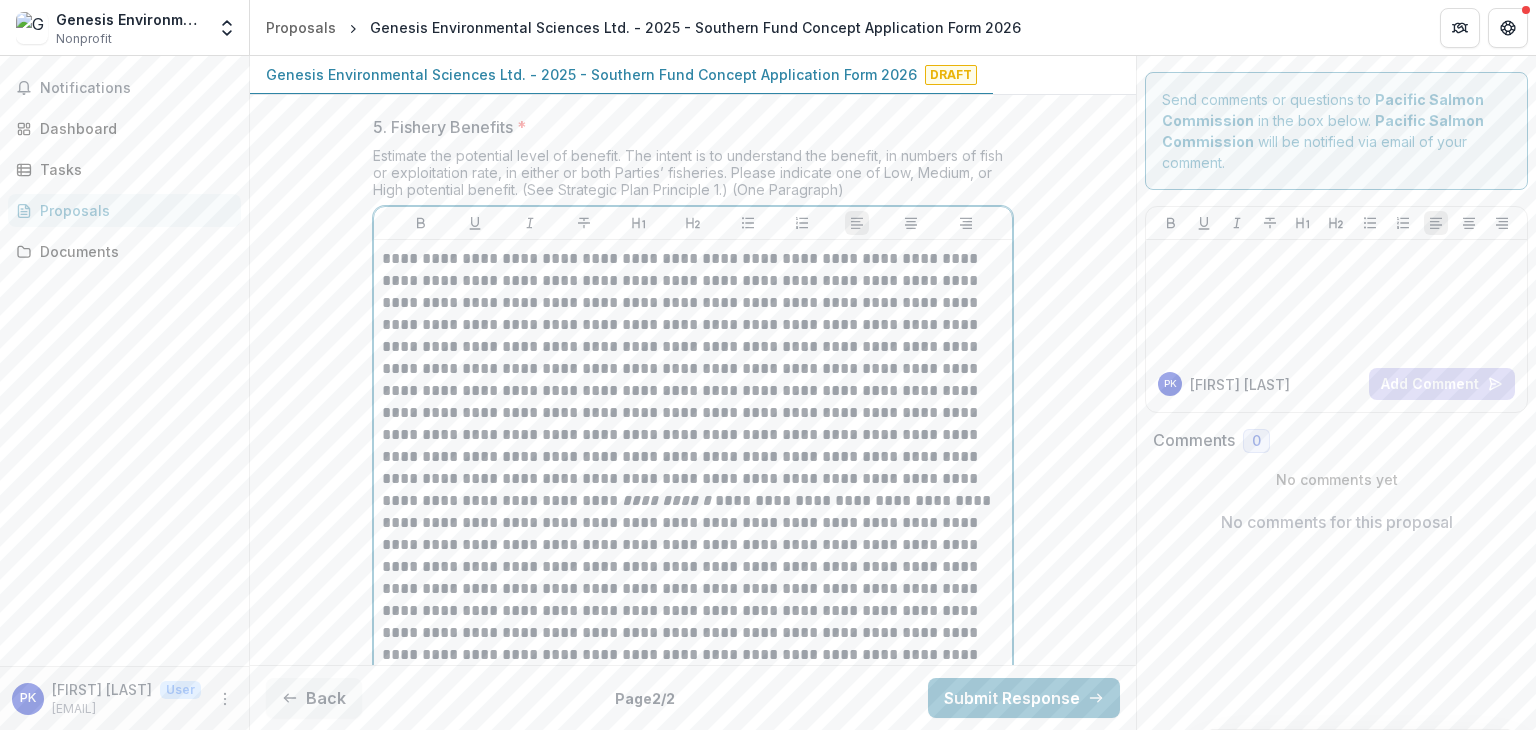 click on "**********" at bounding box center [693, 534] 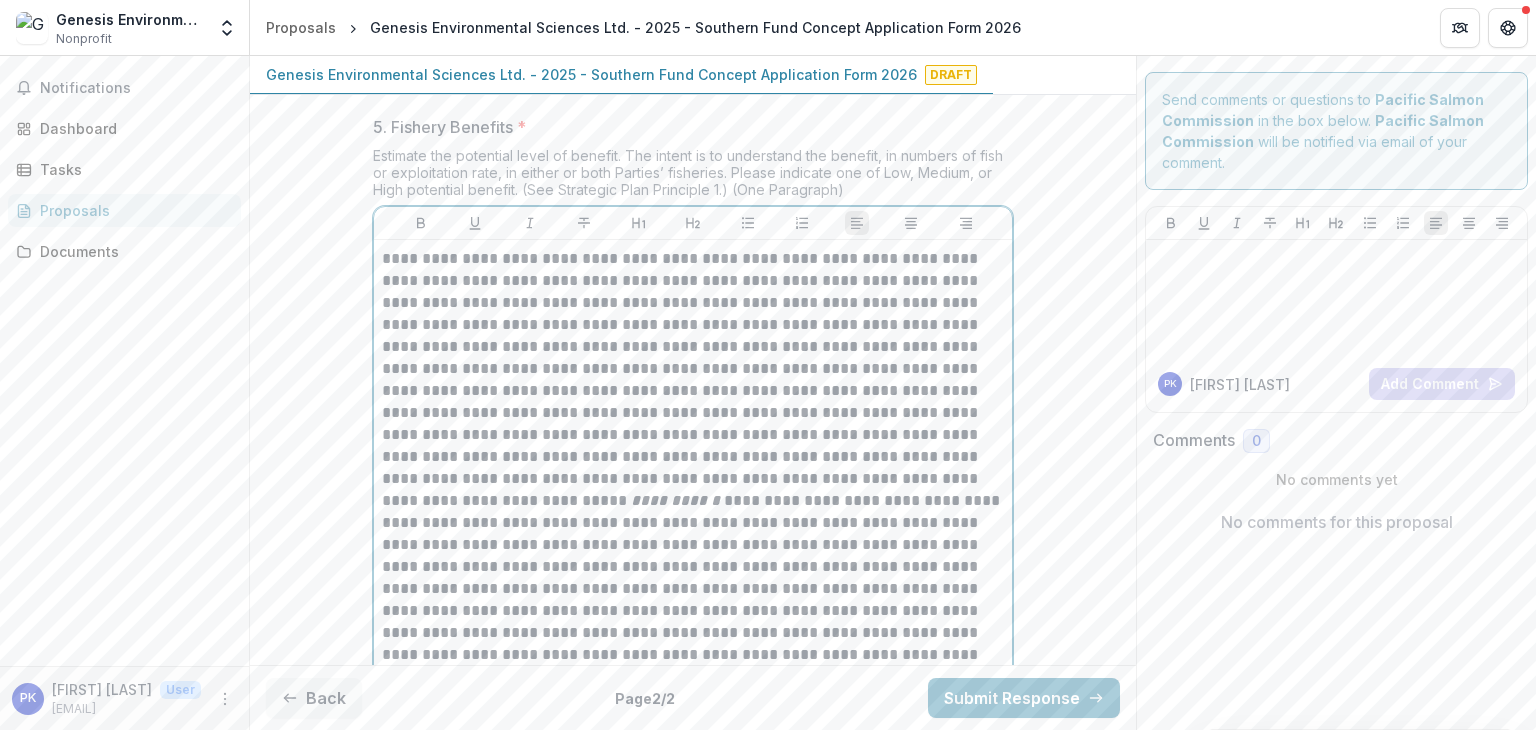 click on "**********" at bounding box center (693, 534) 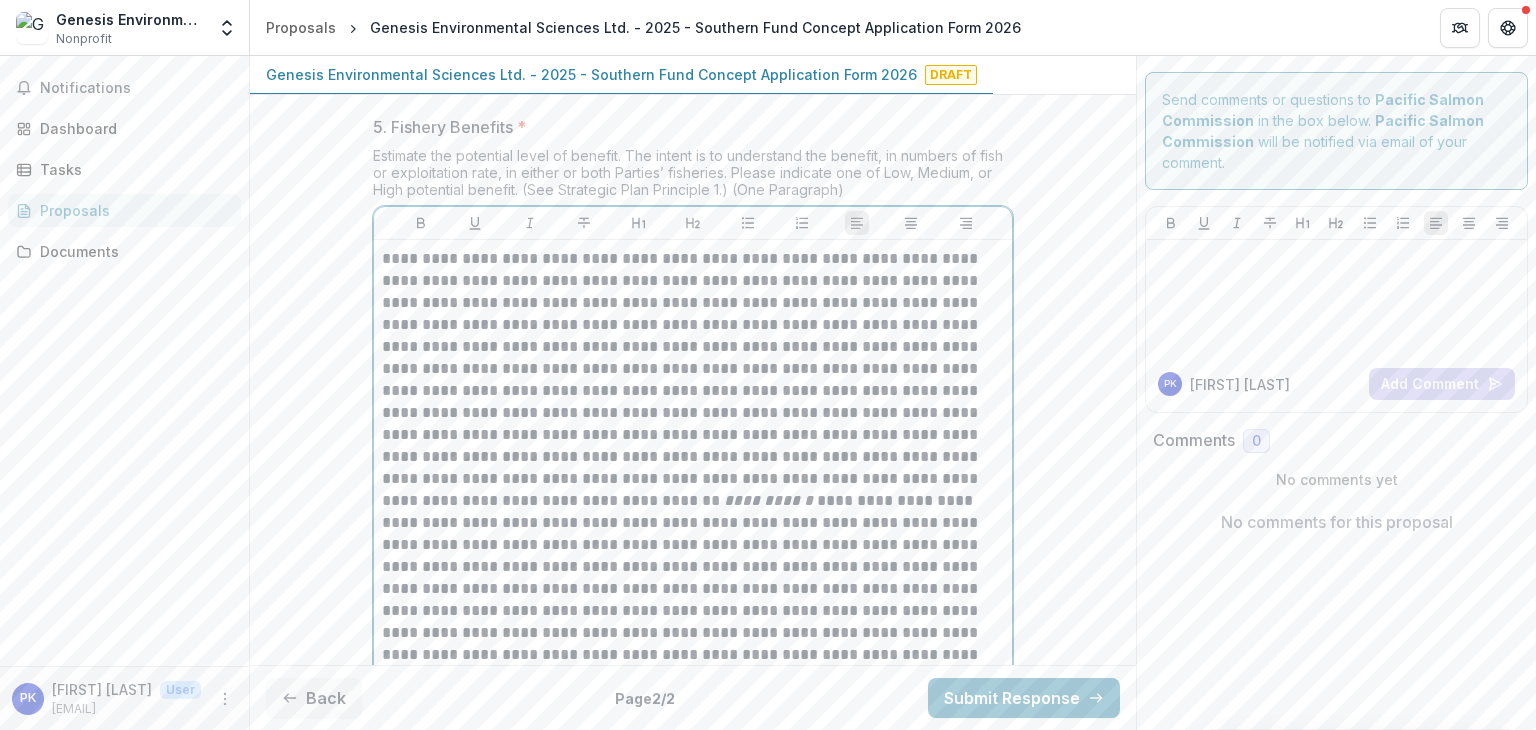click on "**********" at bounding box center [693, 534] 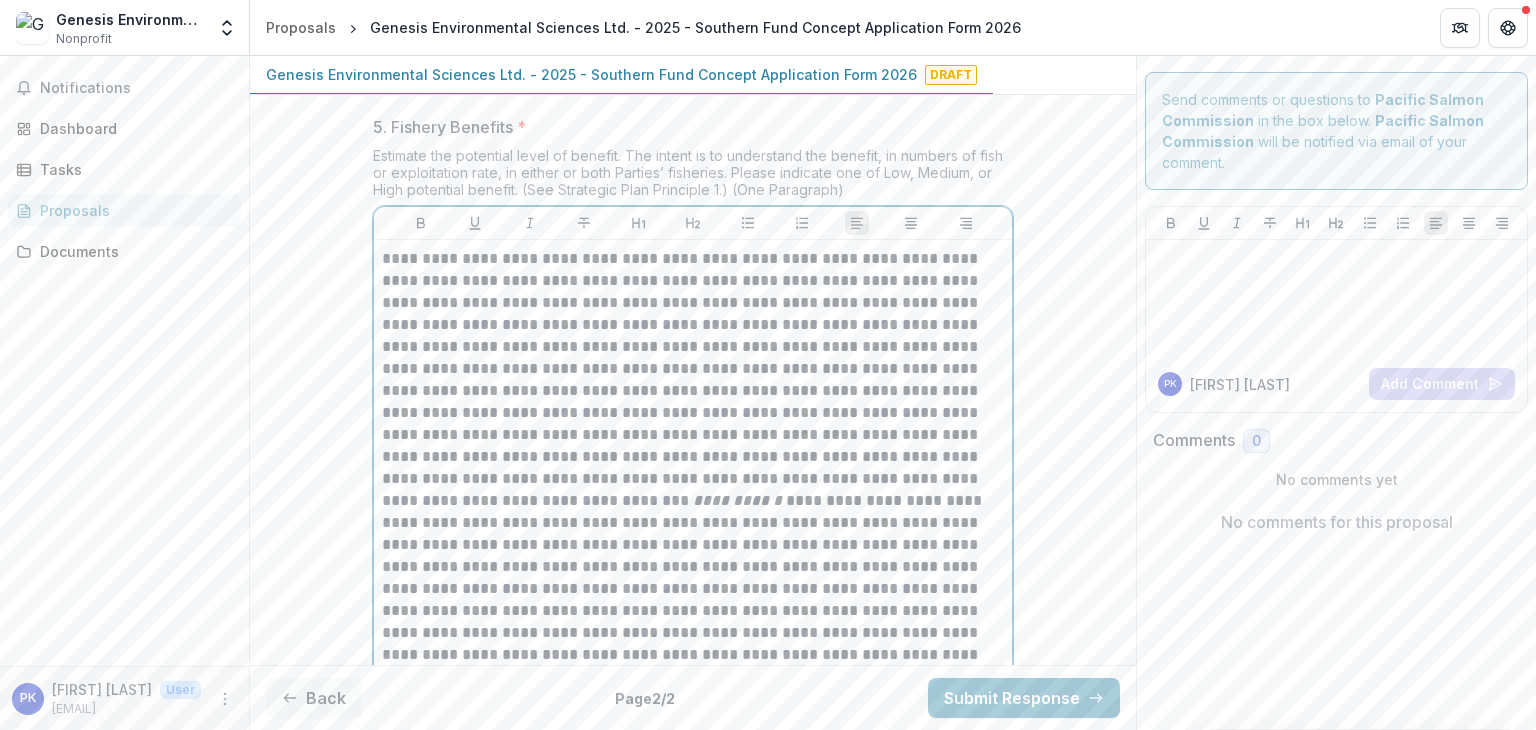 click on "**********" at bounding box center (693, 534) 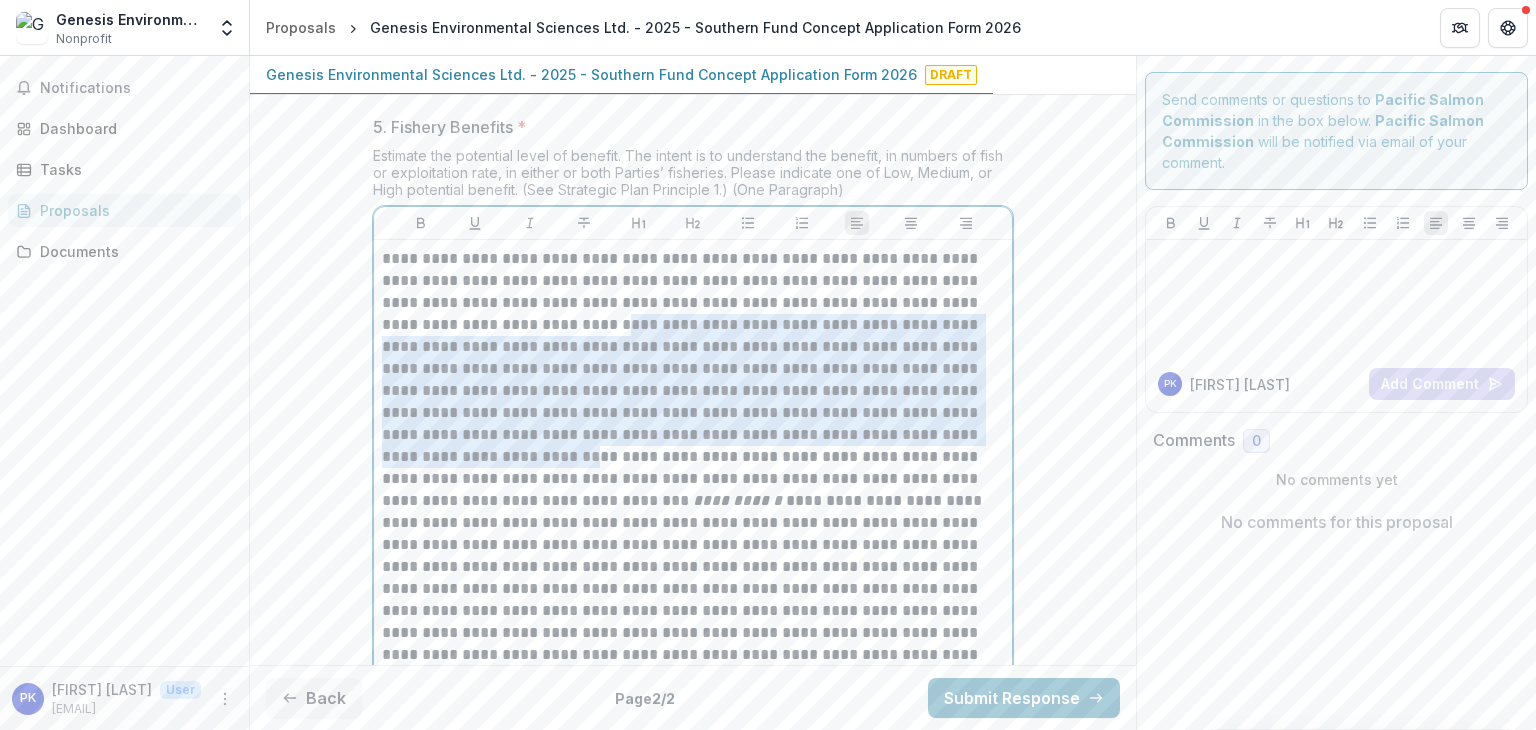 drag, startPoint x: 522, startPoint y: 315, endPoint x: 857, endPoint y: 420, distance: 351.0698 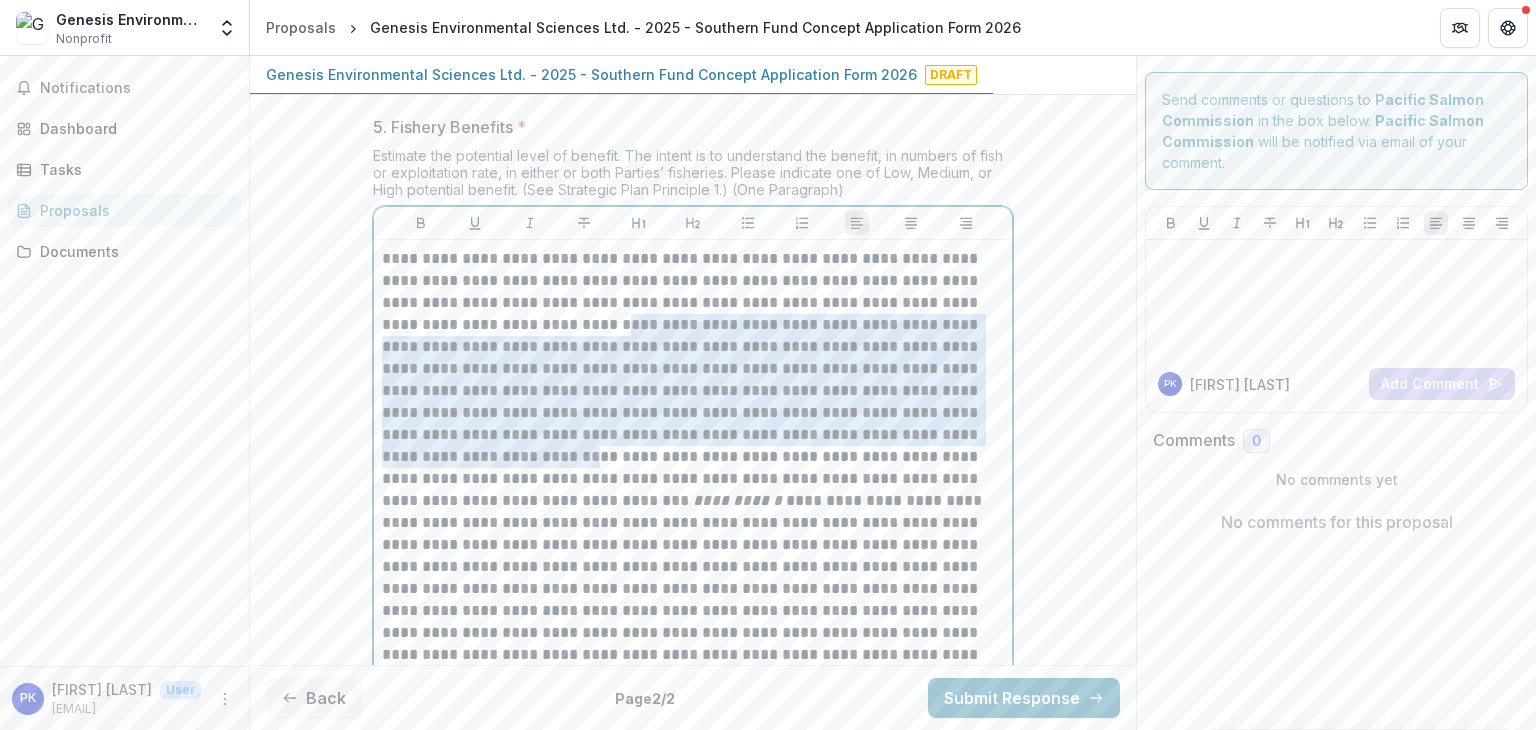 click on "**********" at bounding box center (693, 534) 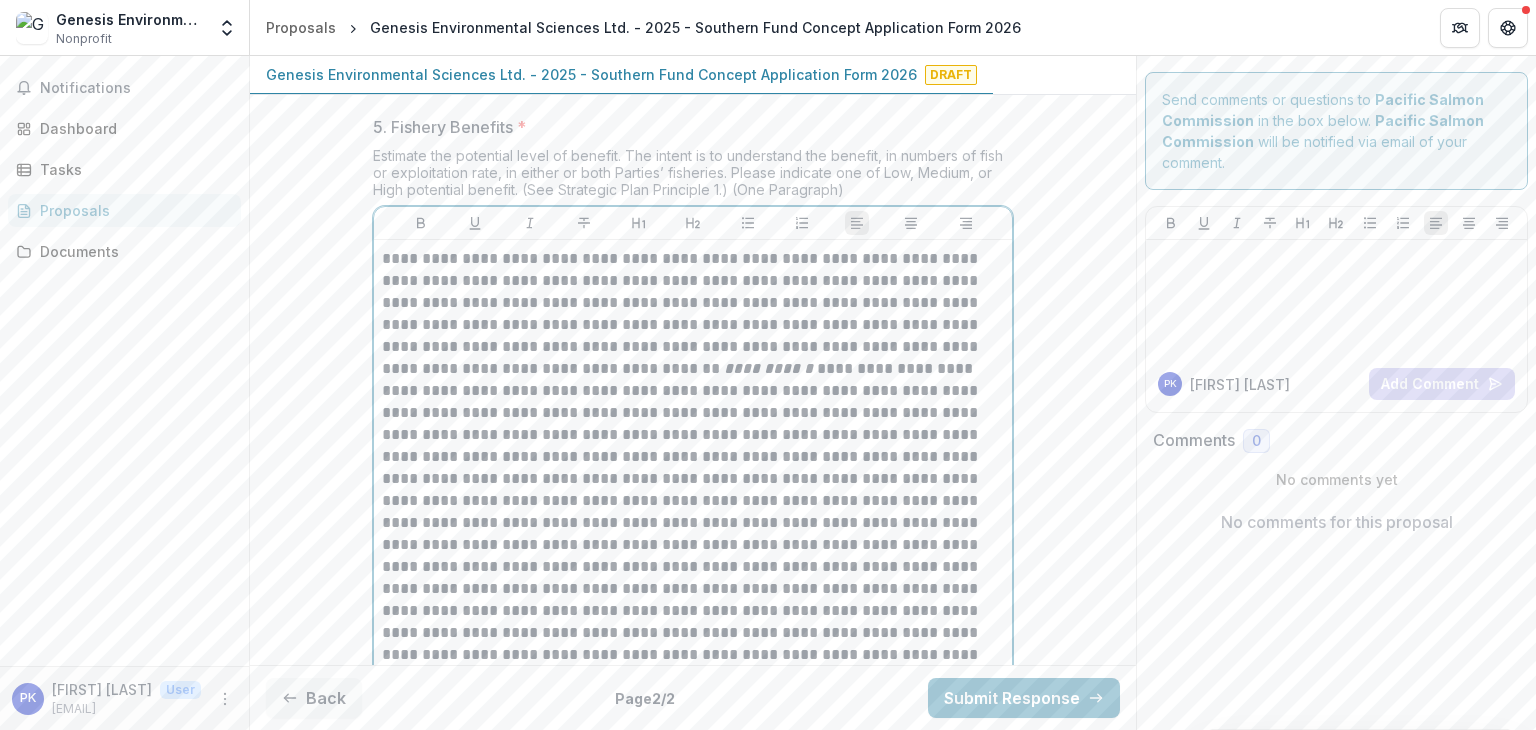 click on "**********" at bounding box center (693, 479) 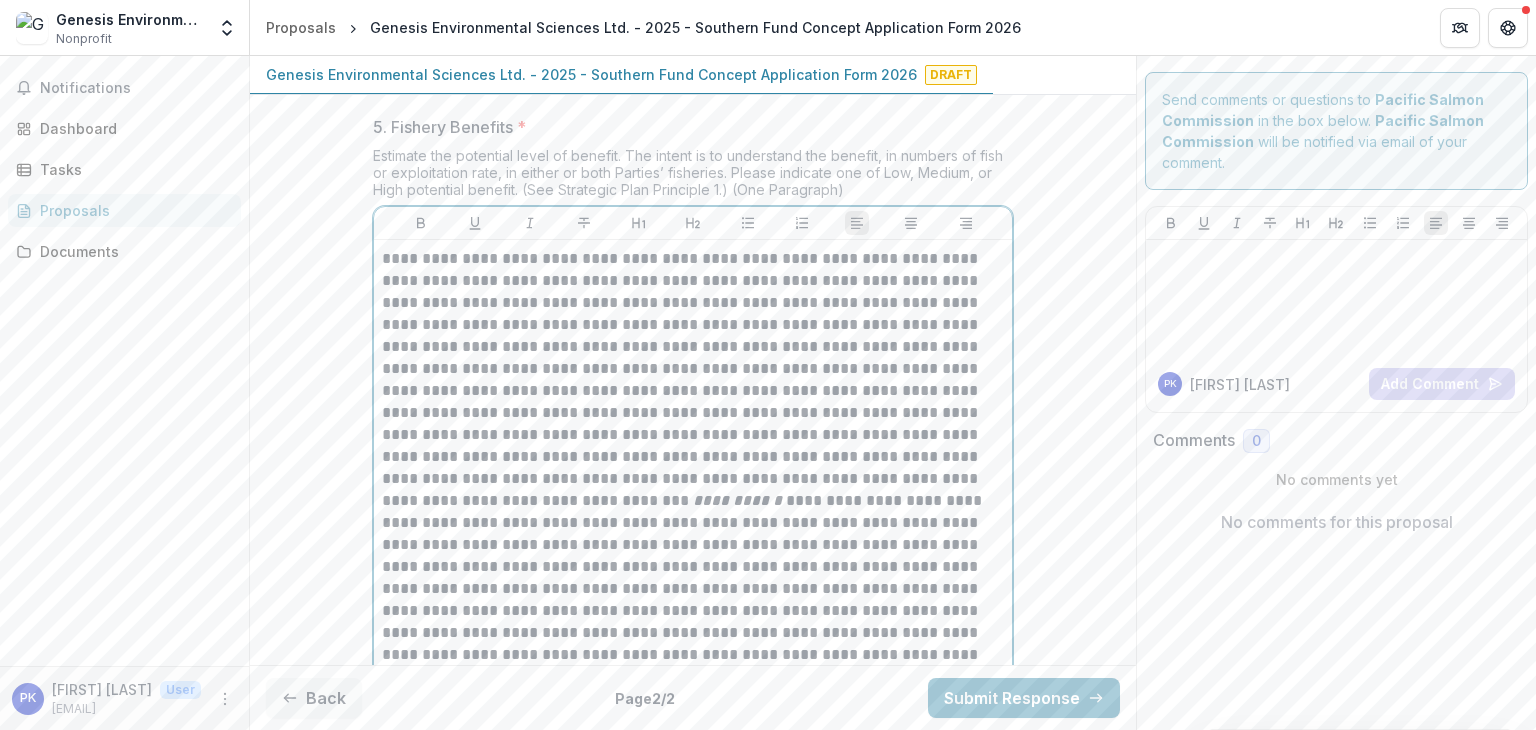 click on "**********" at bounding box center (693, 534) 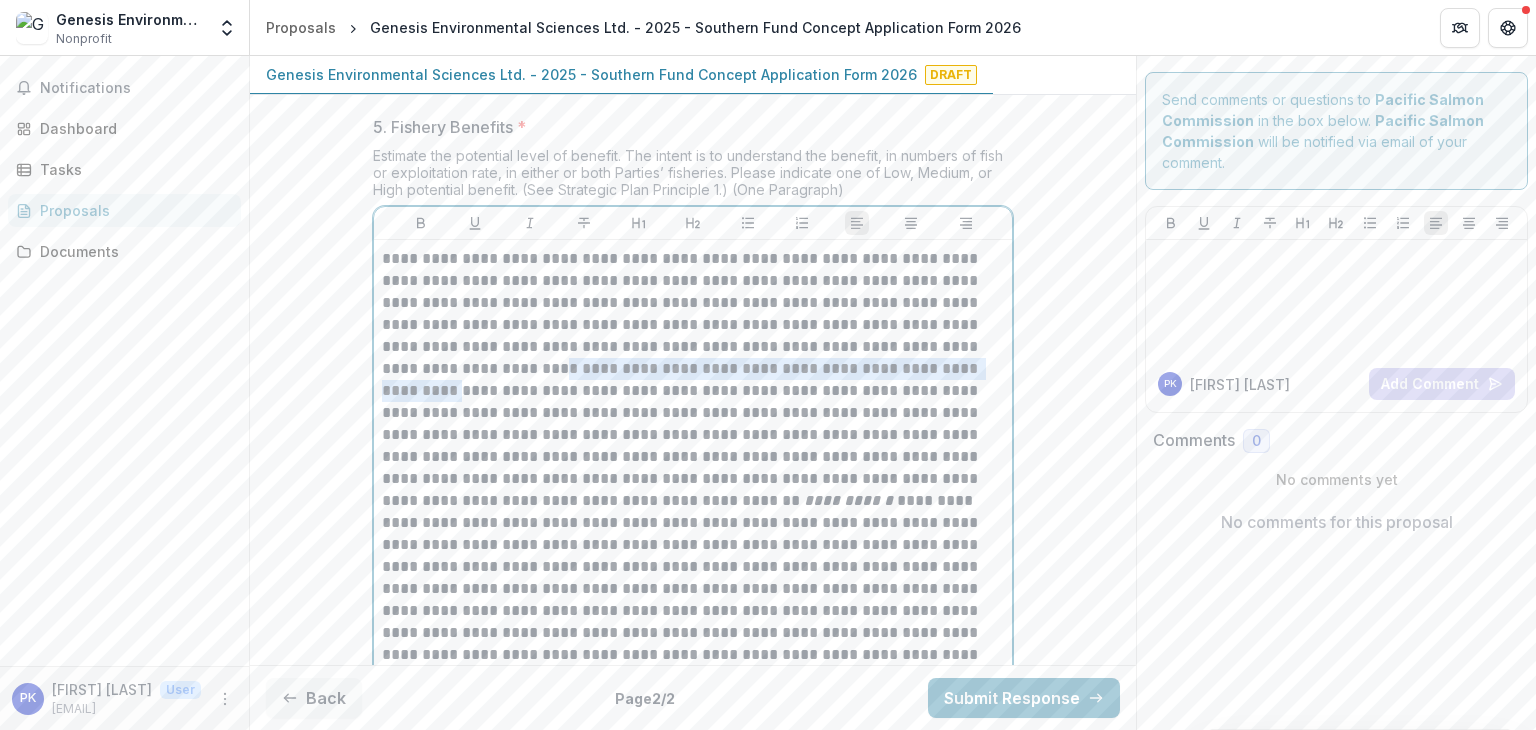 drag, startPoint x: 929, startPoint y: 337, endPoint x: 791, endPoint y: 362, distance: 140.24622 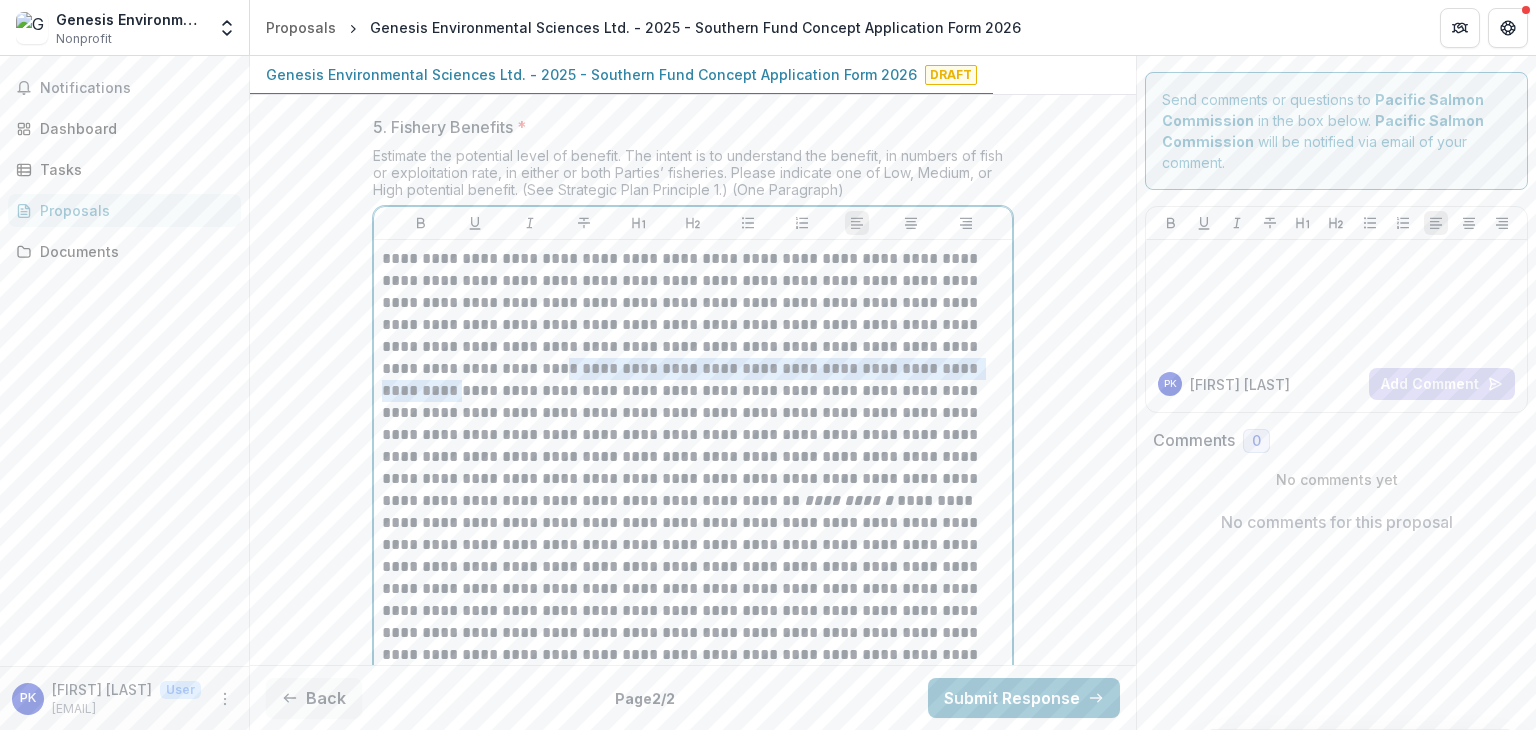click on "**********" at bounding box center (693, 534) 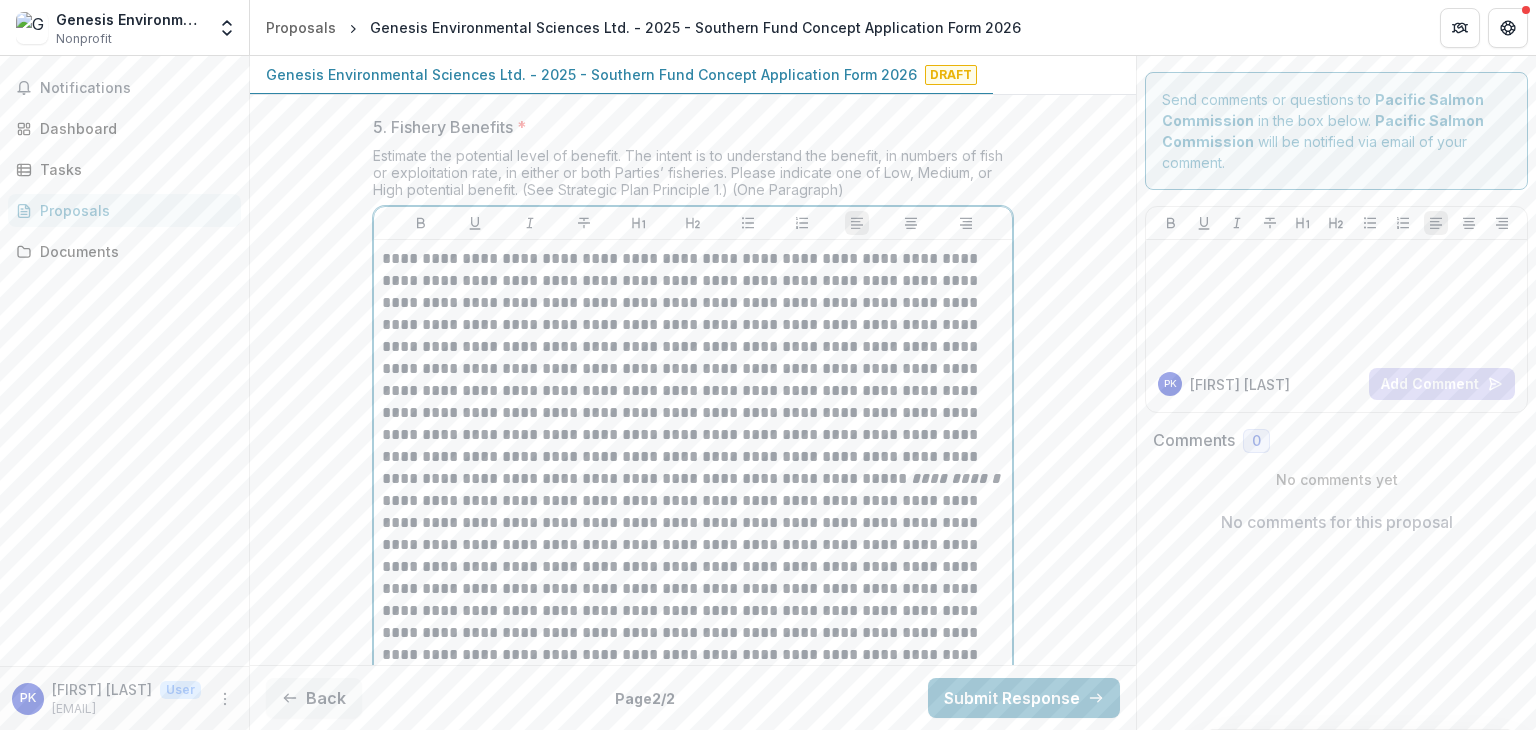 click on "**********" at bounding box center [693, 523] 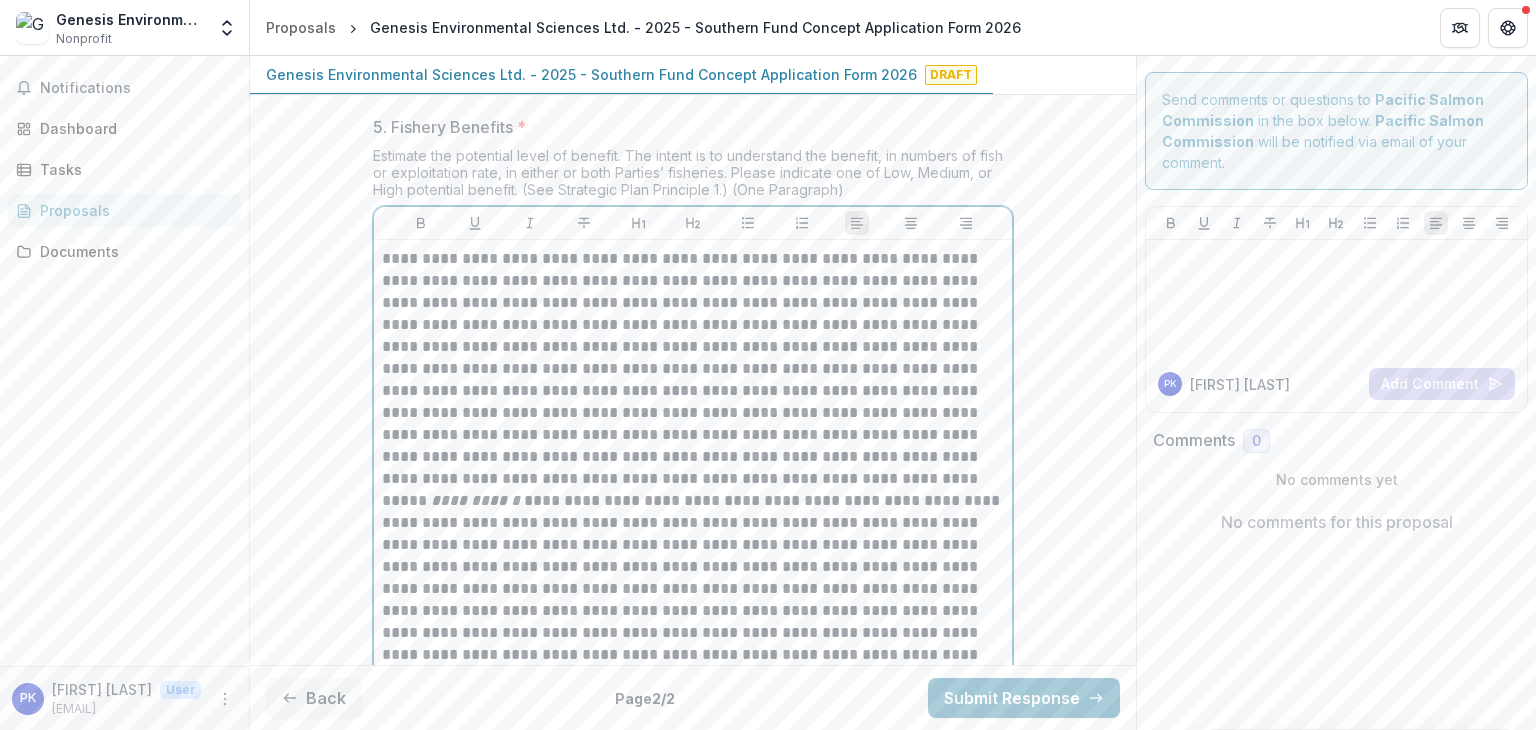 click on "**********" at bounding box center (693, 534) 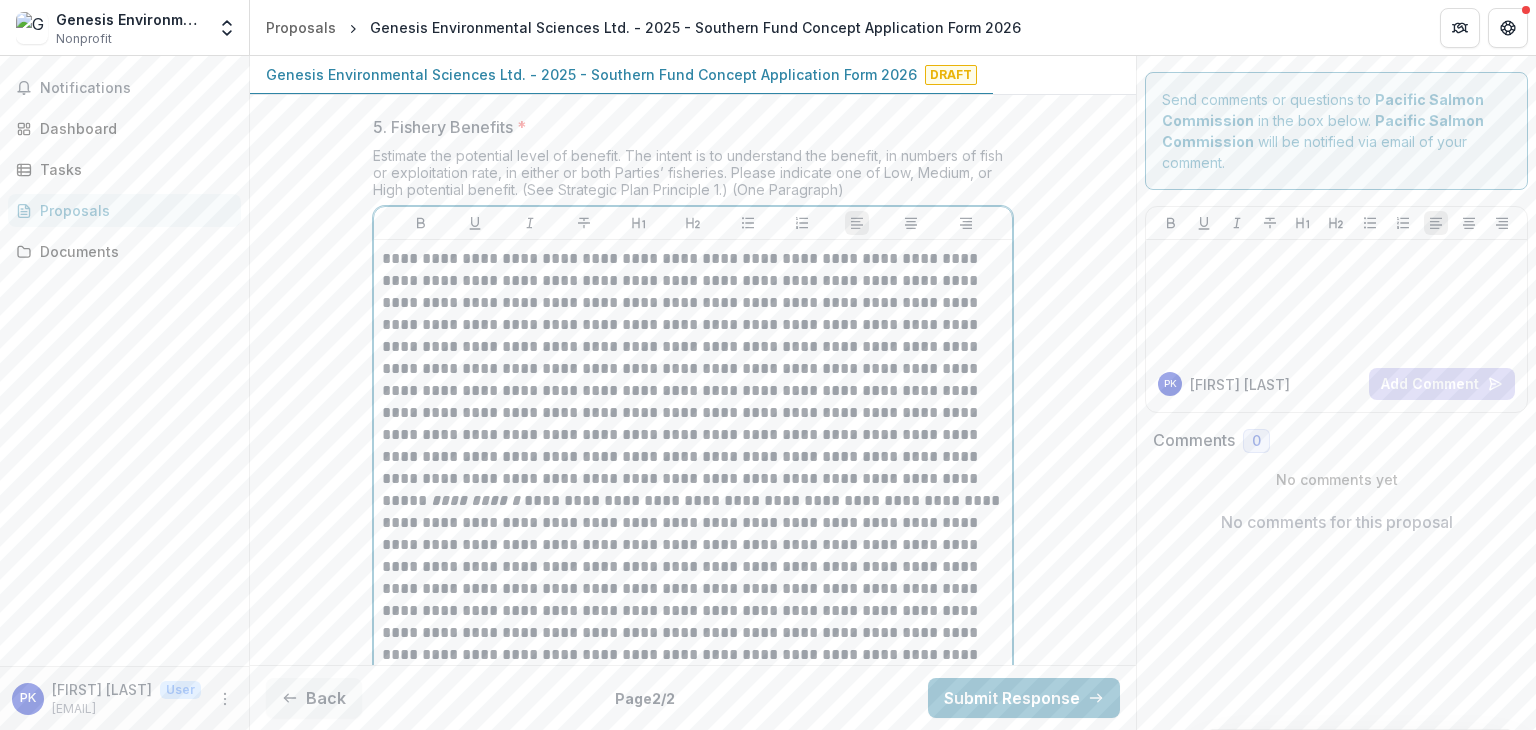 click on "**********" at bounding box center (693, 534) 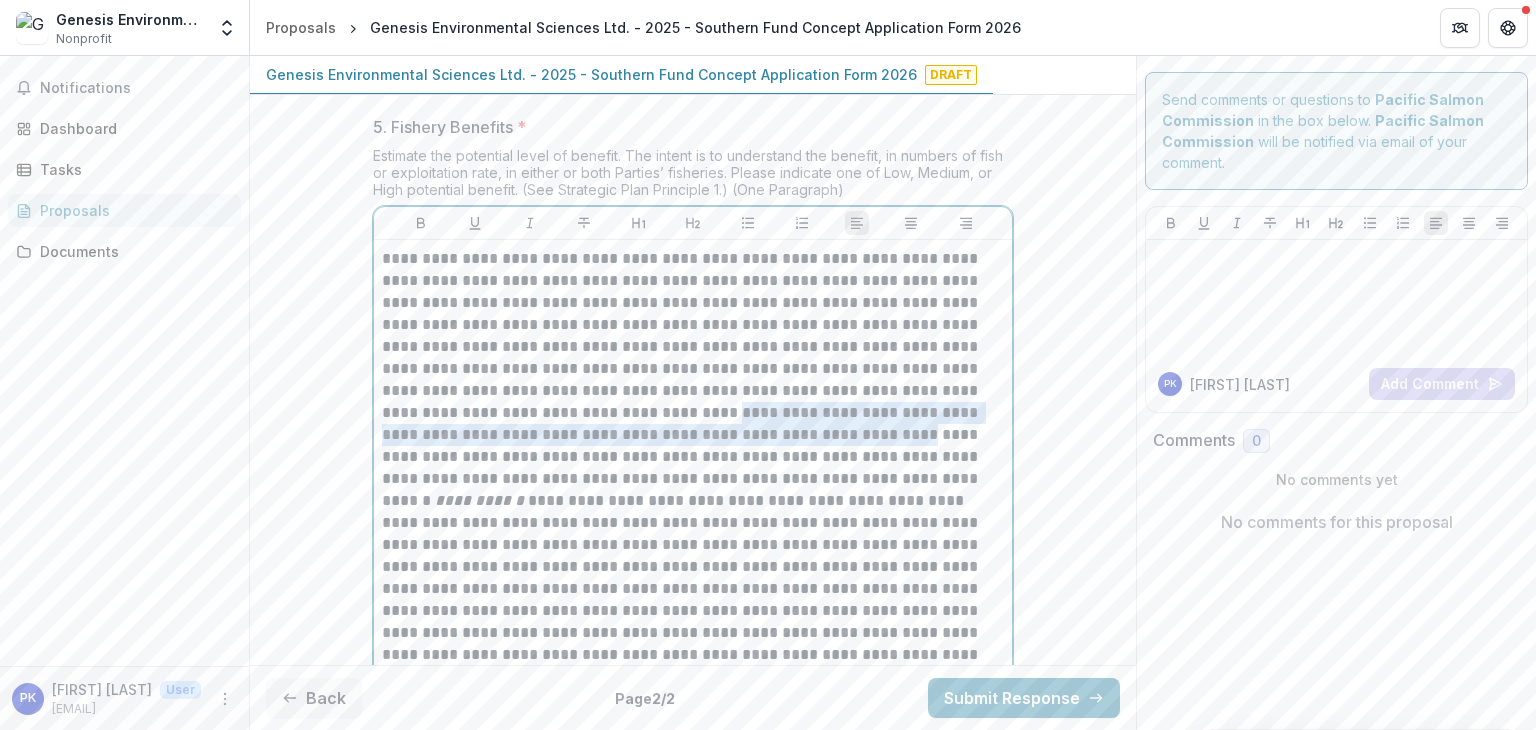 drag, startPoint x: 447, startPoint y: 402, endPoint x: 568, endPoint y: 423, distance: 122.80879 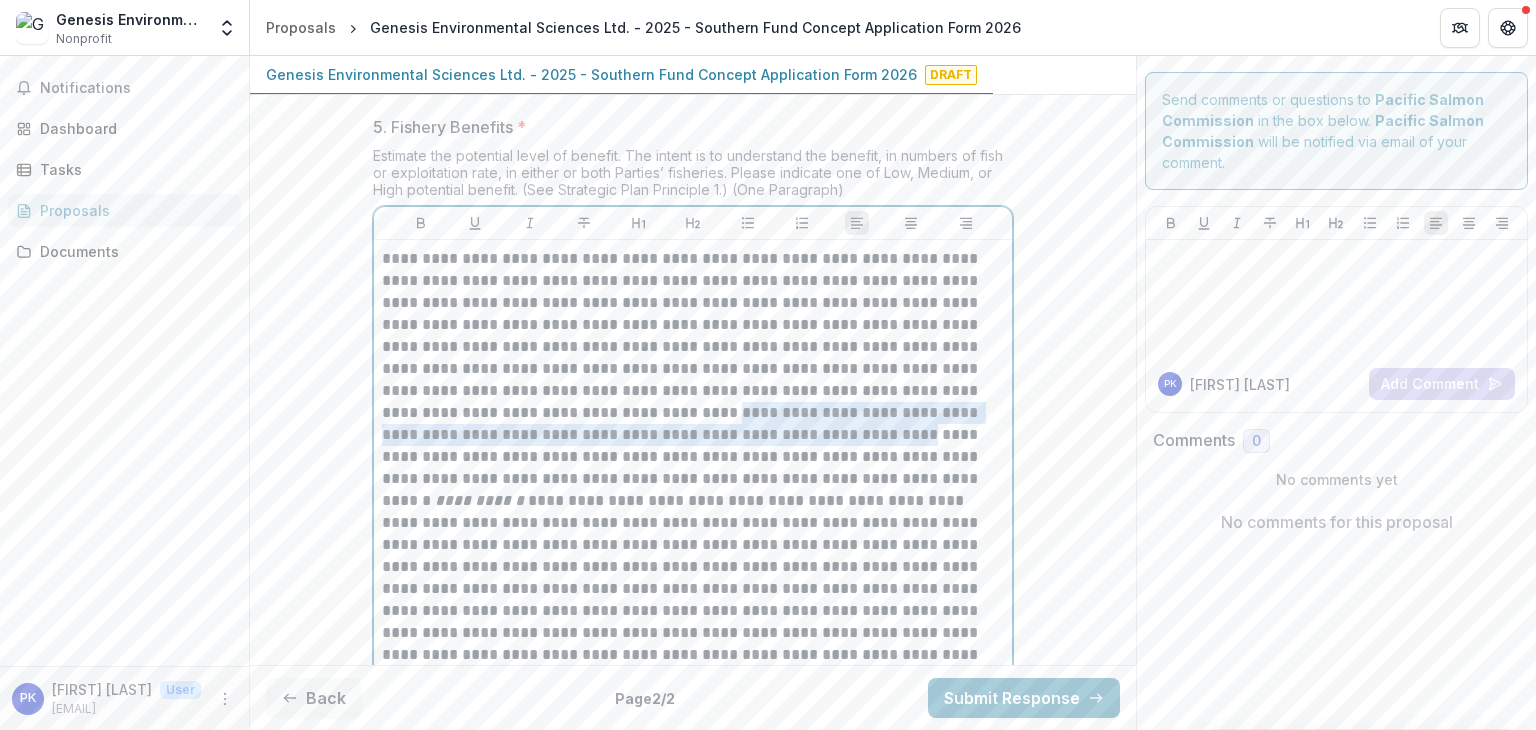 click on "**********" at bounding box center (693, 534) 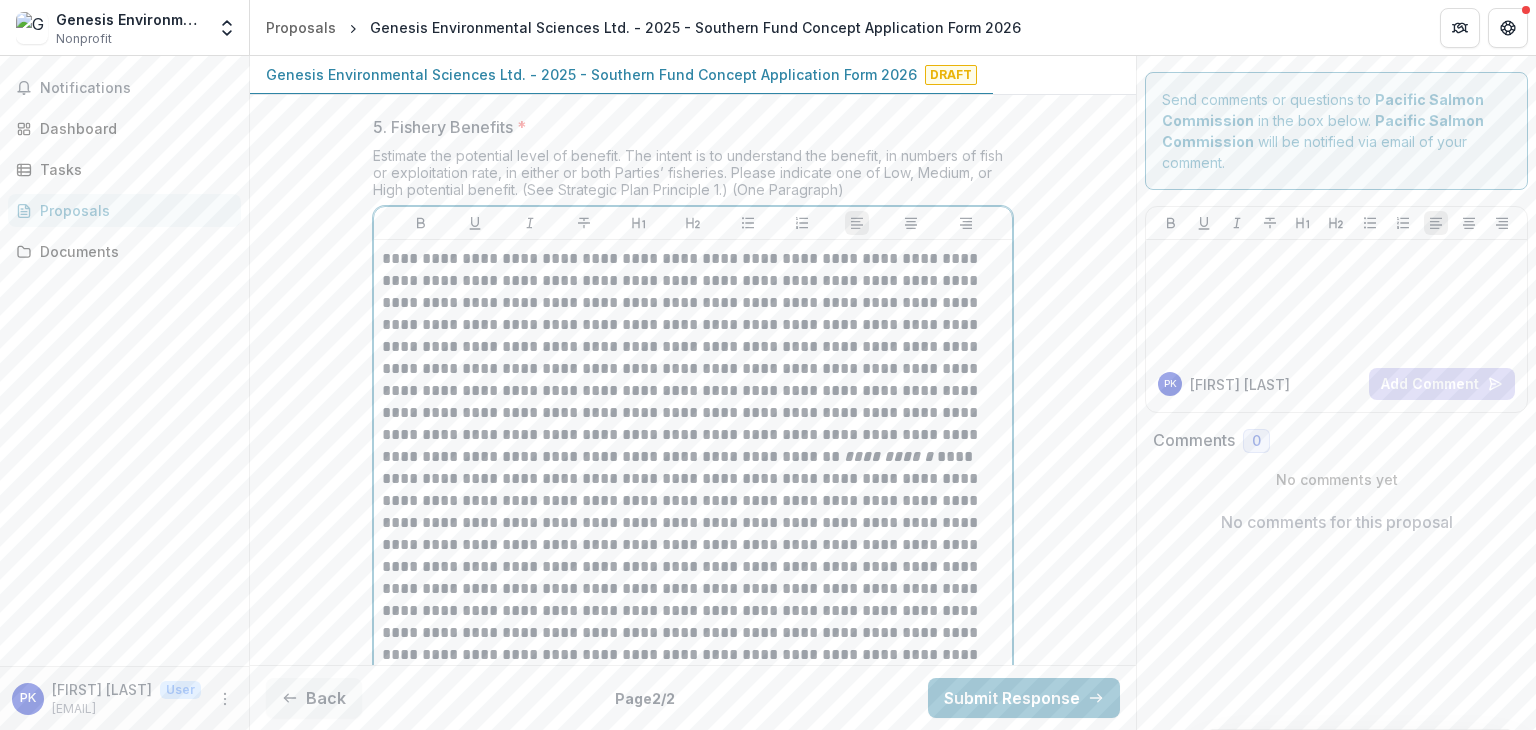 click on "**********" at bounding box center (693, 512) 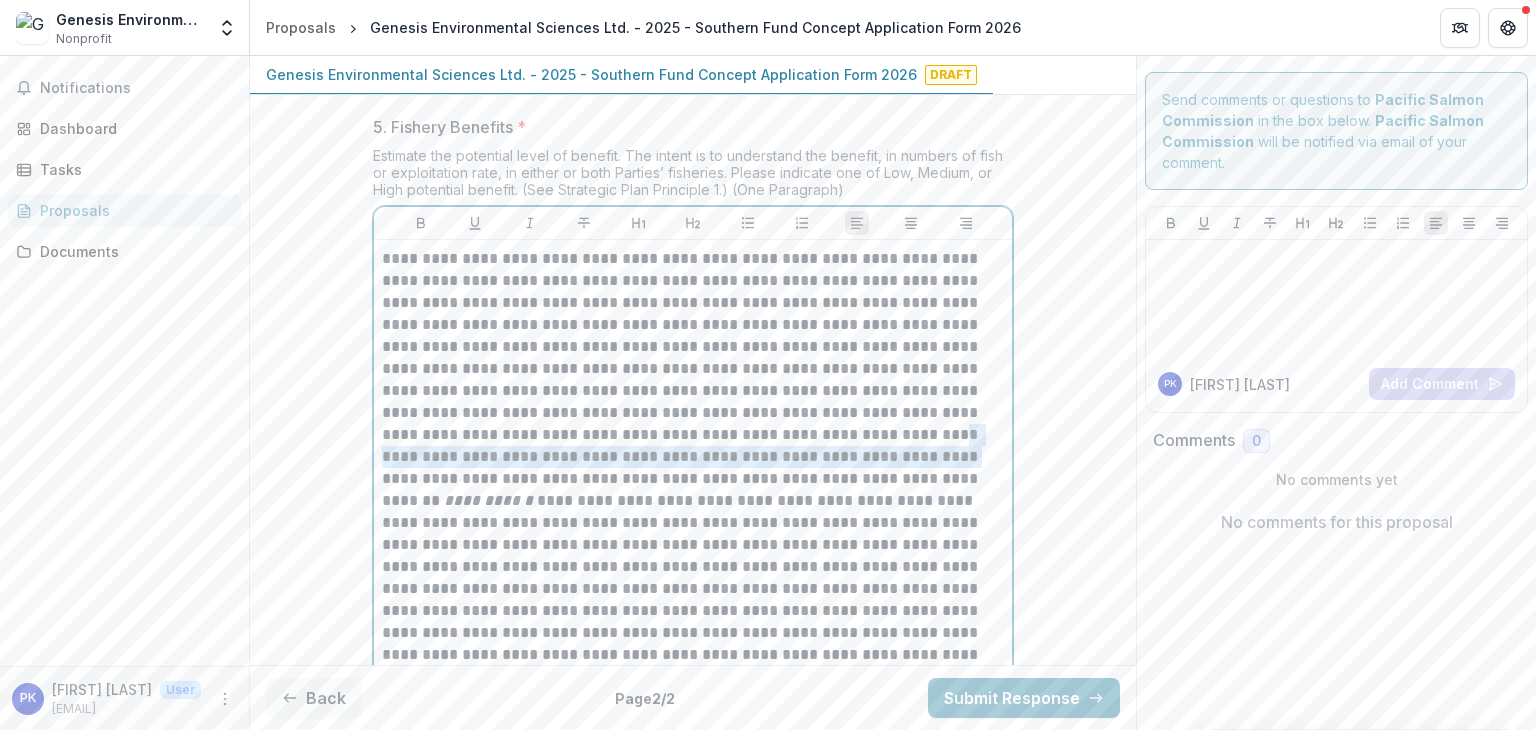 drag, startPoint x: 614, startPoint y: 425, endPoint x: 626, endPoint y: 443, distance: 21.633308 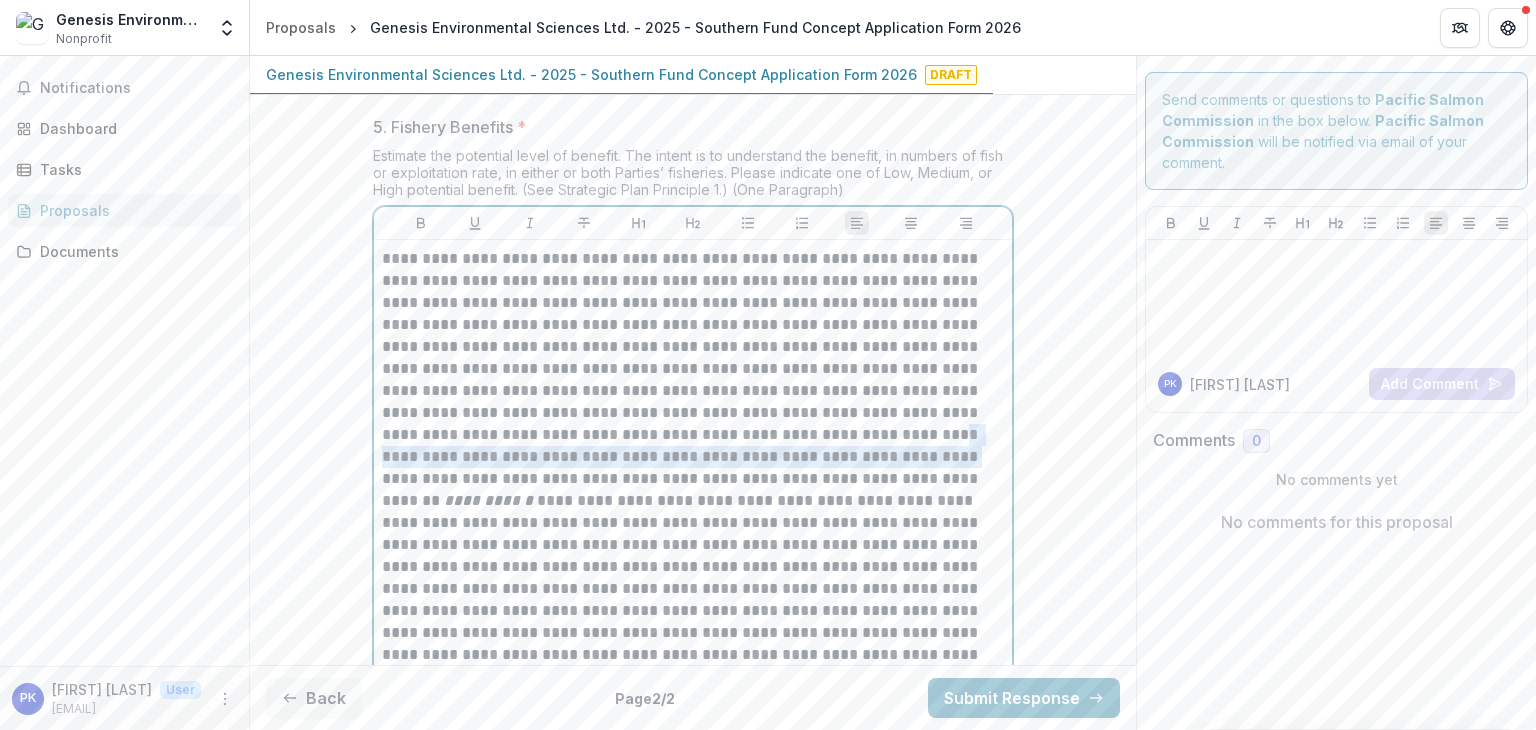 click on "**********" at bounding box center (693, 534) 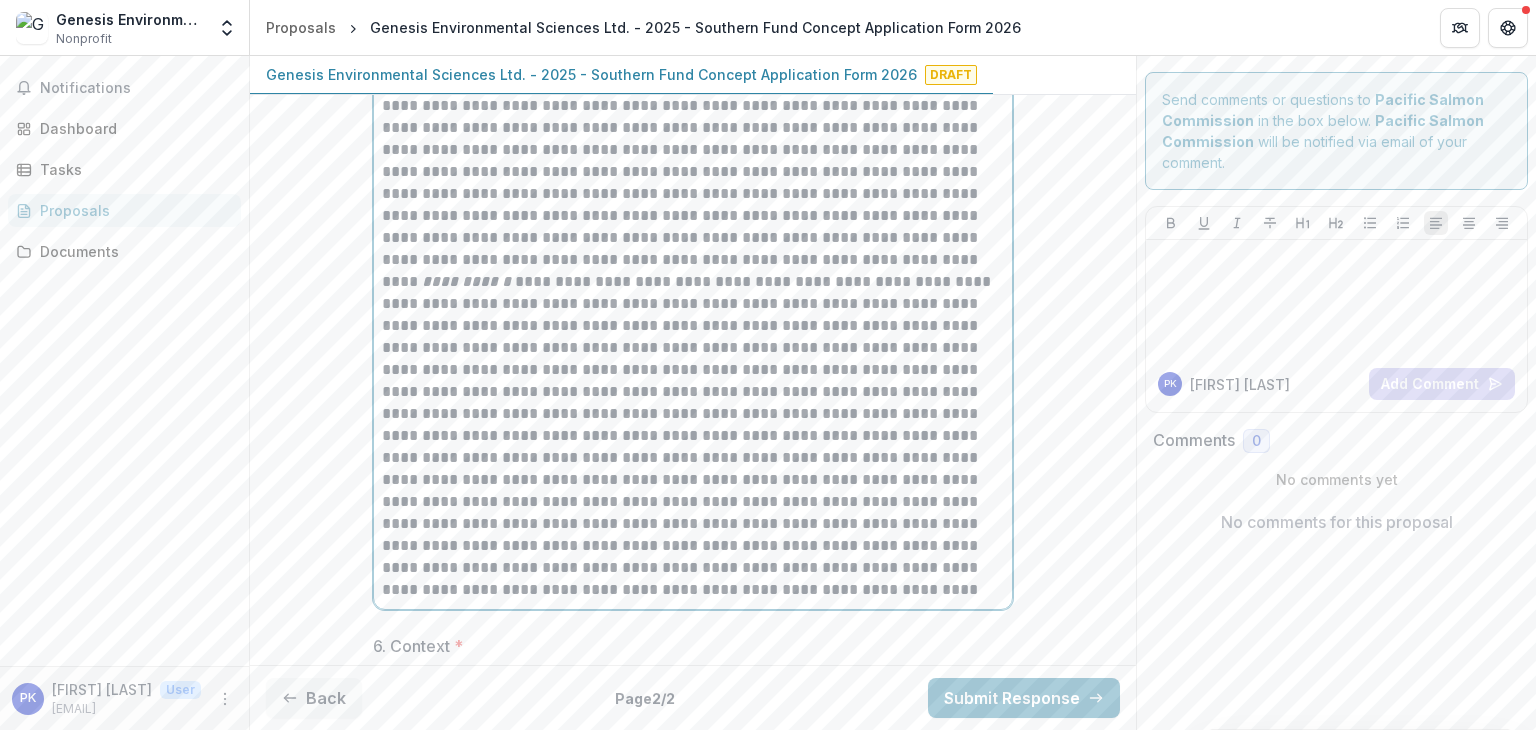 scroll, scrollTop: 3100, scrollLeft: 0, axis: vertical 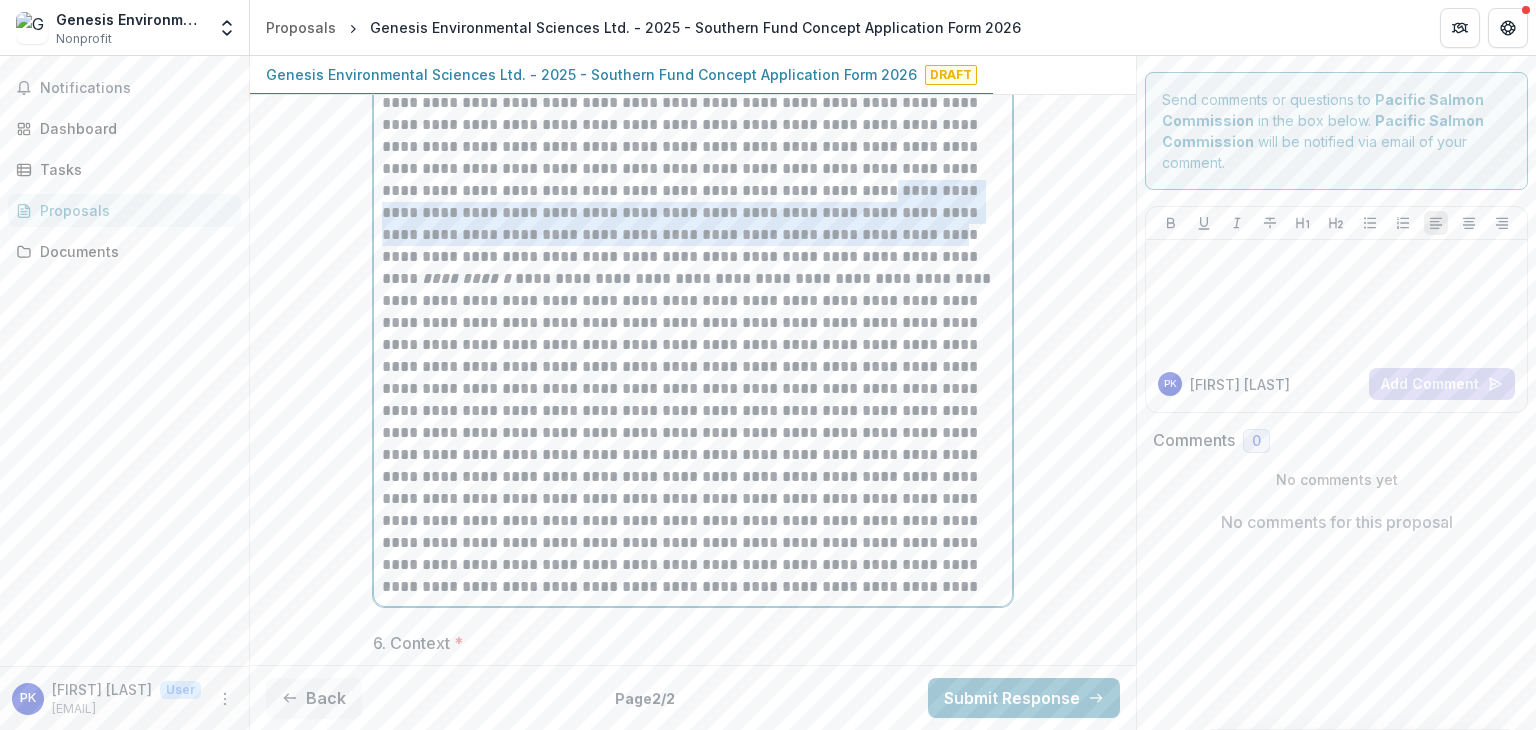 drag, startPoint x: 626, startPoint y: 179, endPoint x: 613, endPoint y: 224, distance: 46.840153 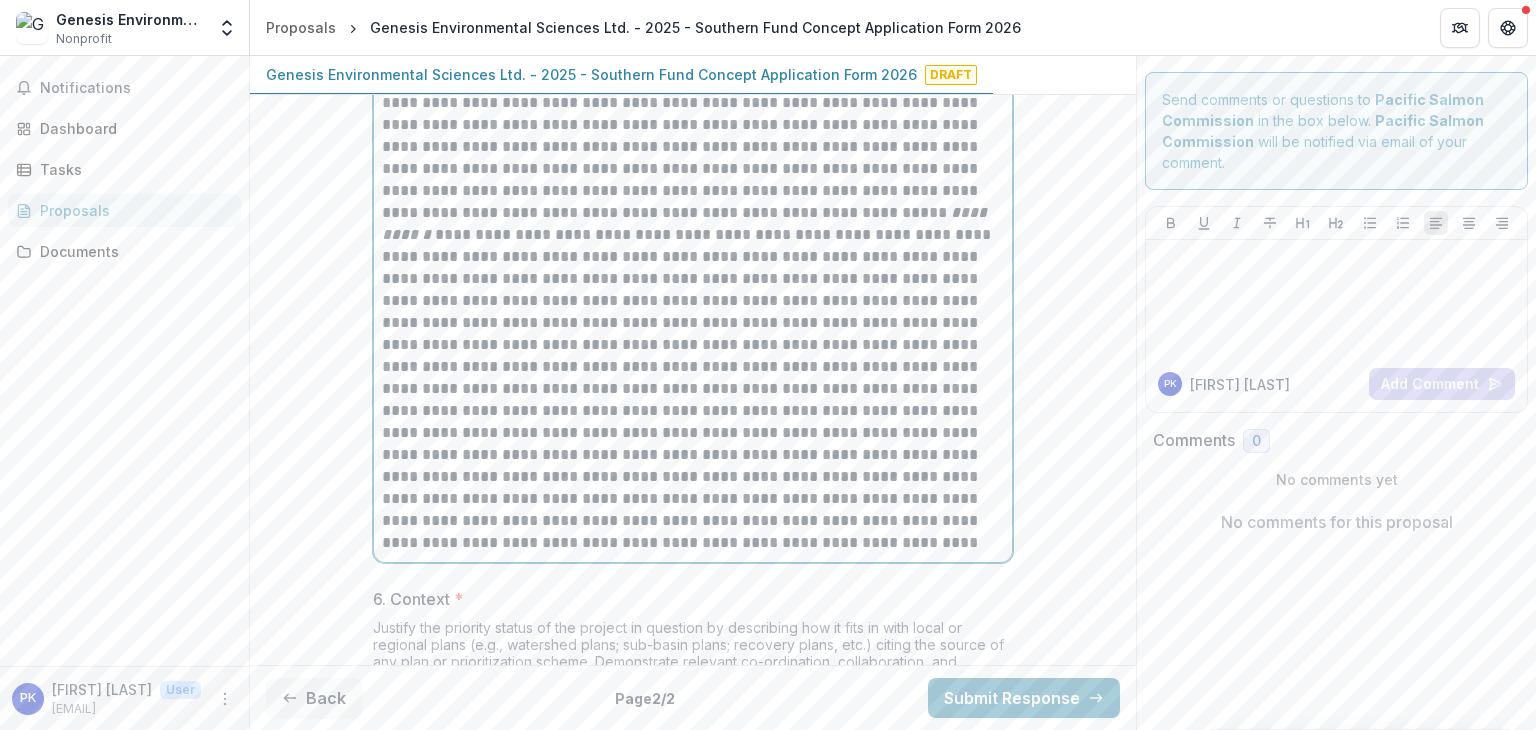 click on "**********" at bounding box center [693, 301] 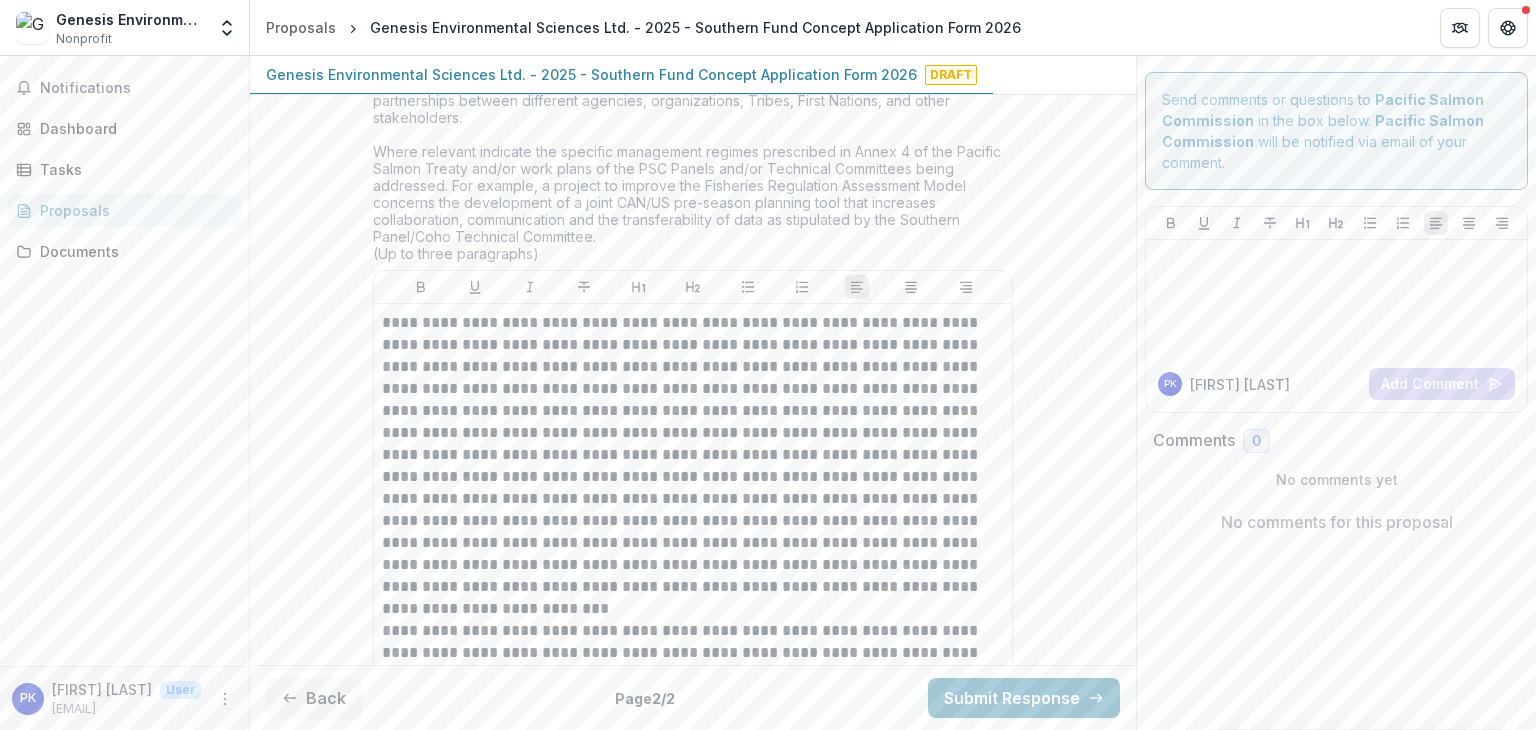 scroll, scrollTop: 3700, scrollLeft: 0, axis: vertical 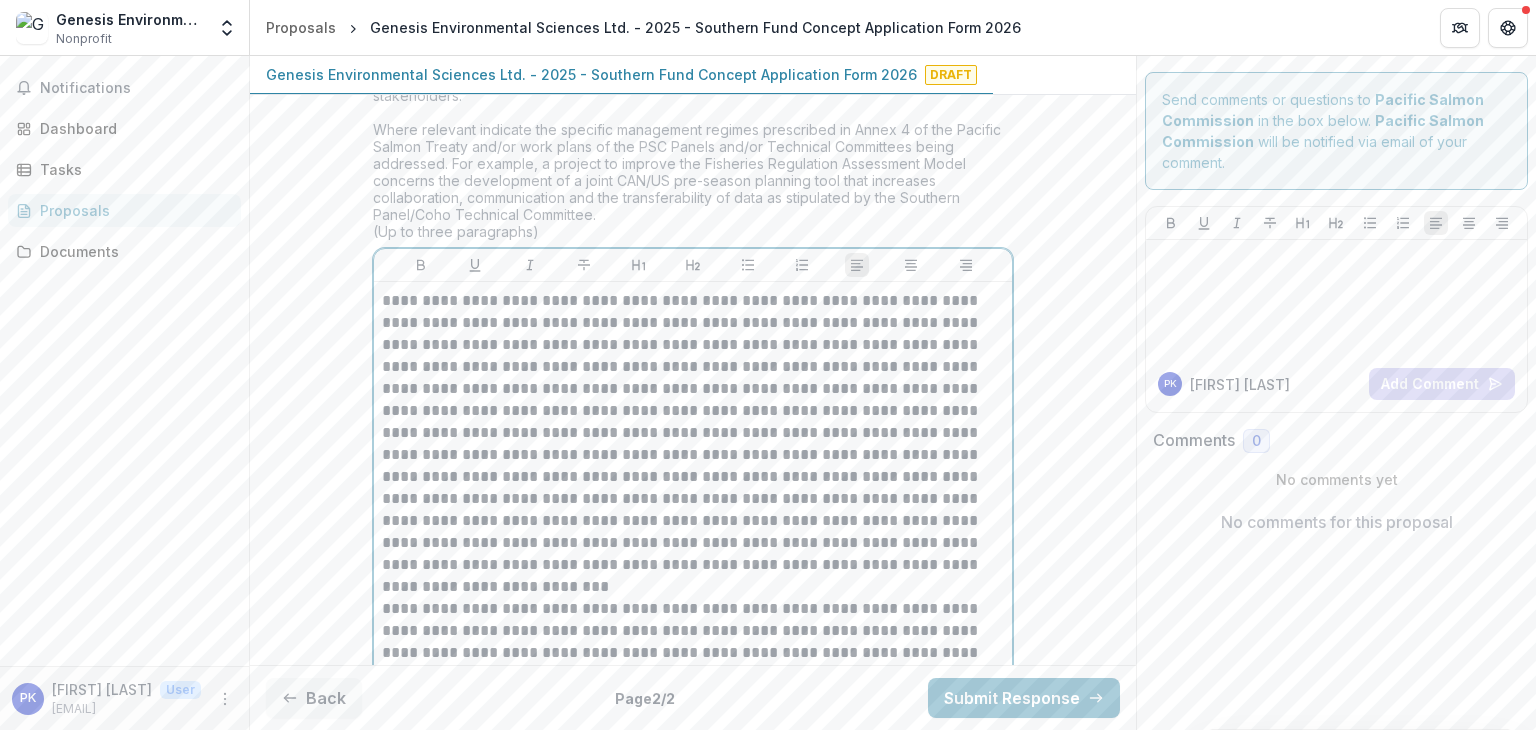 click on "**********" at bounding box center [693, 433] 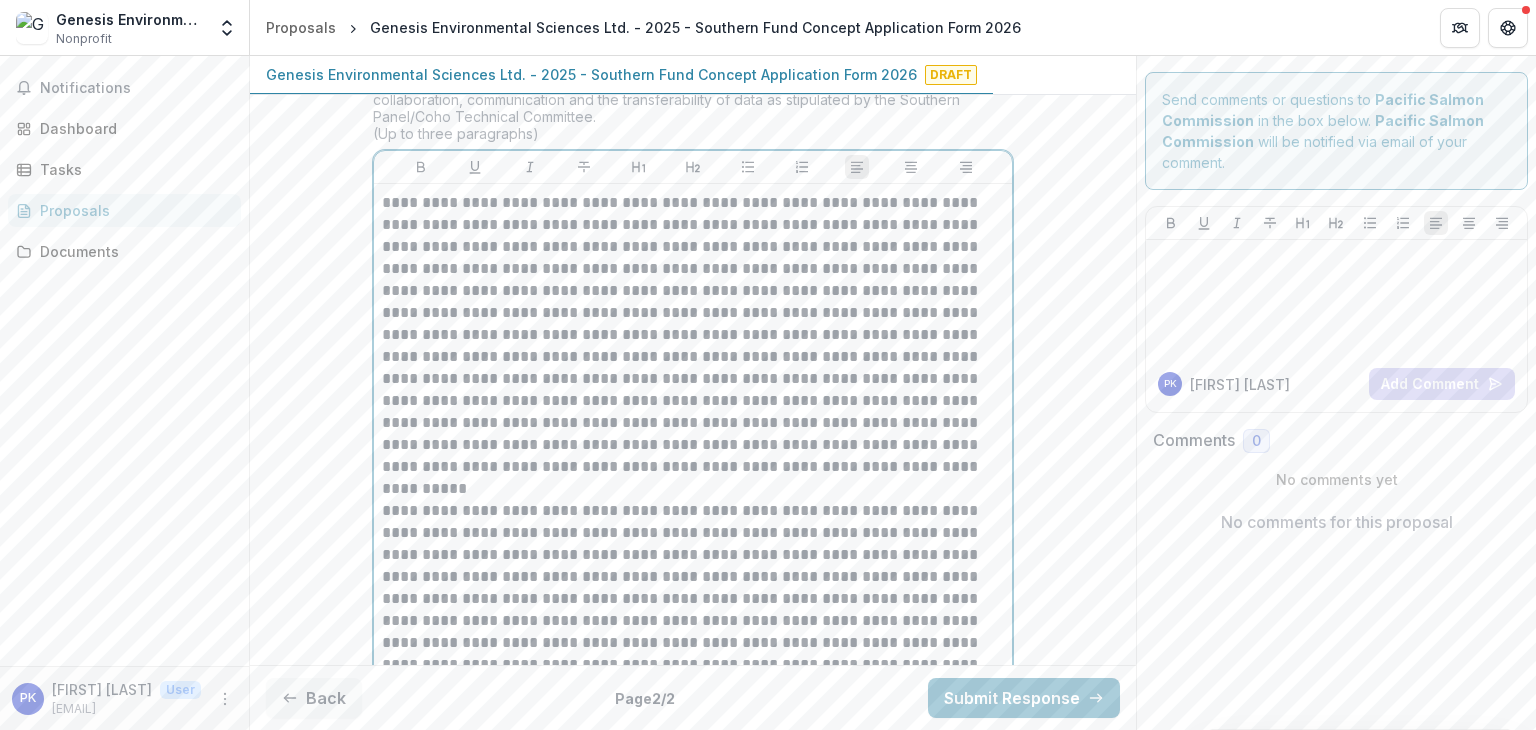 scroll, scrollTop: 3800, scrollLeft: 0, axis: vertical 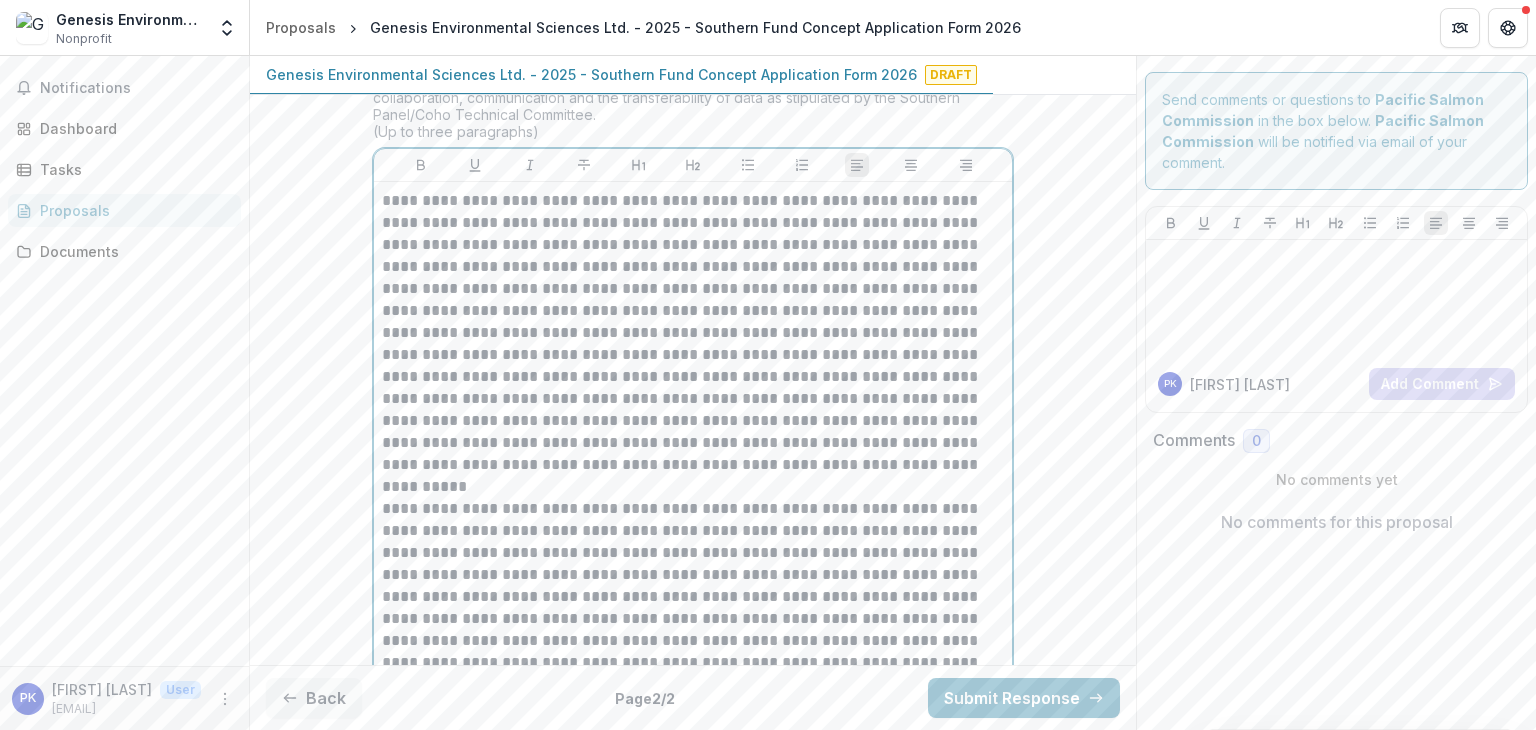 click on "**********" at bounding box center (693, 333) 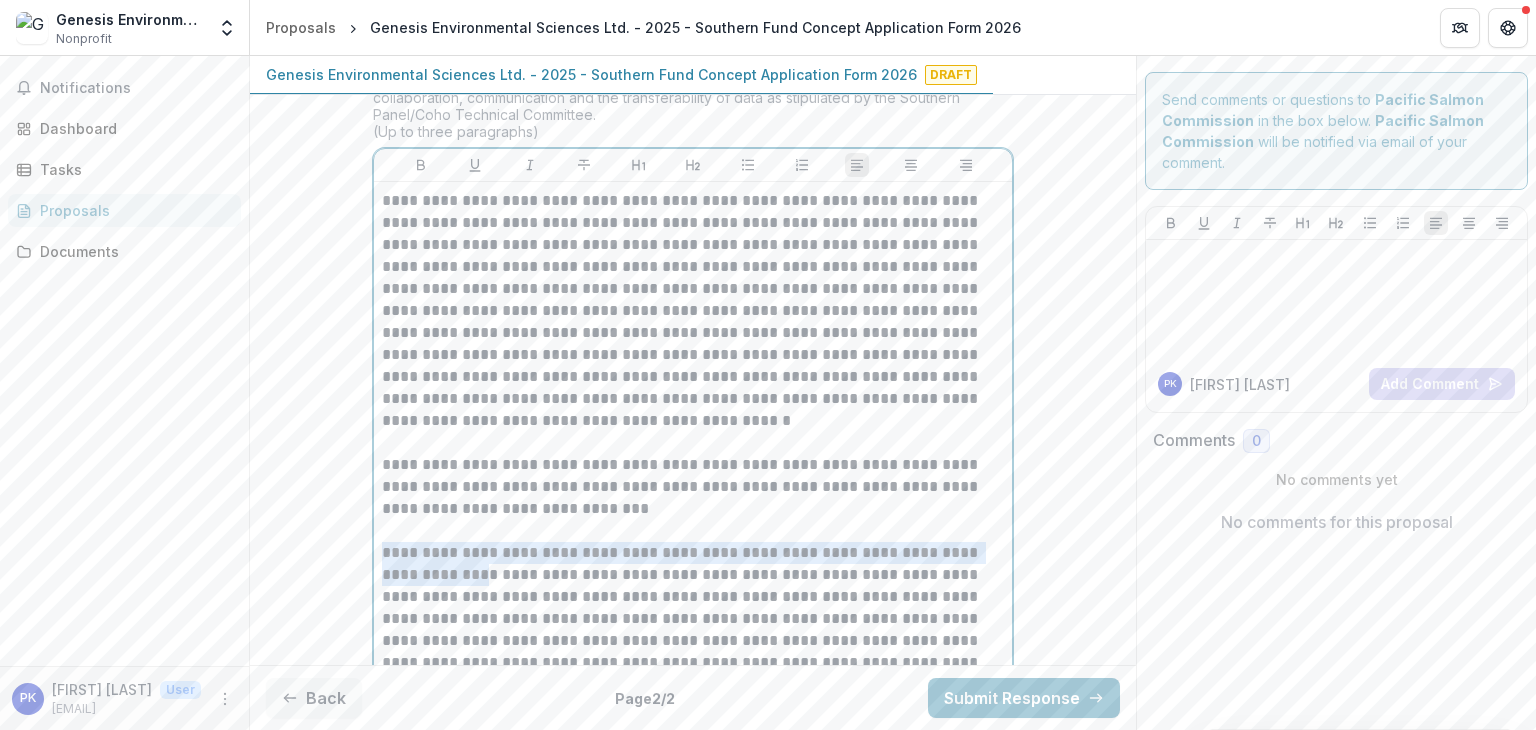 drag, startPoint x: 440, startPoint y: 564, endPoint x: 381, endPoint y: 531, distance: 67.601776 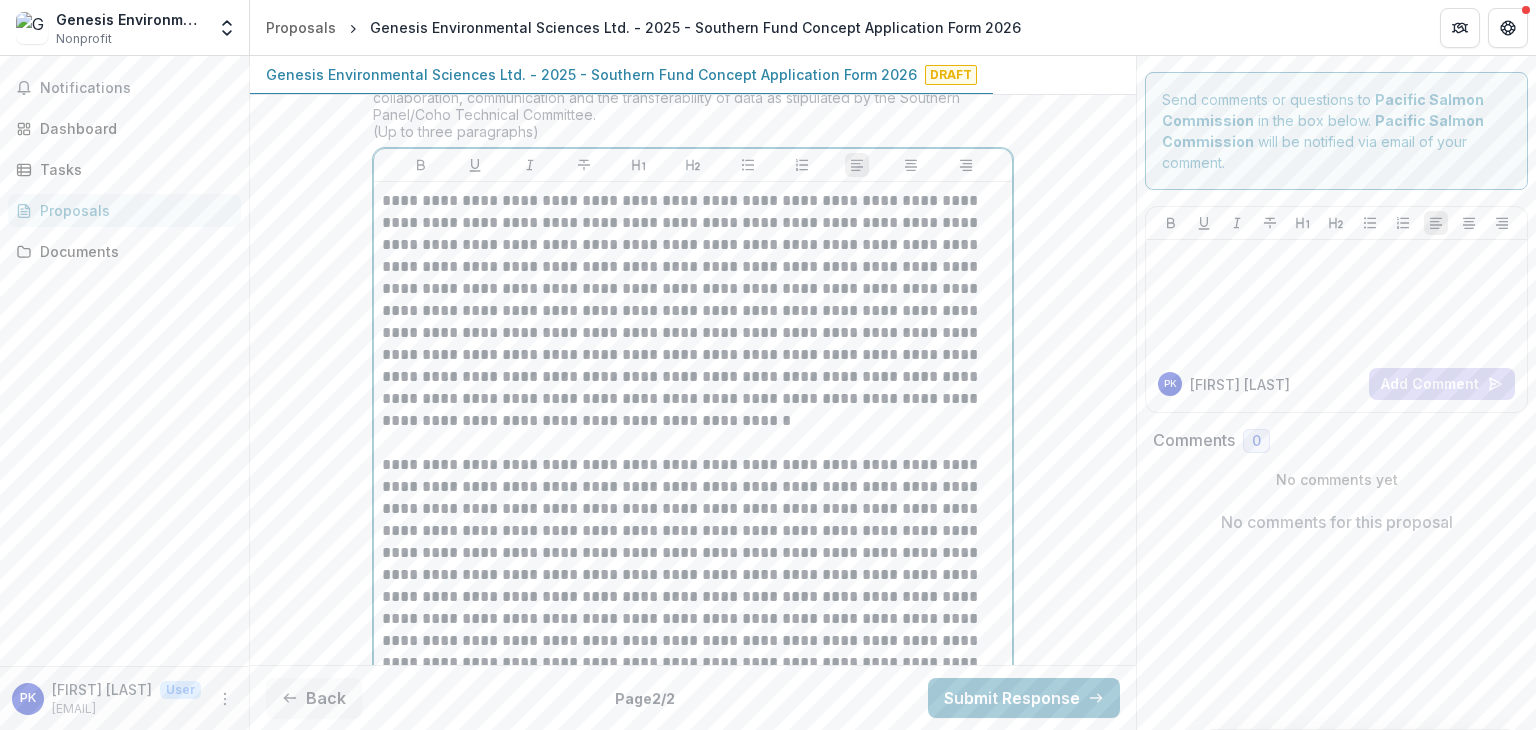 click at bounding box center (693, 674) 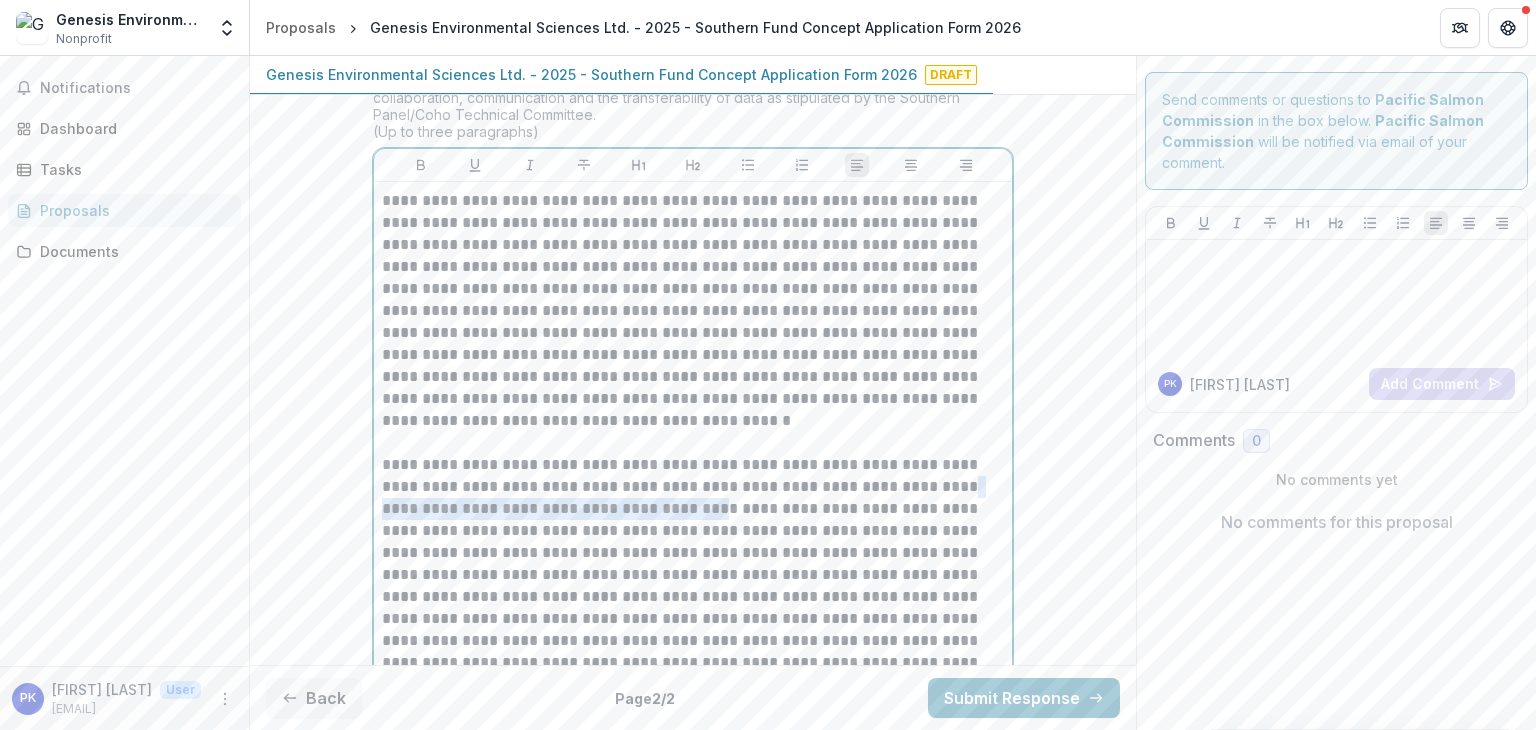 drag, startPoint x: 915, startPoint y: 475, endPoint x: 649, endPoint y: 493, distance: 266.60834 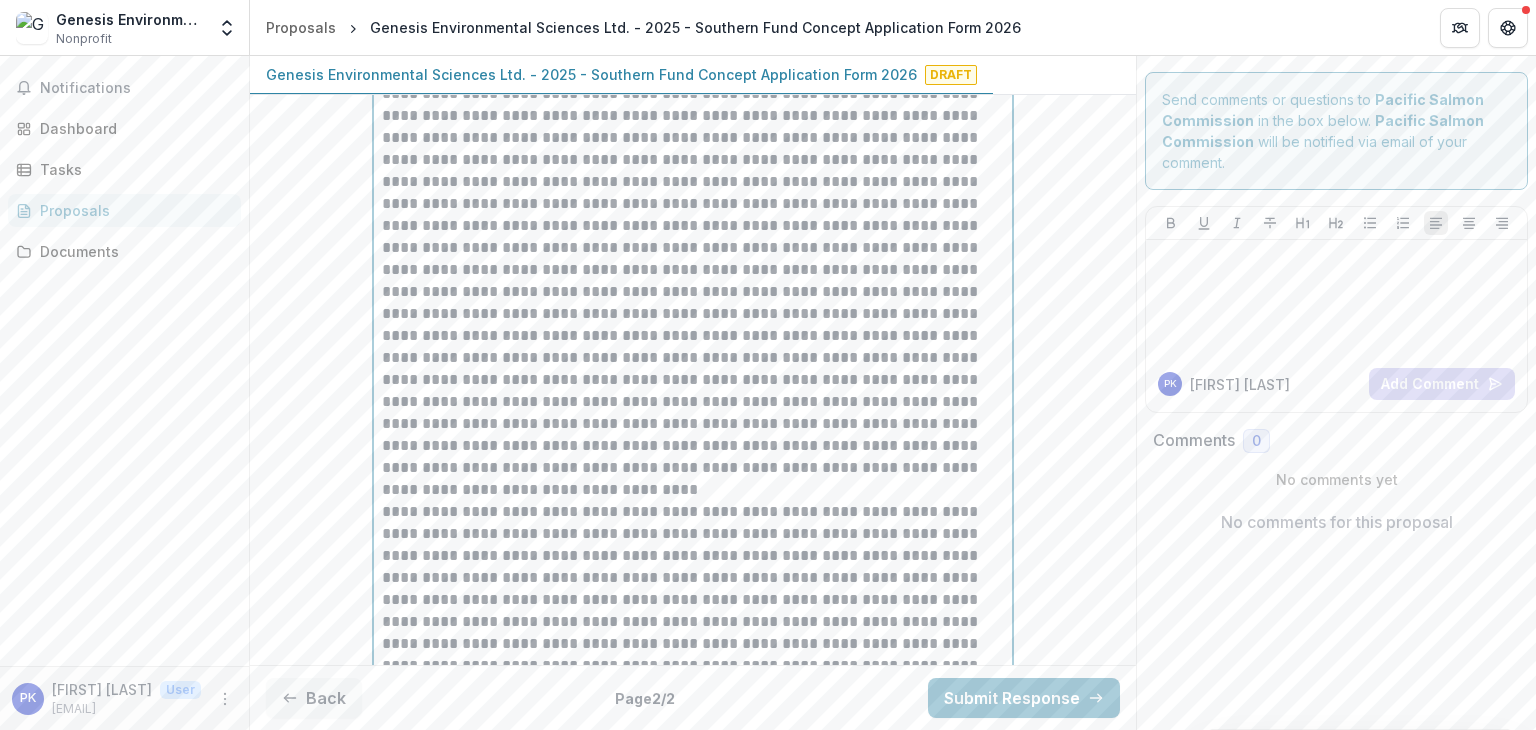 scroll, scrollTop: 4200, scrollLeft: 0, axis: vertical 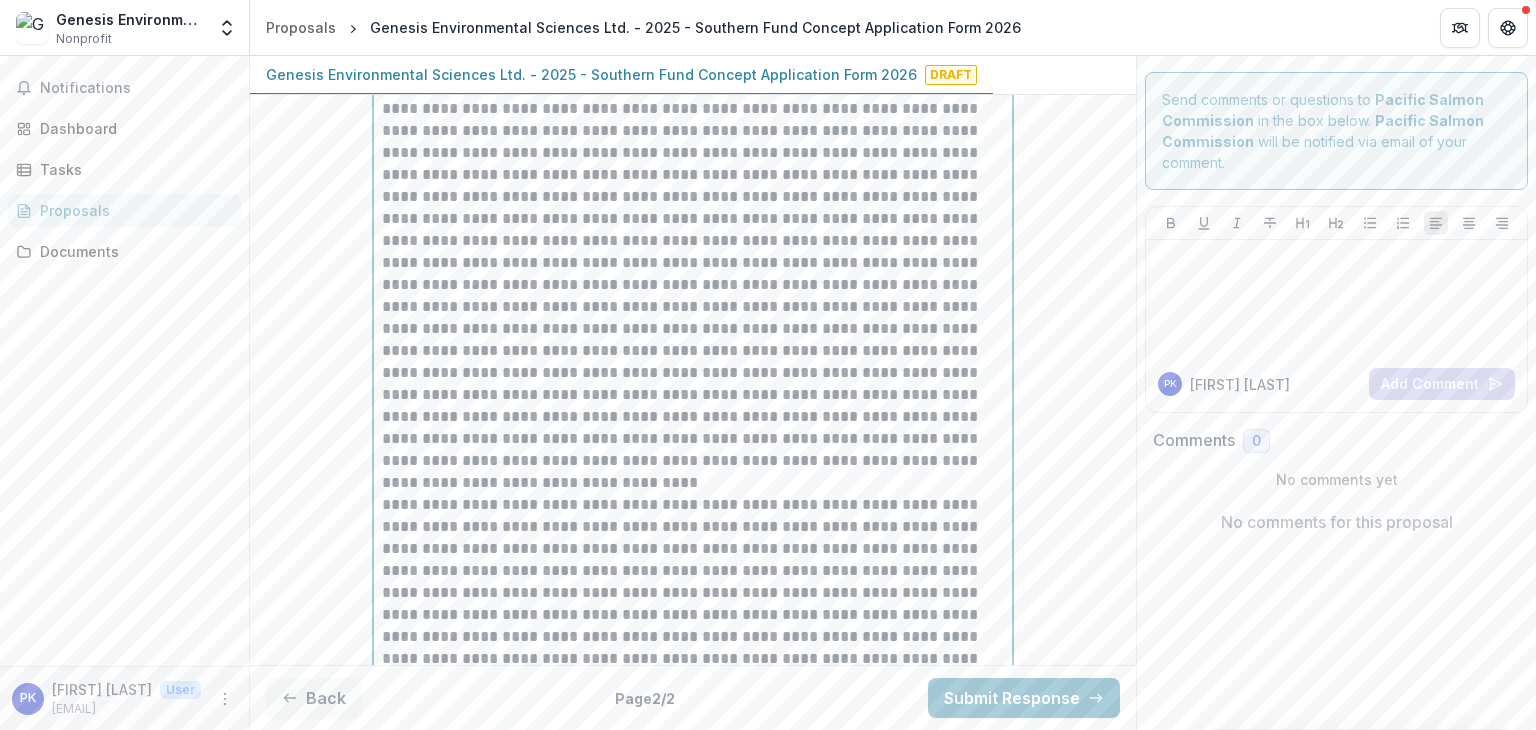 click at bounding box center (693, 263) 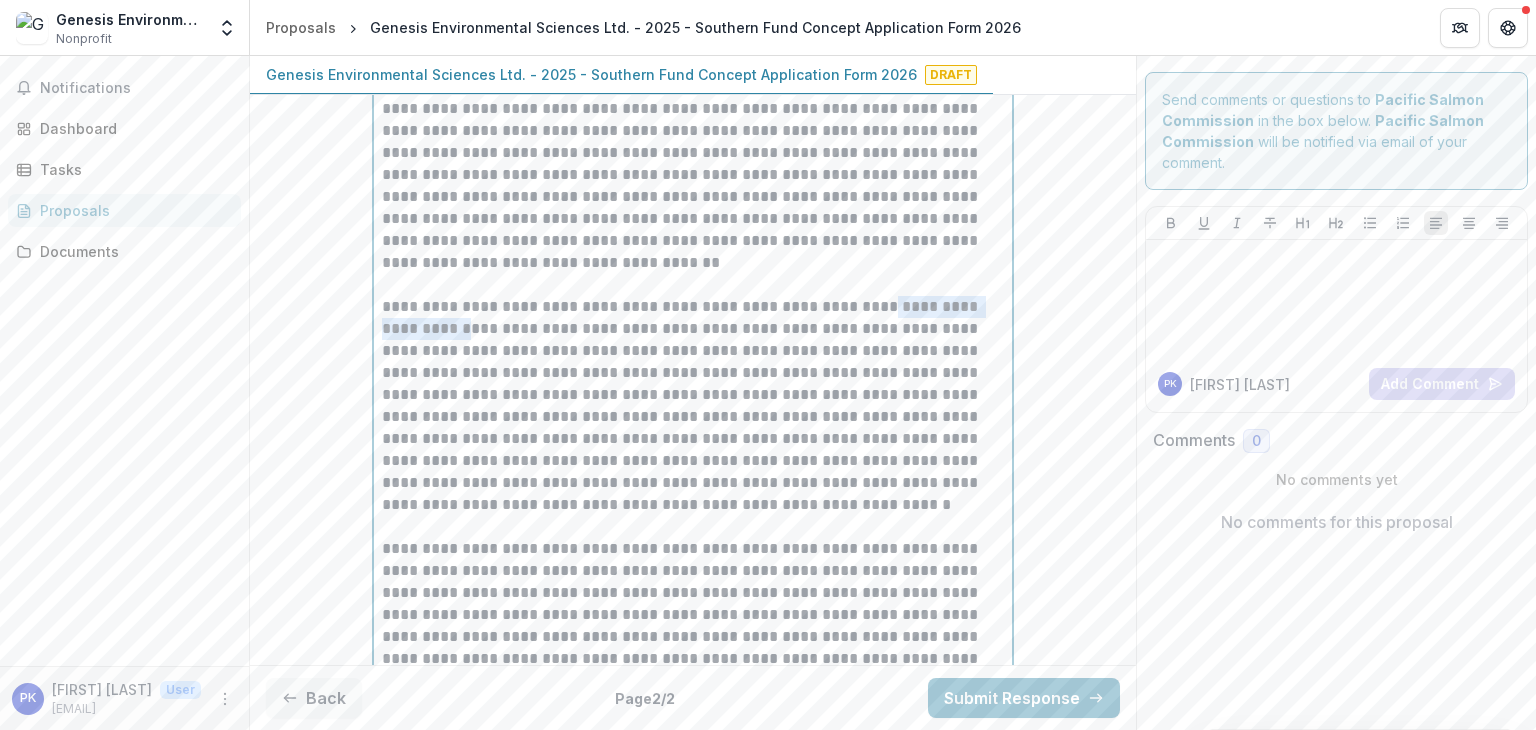 drag, startPoint x: 849, startPoint y: 292, endPoint x: 433, endPoint y: 321, distance: 417.00958 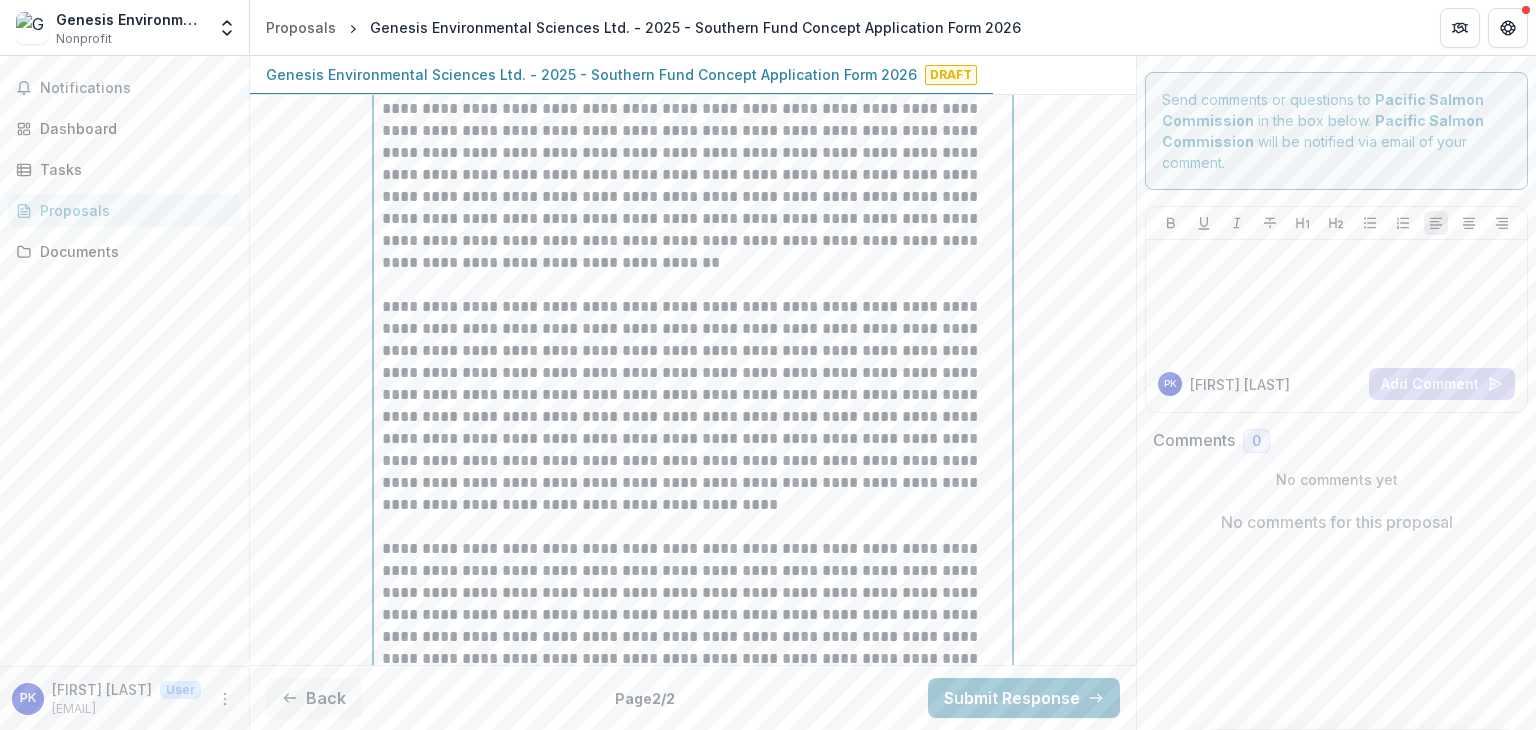 click on "**********" at bounding box center (693, 406) 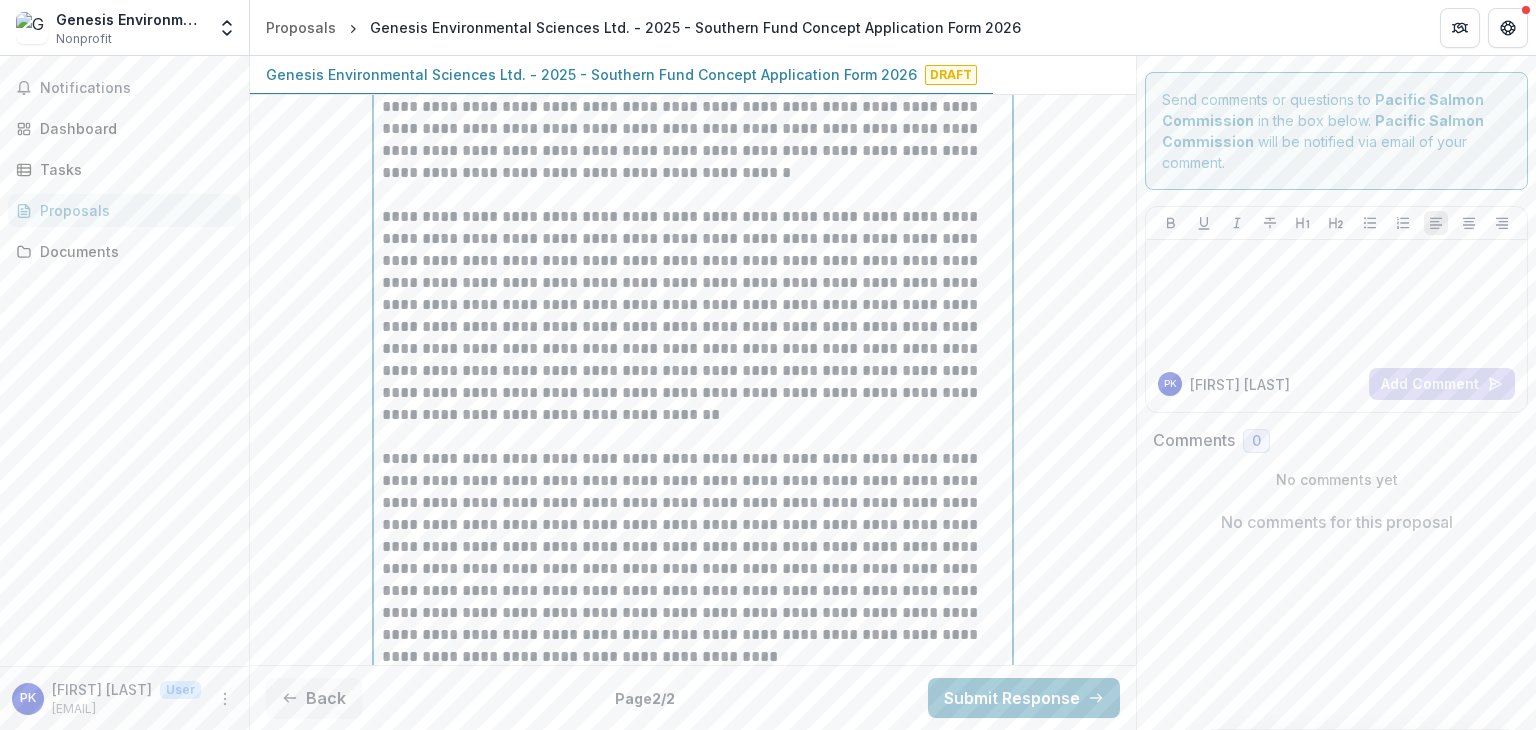 scroll, scrollTop: 4046, scrollLeft: 0, axis: vertical 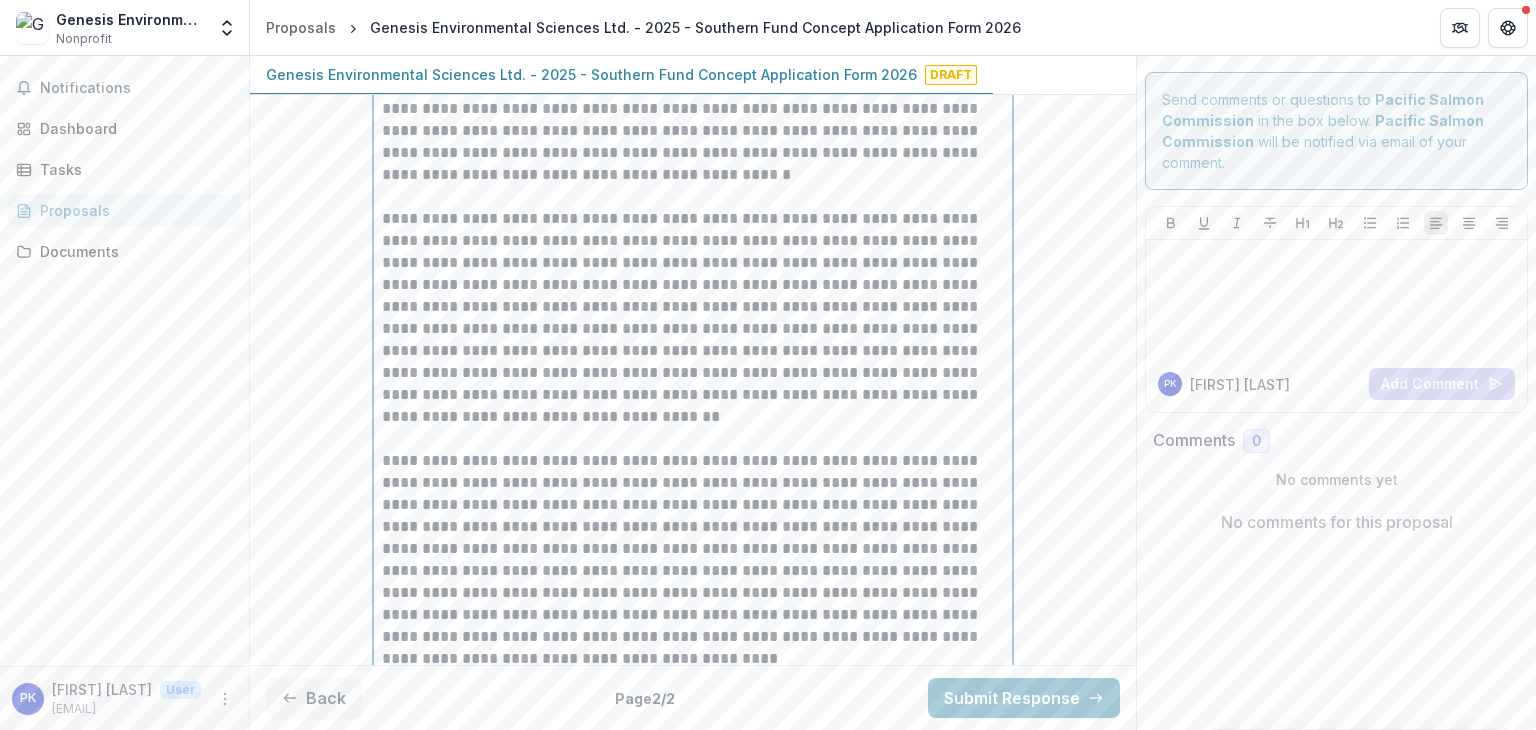 click on "**********" at bounding box center (693, 560) 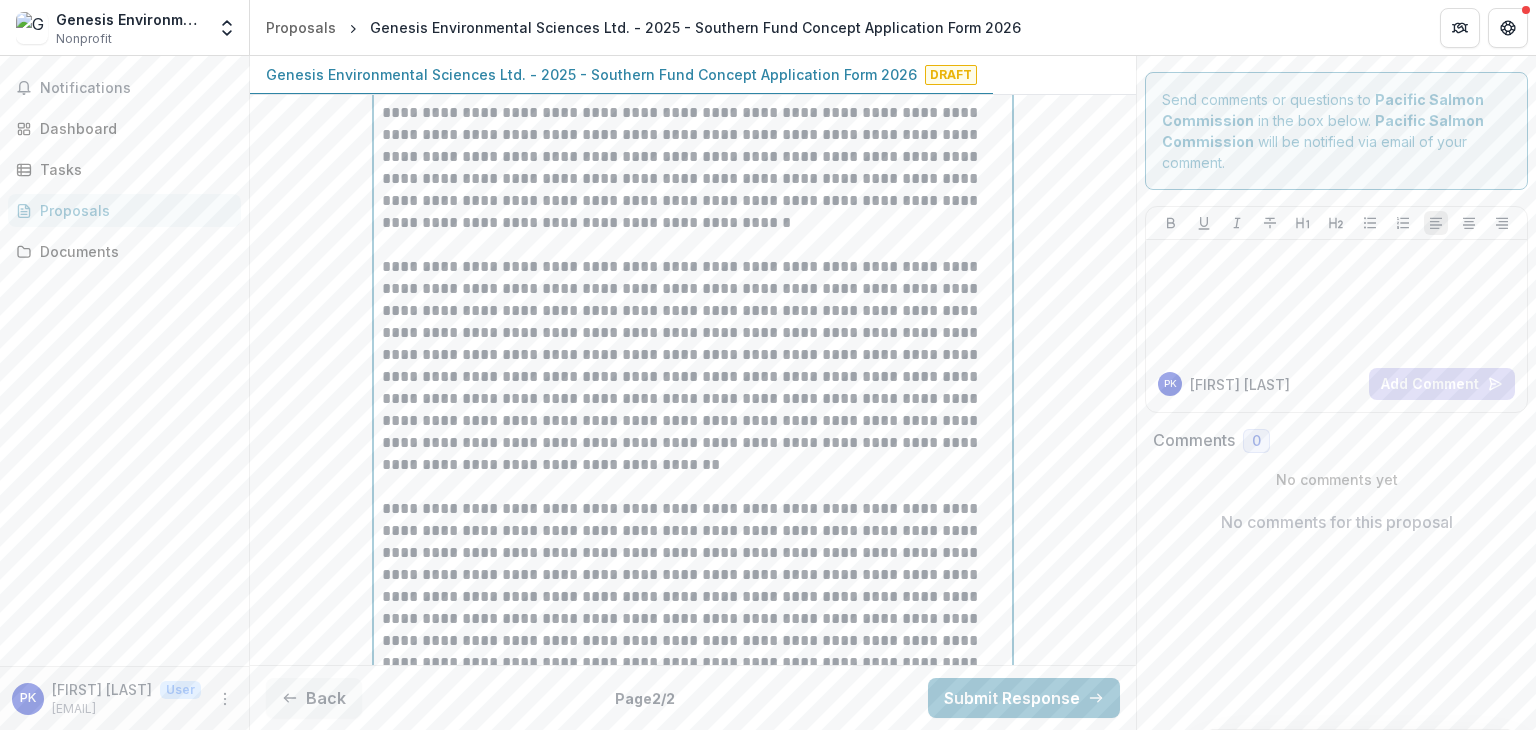 scroll, scrollTop: 4200, scrollLeft: 0, axis: vertical 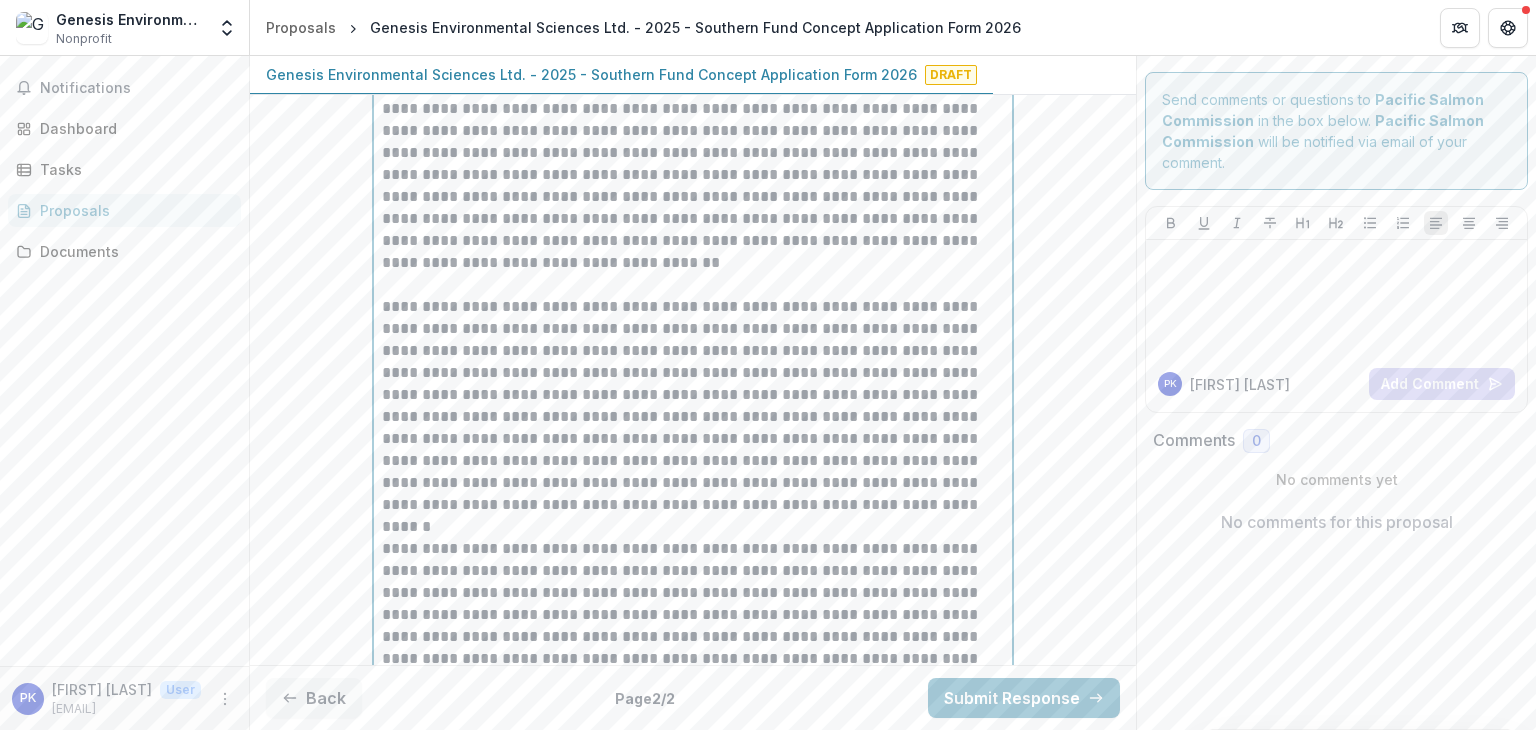 click on "**********" at bounding box center (693, 406) 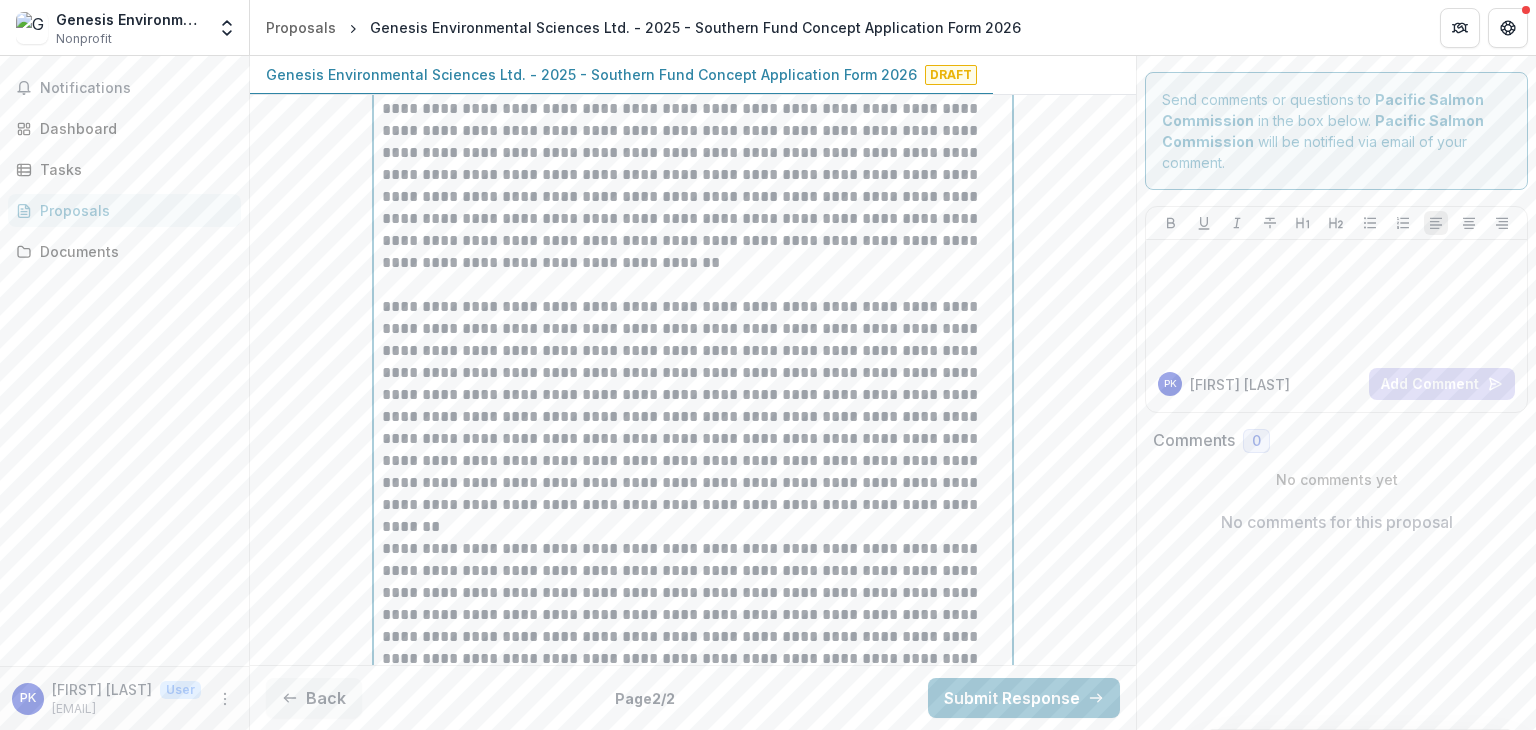 click on "**********" at bounding box center (693, 406) 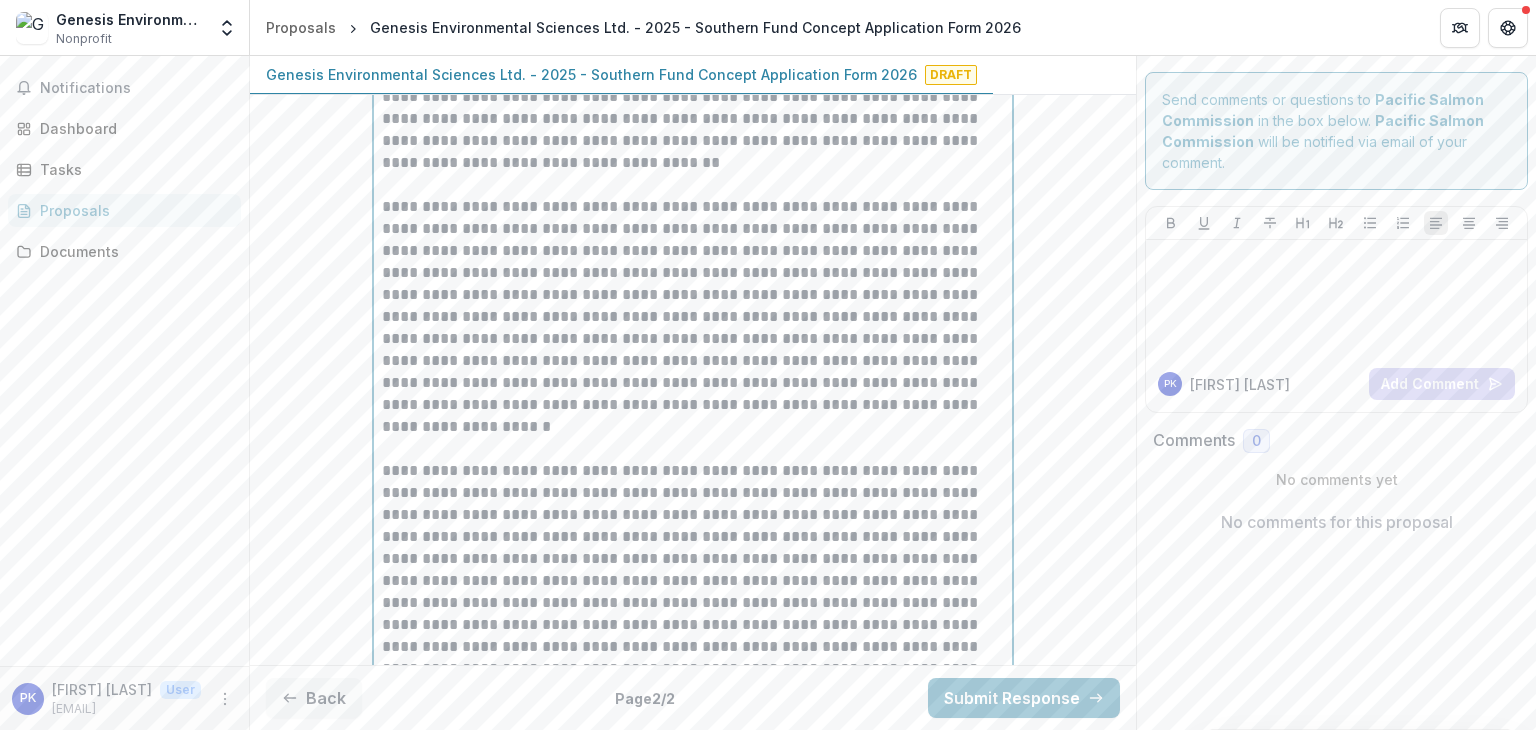 scroll, scrollTop: 4300, scrollLeft: 0, axis: vertical 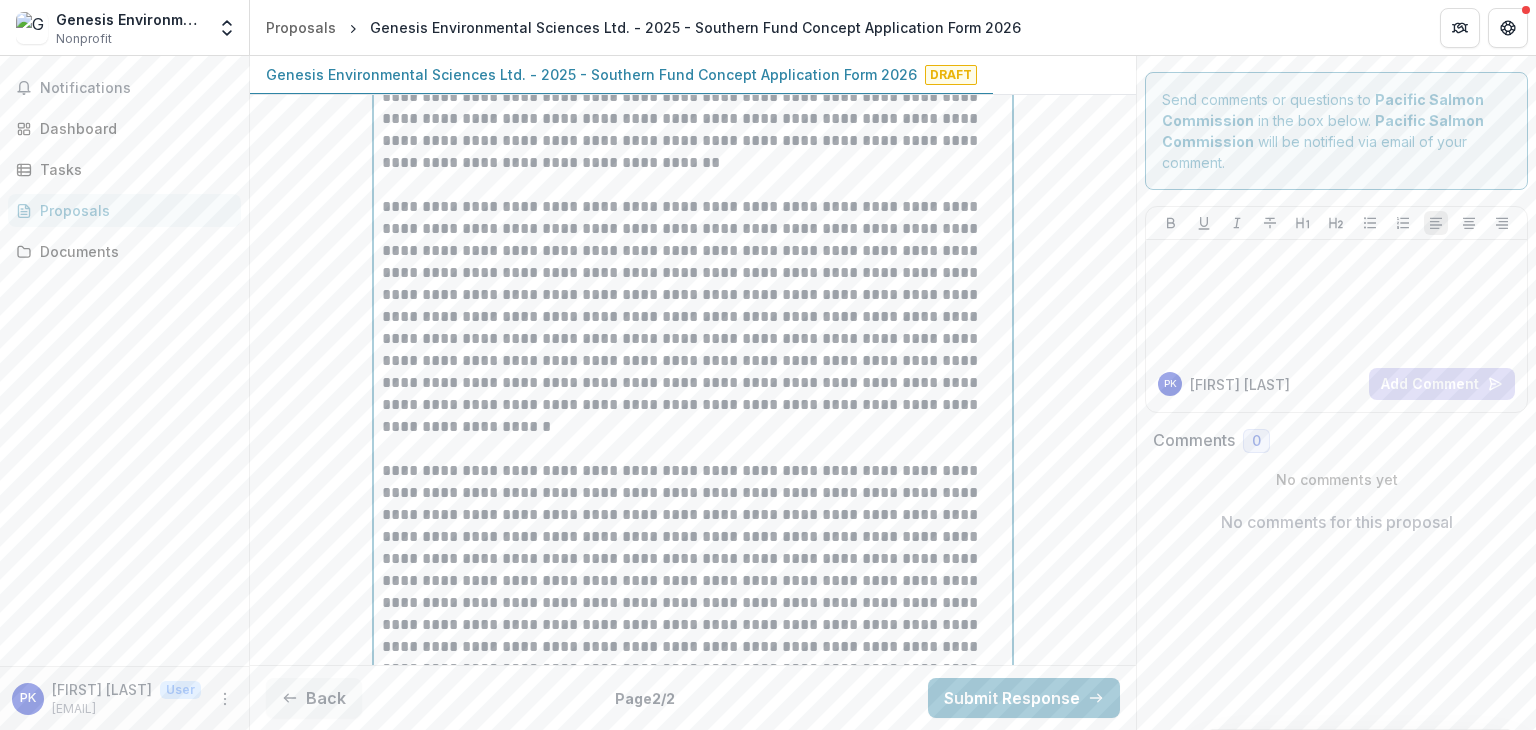 click on "**********" at bounding box center (693, 317) 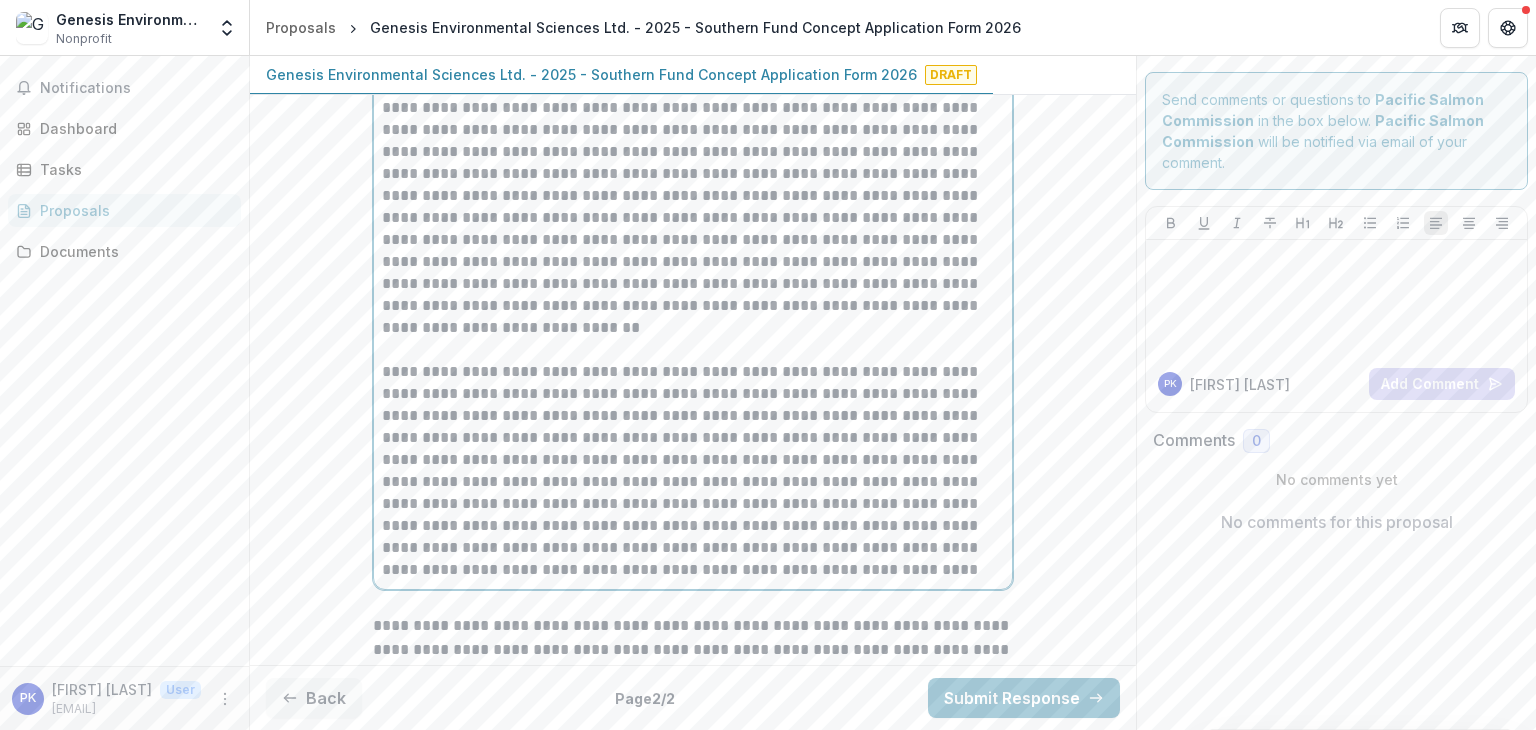 scroll, scrollTop: 4400, scrollLeft: 0, axis: vertical 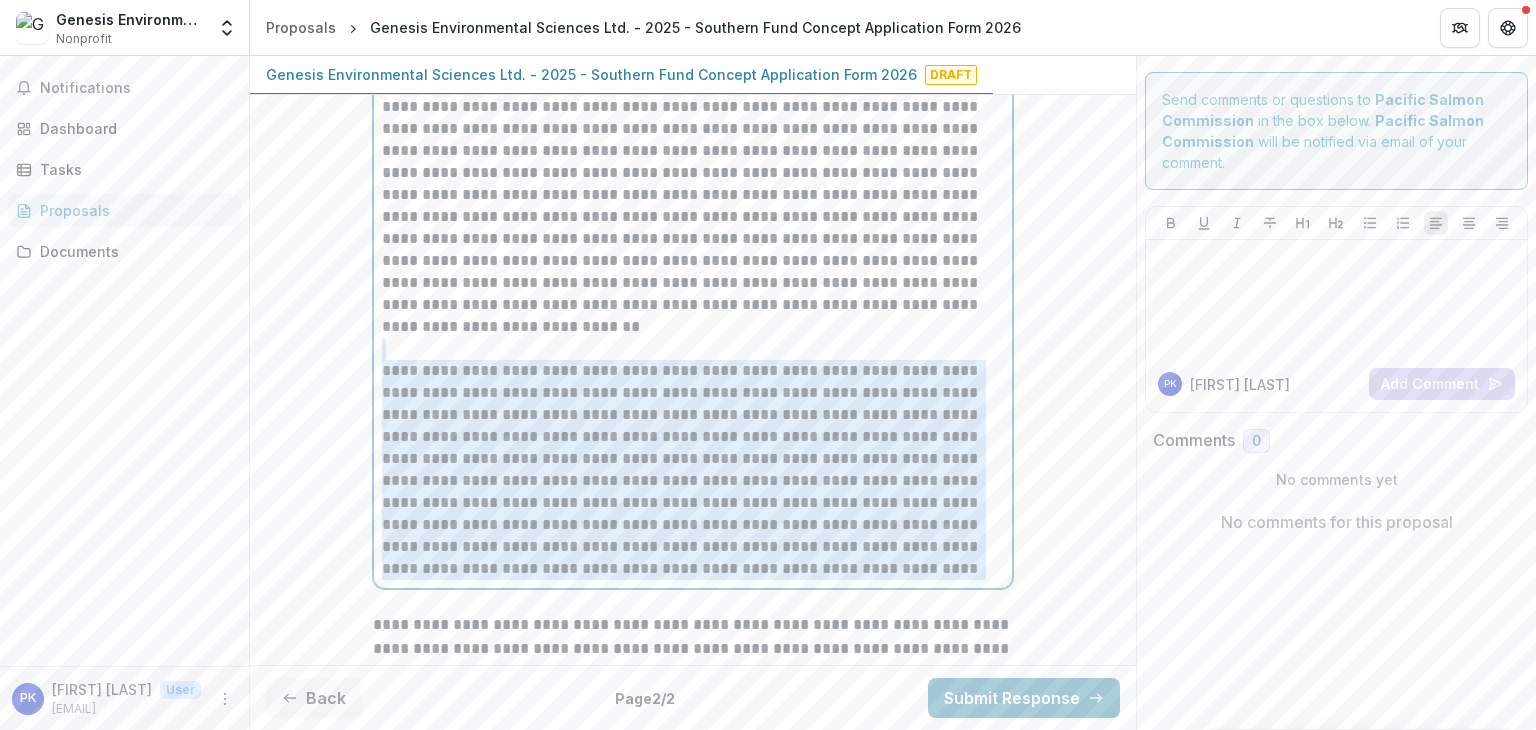 drag, startPoint x: 817, startPoint y: 557, endPoint x: 373, endPoint y: 346, distance: 491.5862 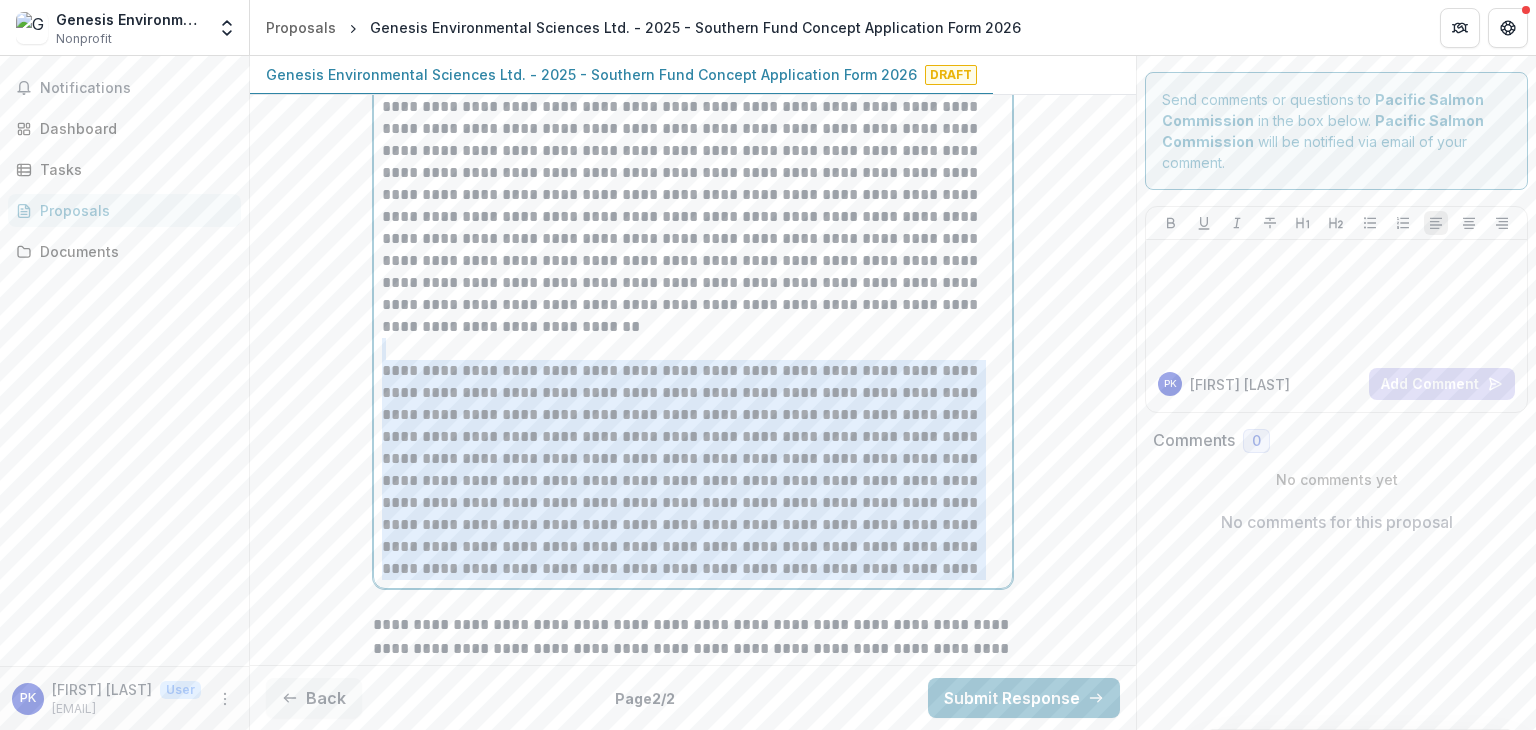 click on "**********" at bounding box center (693, 85) 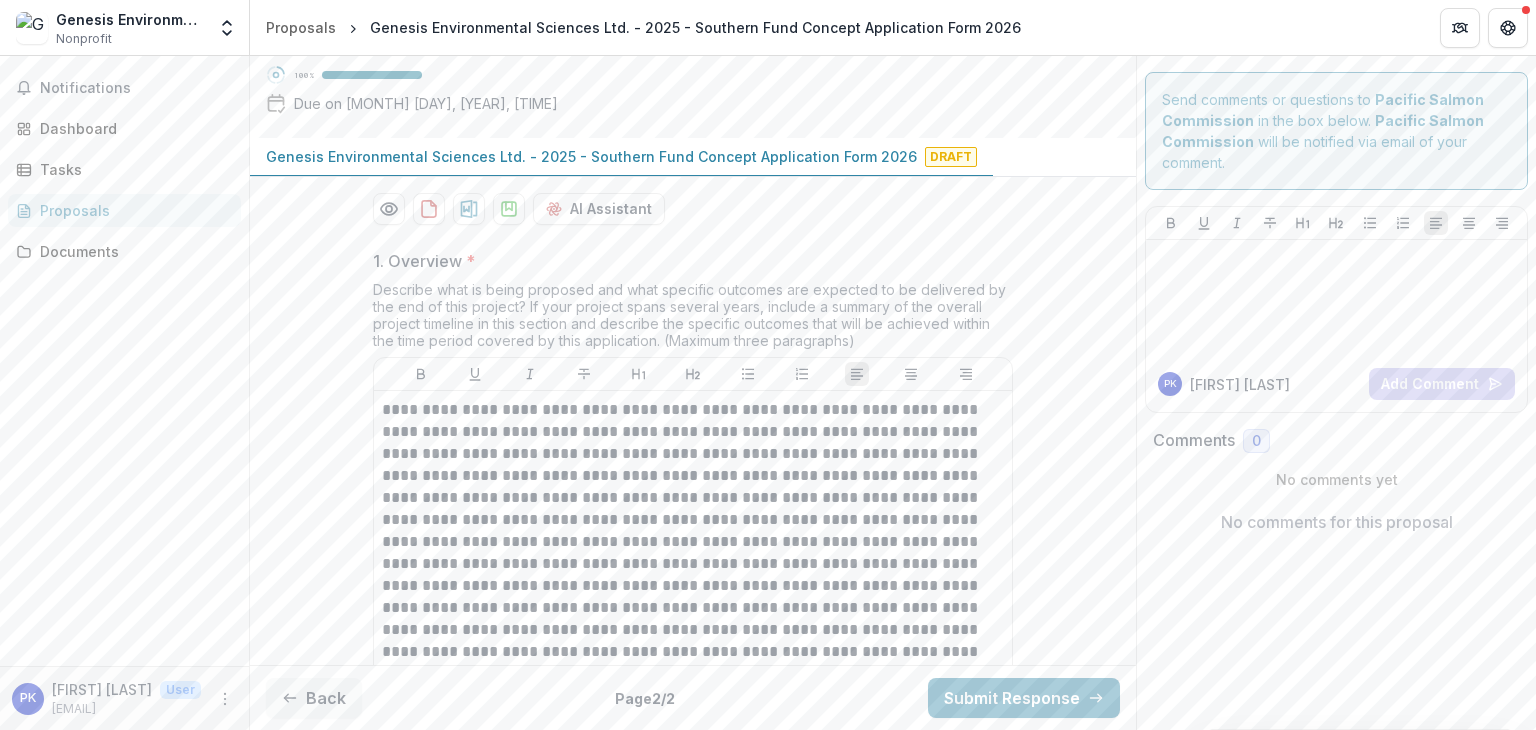 scroll, scrollTop: 400, scrollLeft: 0, axis: vertical 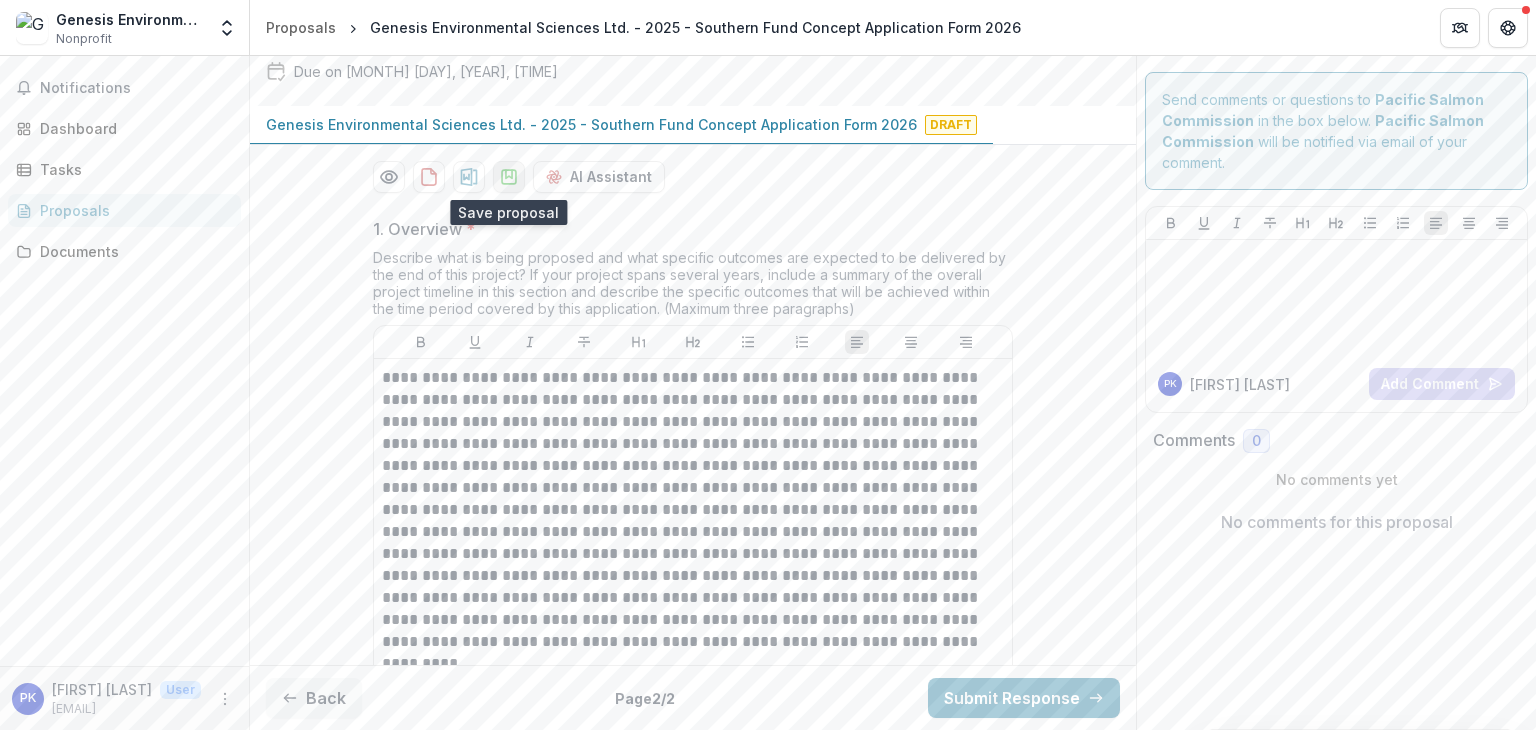 click 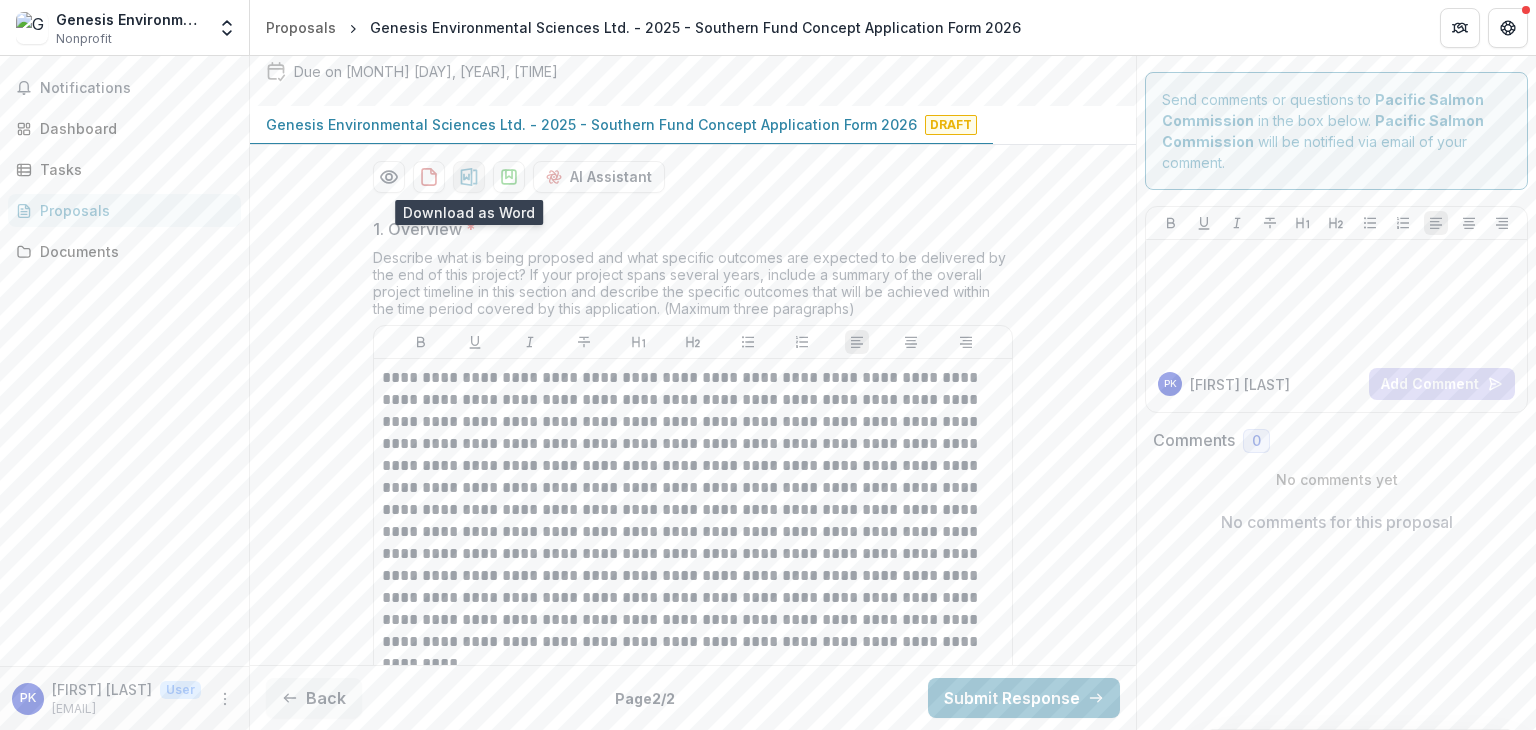 click 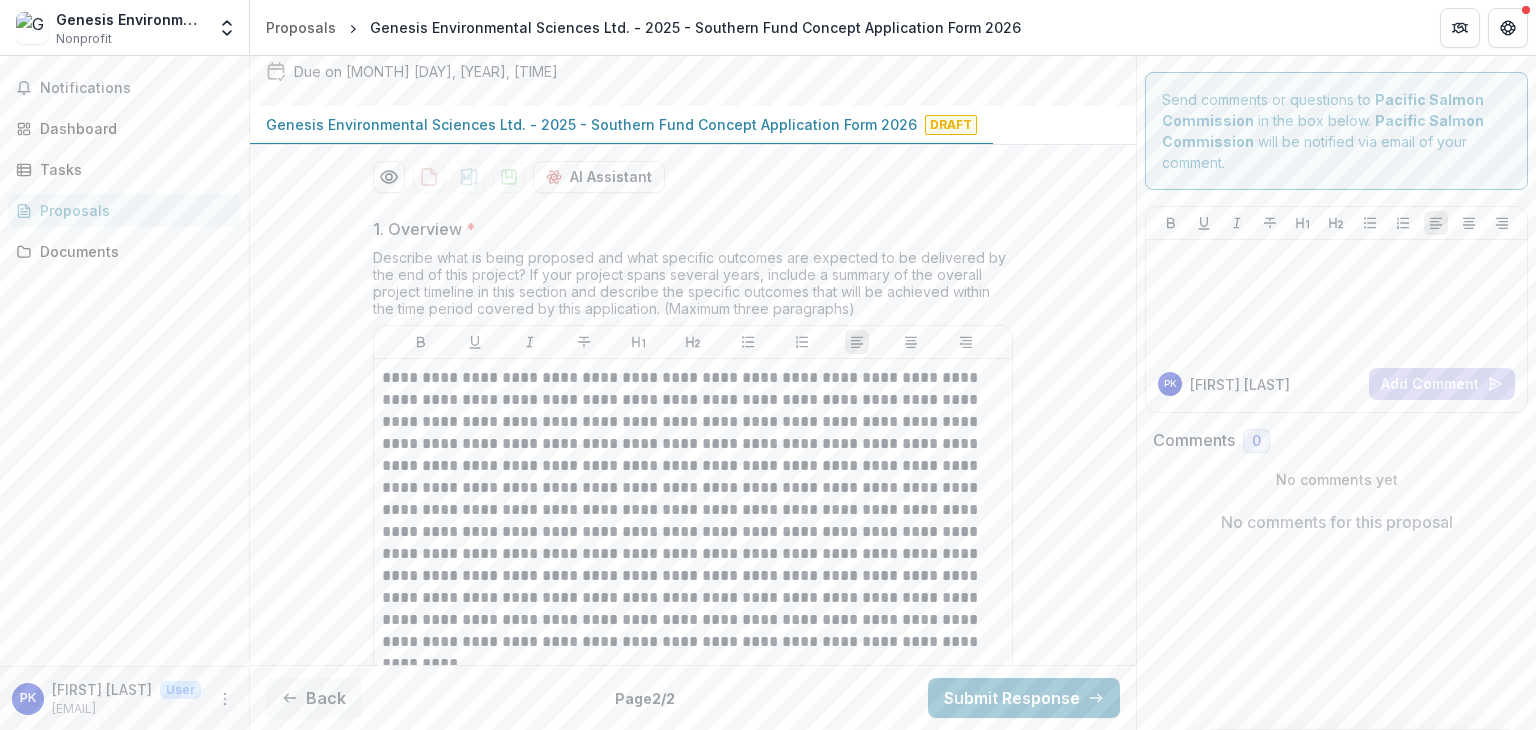 click on "1. Overview *" at bounding box center (687, 229) 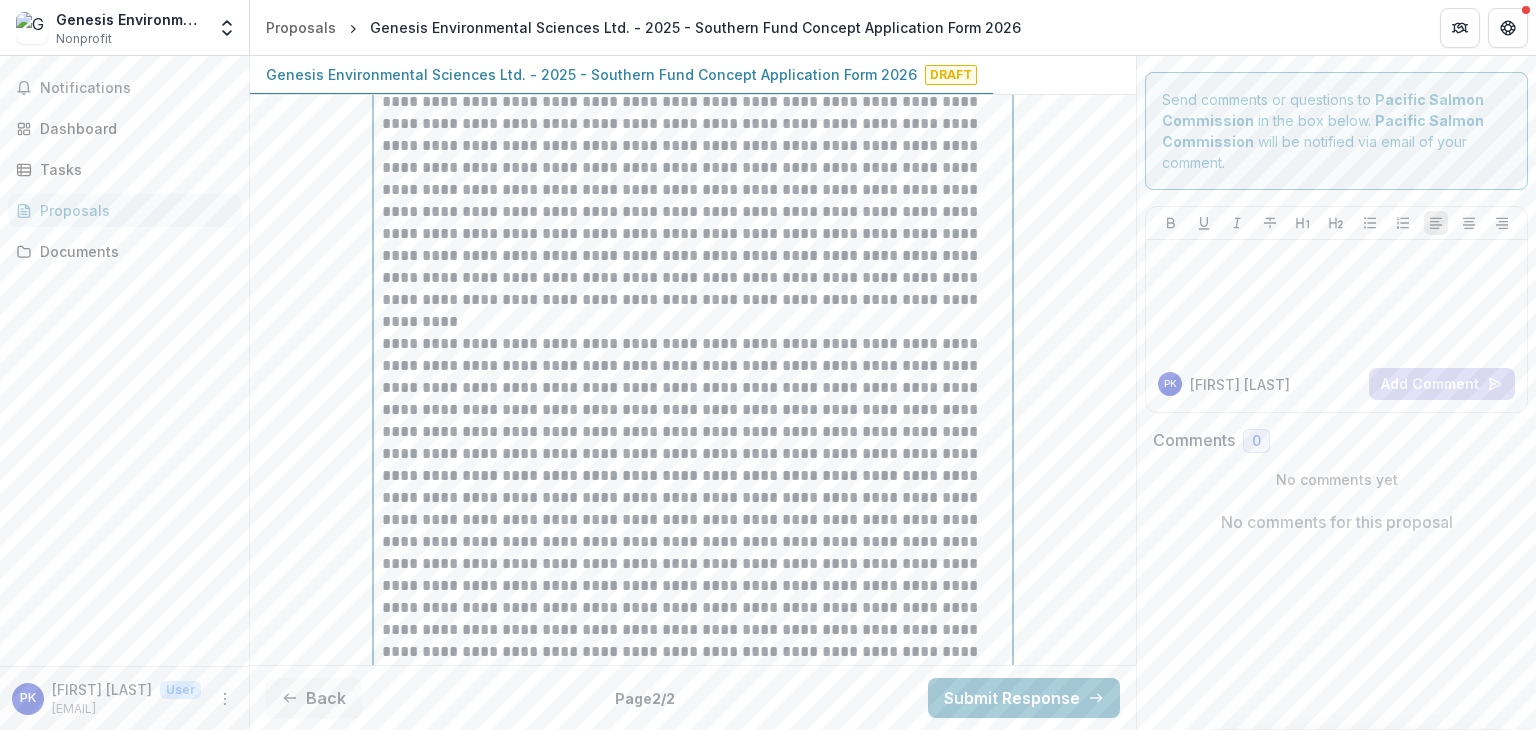 scroll, scrollTop: 342, scrollLeft: 0, axis: vertical 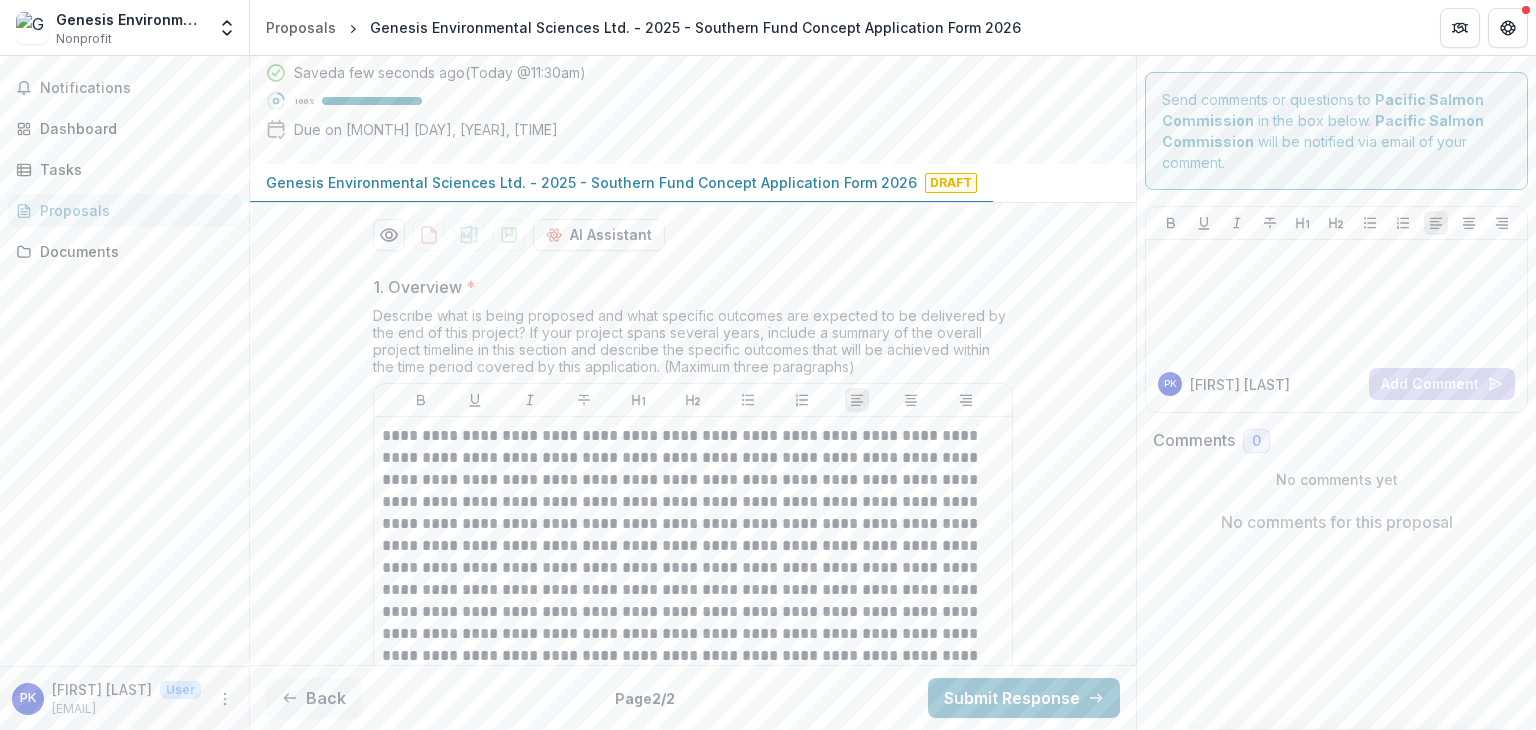 click on "**********" at bounding box center [693, 2412] 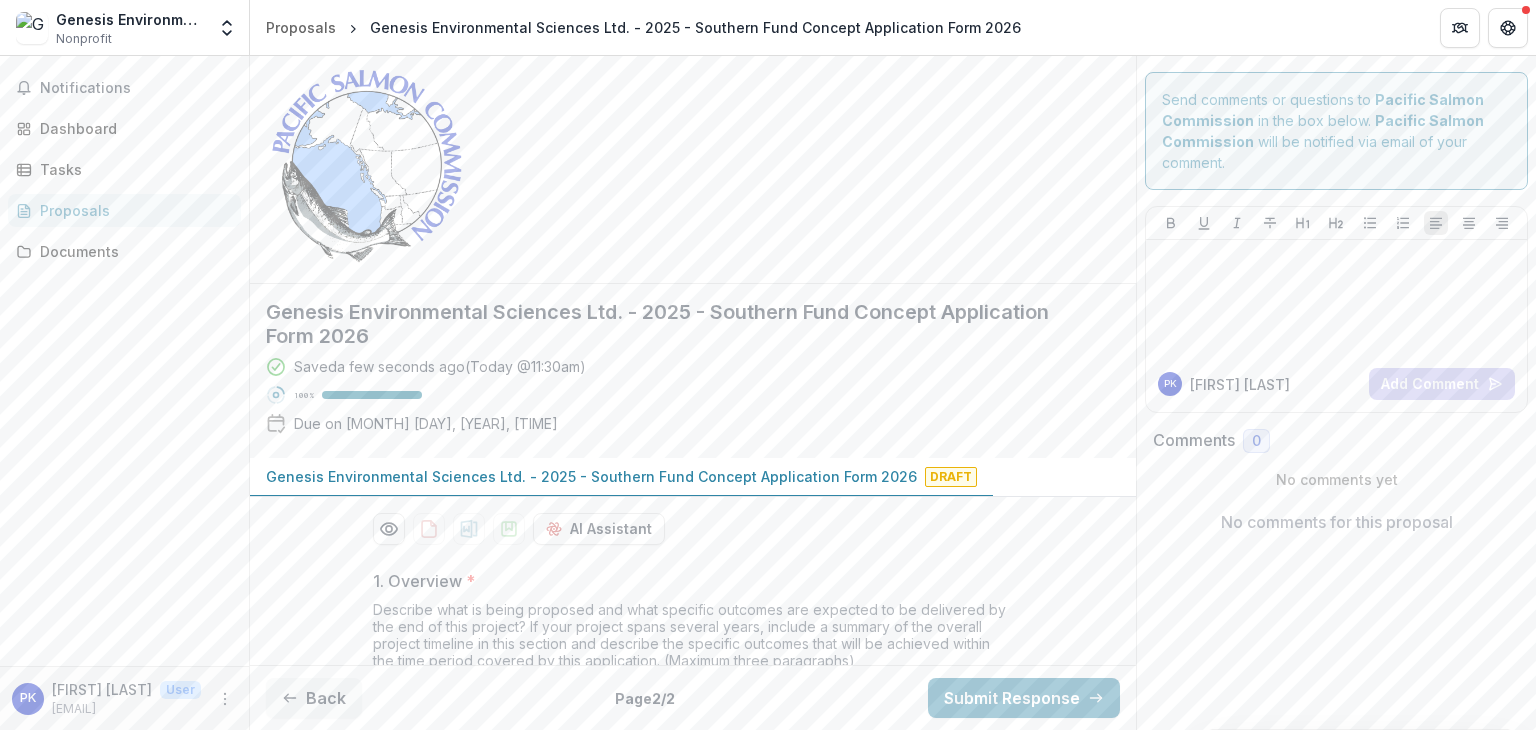scroll, scrollTop: 42, scrollLeft: 0, axis: vertical 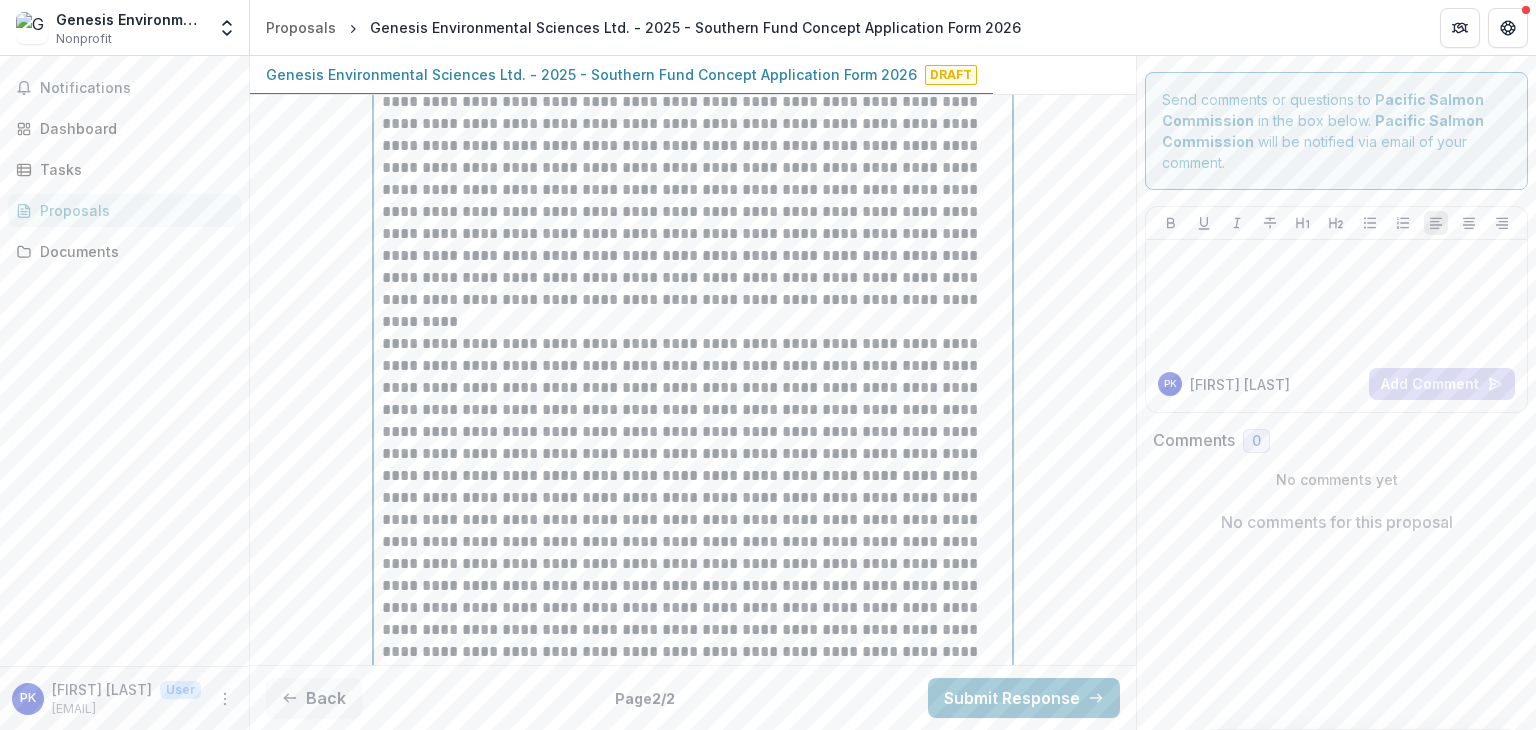 click on "**********" at bounding box center (693, 399) 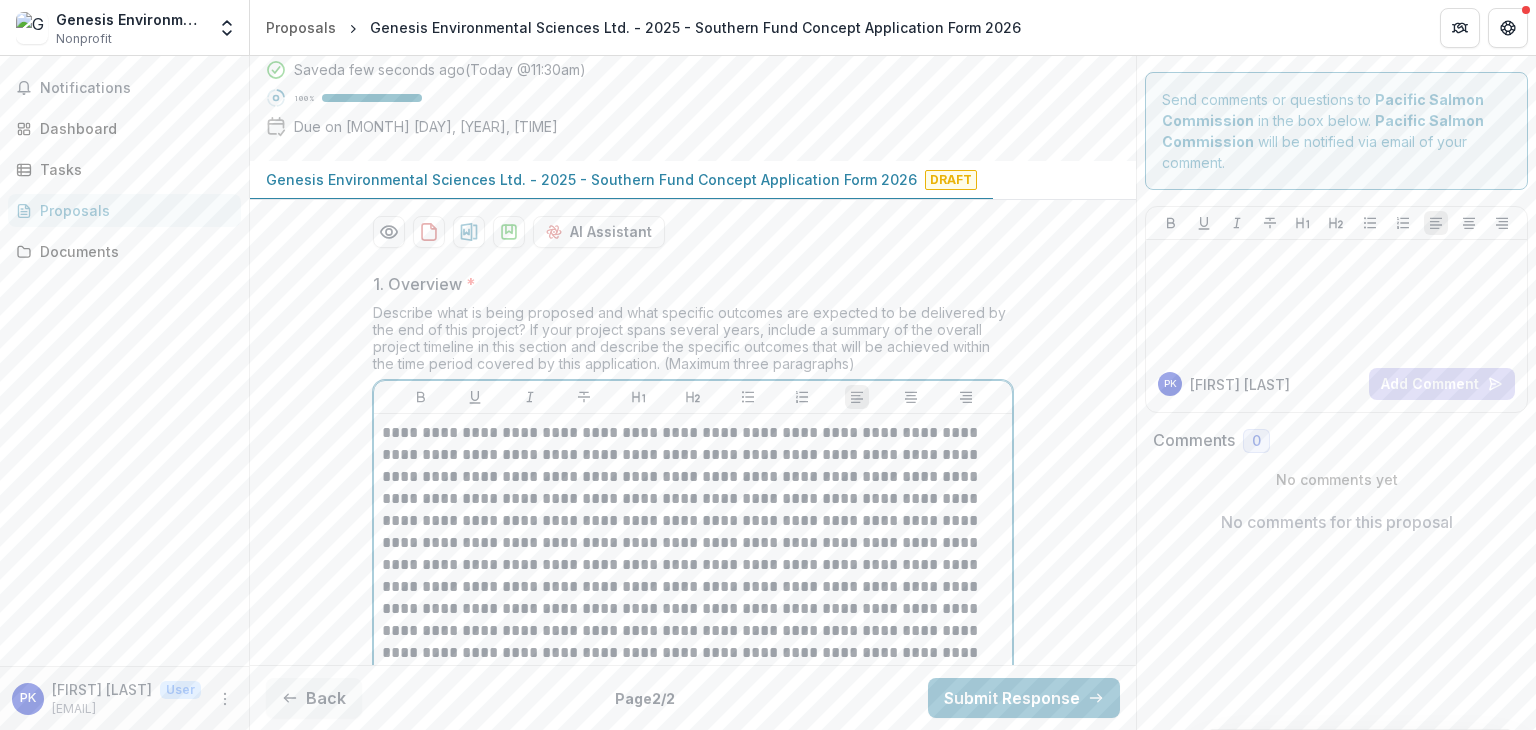 scroll, scrollTop: 342, scrollLeft: 0, axis: vertical 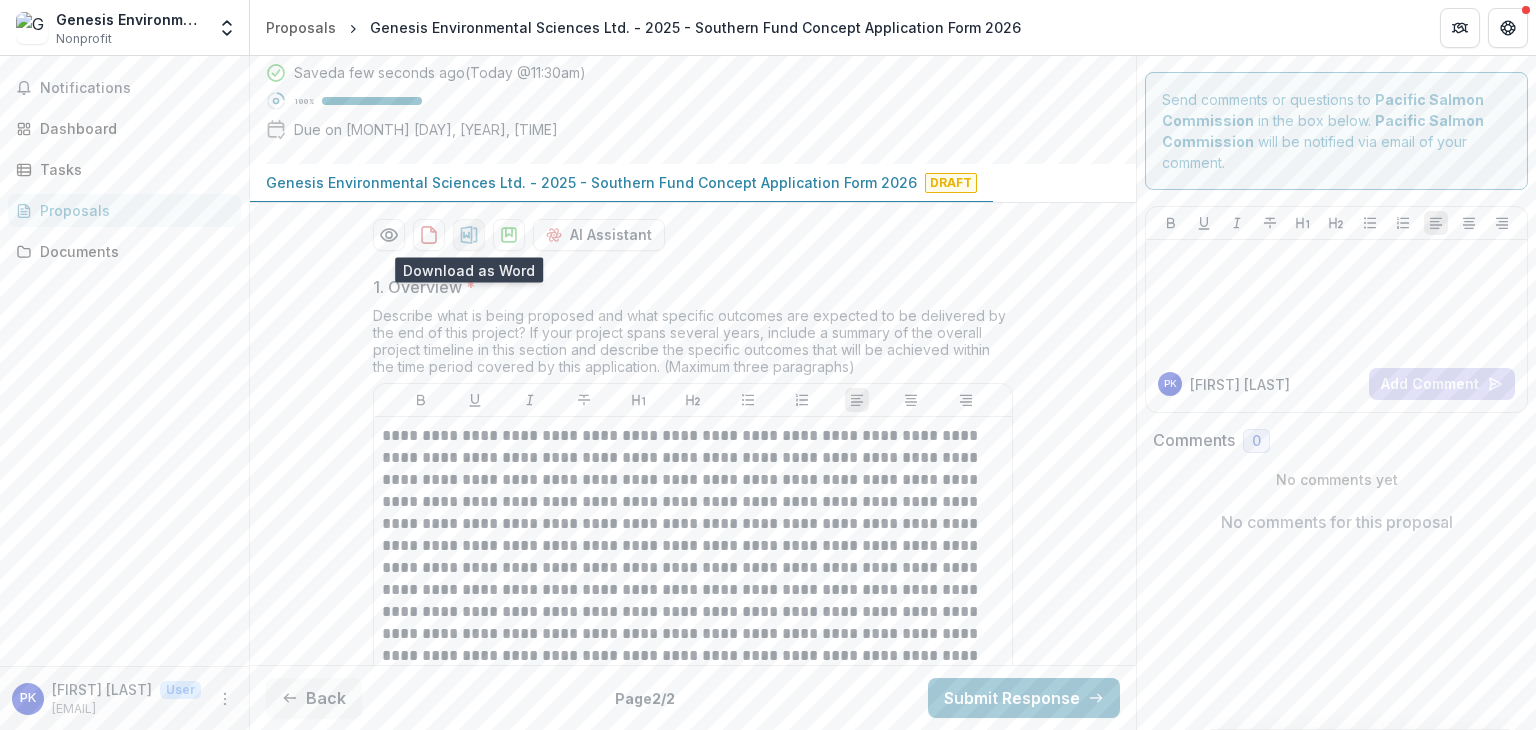 click 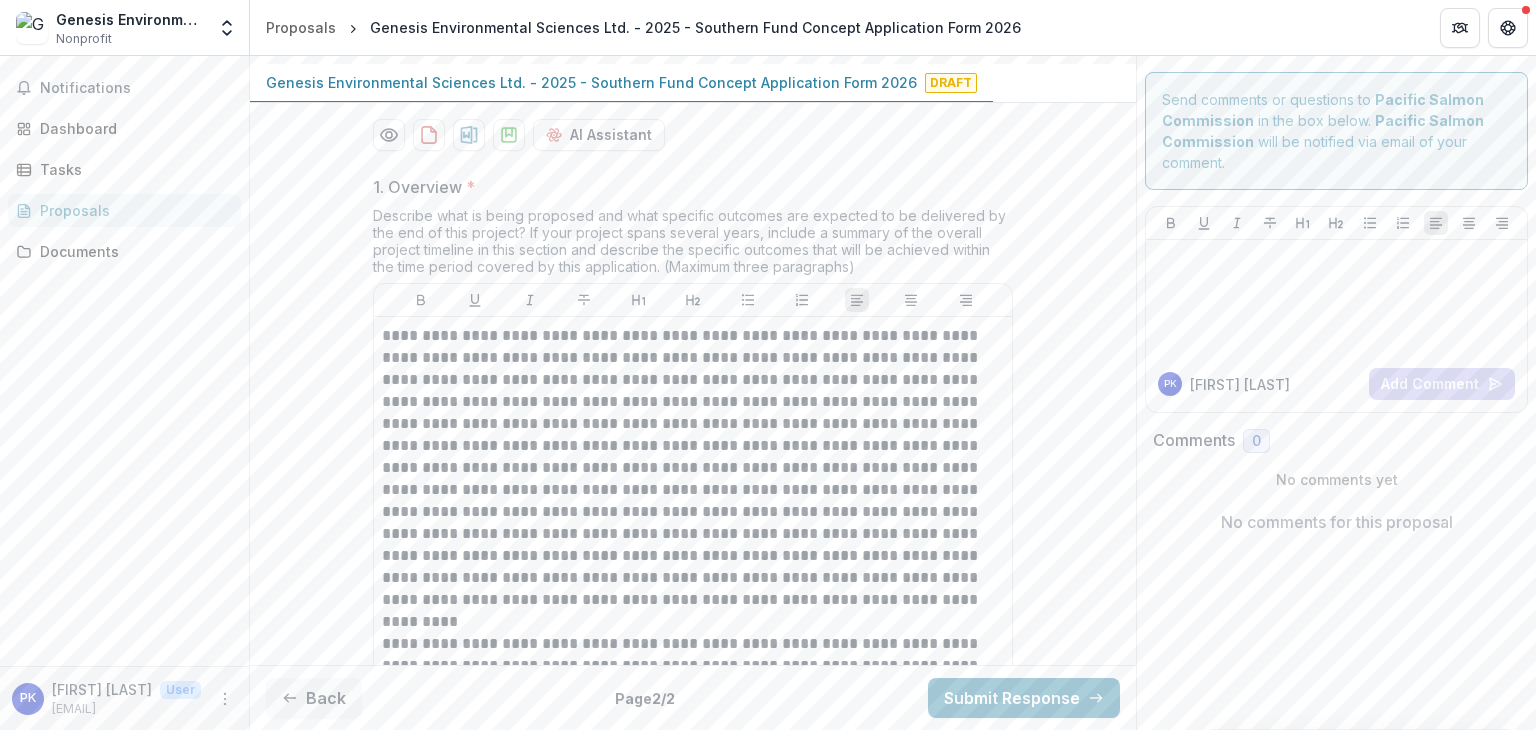 scroll, scrollTop: 542, scrollLeft: 0, axis: vertical 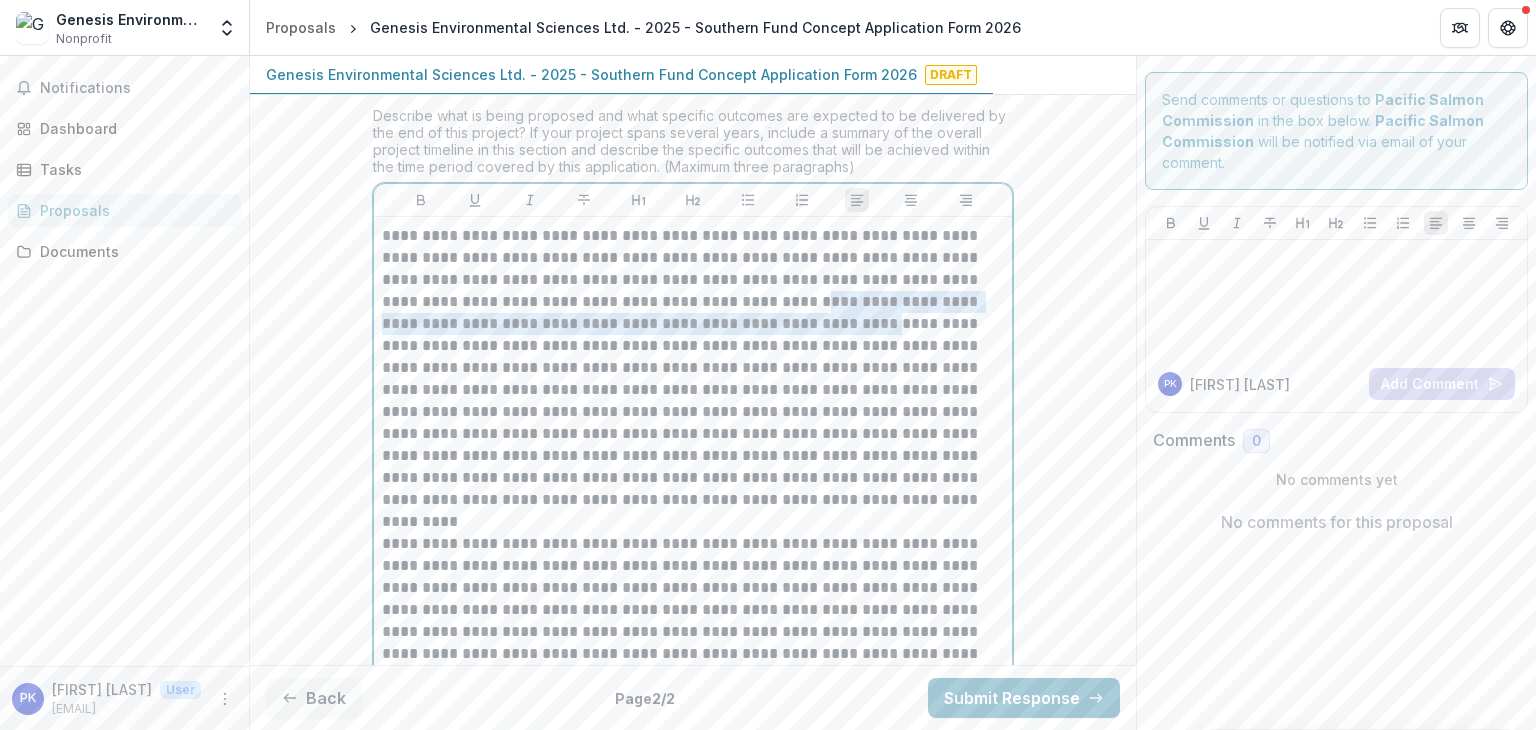drag, startPoint x: 724, startPoint y: 295, endPoint x: 772, endPoint y: 318, distance: 53.225933 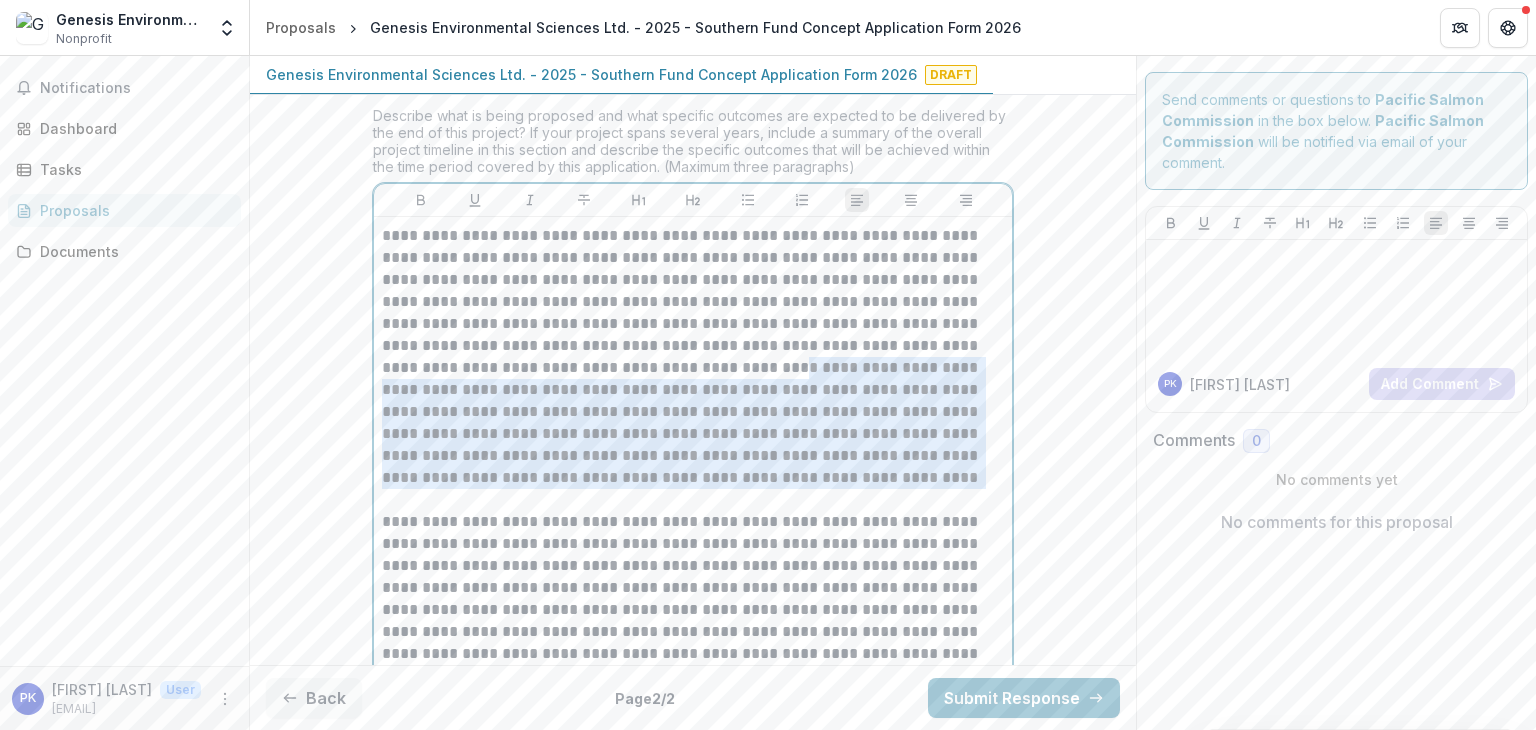 drag, startPoint x: 612, startPoint y: 364, endPoint x: 707, endPoint y: 466, distance: 139.38795 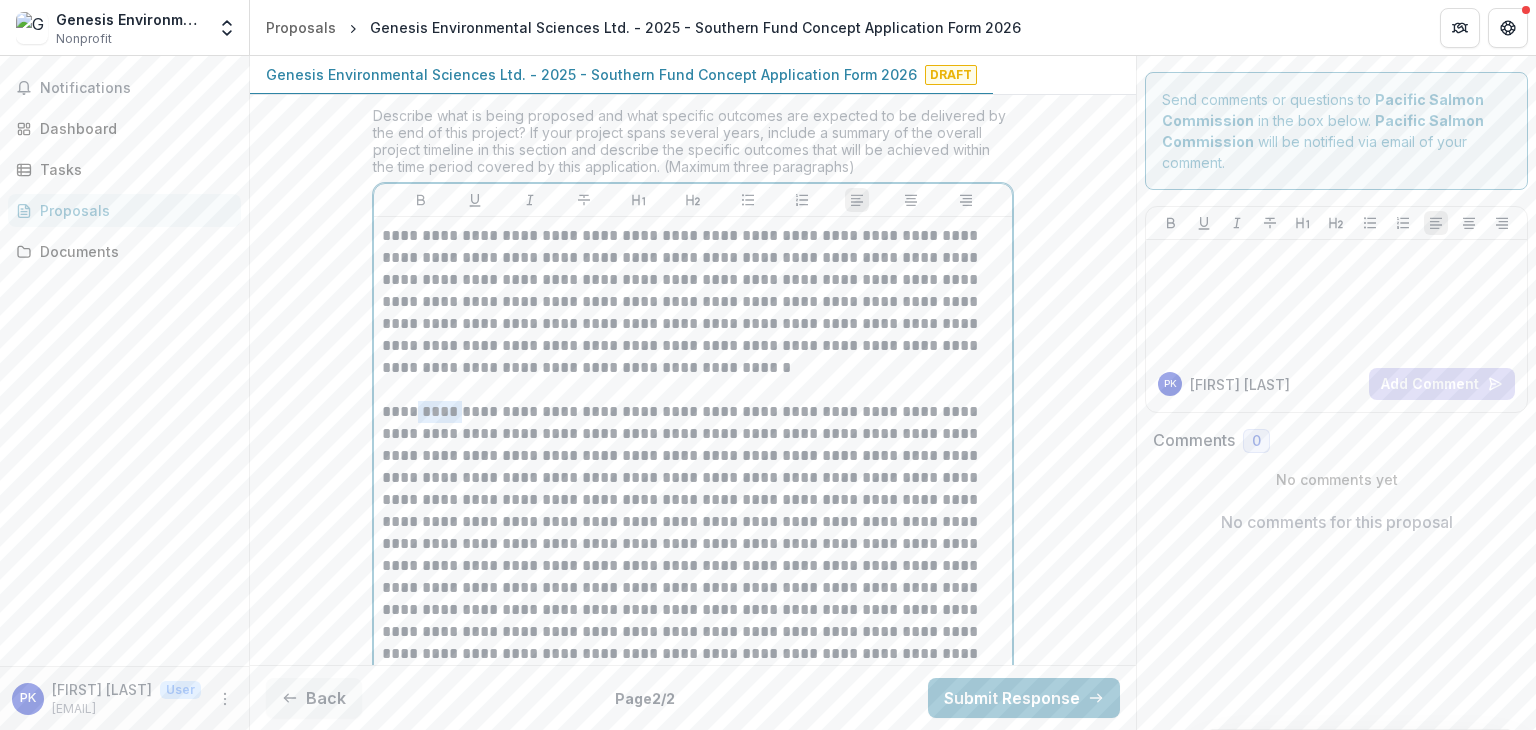 drag, startPoint x: 470, startPoint y: 407, endPoint x: 414, endPoint y: 409, distance: 56.0357 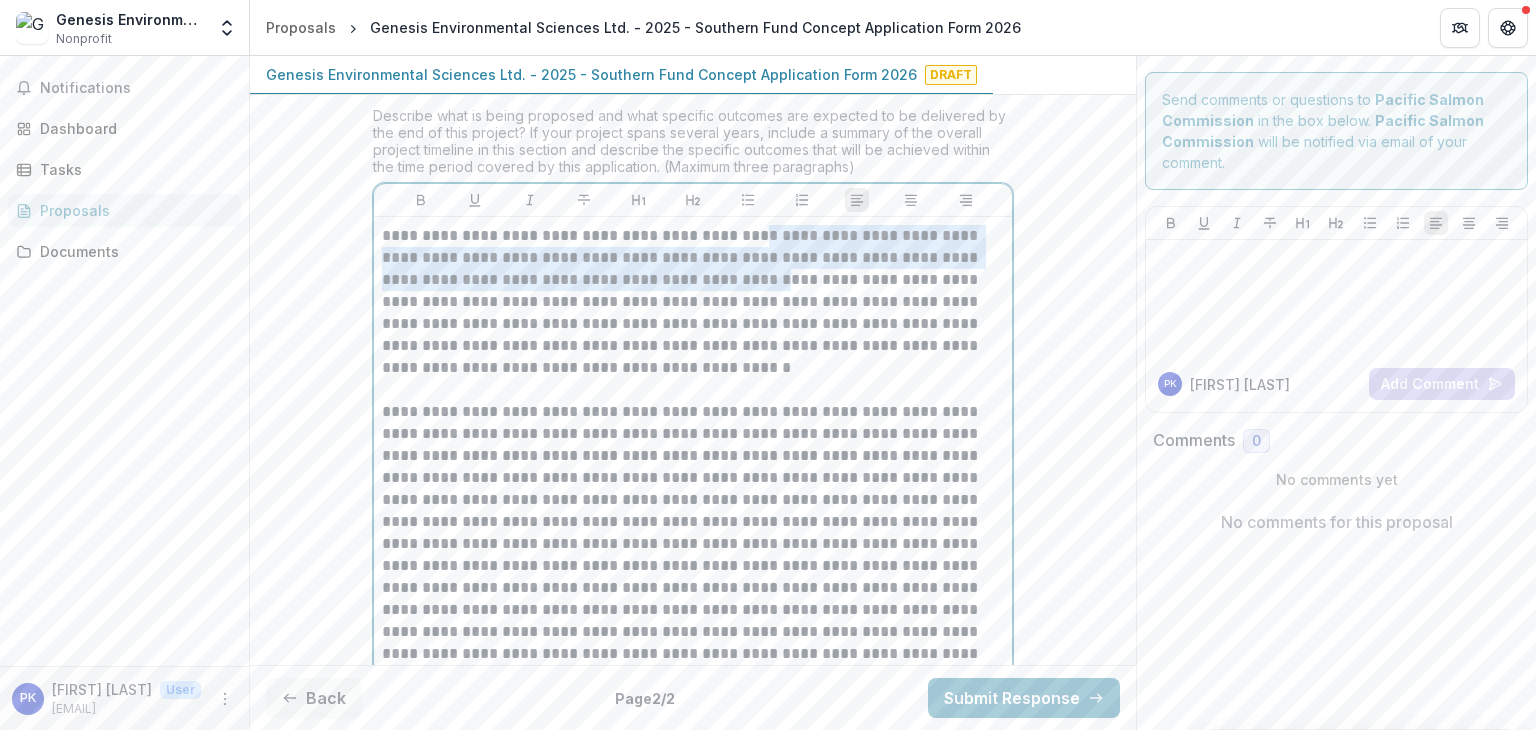 drag, startPoint x: 723, startPoint y: 271, endPoint x: 734, endPoint y: 220, distance: 52.17279 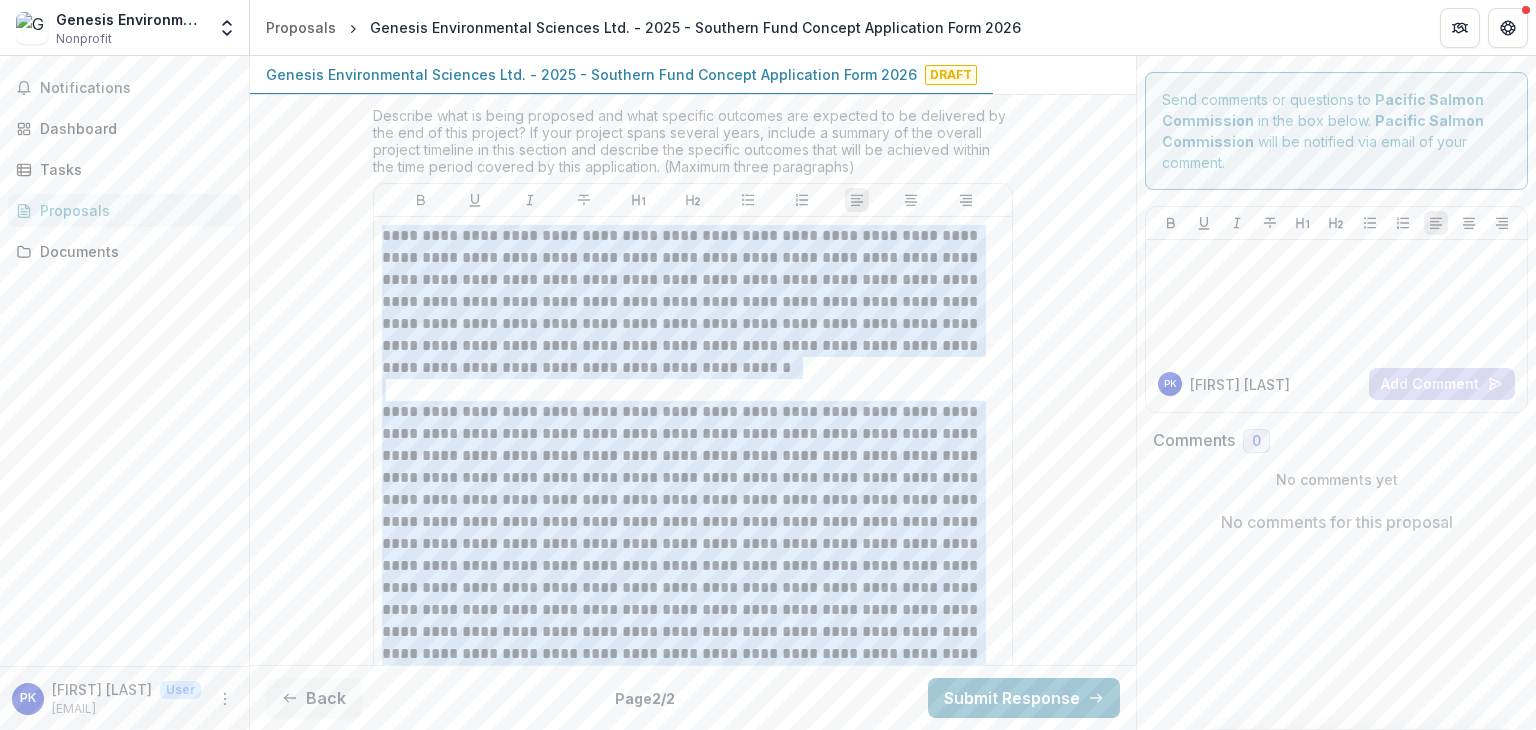 drag, startPoint x: 694, startPoint y: 213, endPoint x: 612, endPoint y: 219, distance: 82.219215 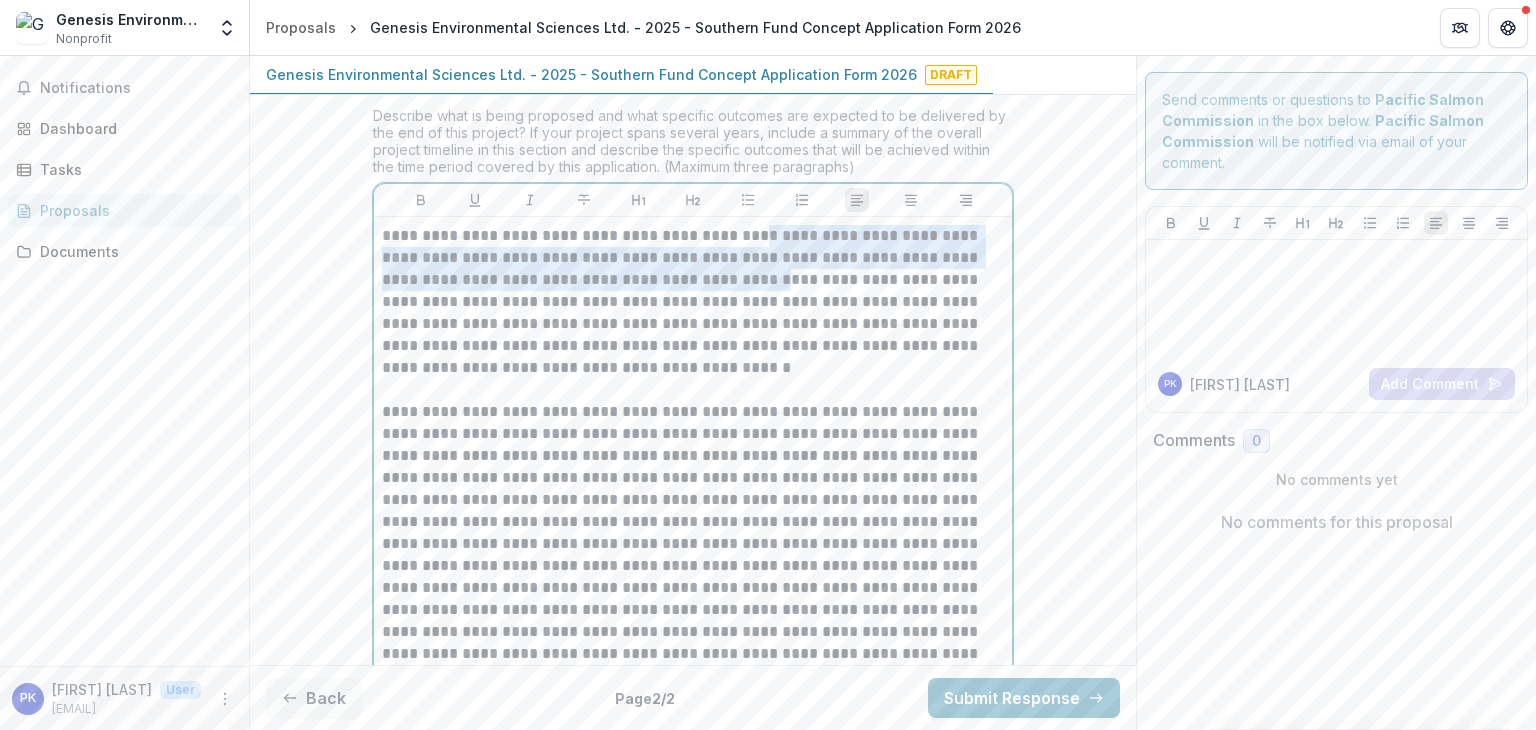 click on "**********" at bounding box center [693, 302] 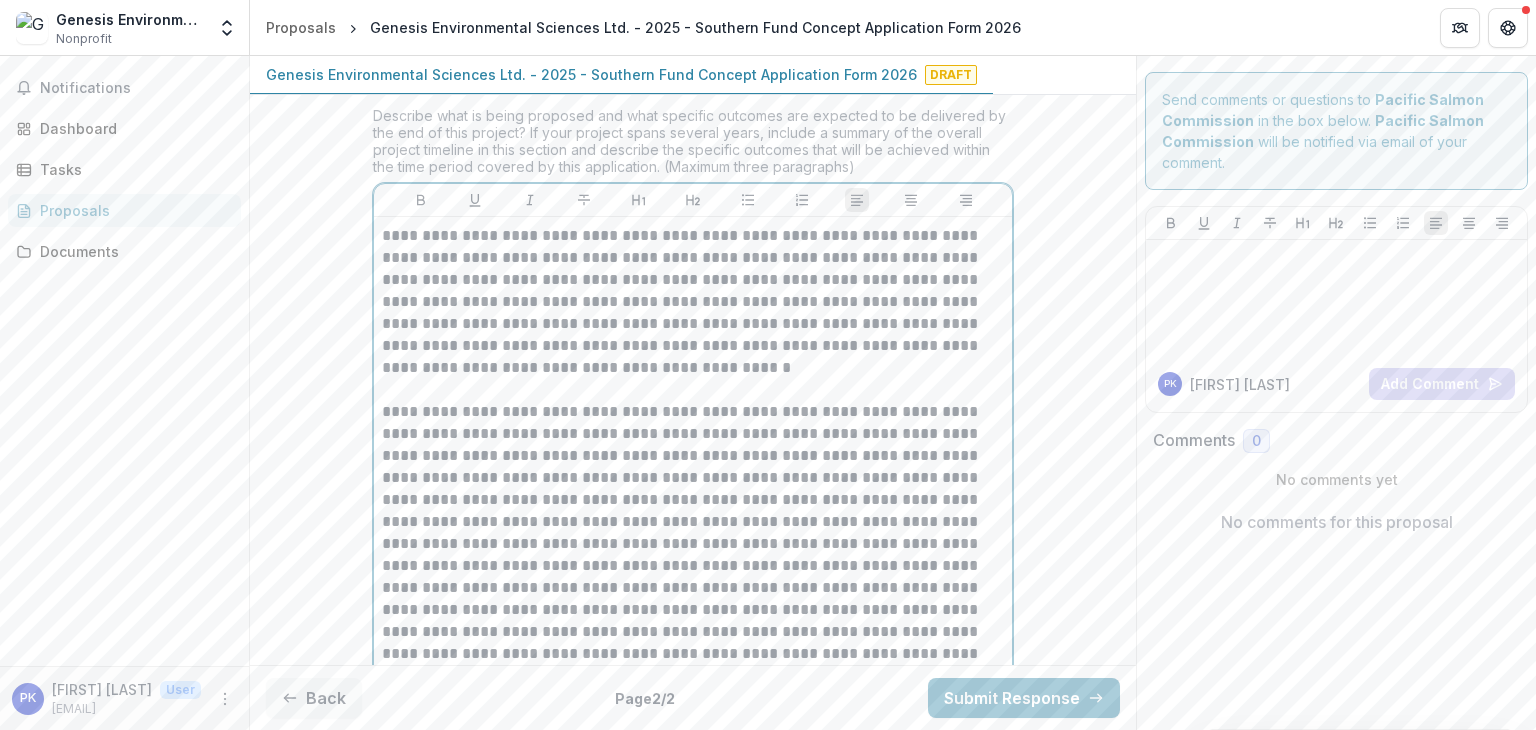 click on "**********" at bounding box center [693, 302] 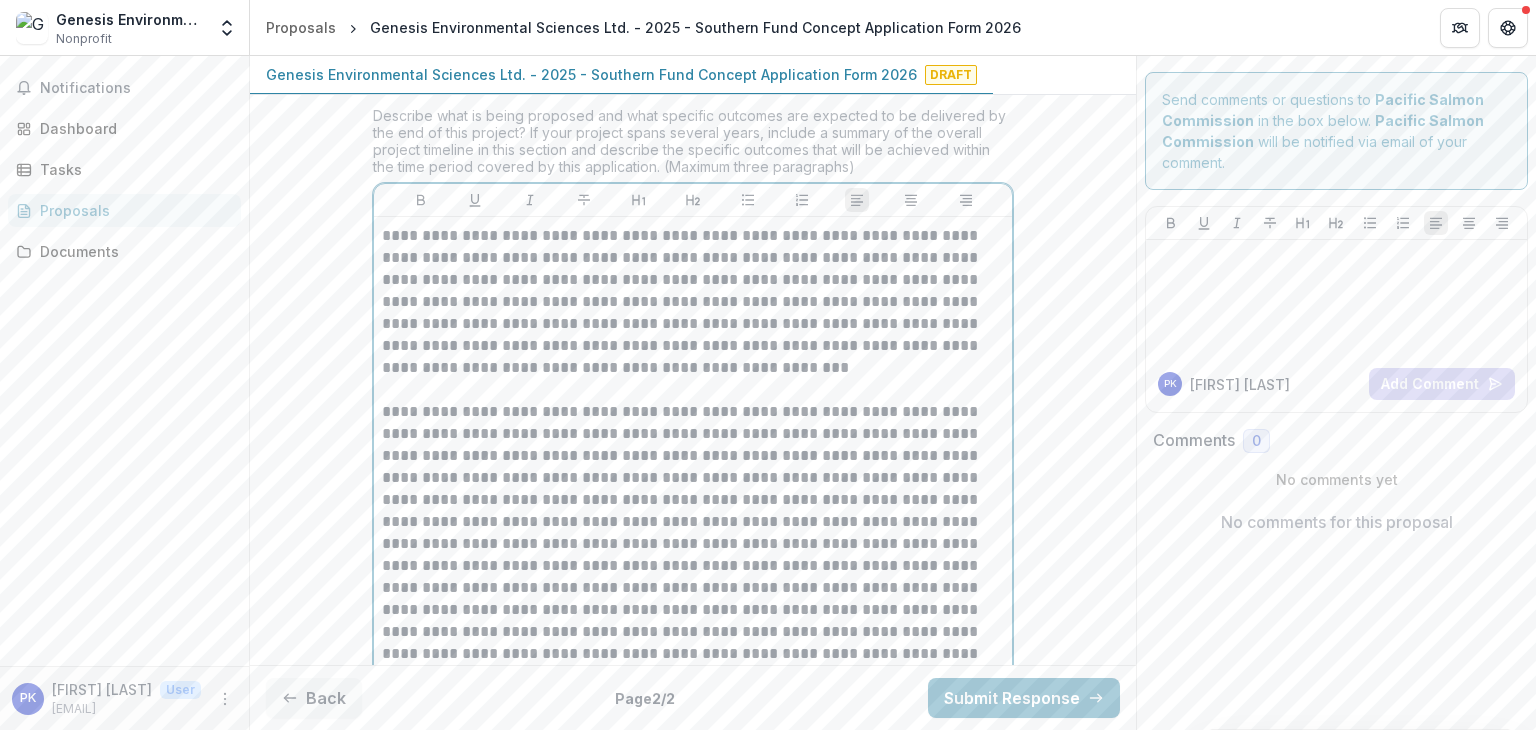 click on "**********" at bounding box center [693, 302] 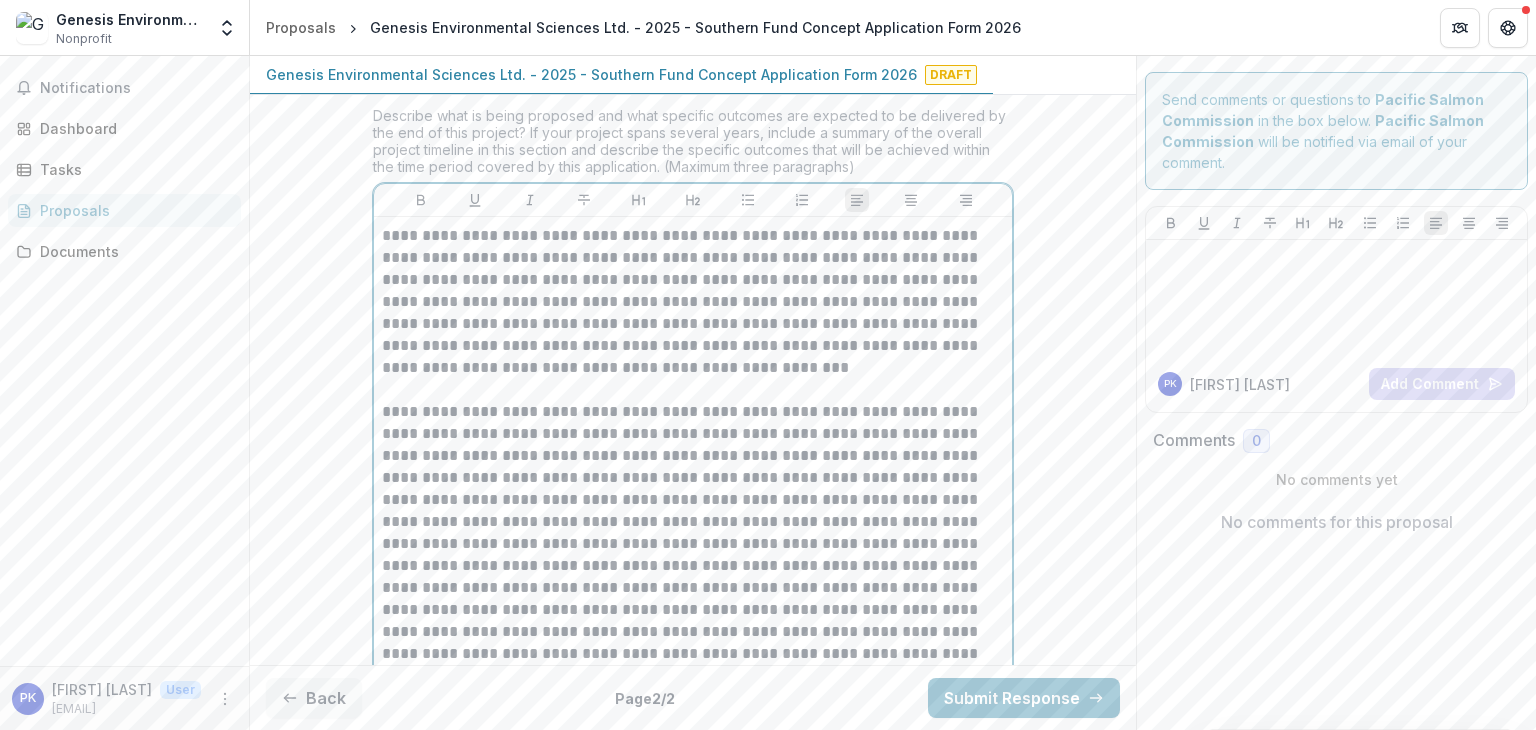click on "**********" at bounding box center (693, 302) 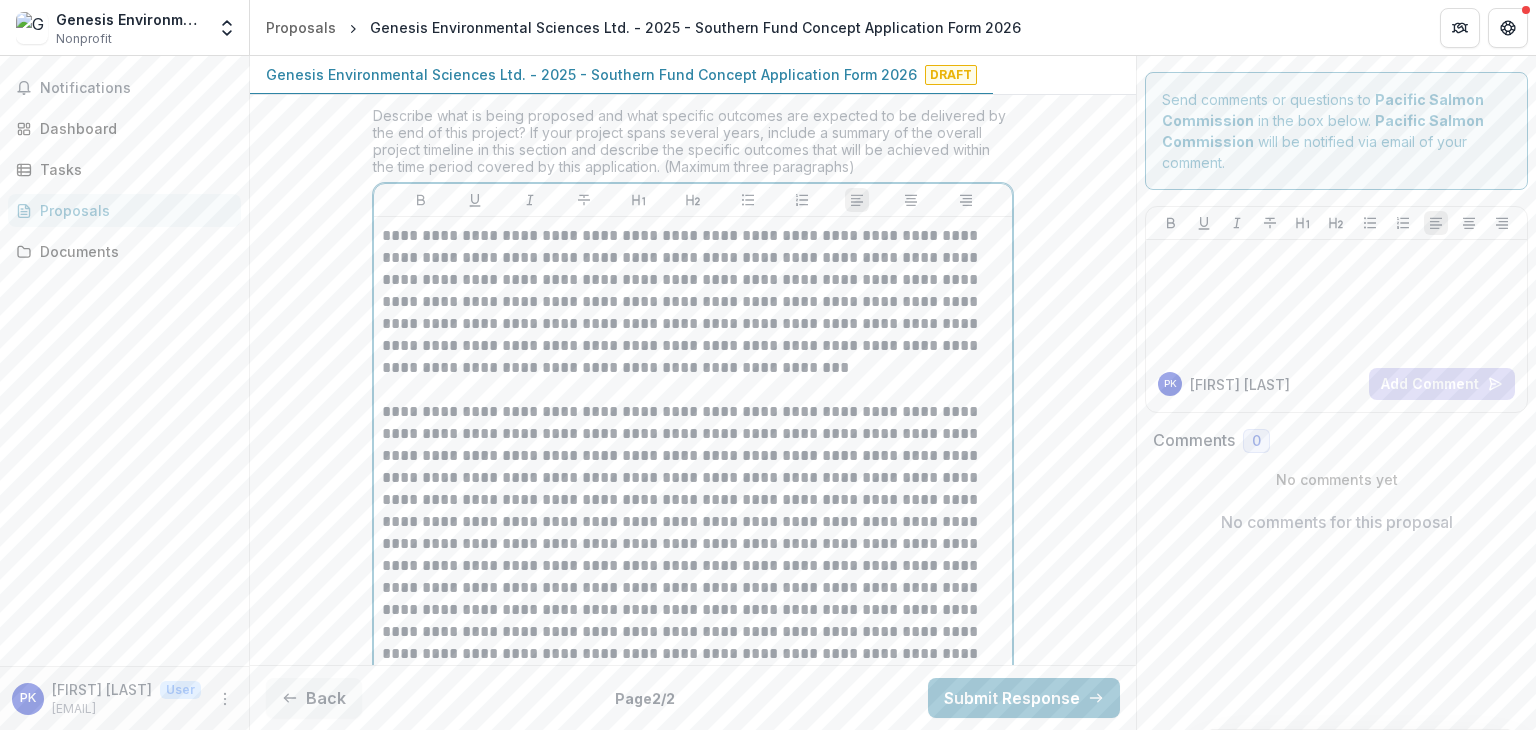 click on "**********" at bounding box center [693, 302] 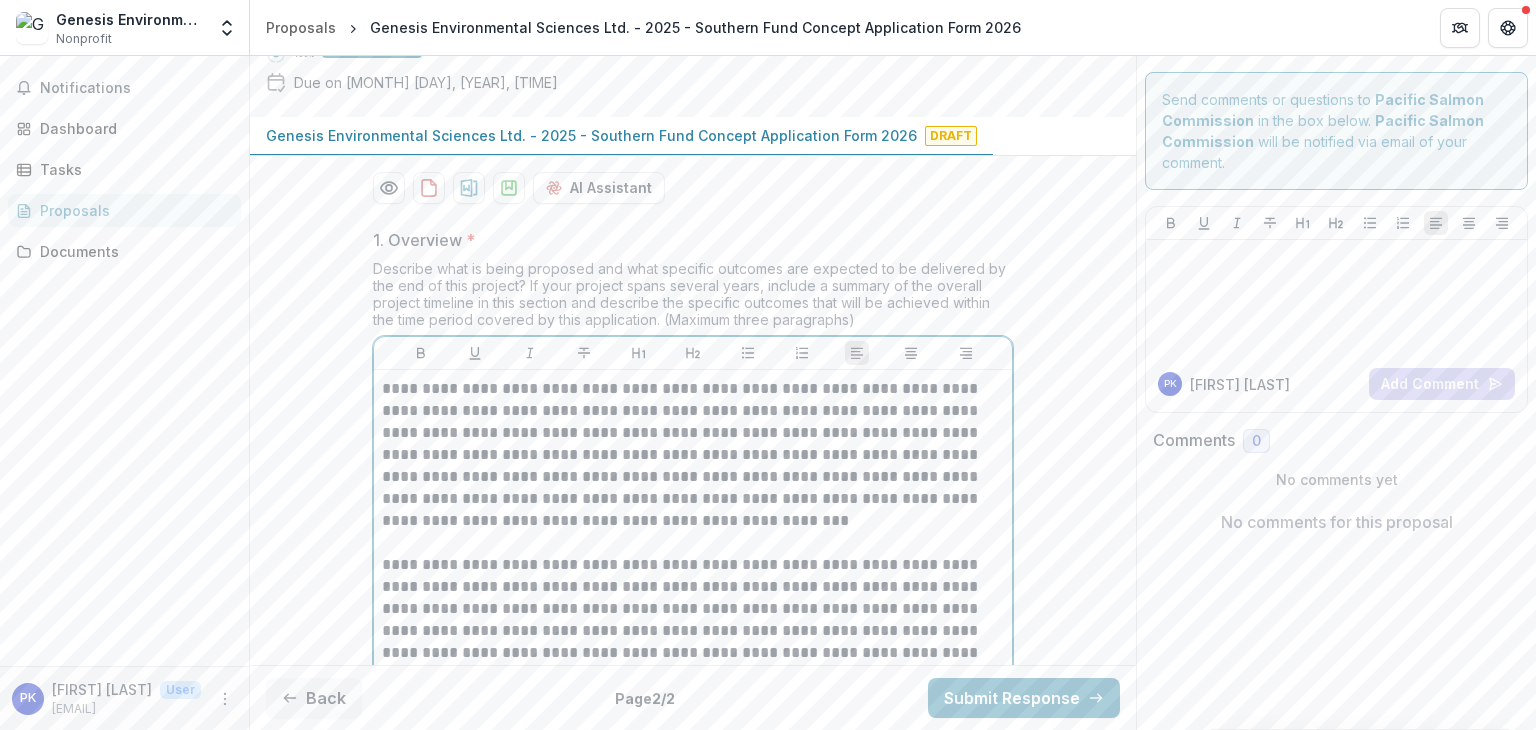 click on "**********" at bounding box center [693, 455] 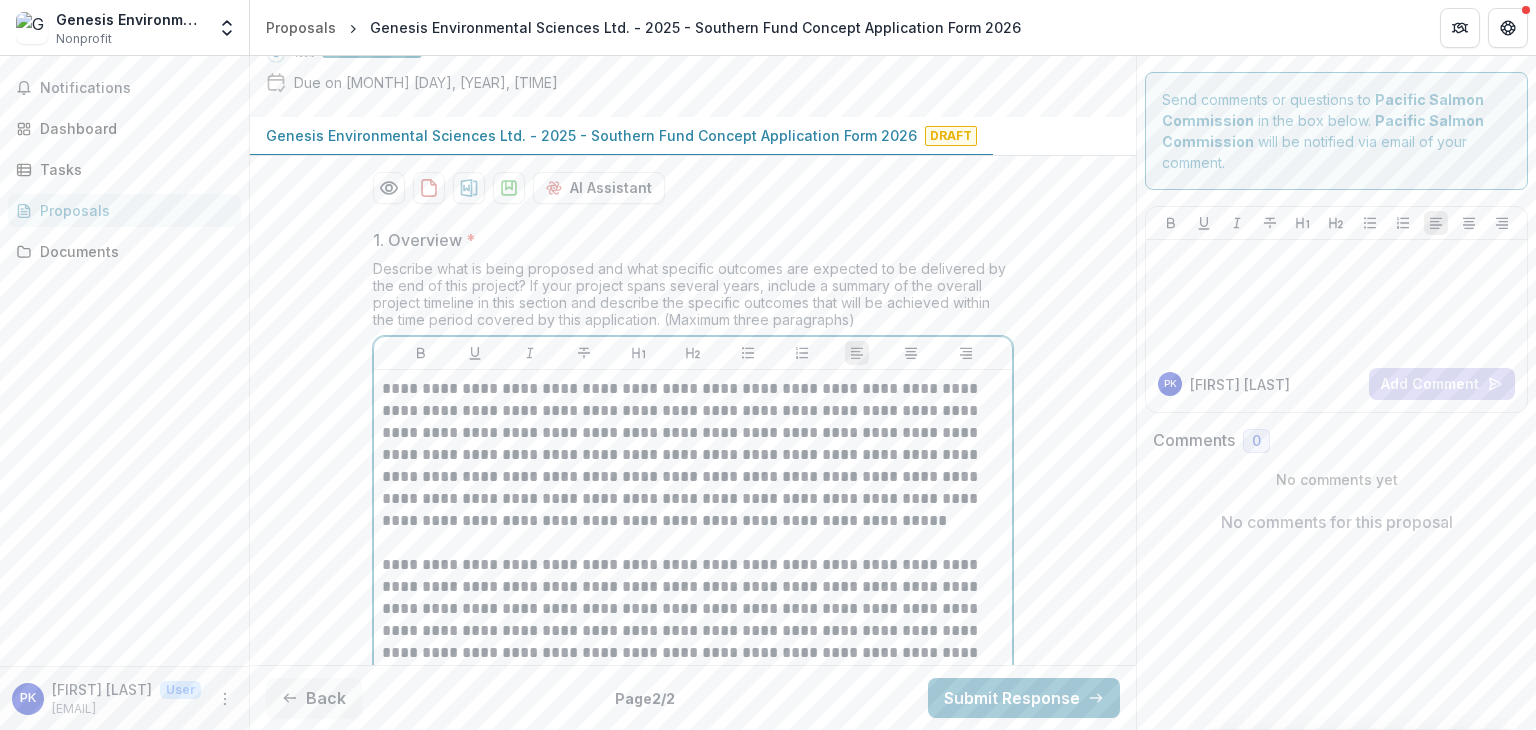 click on "**********" at bounding box center [693, 455] 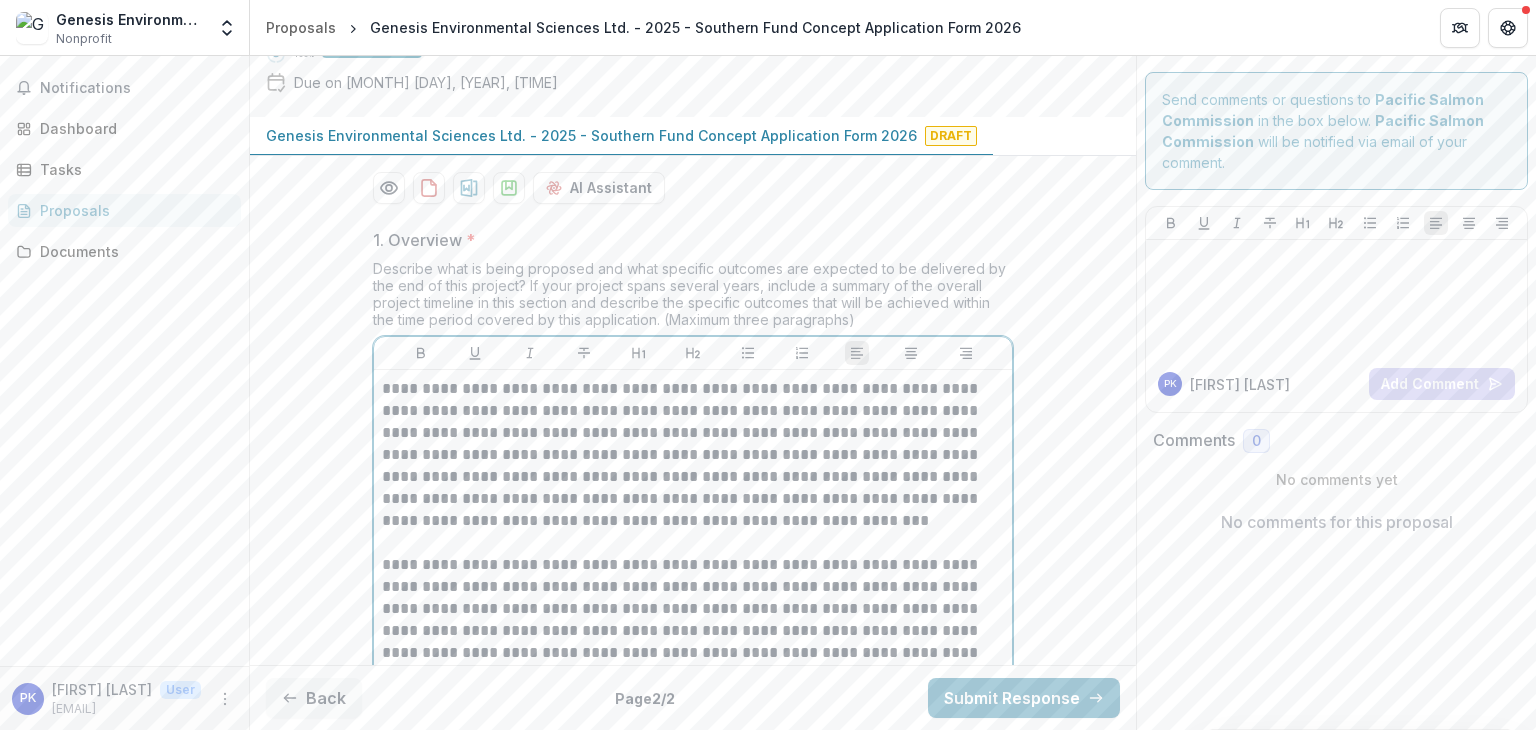 click on "**********" at bounding box center [693, 455] 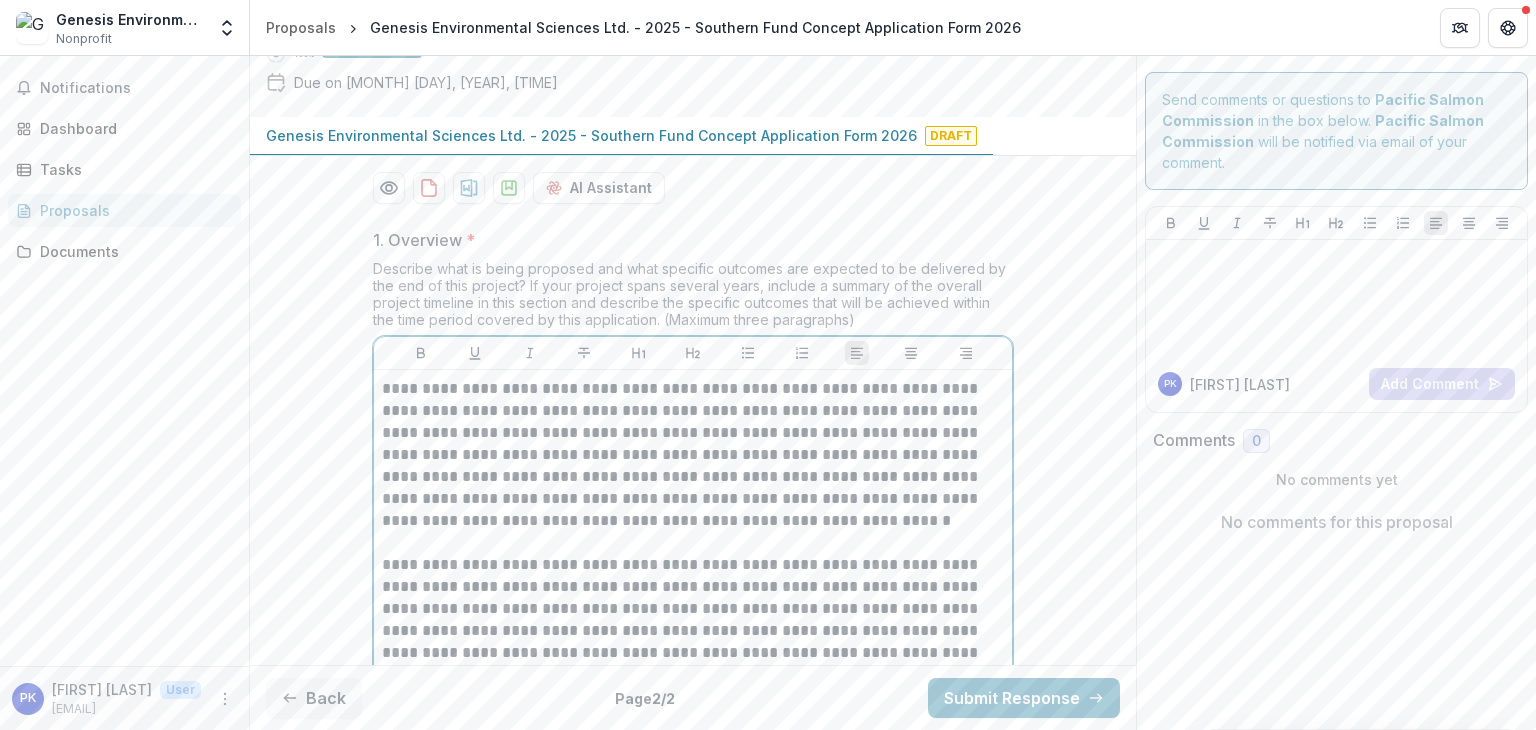 scroll, scrollTop: 489, scrollLeft: 0, axis: vertical 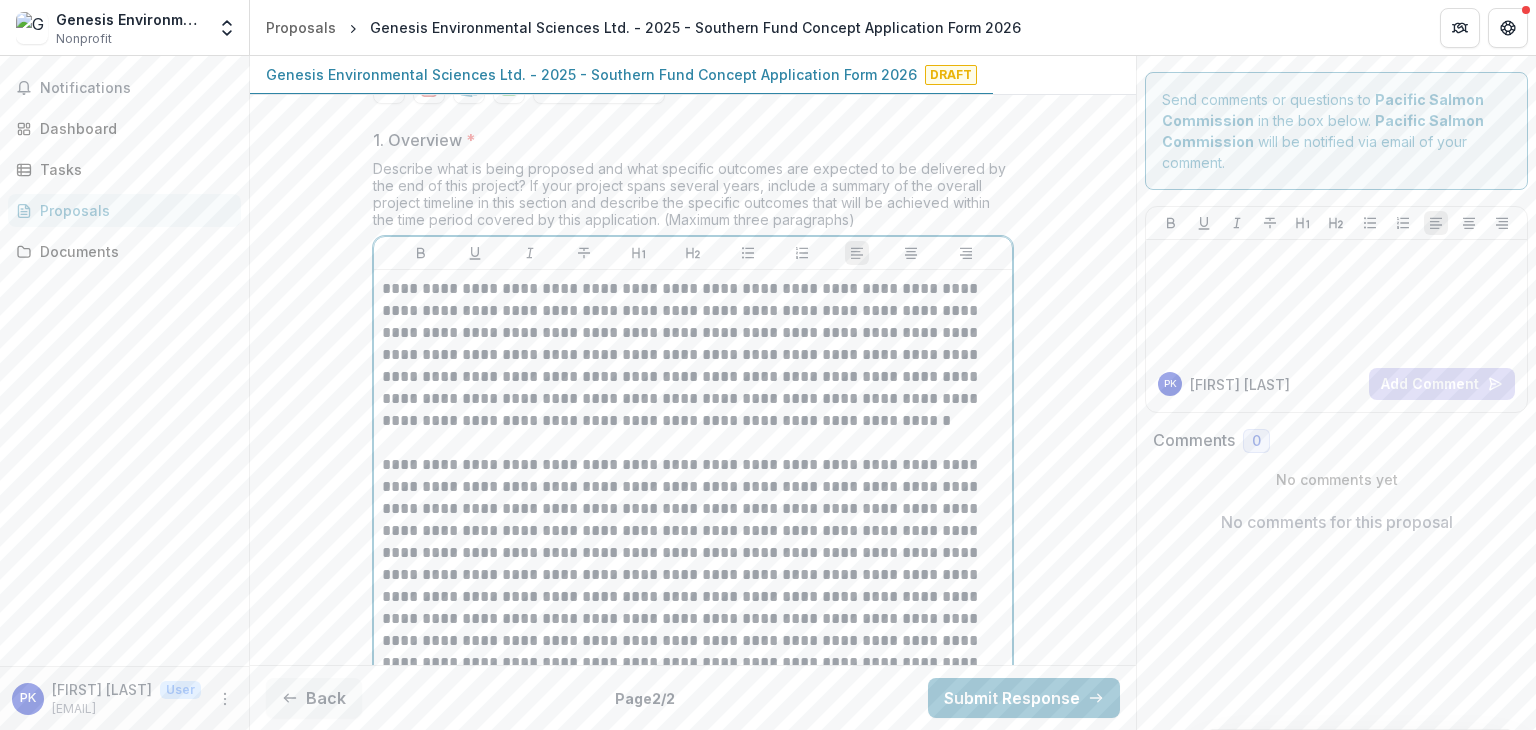 click on "**********" at bounding box center (693, 355) 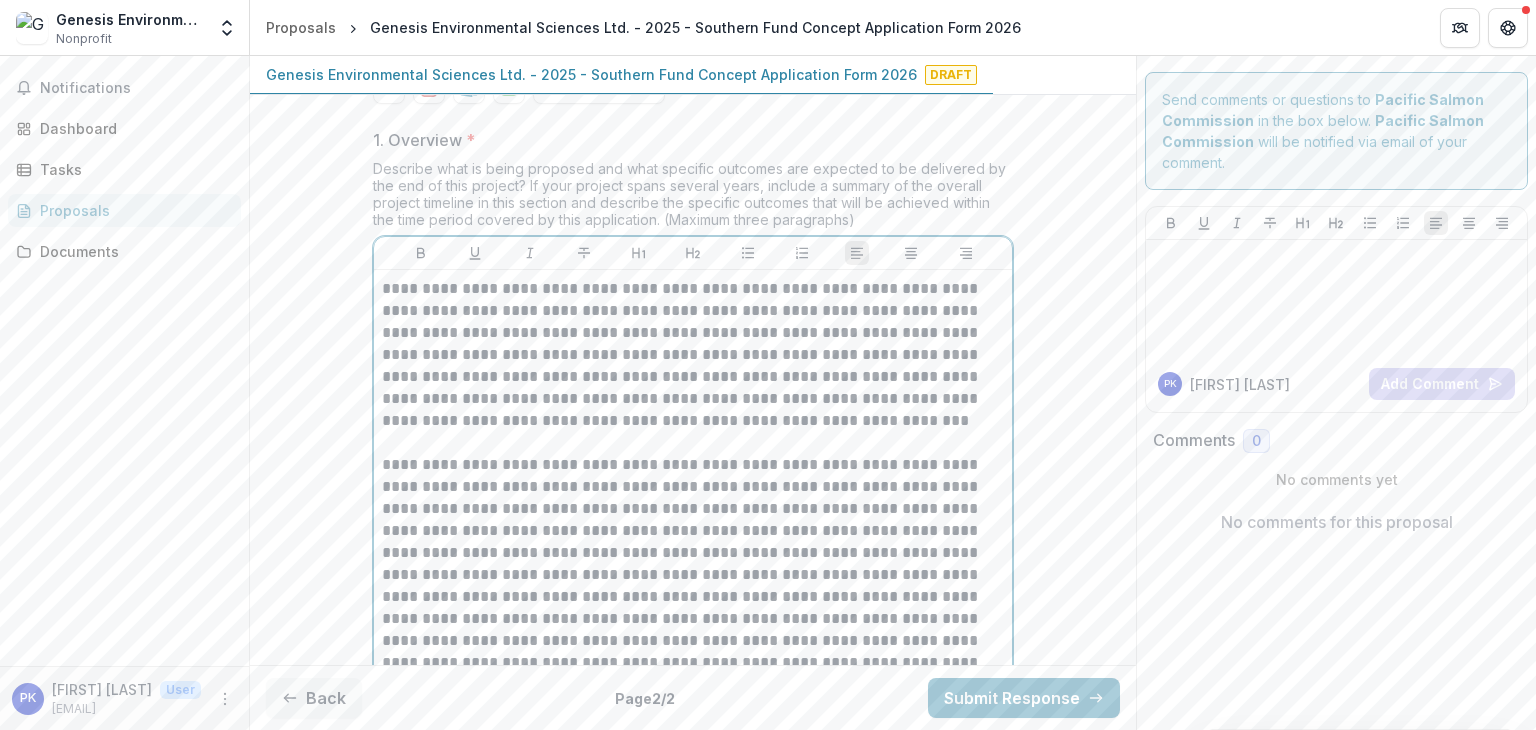 click on "**********" at bounding box center (693, 355) 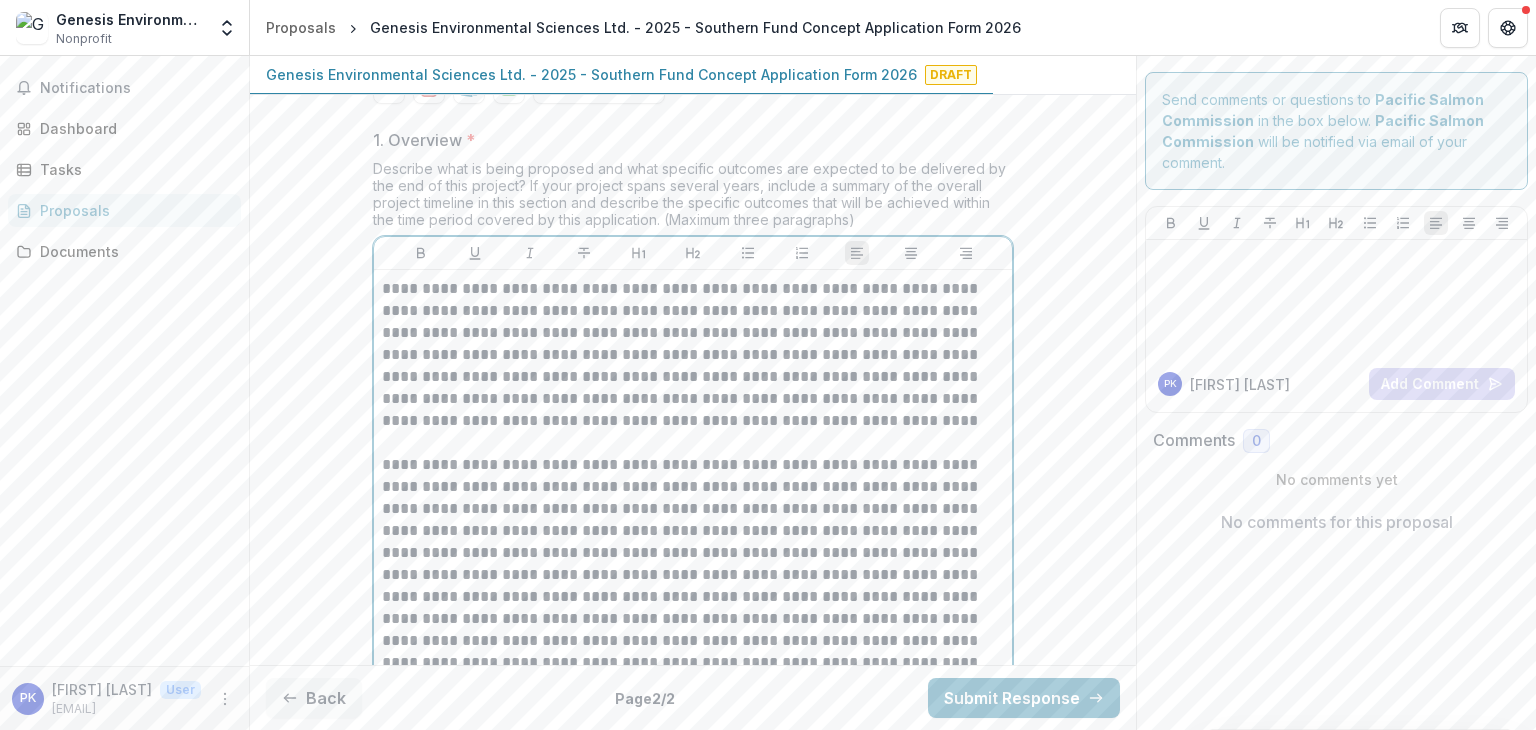 click on "**********" at bounding box center (693, 355) 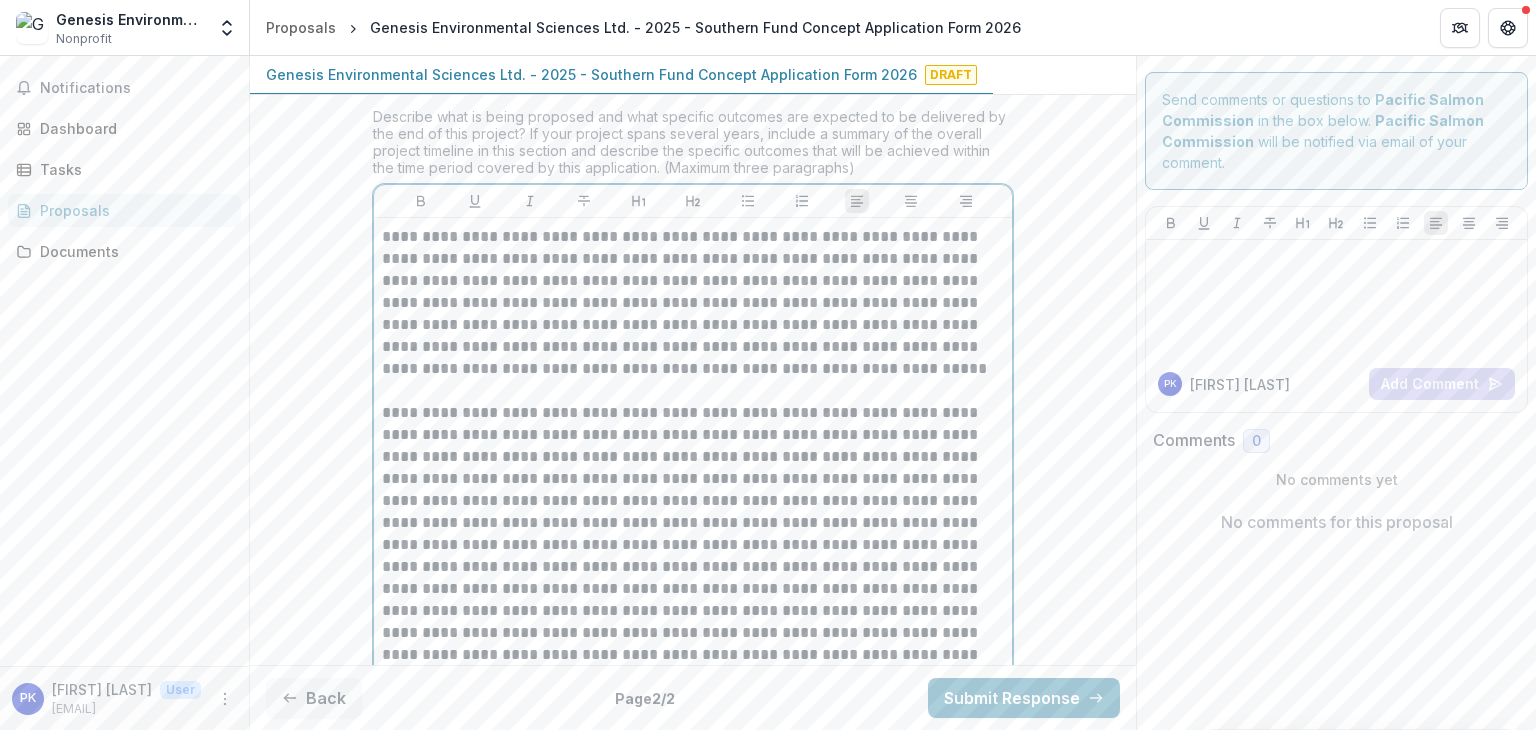 scroll, scrollTop: 589, scrollLeft: 0, axis: vertical 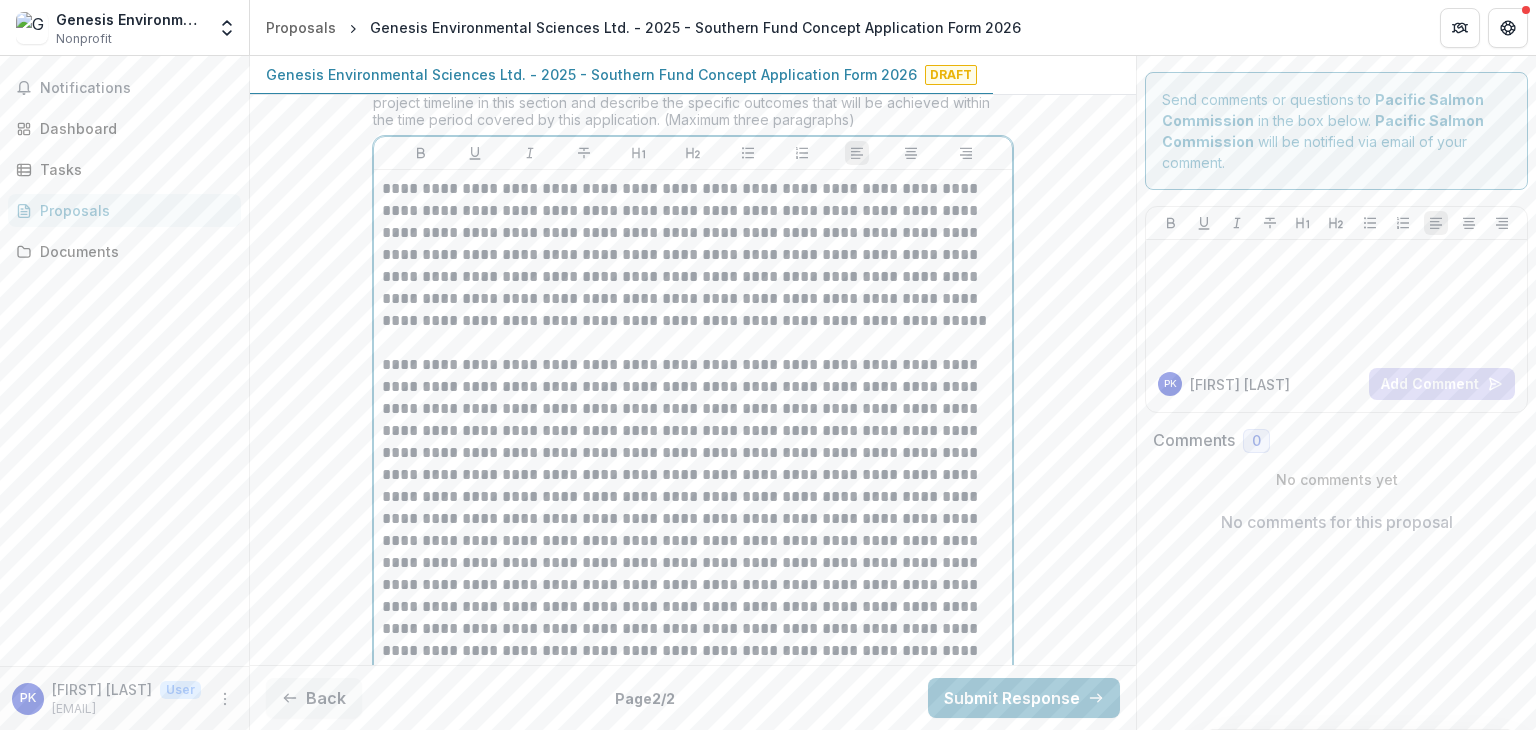 click at bounding box center [693, 574] 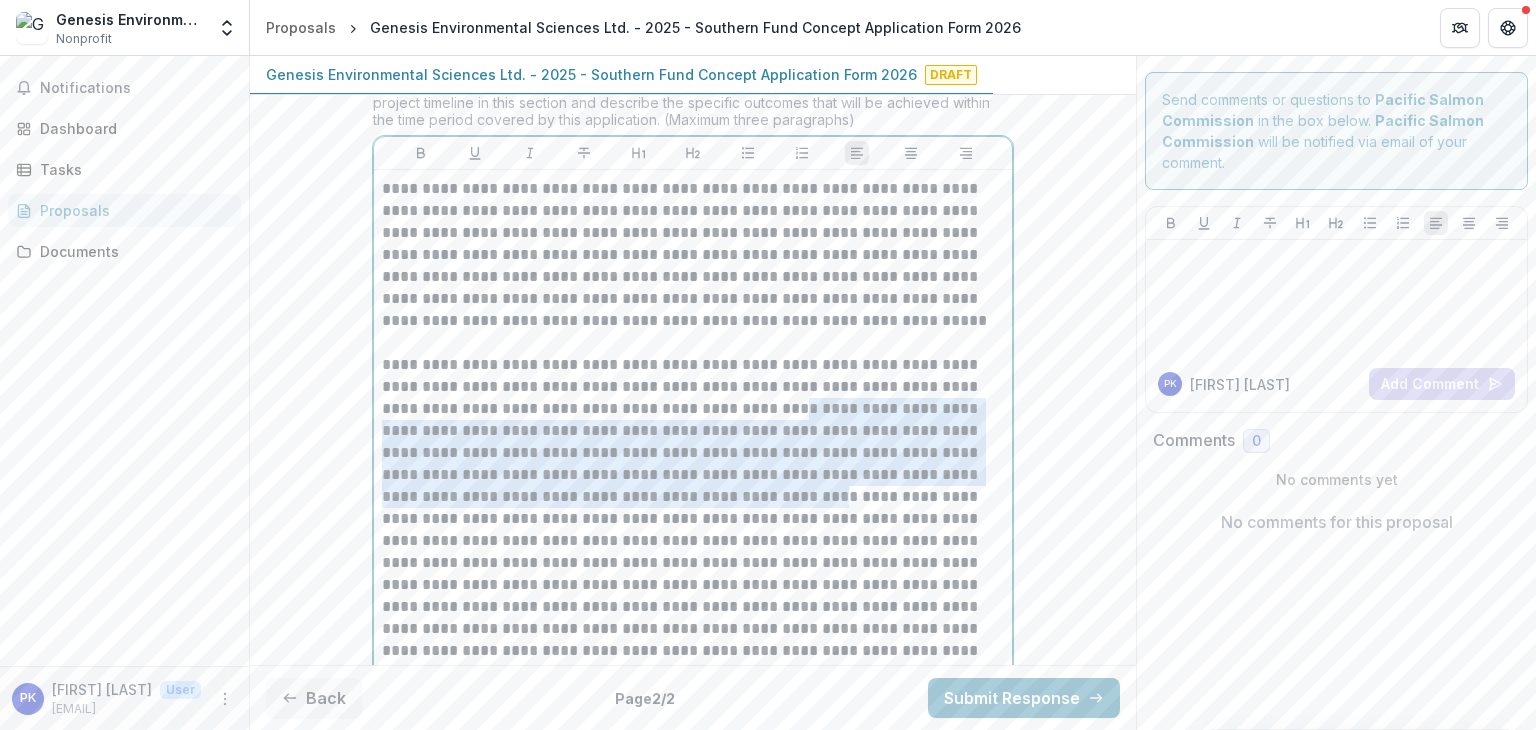 drag, startPoint x: 755, startPoint y: 252, endPoint x: 595, endPoint y: 345, distance: 185.06485 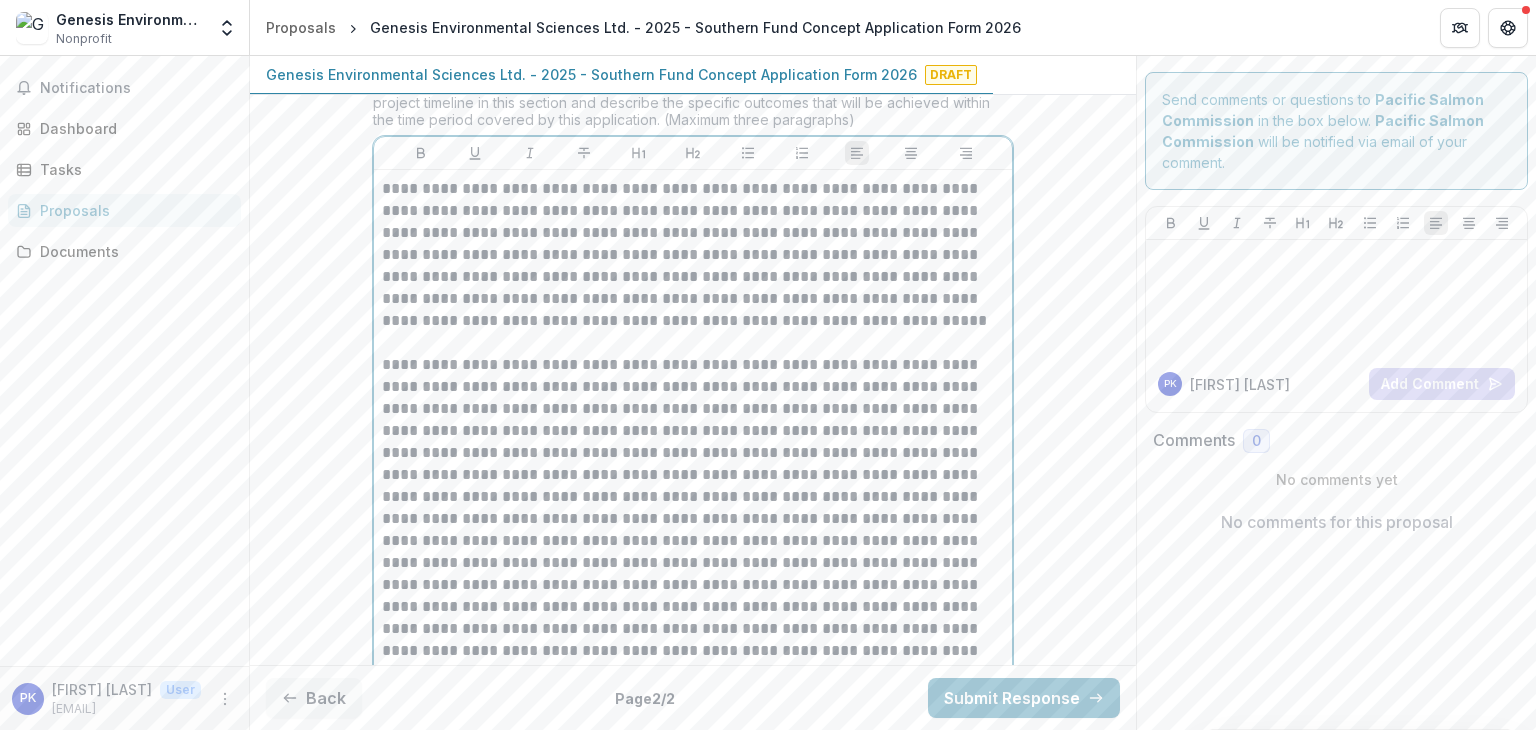 click at bounding box center (693, 530) 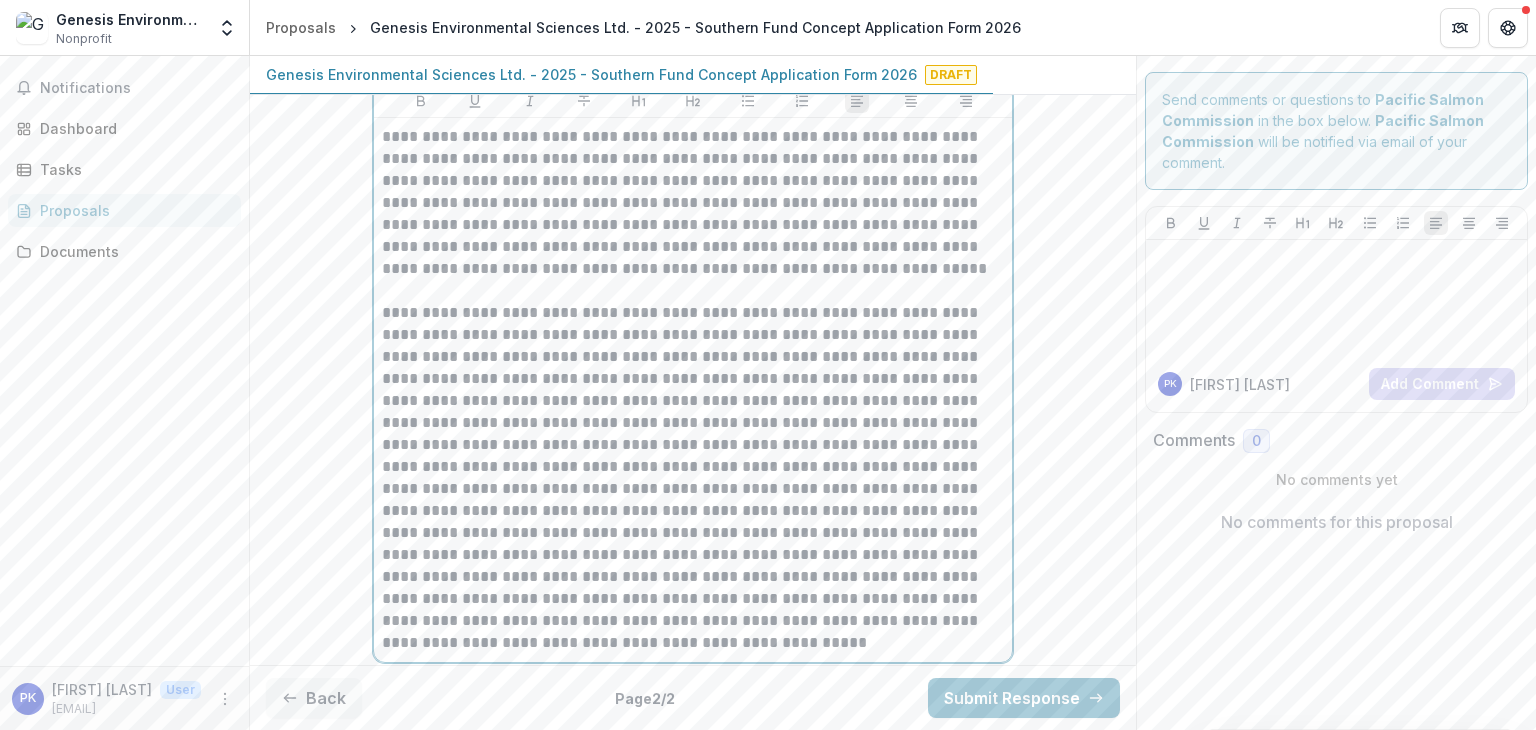 scroll, scrollTop: 642, scrollLeft: 0, axis: vertical 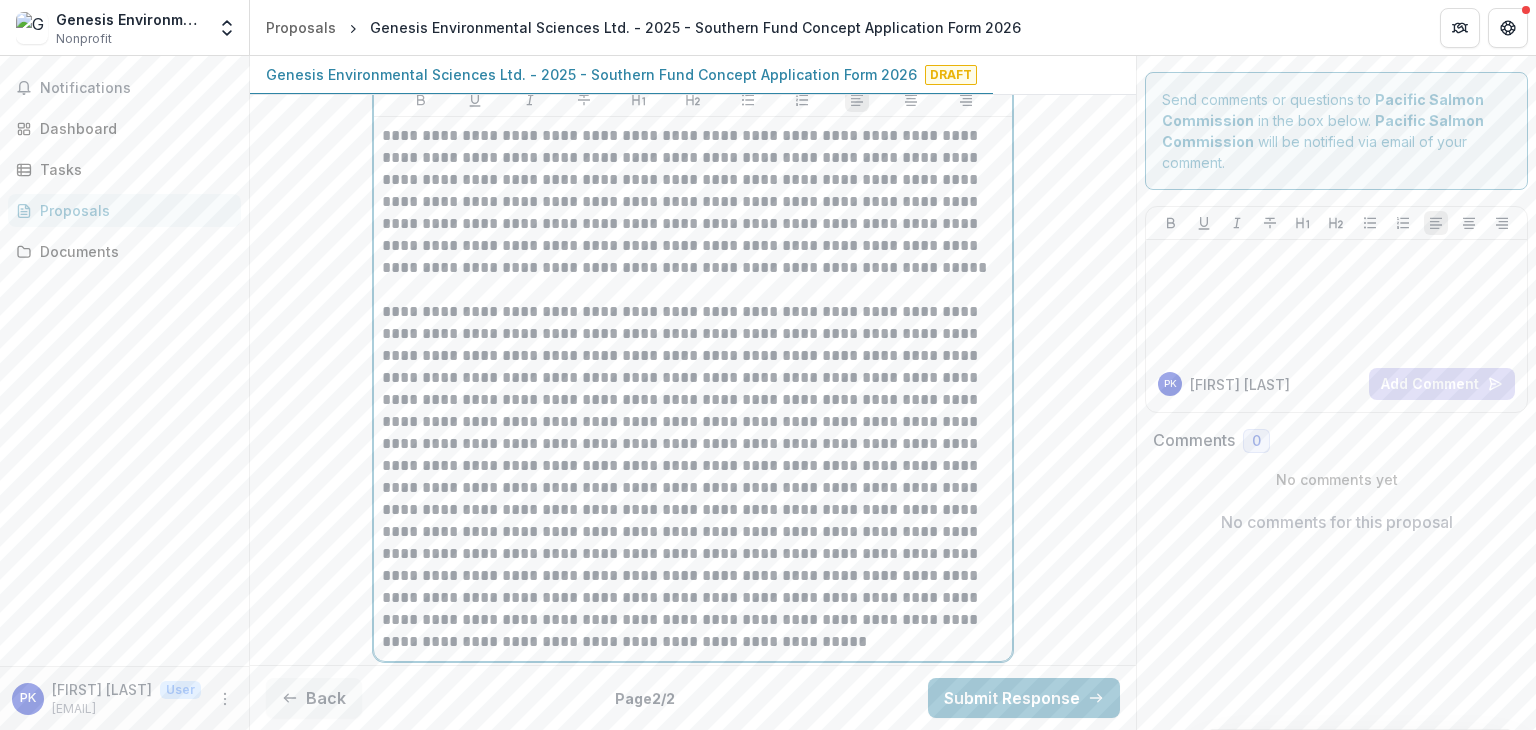 click at bounding box center [693, 477] 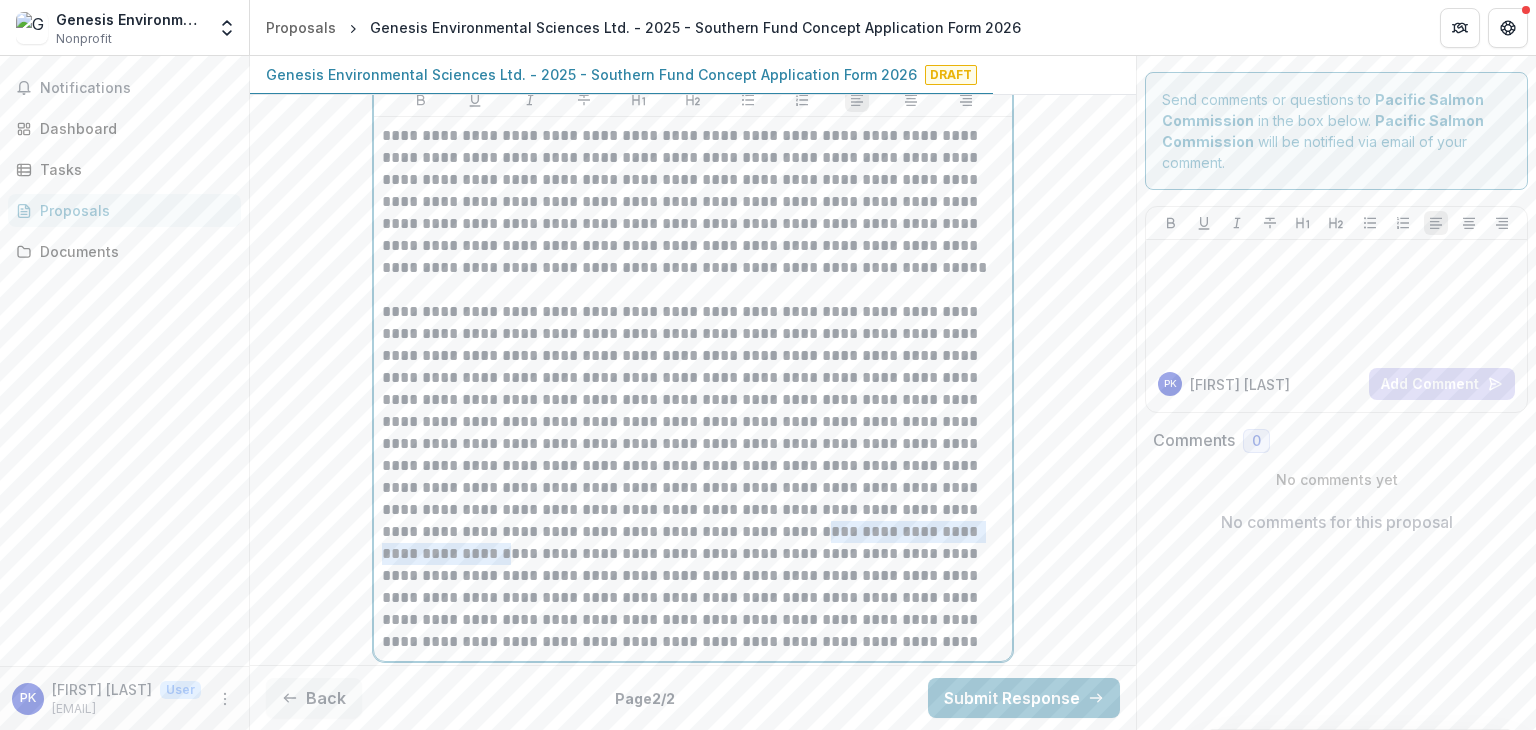 drag, startPoint x: 719, startPoint y: 530, endPoint x: 476, endPoint y: 532, distance: 243.00822 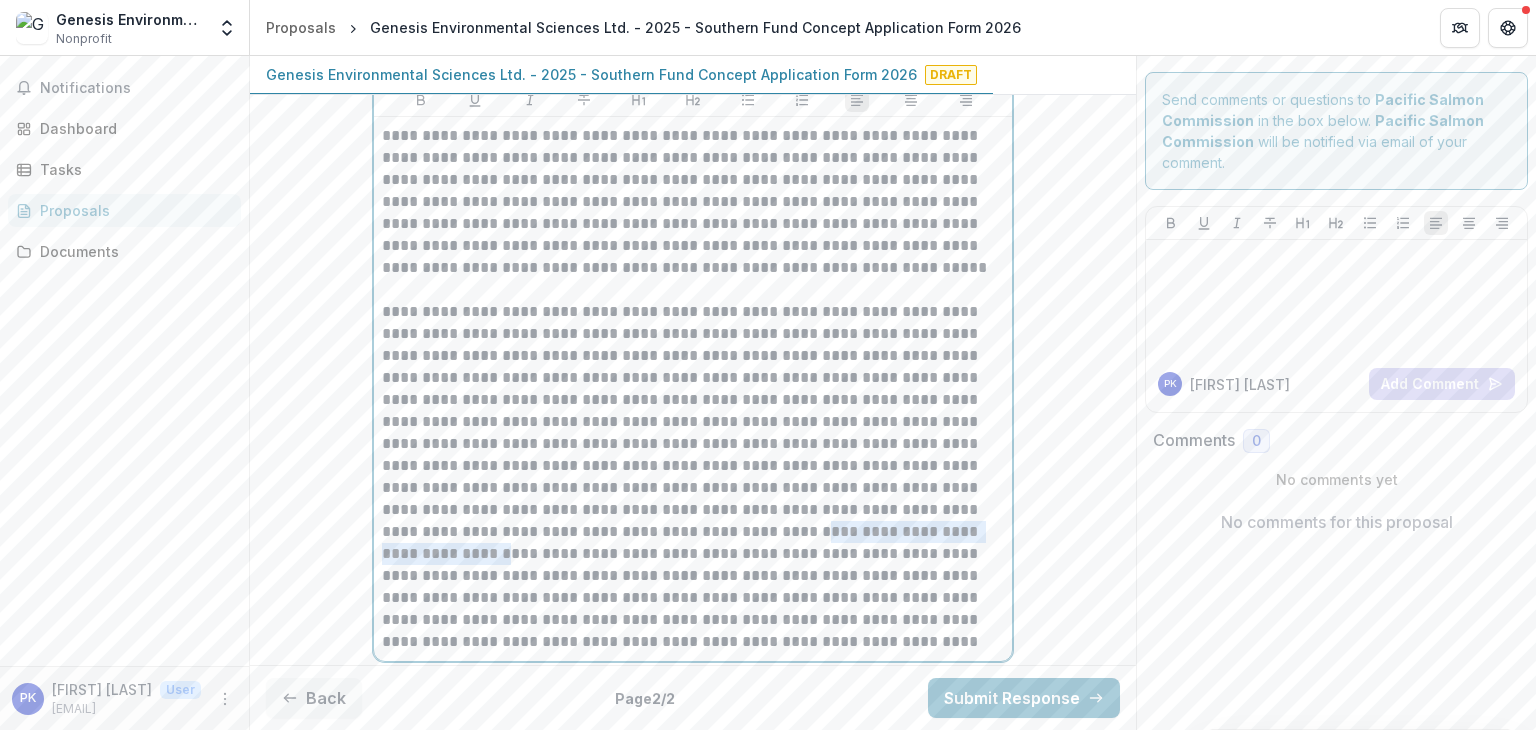 click at bounding box center (693, 477) 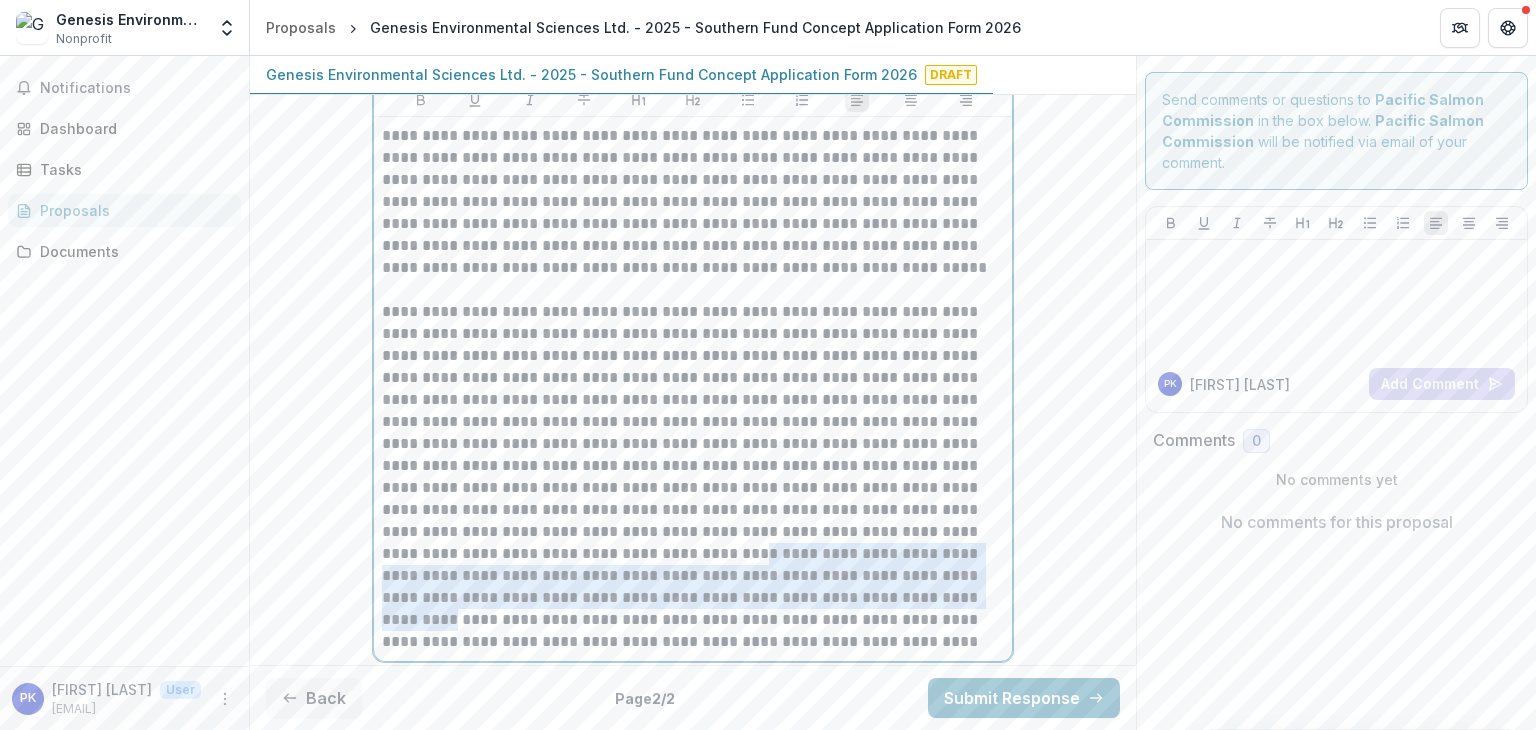 drag, startPoint x: 975, startPoint y: 527, endPoint x: 562, endPoint y: 600, distance: 419.40195 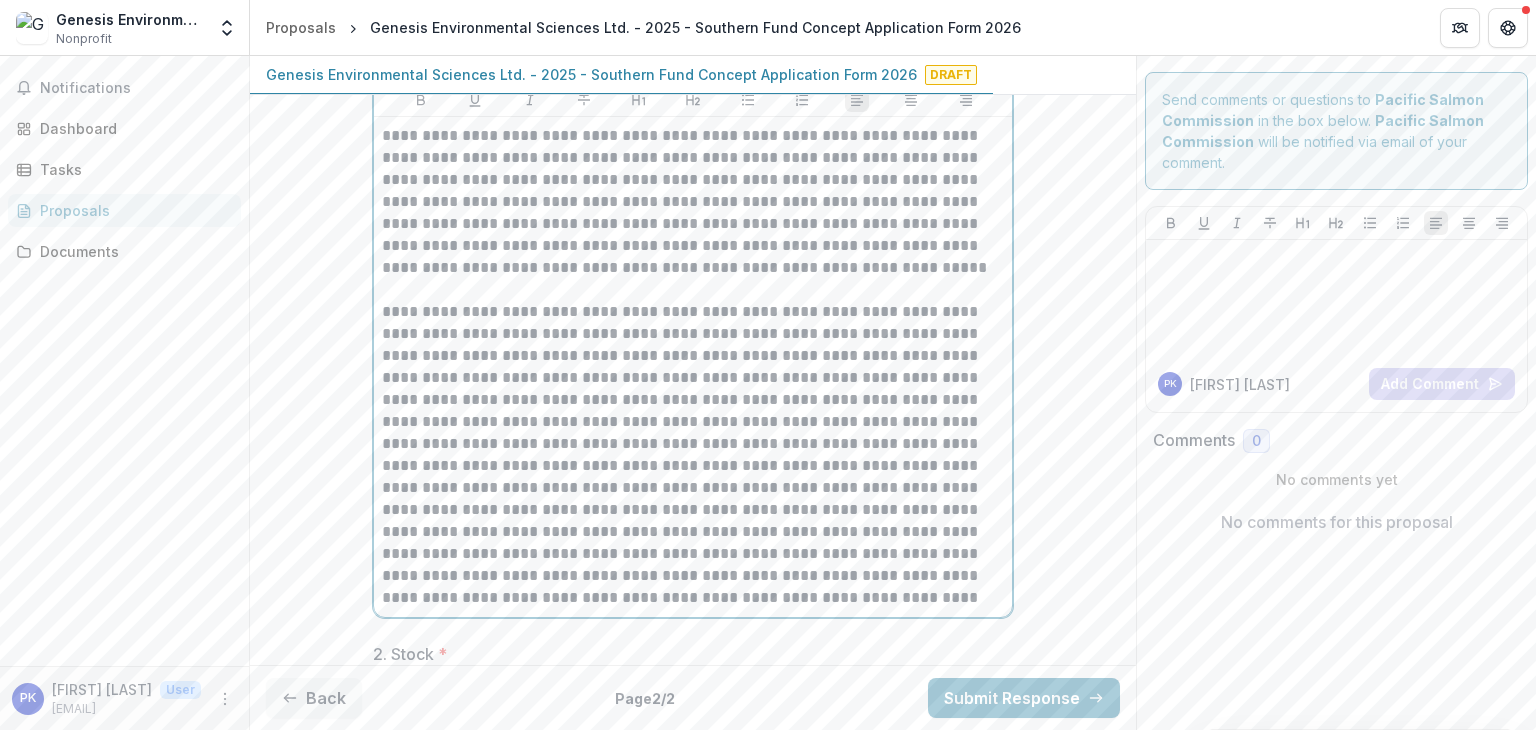 click at bounding box center [693, 455] 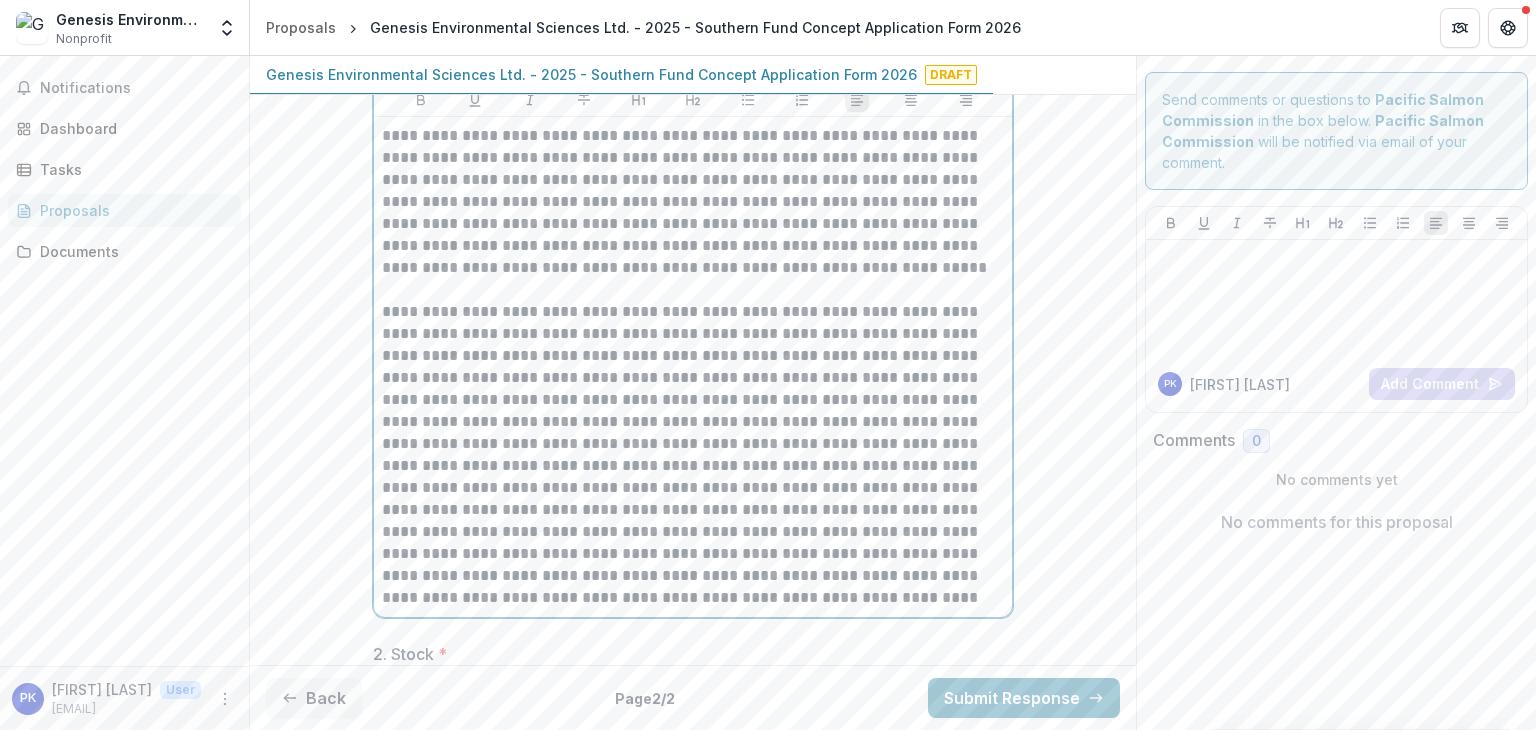 click at bounding box center (693, 455) 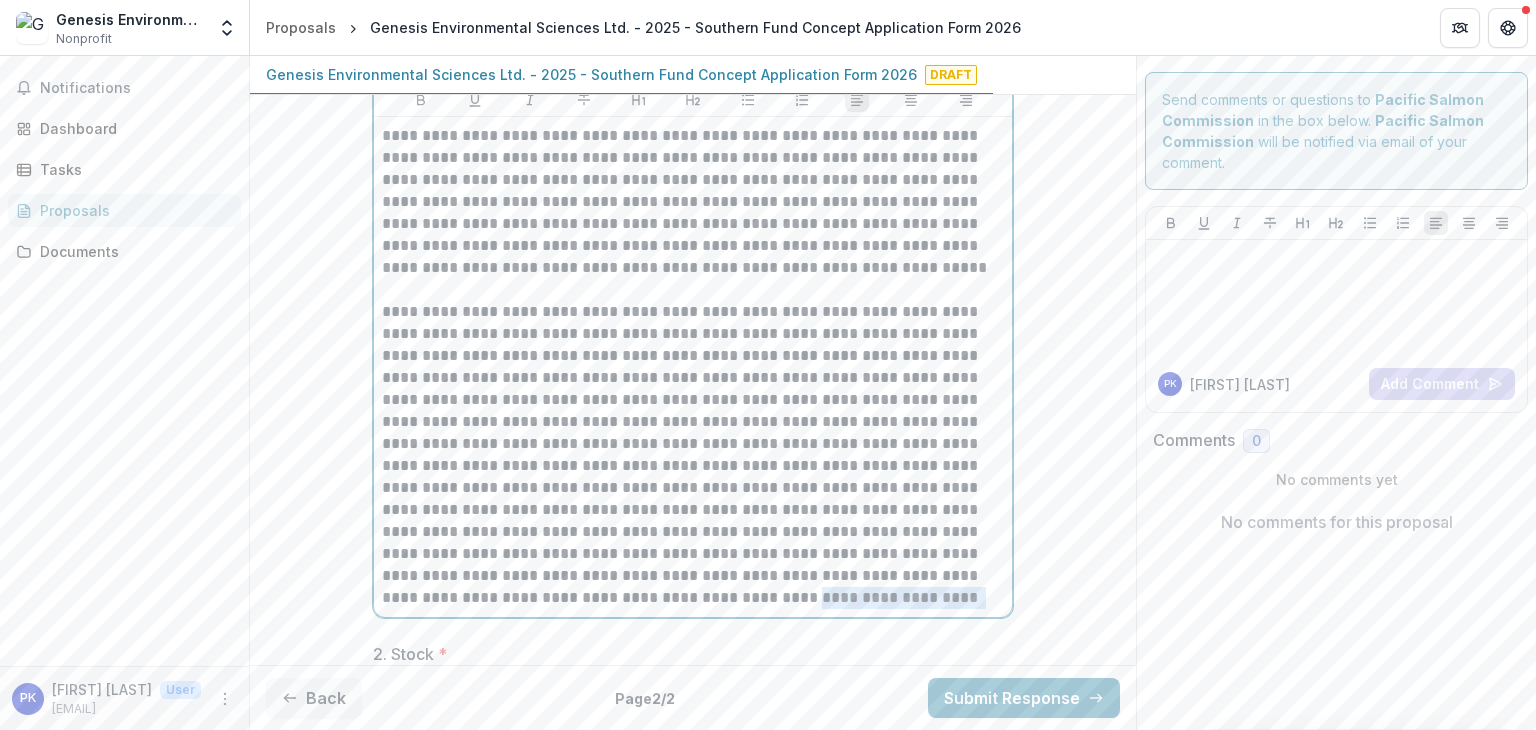 drag, startPoint x: 808, startPoint y: 595, endPoint x: 380, endPoint y: 608, distance: 428.1974 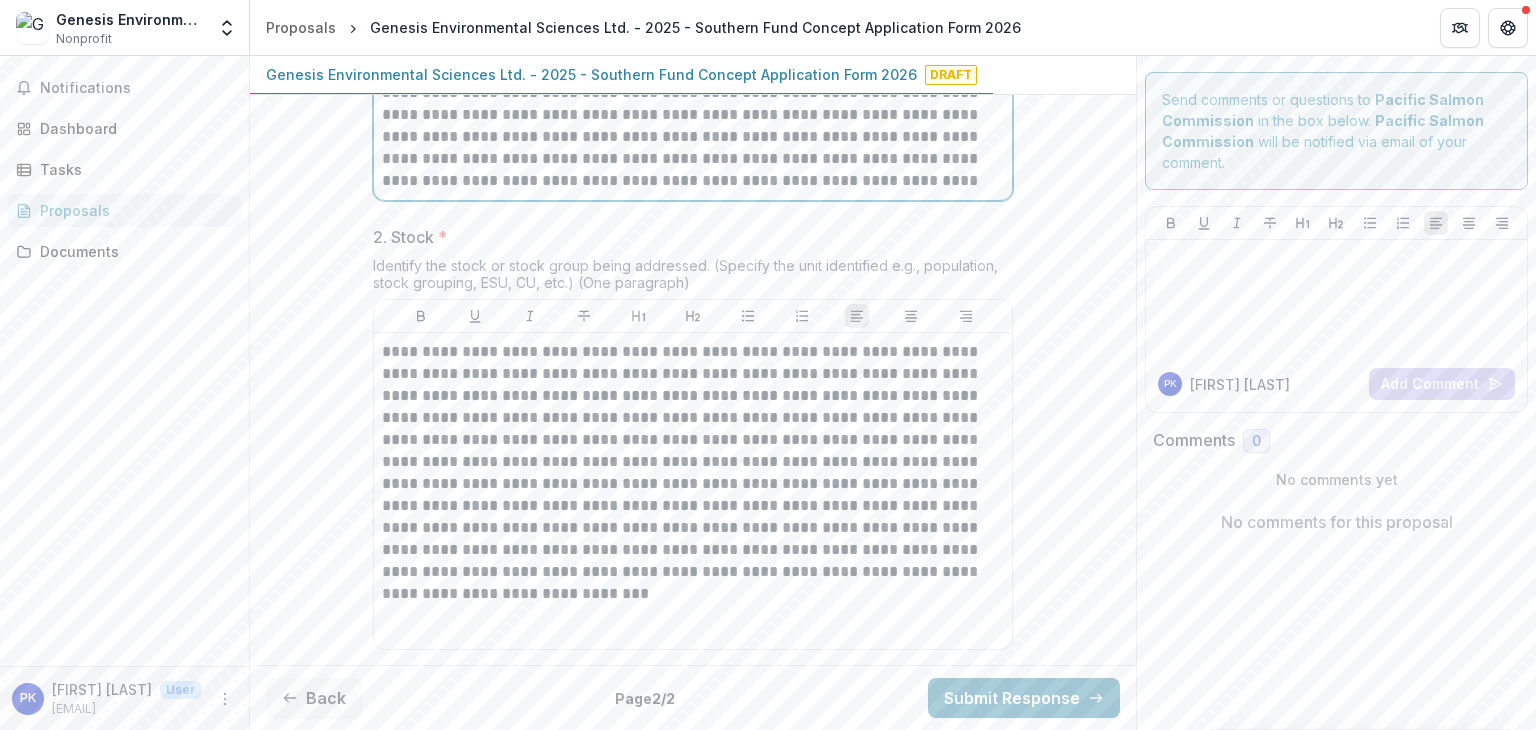 scroll, scrollTop: 1042, scrollLeft: 0, axis: vertical 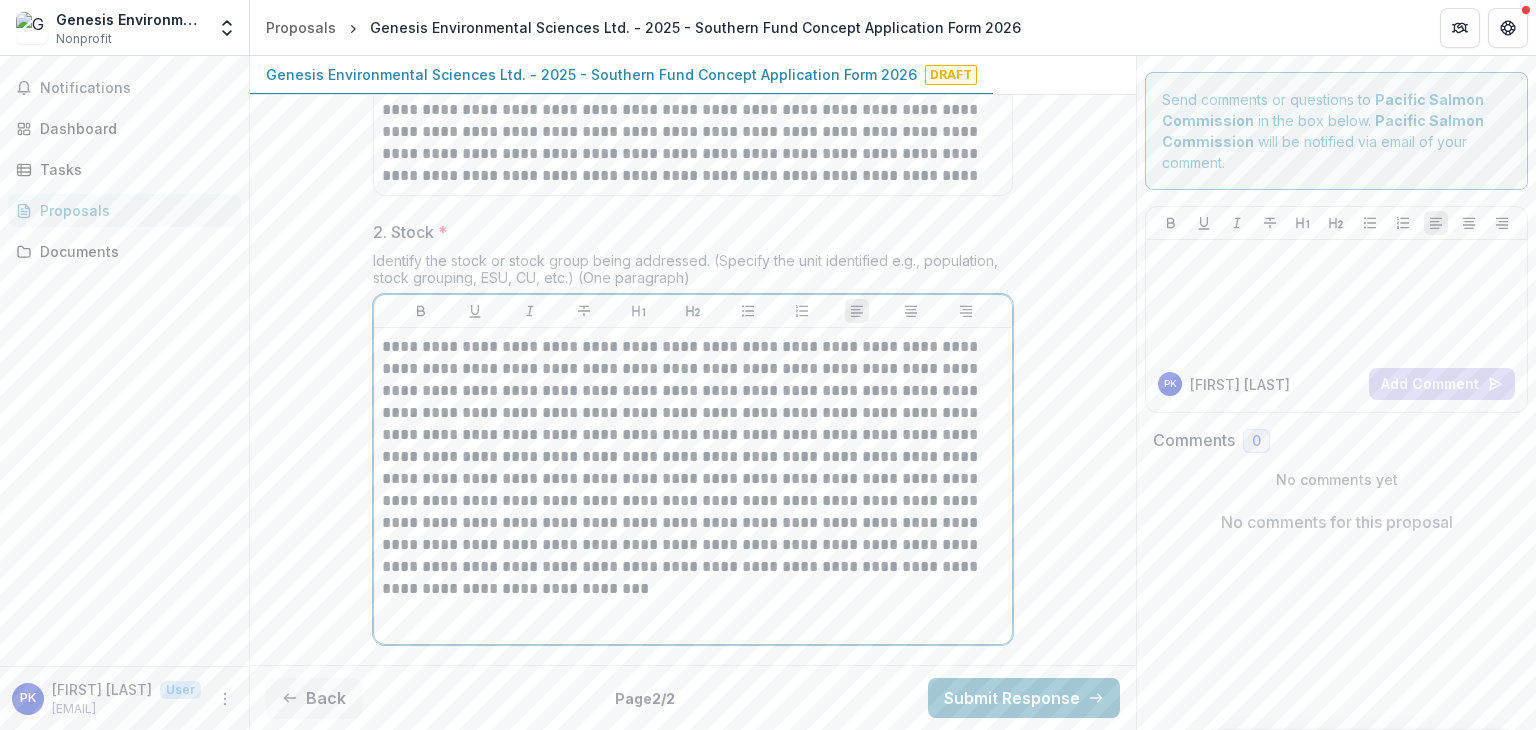 click on "**********" at bounding box center [693, 457] 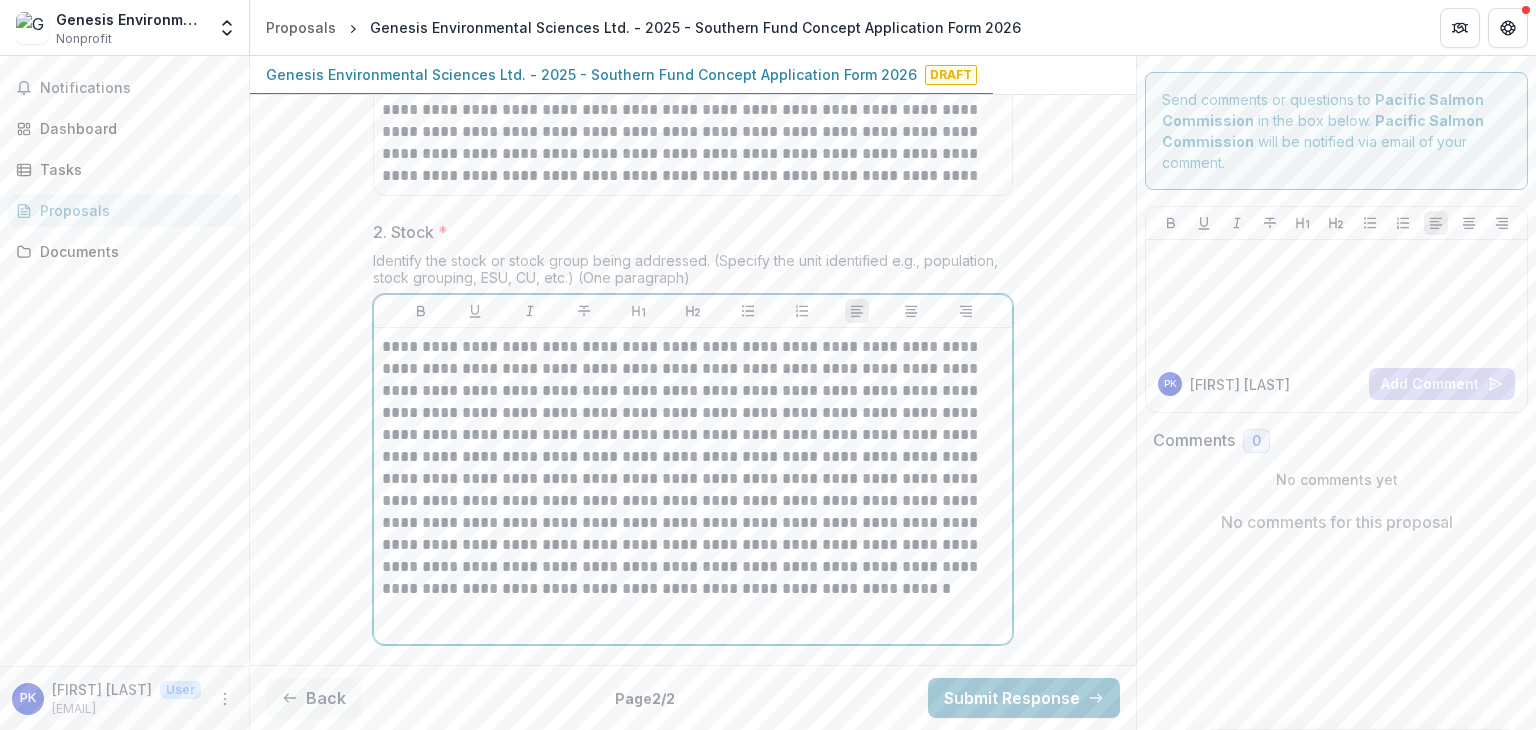 click on "**********" at bounding box center (693, 468) 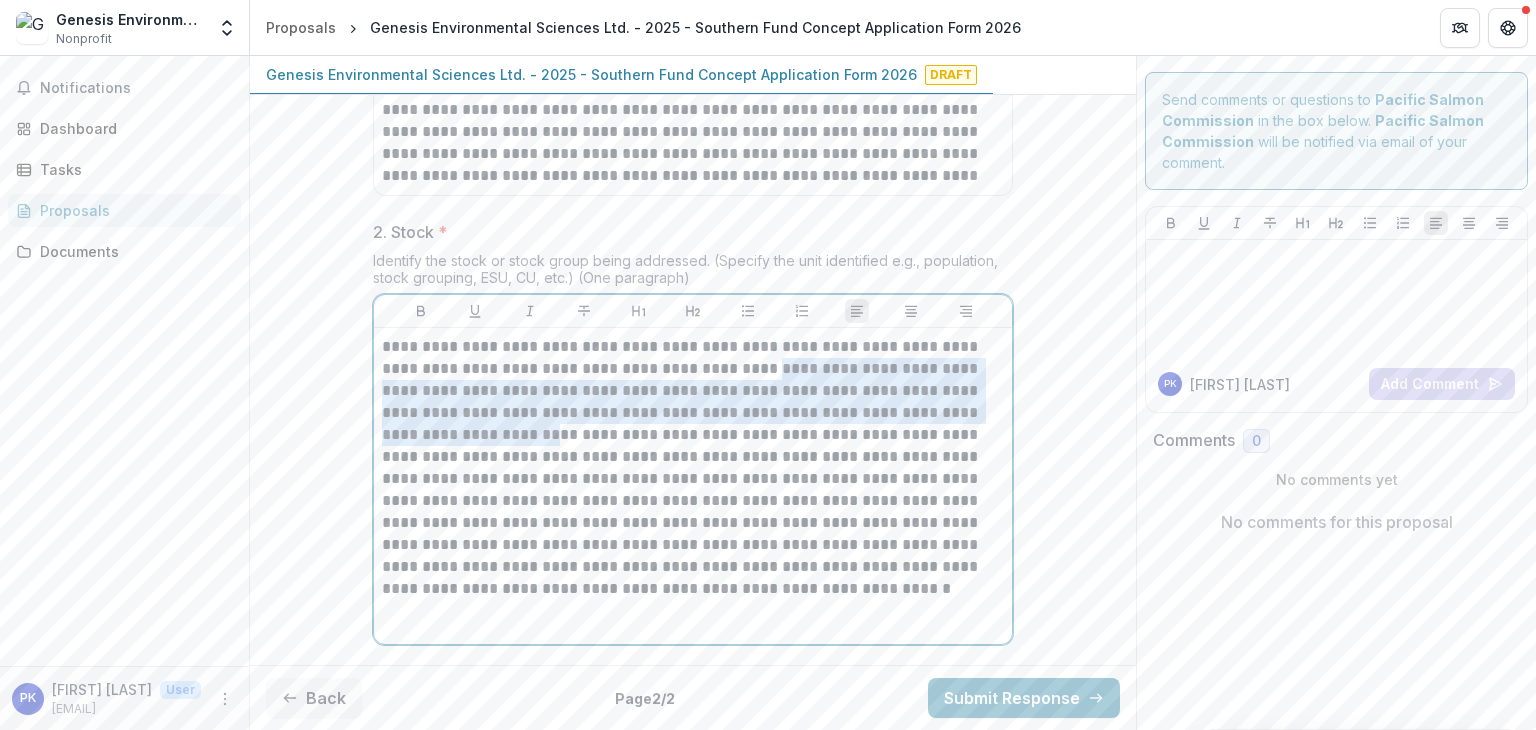 drag, startPoint x: 757, startPoint y: 360, endPoint x: 485, endPoint y: 425, distance: 279.65872 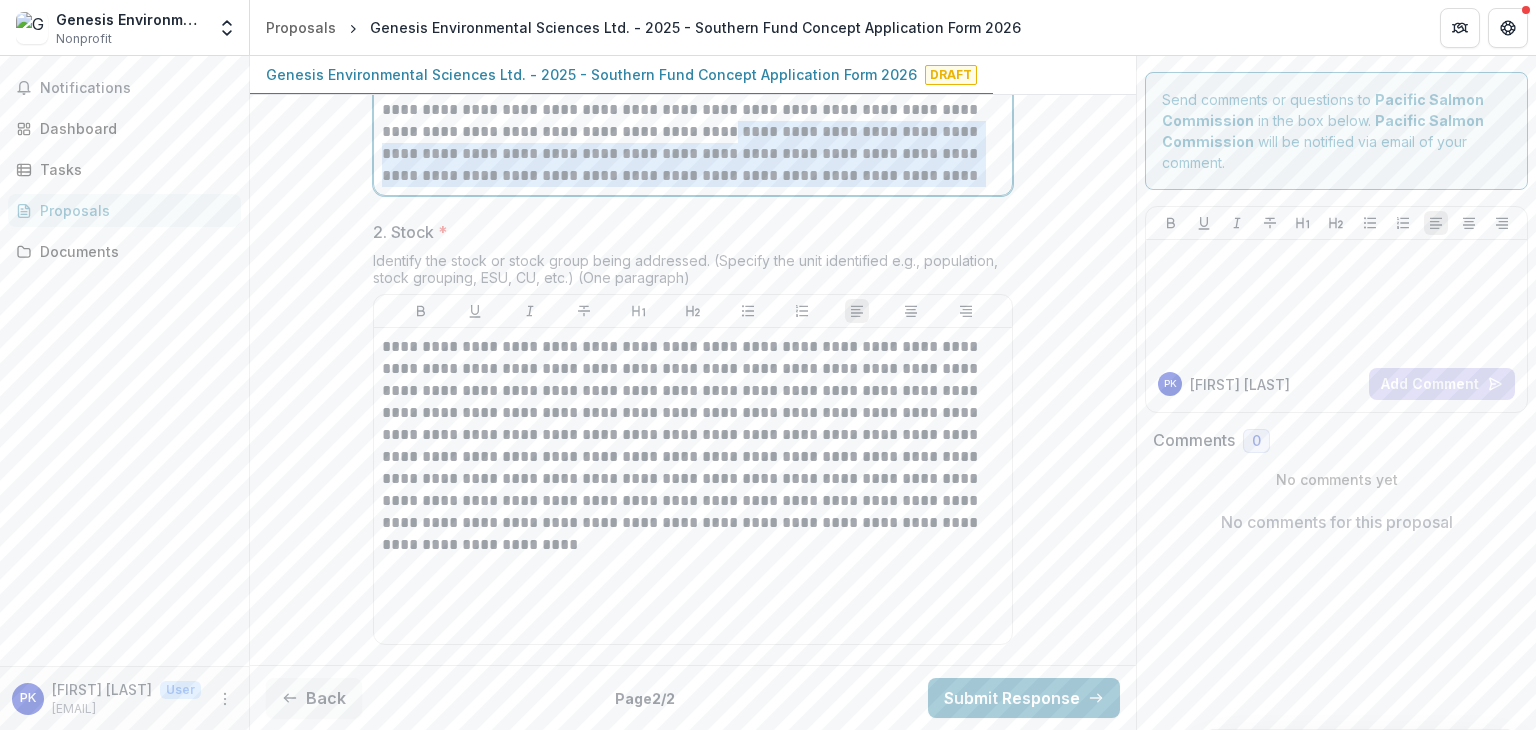drag, startPoint x: 379, startPoint y: 129, endPoint x: 552, endPoint y: 219, distance: 195.01025 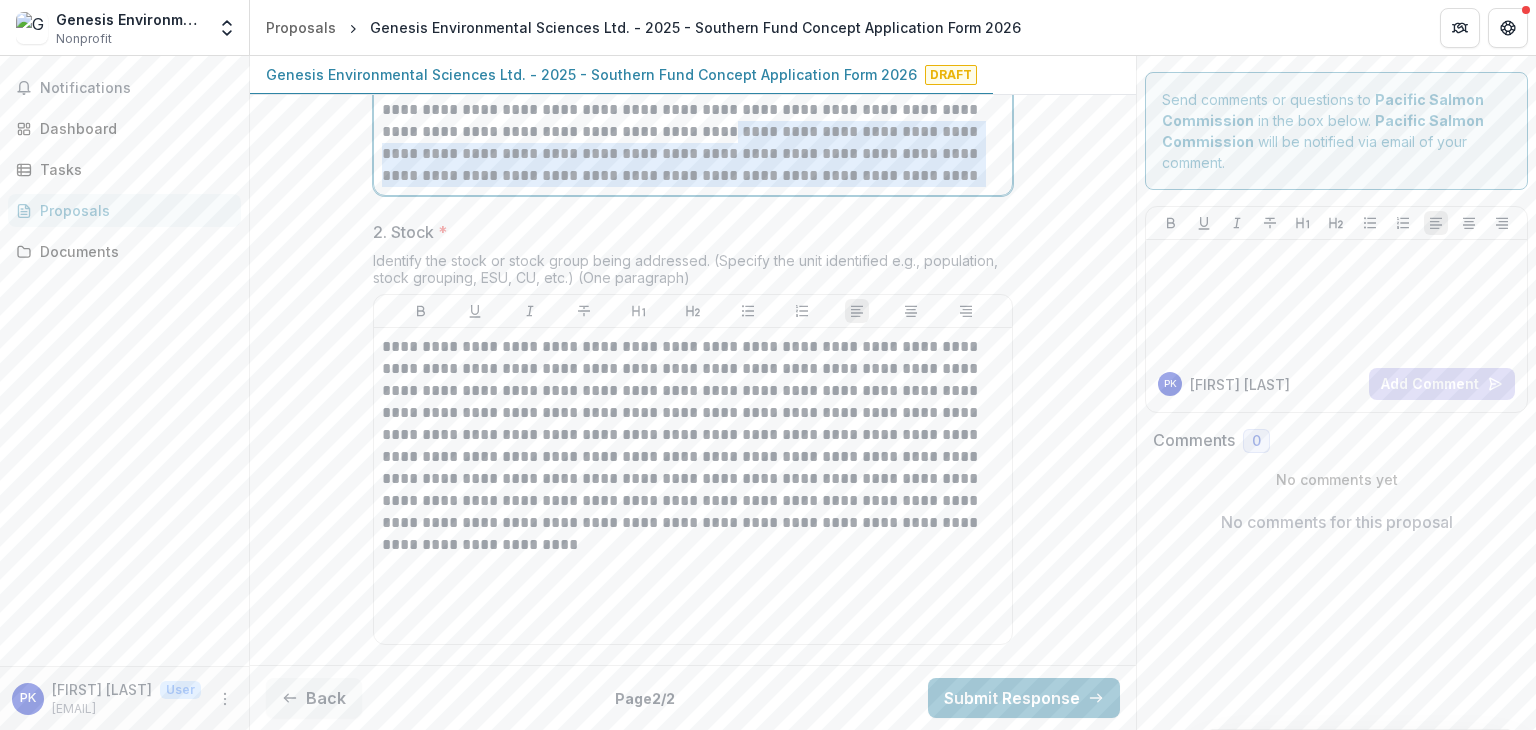 click at bounding box center (693, 44) 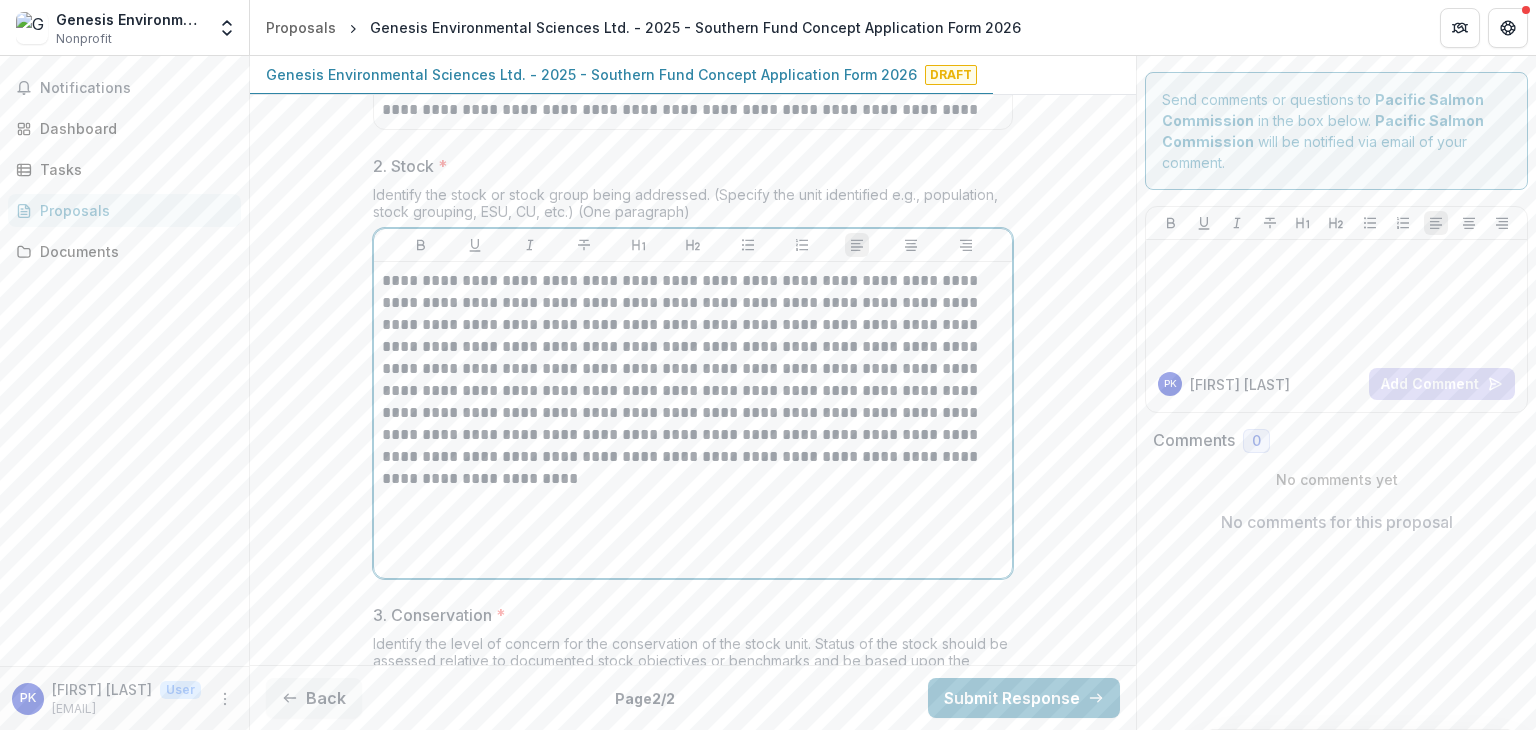 click on "**********" at bounding box center [693, 369] 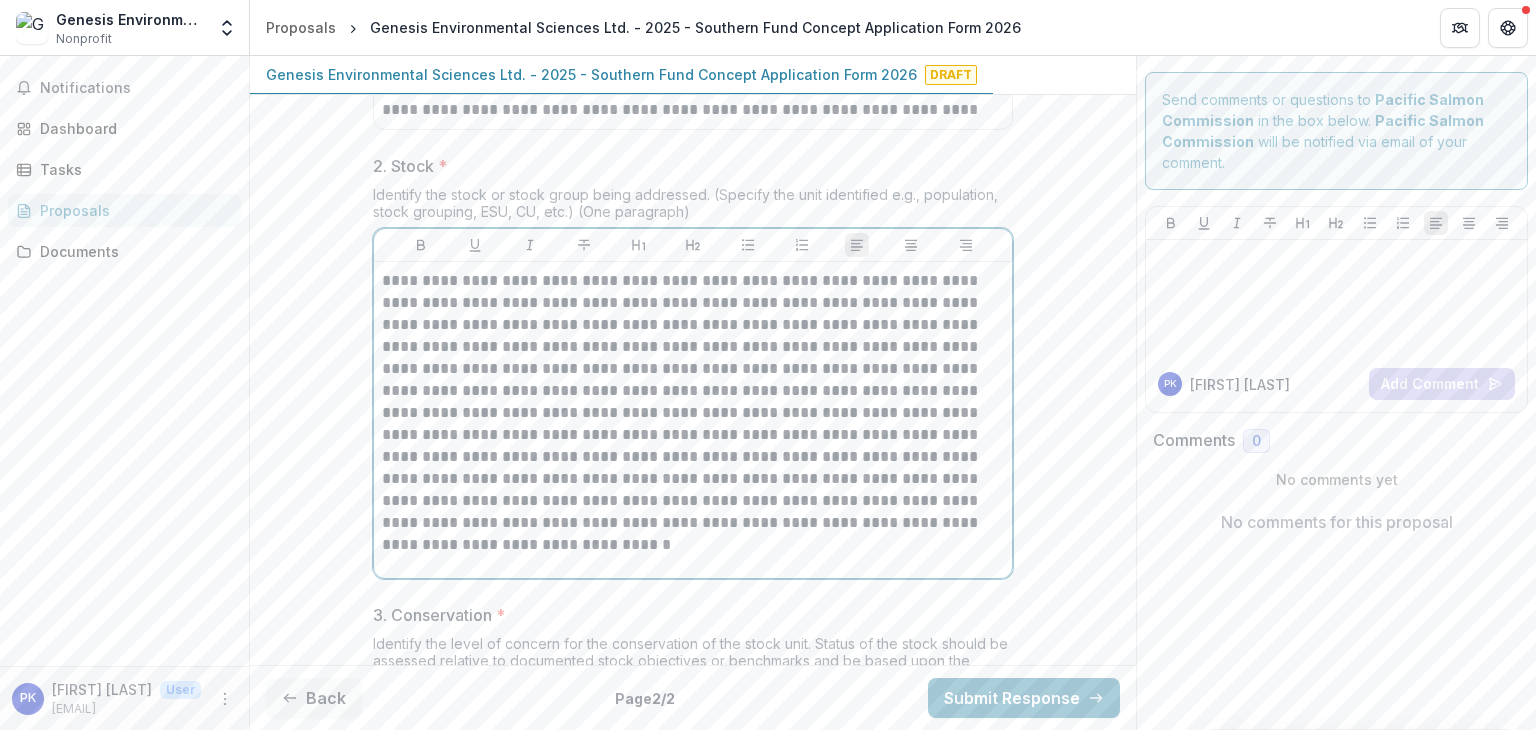 click on "**********" at bounding box center [693, 402] 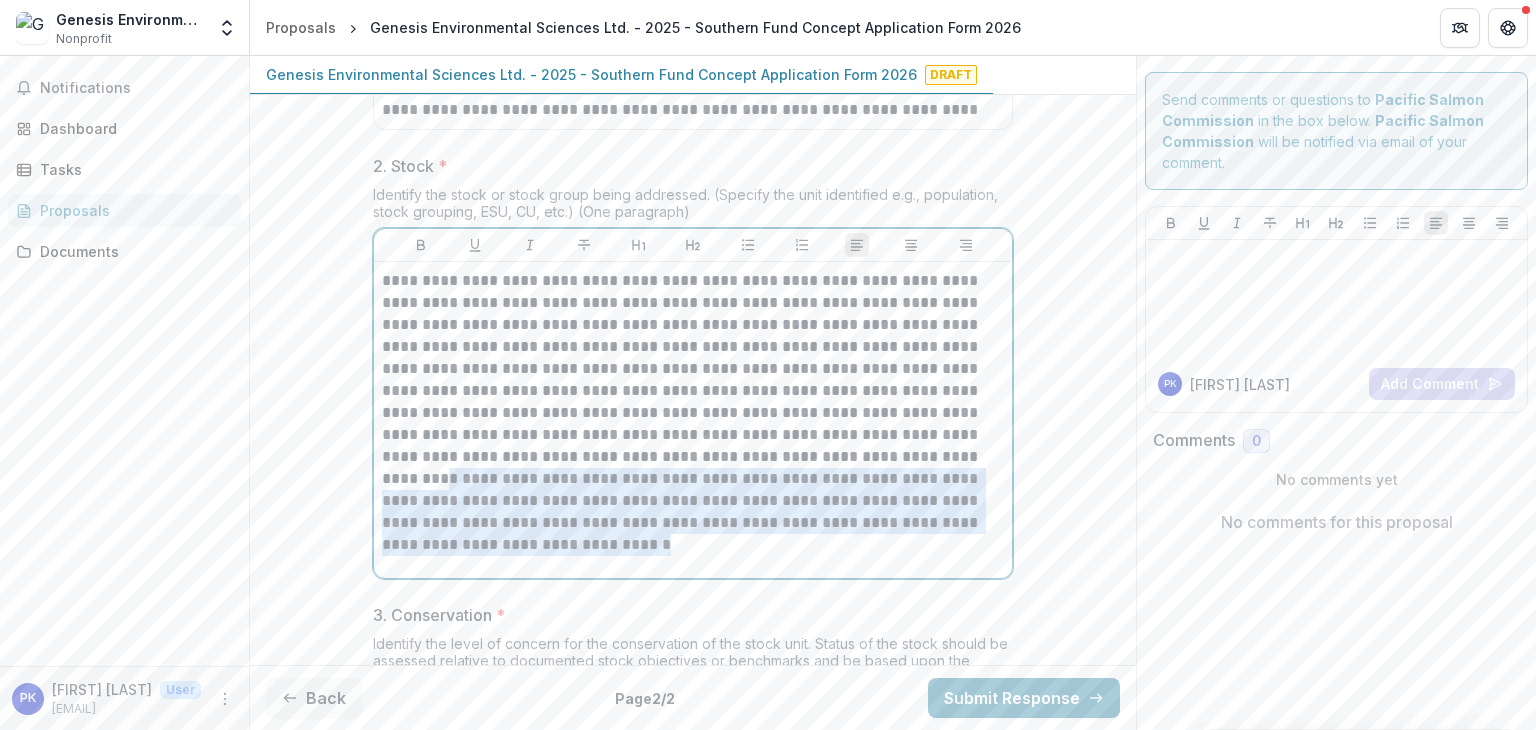 drag, startPoint x: 900, startPoint y: 452, endPoint x: 994, endPoint y: 517, distance: 114.28473 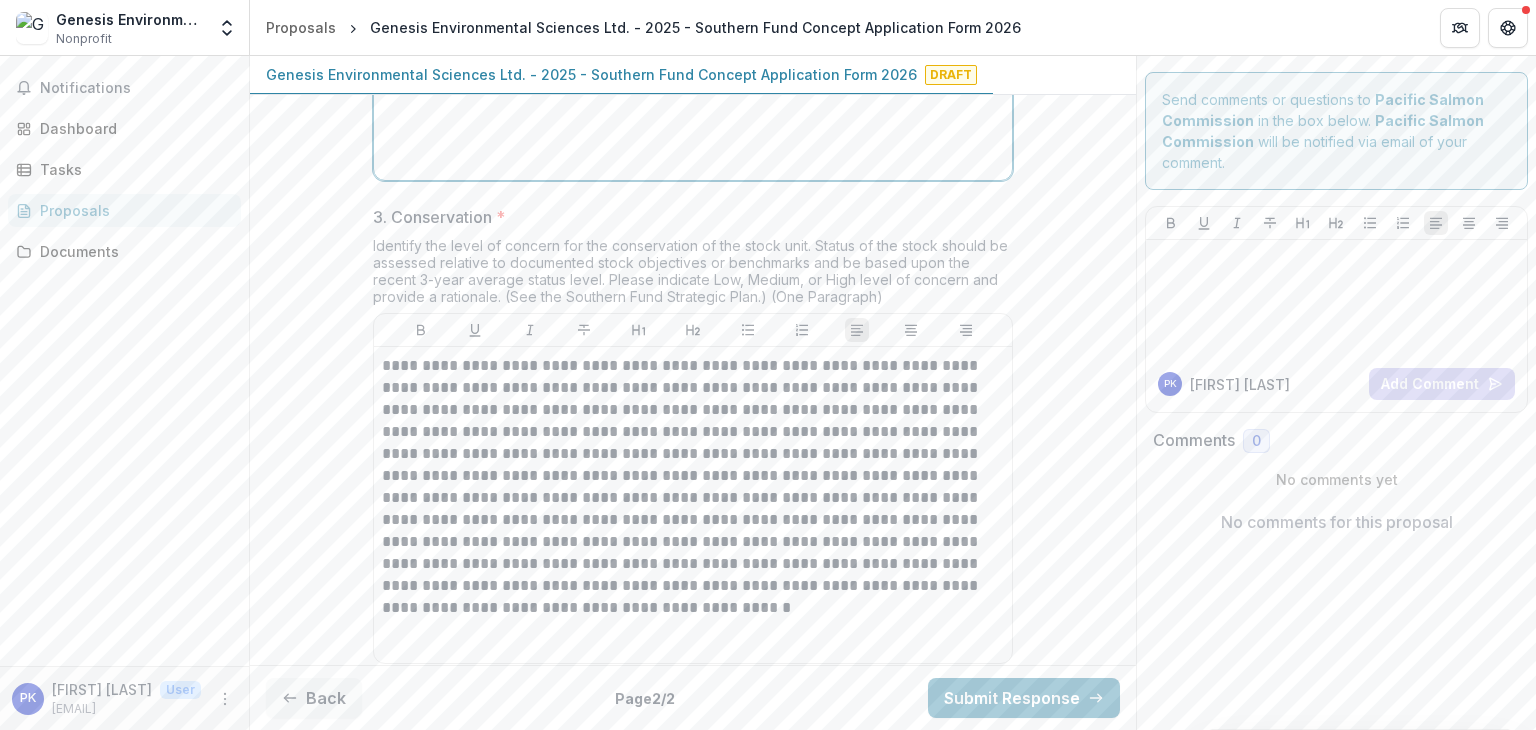 scroll, scrollTop: 1442, scrollLeft: 0, axis: vertical 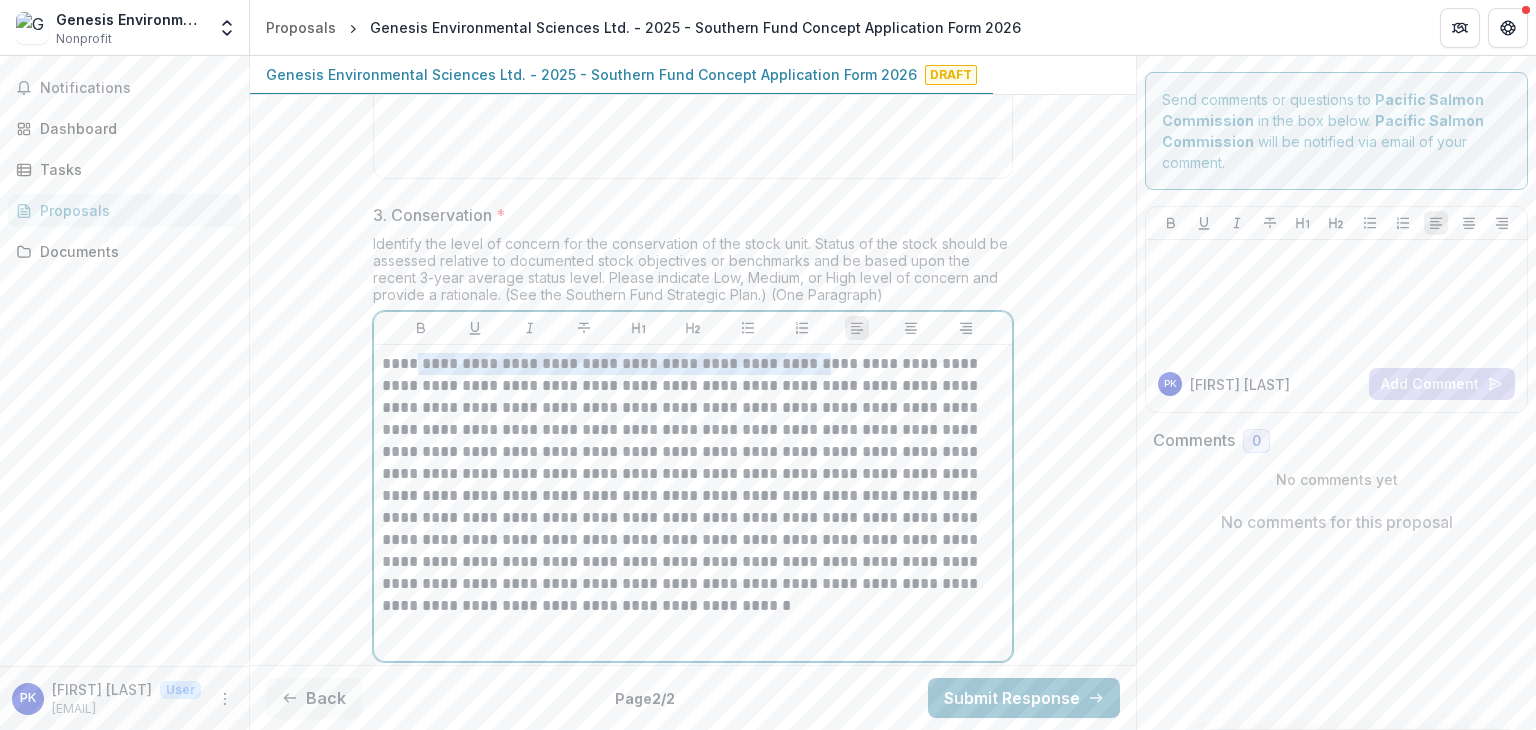 drag, startPoint x: 789, startPoint y: 358, endPoint x: 413, endPoint y: 359, distance: 376.00134 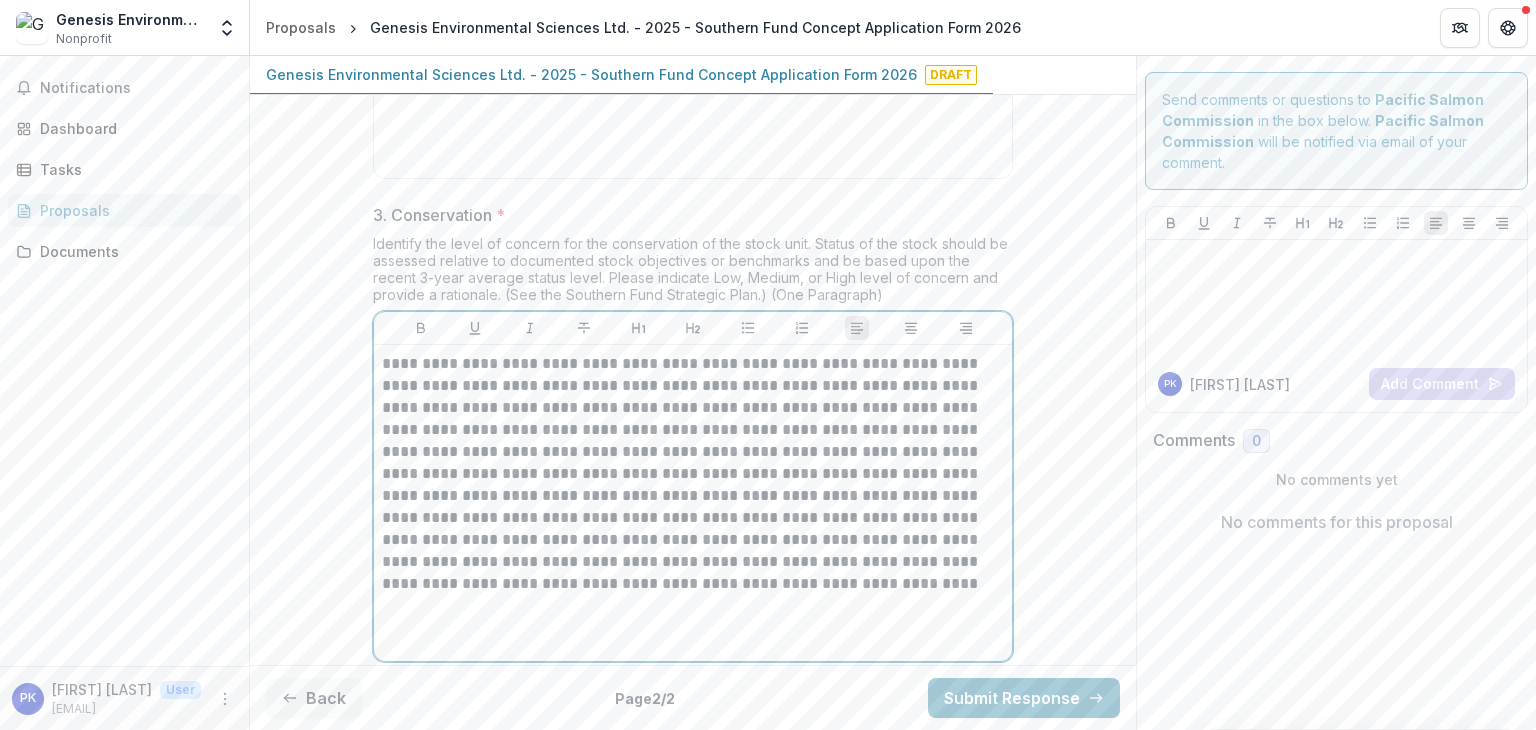 click on "**********" at bounding box center (693, 474) 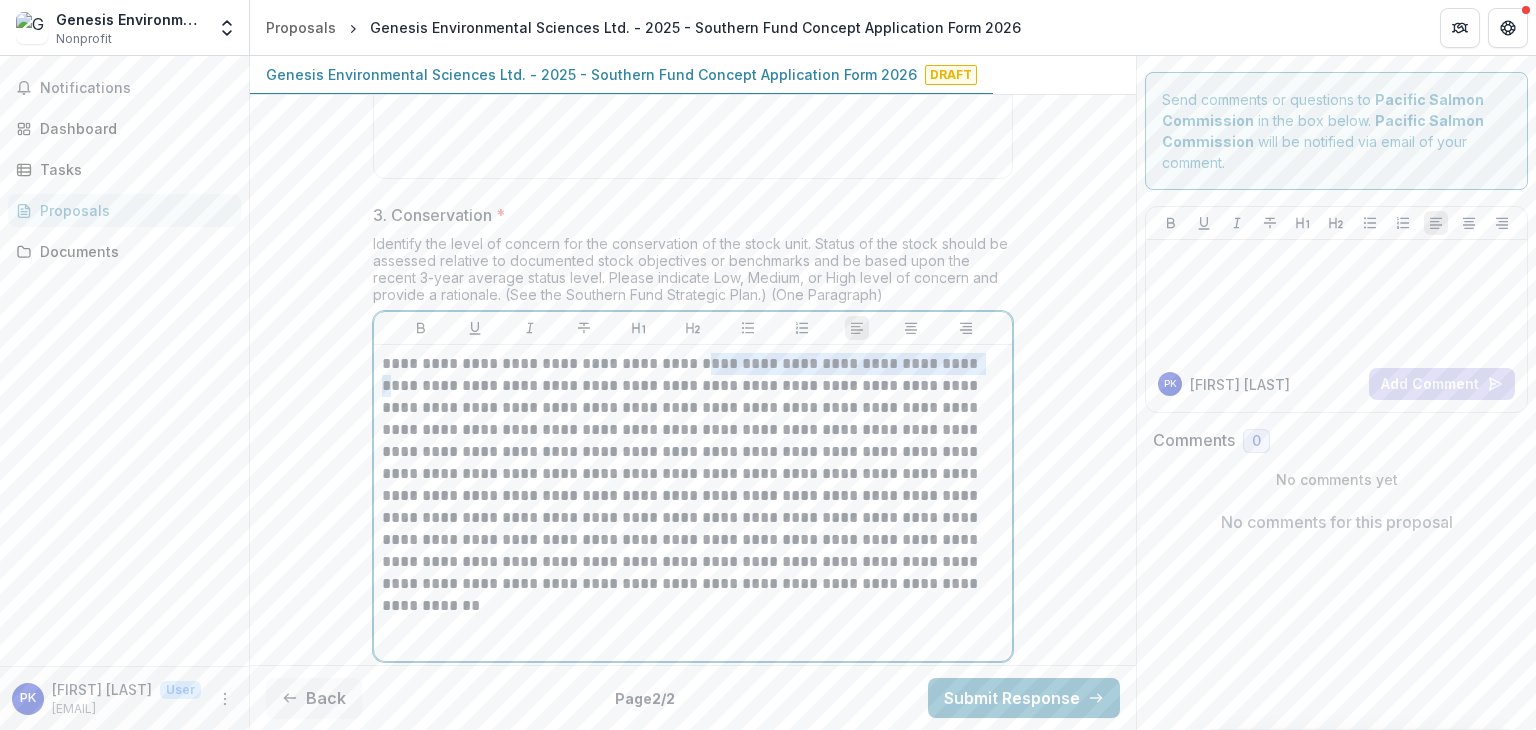 drag, startPoint x: 966, startPoint y: 357, endPoint x: 680, endPoint y: 365, distance: 286.11188 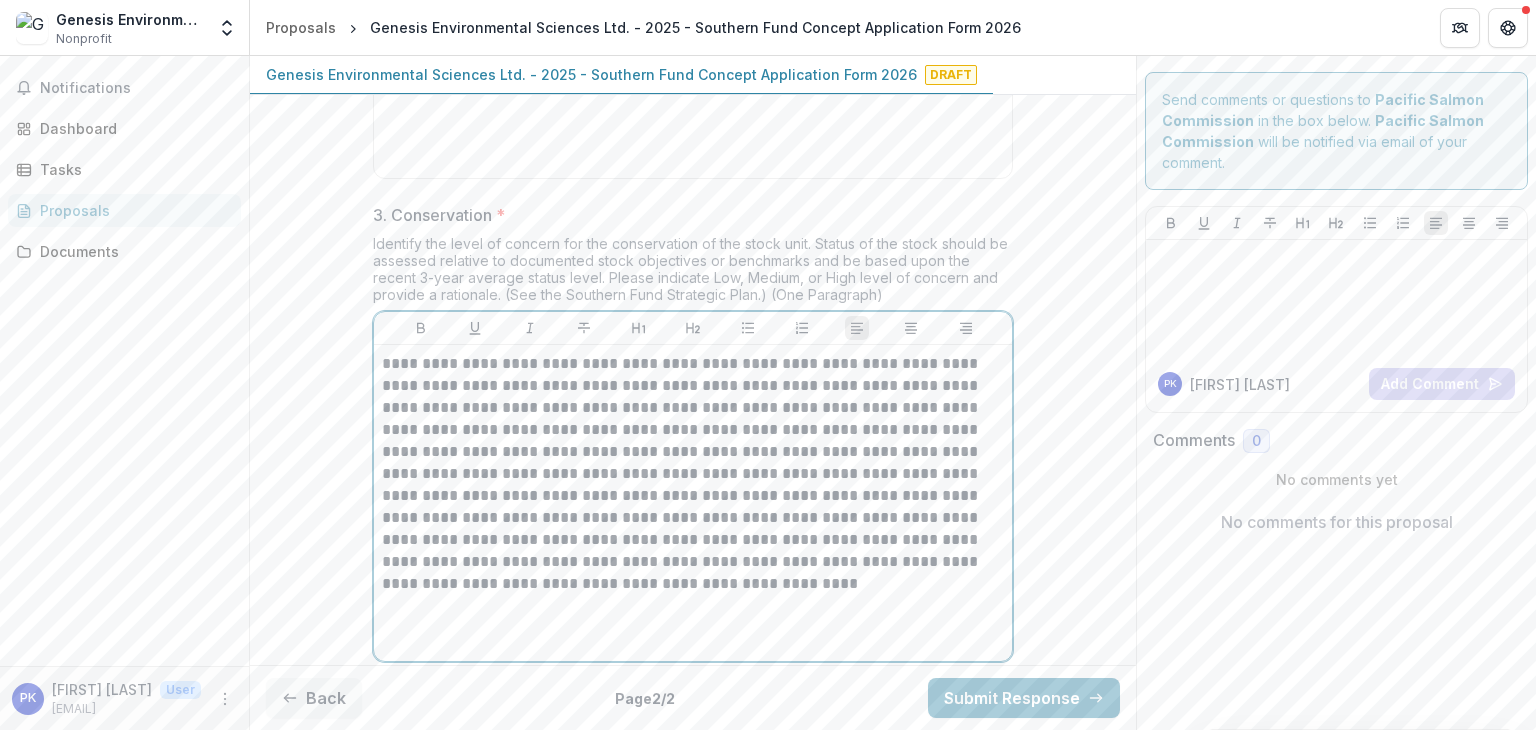 click on "**********" at bounding box center [693, 474] 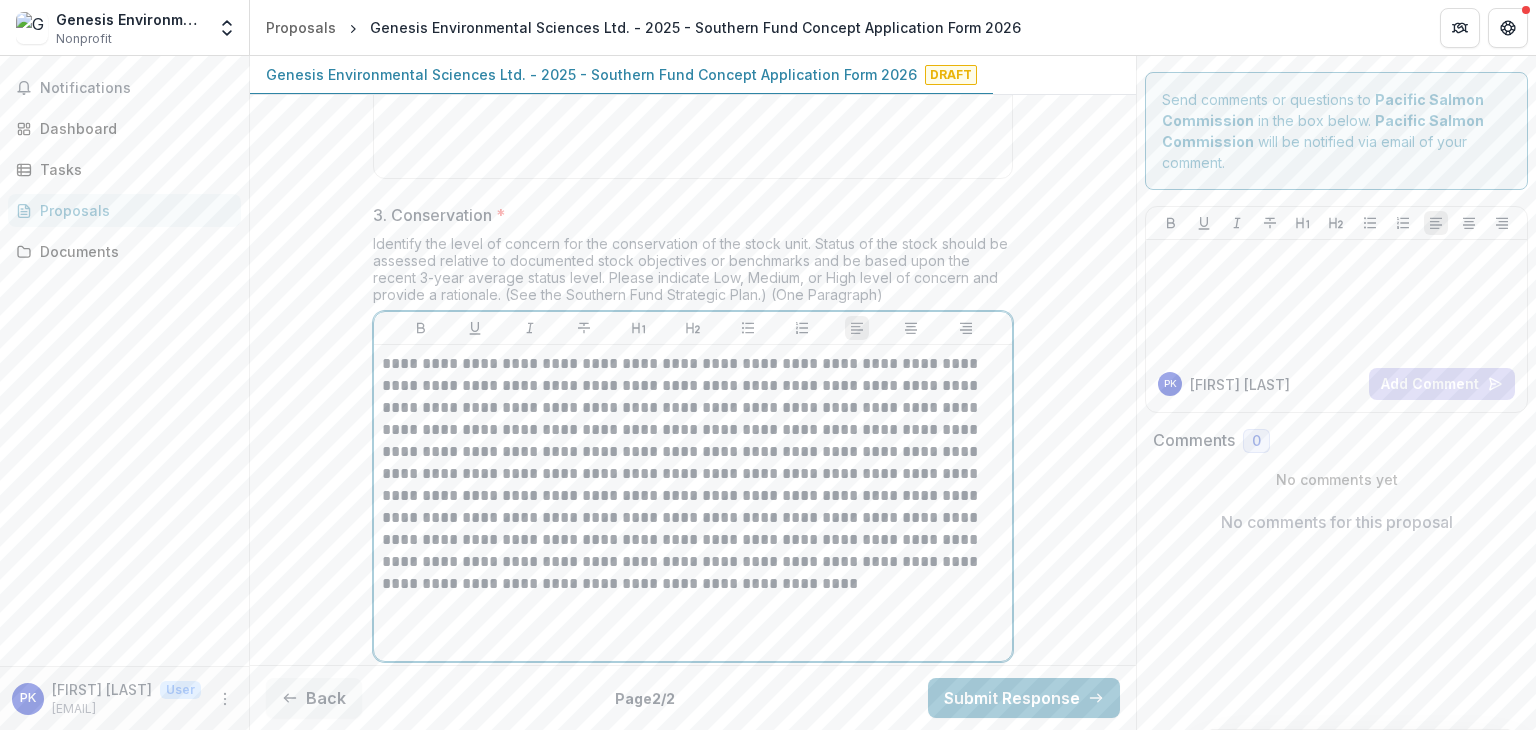 click on "**********" at bounding box center (693, 474) 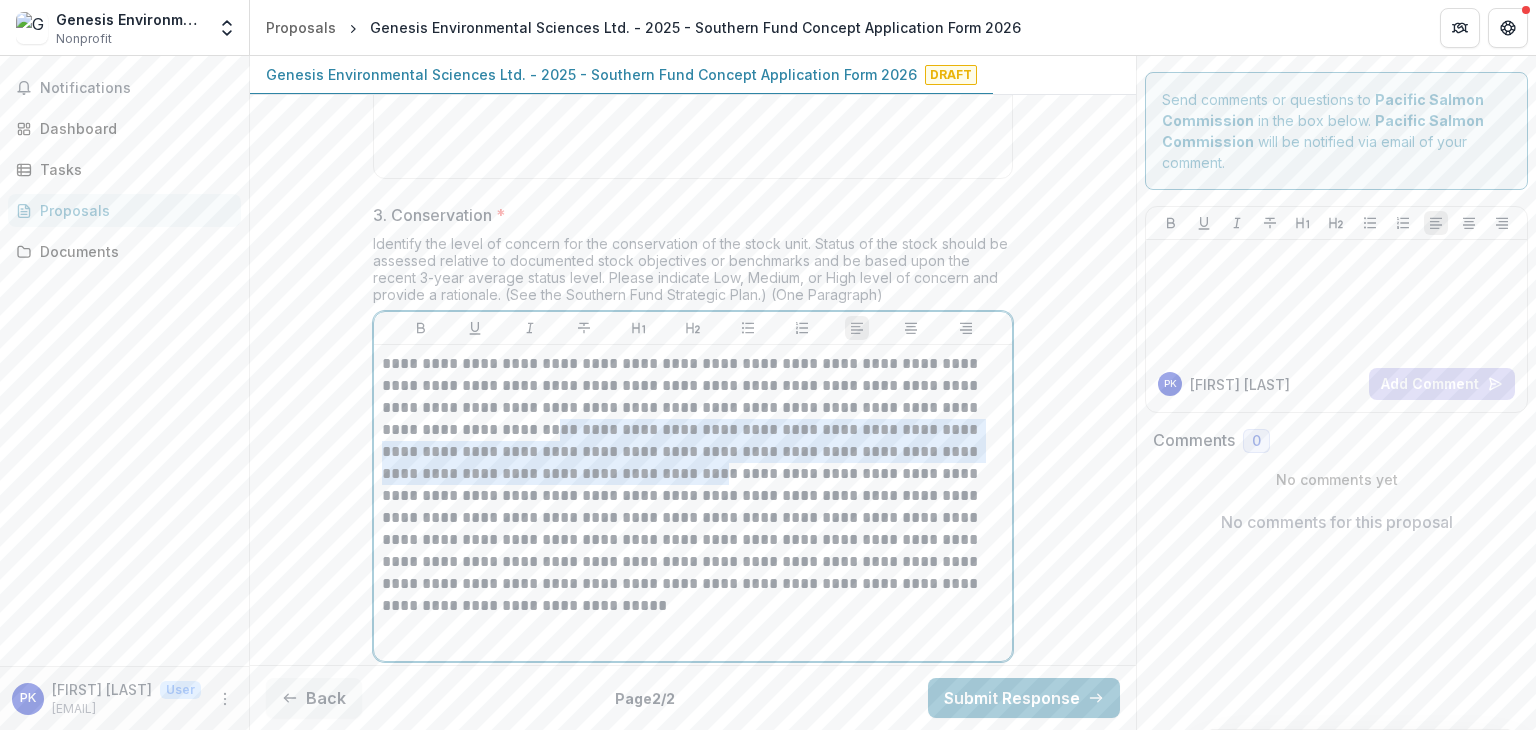 drag, startPoint x: 703, startPoint y: 468, endPoint x: 580, endPoint y: 430, distance: 128.73616 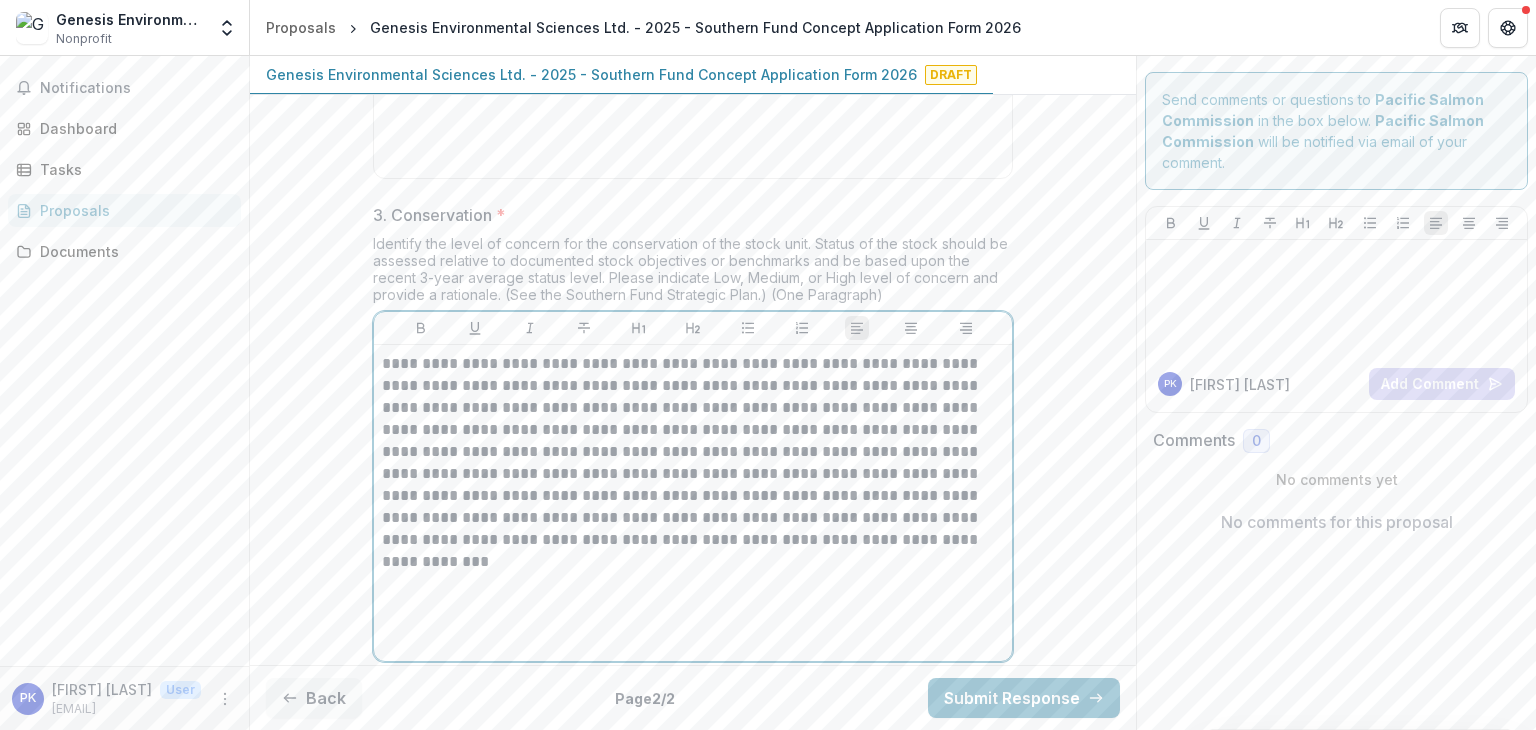 click on "**********" at bounding box center [693, 452] 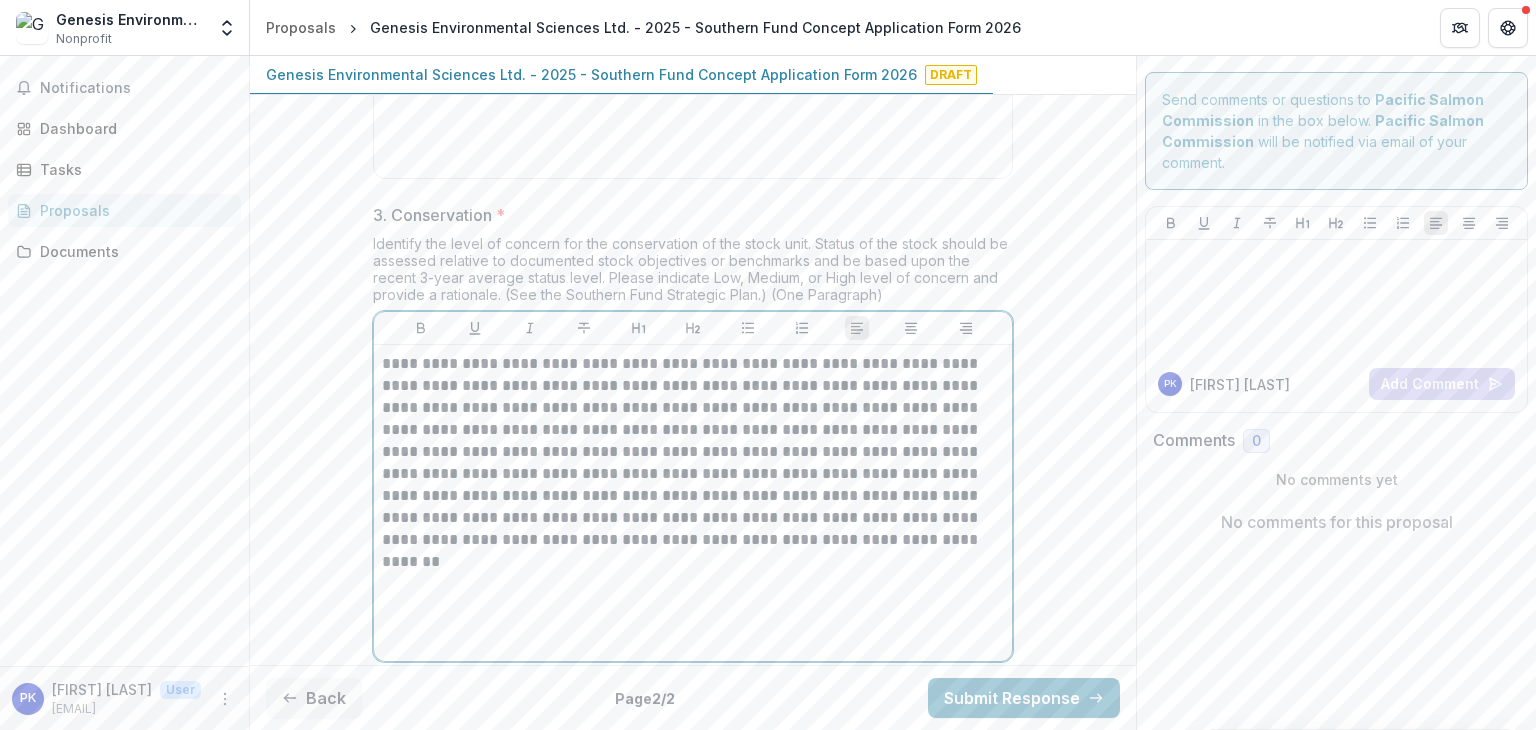 click on "**********" at bounding box center (693, 452) 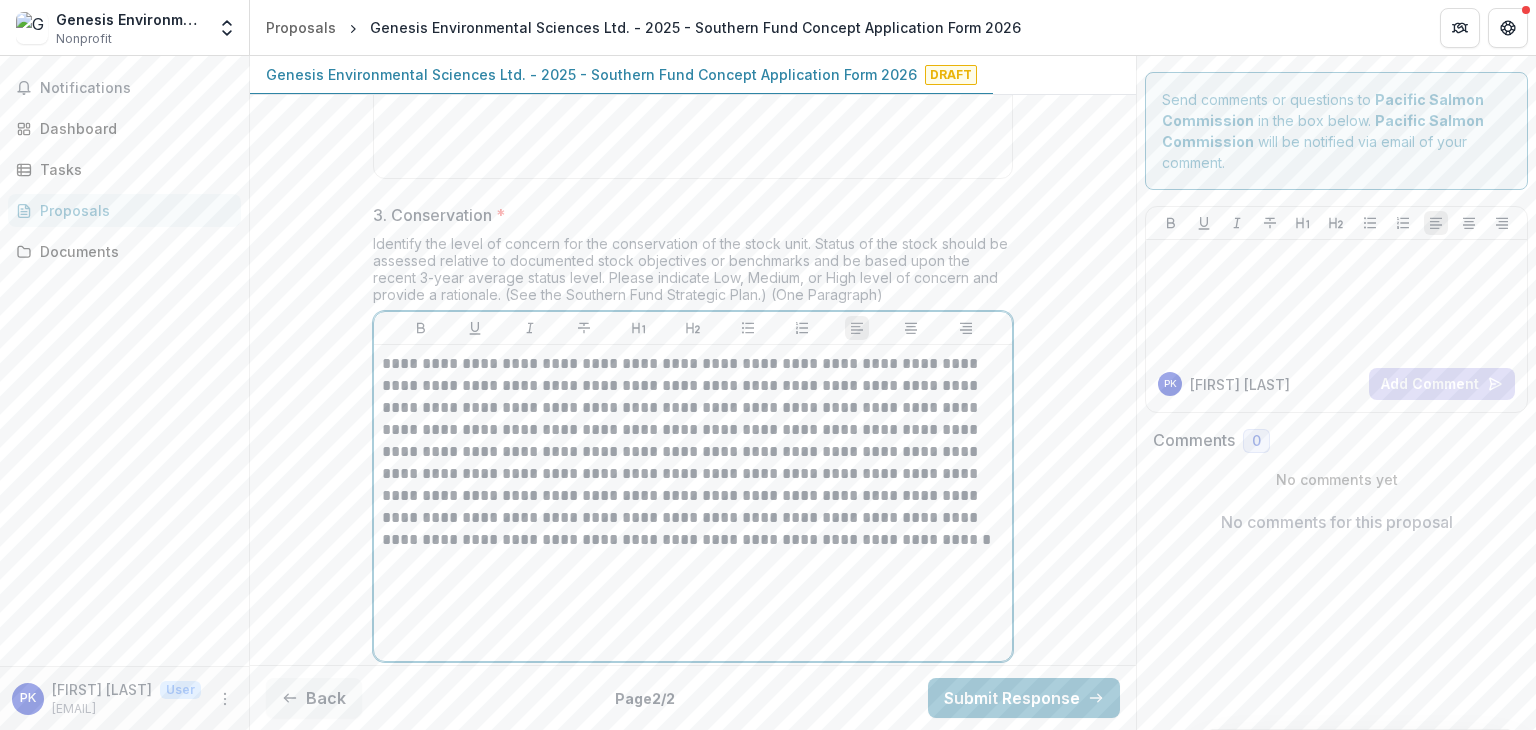 click on "**********" at bounding box center [693, 452] 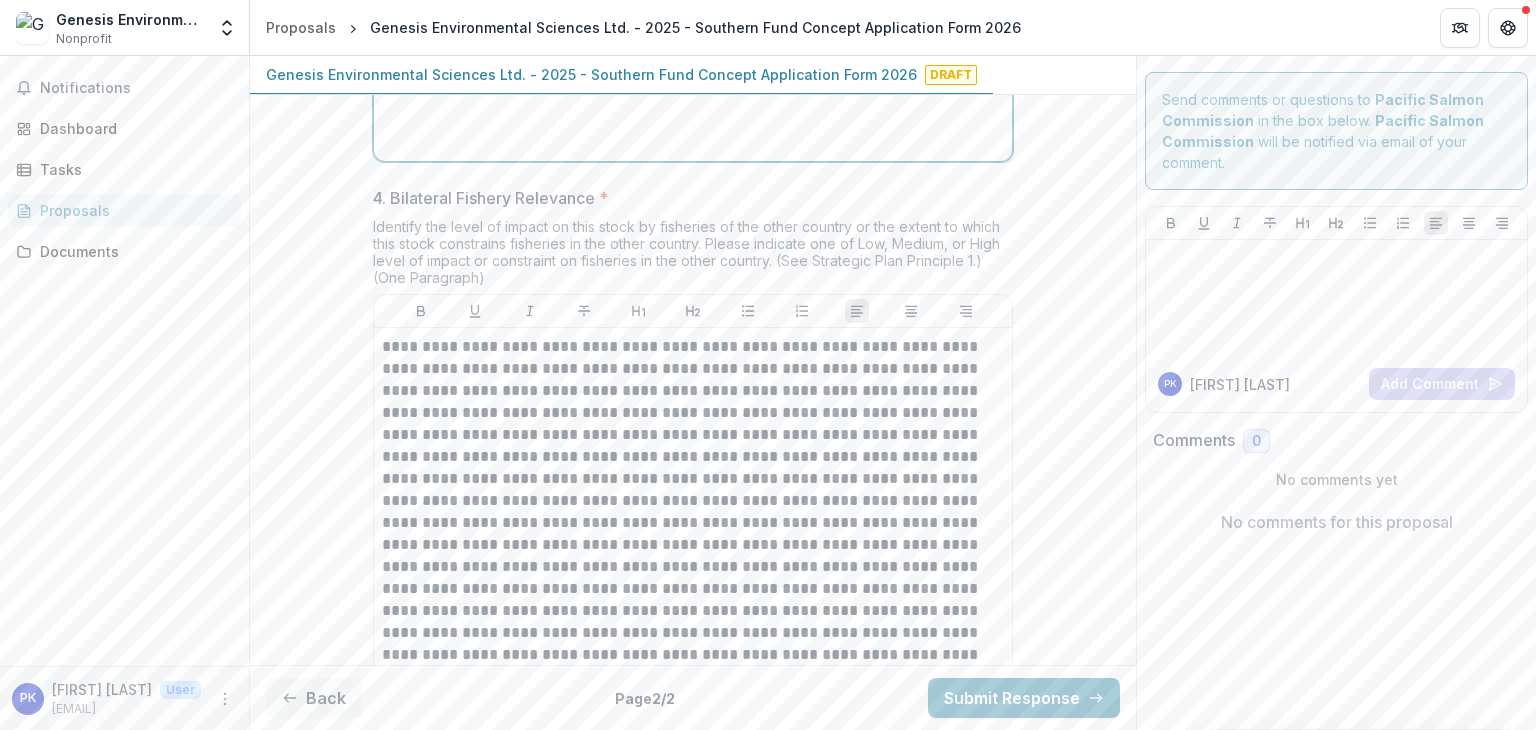 scroll, scrollTop: 2042, scrollLeft: 0, axis: vertical 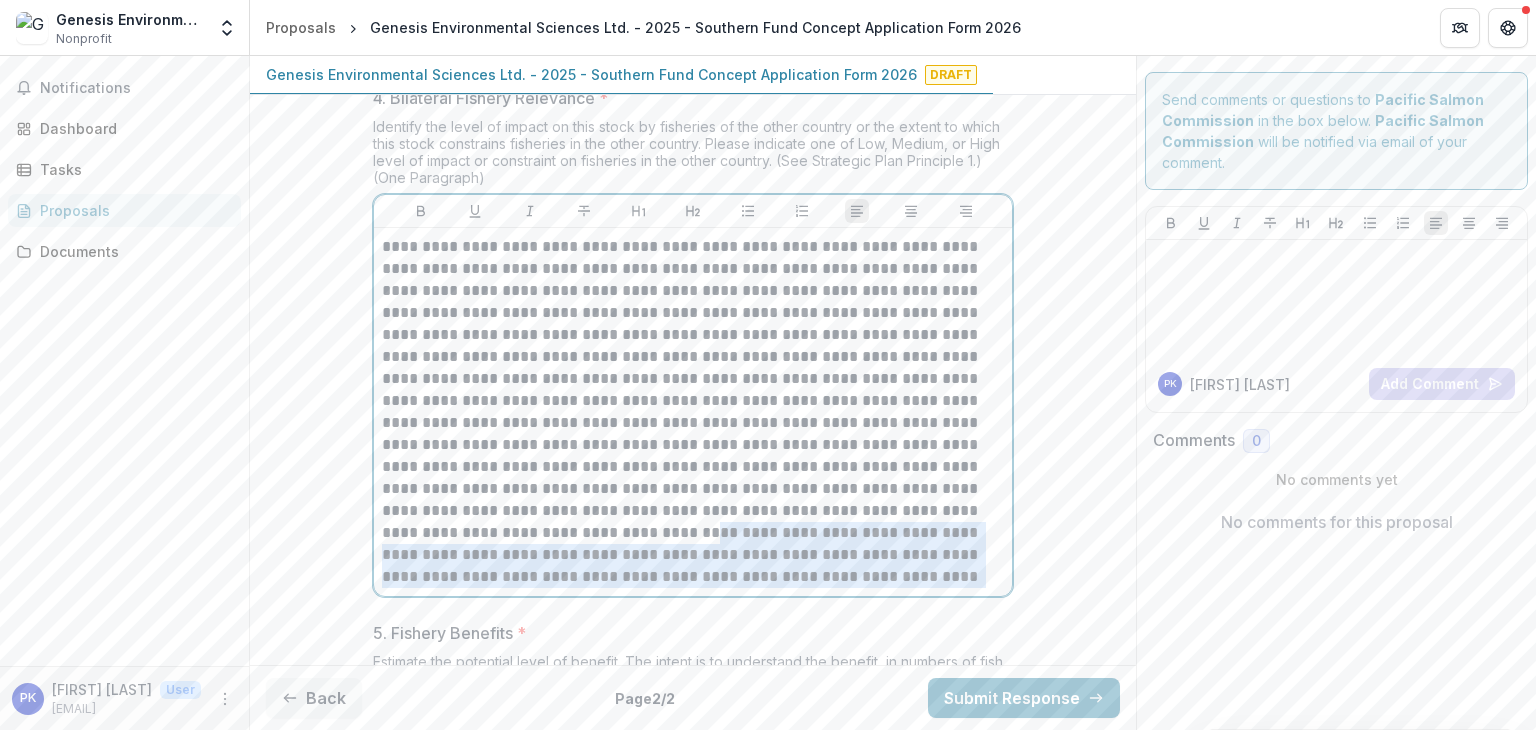 drag, startPoint x: 913, startPoint y: 500, endPoint x: 908, endPoint y: 569, distance: 69.18092 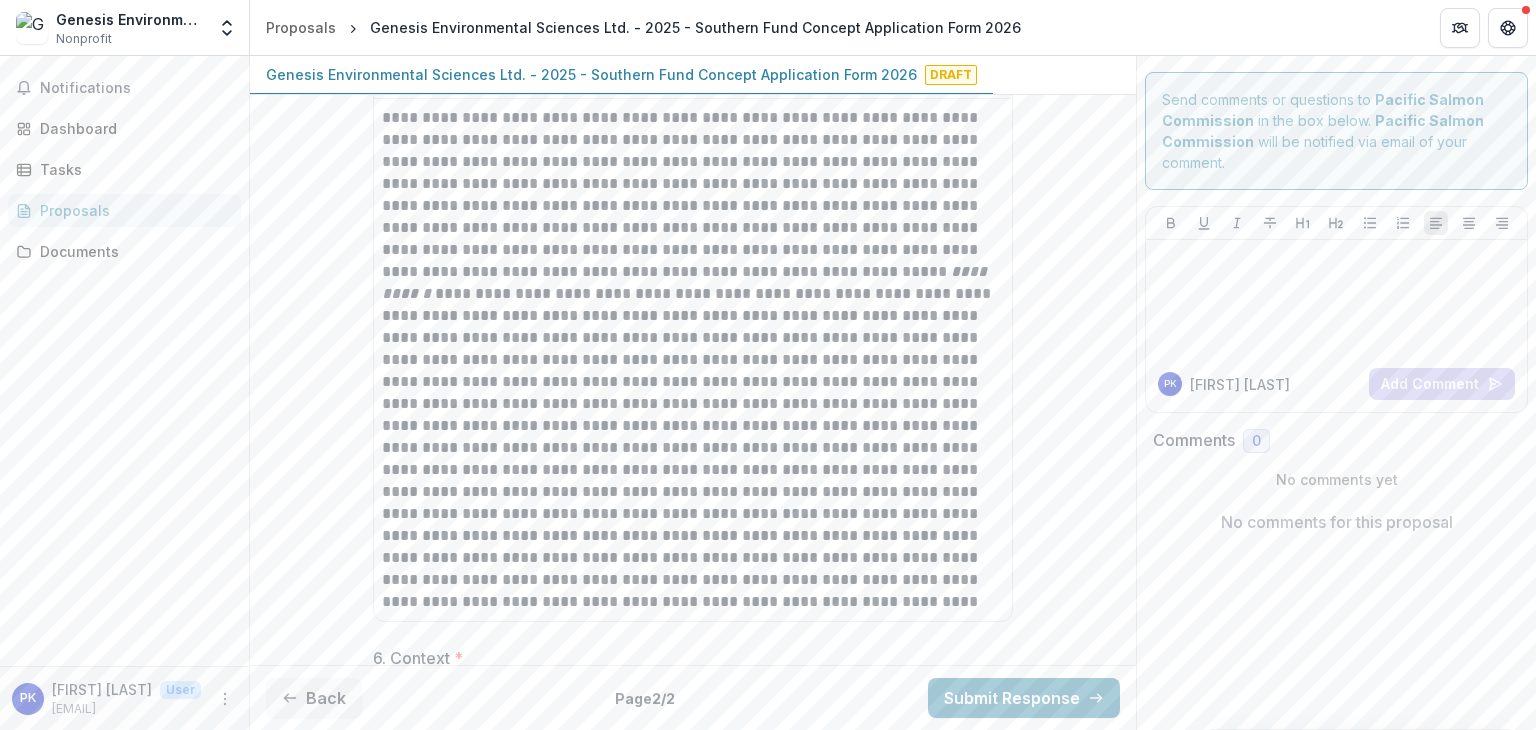 scroll, scrollTop: 2642, scrollLeft: 0, axis: vertical 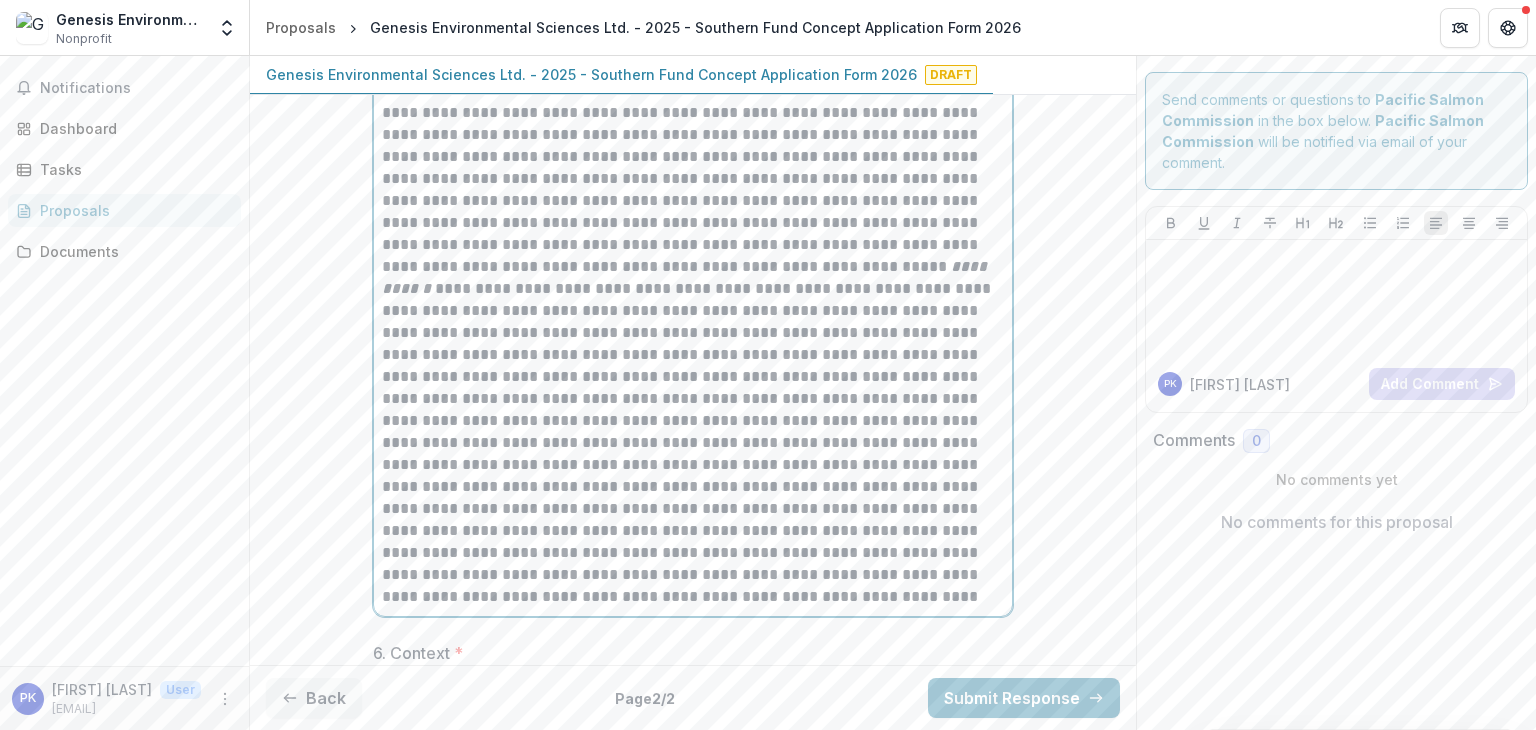 click on "**********" at bounding box center [693, 355] 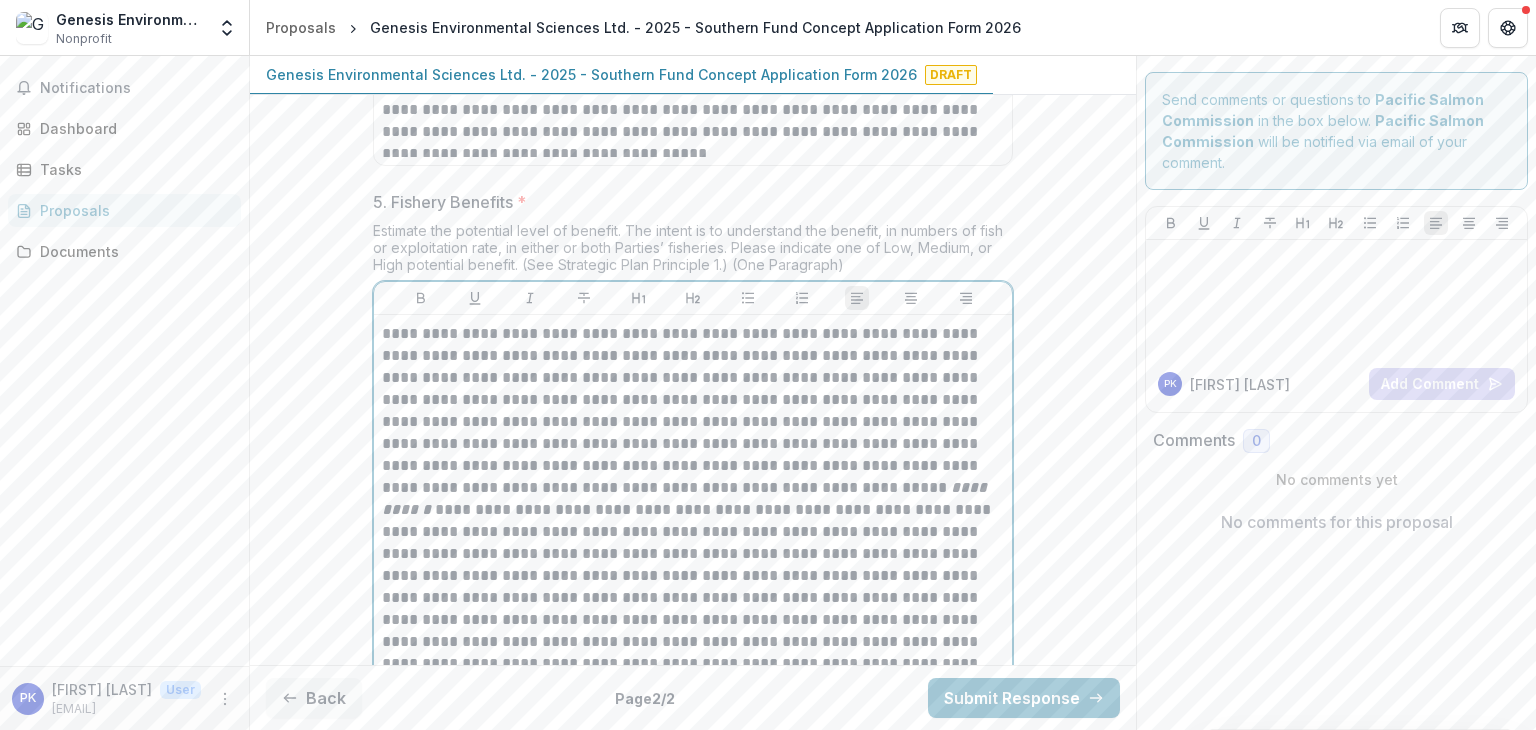 scroll, scrollTop: 2442, scrollLeft: 0, axis: vertical 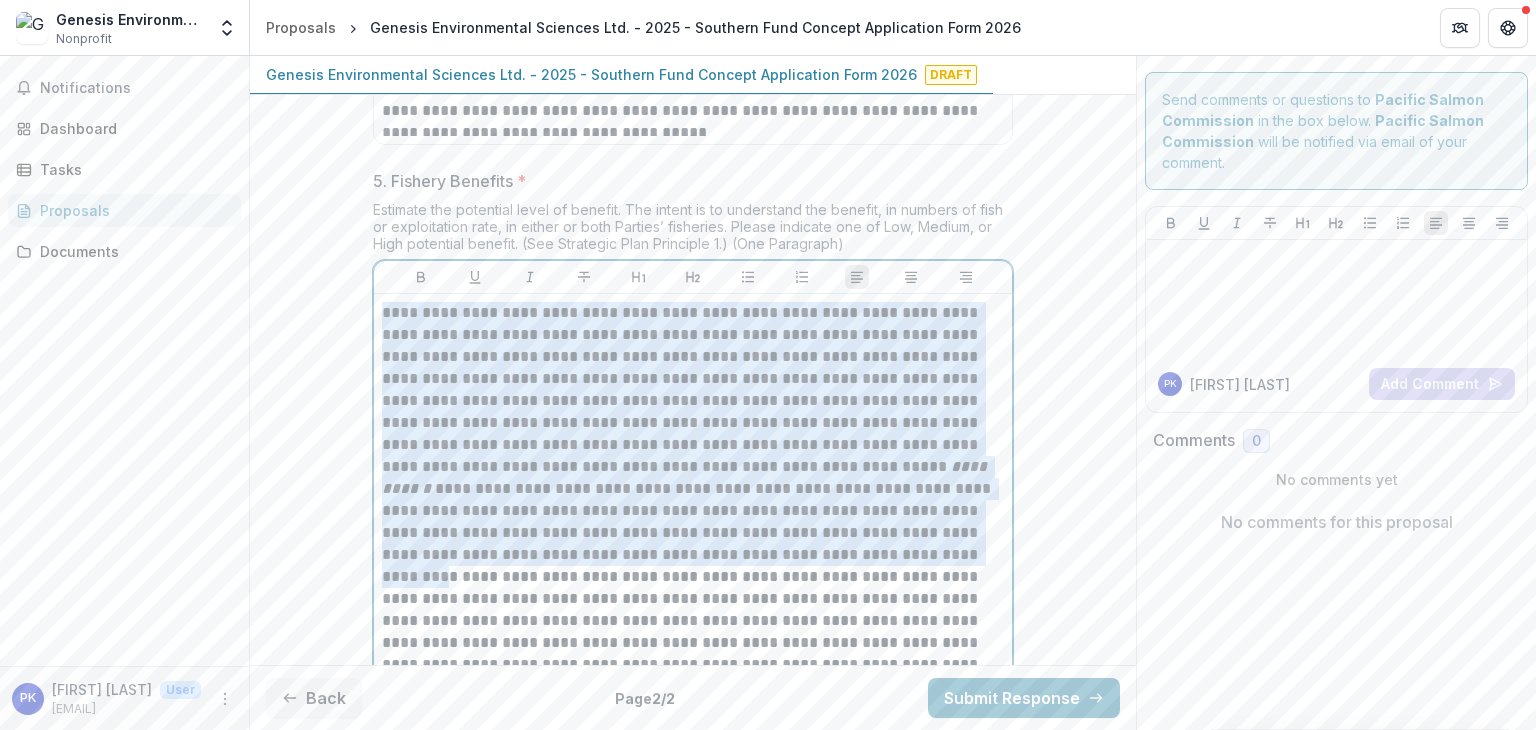 drag, startPoint x: 619, startPoint y: 548, endPoint x: 369, endPoint y: 315, distance: 341.74405 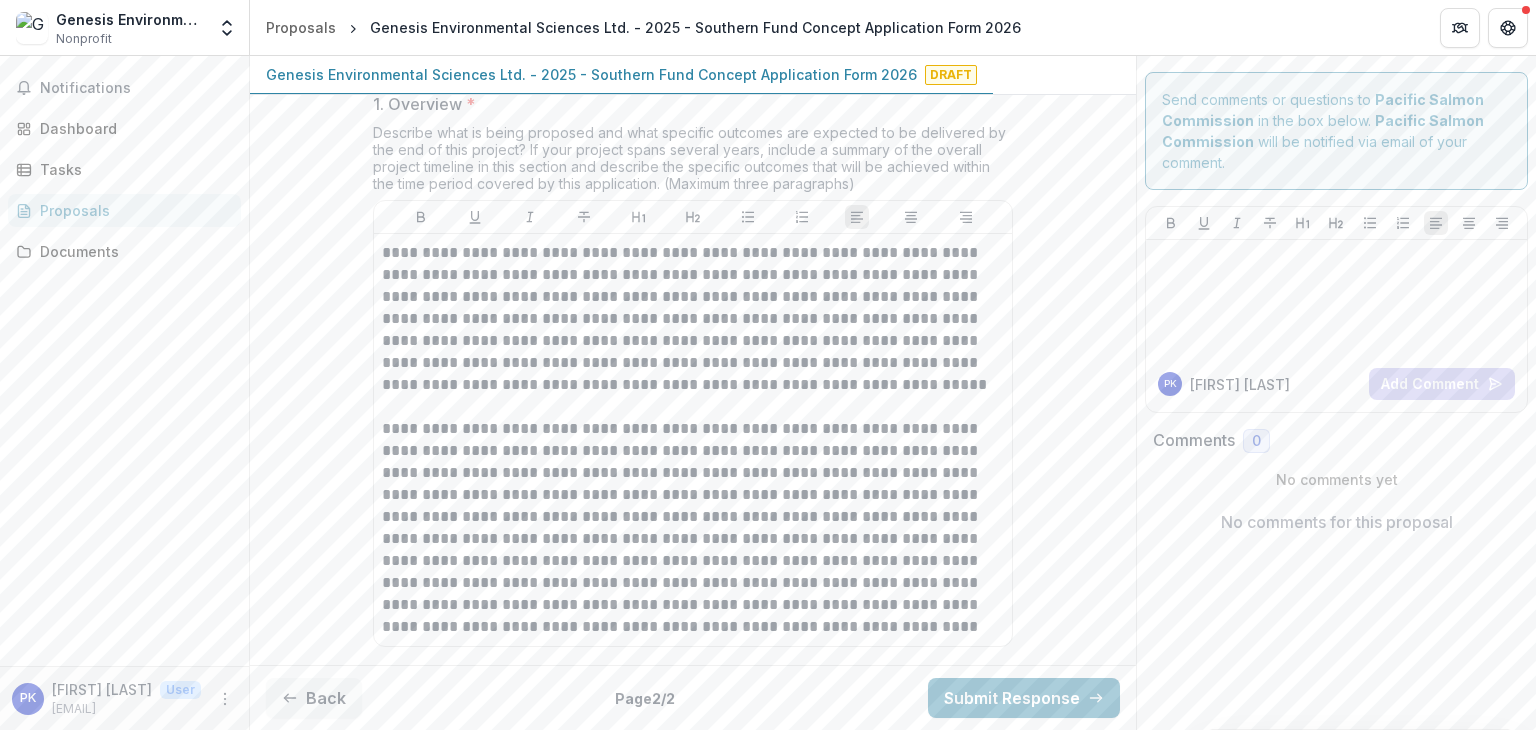 scroll, scrollTop: 542, scrollLeft: 0, axis: vertical 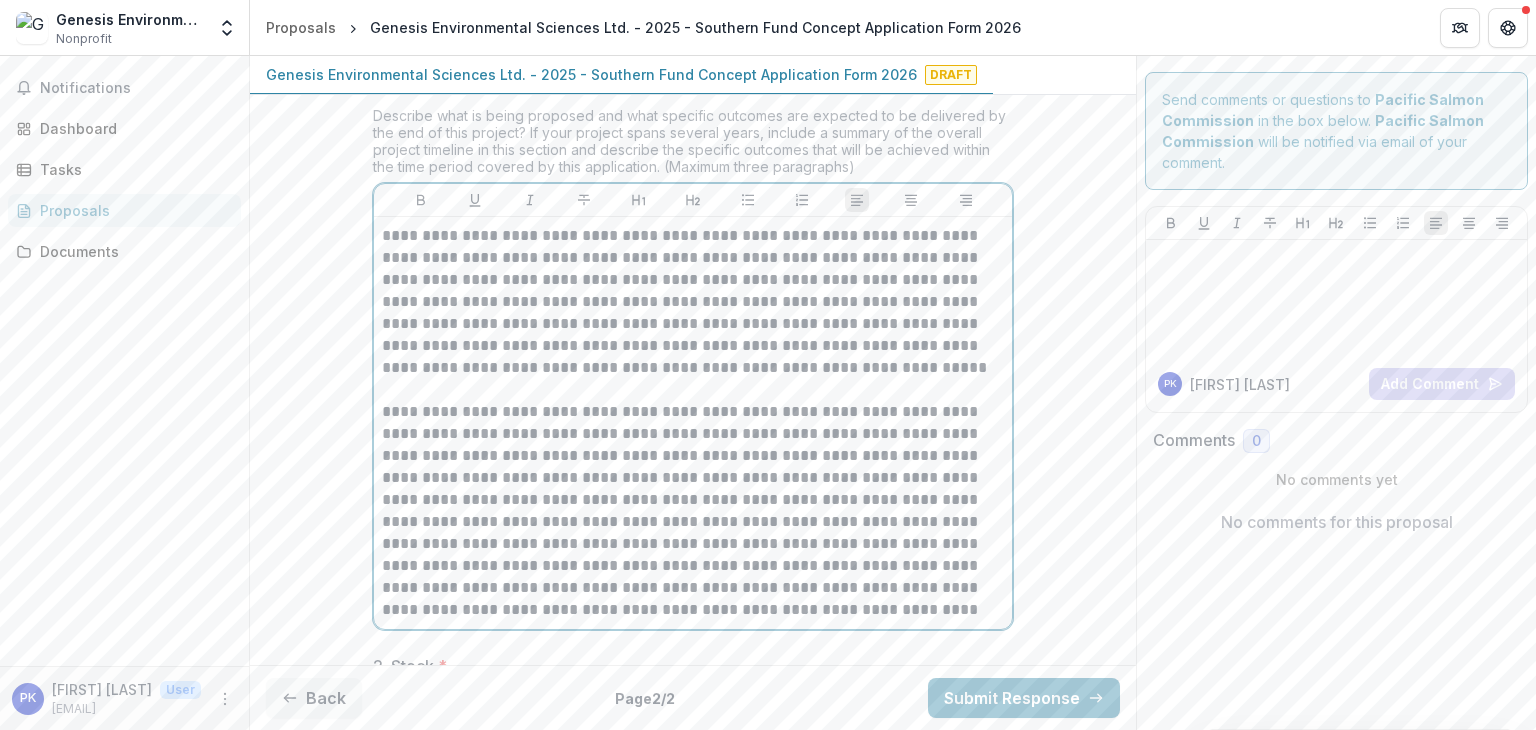click on "**********" at bounding box center [693, 302] 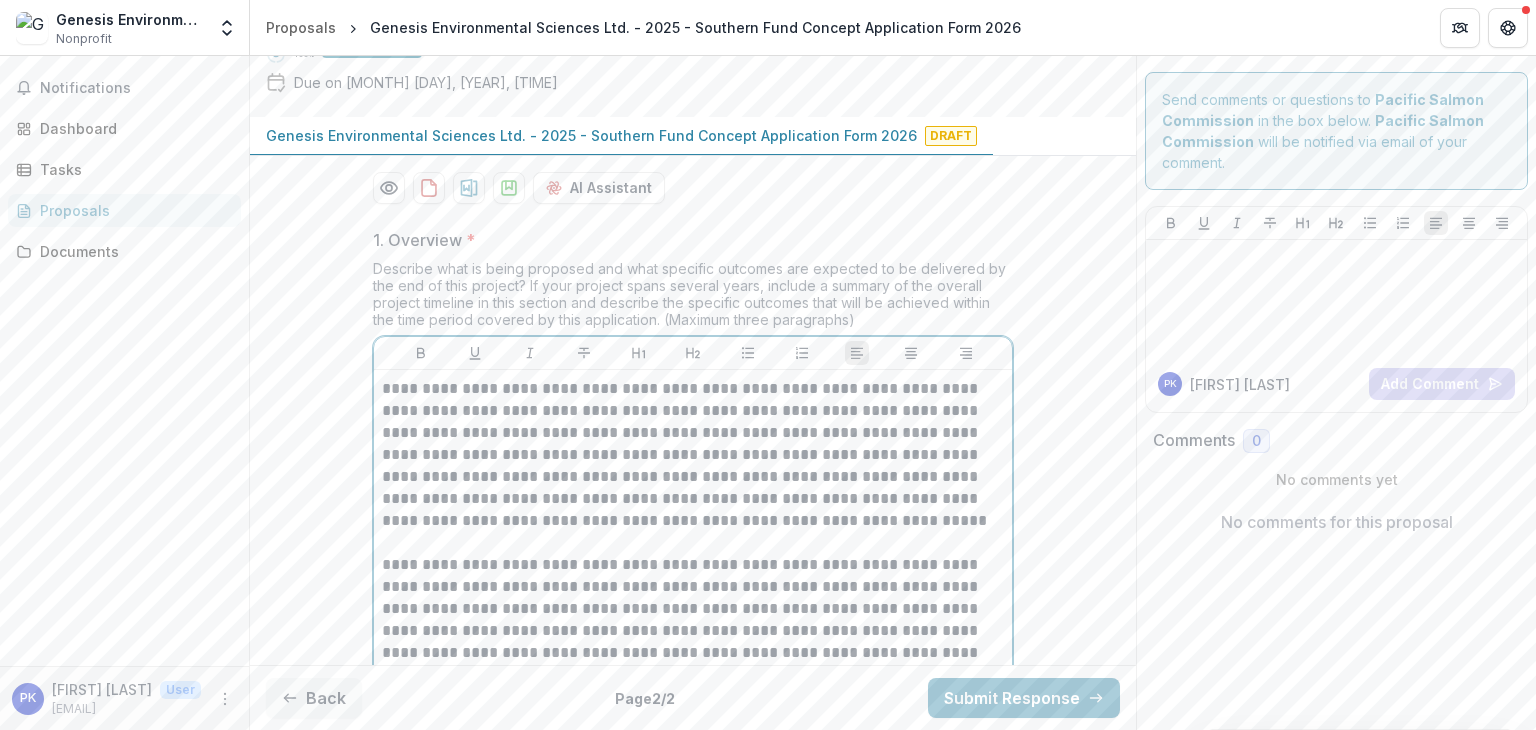 click on "**********" at bounding box center [693, 455] 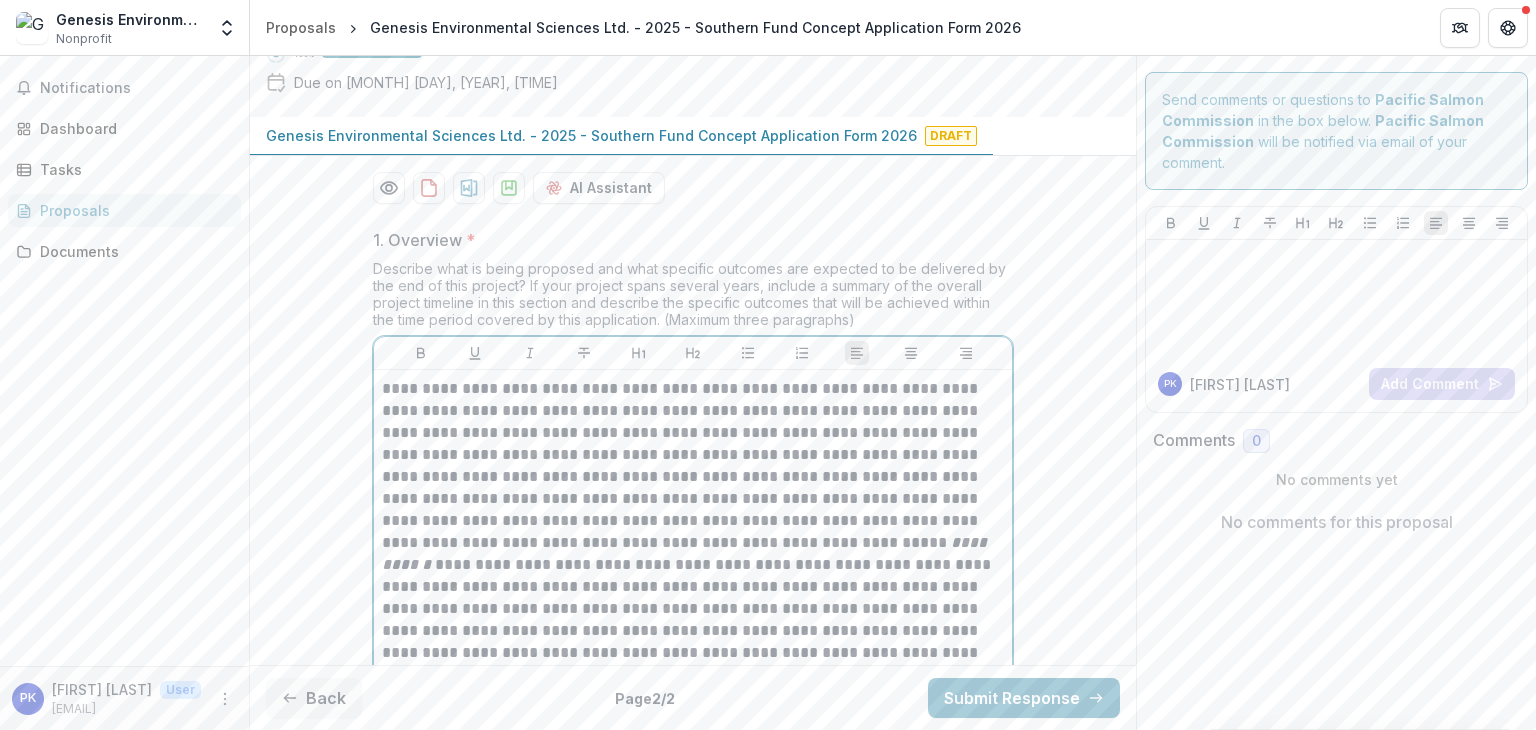 click on "**********" at bounding box center [693, 587] 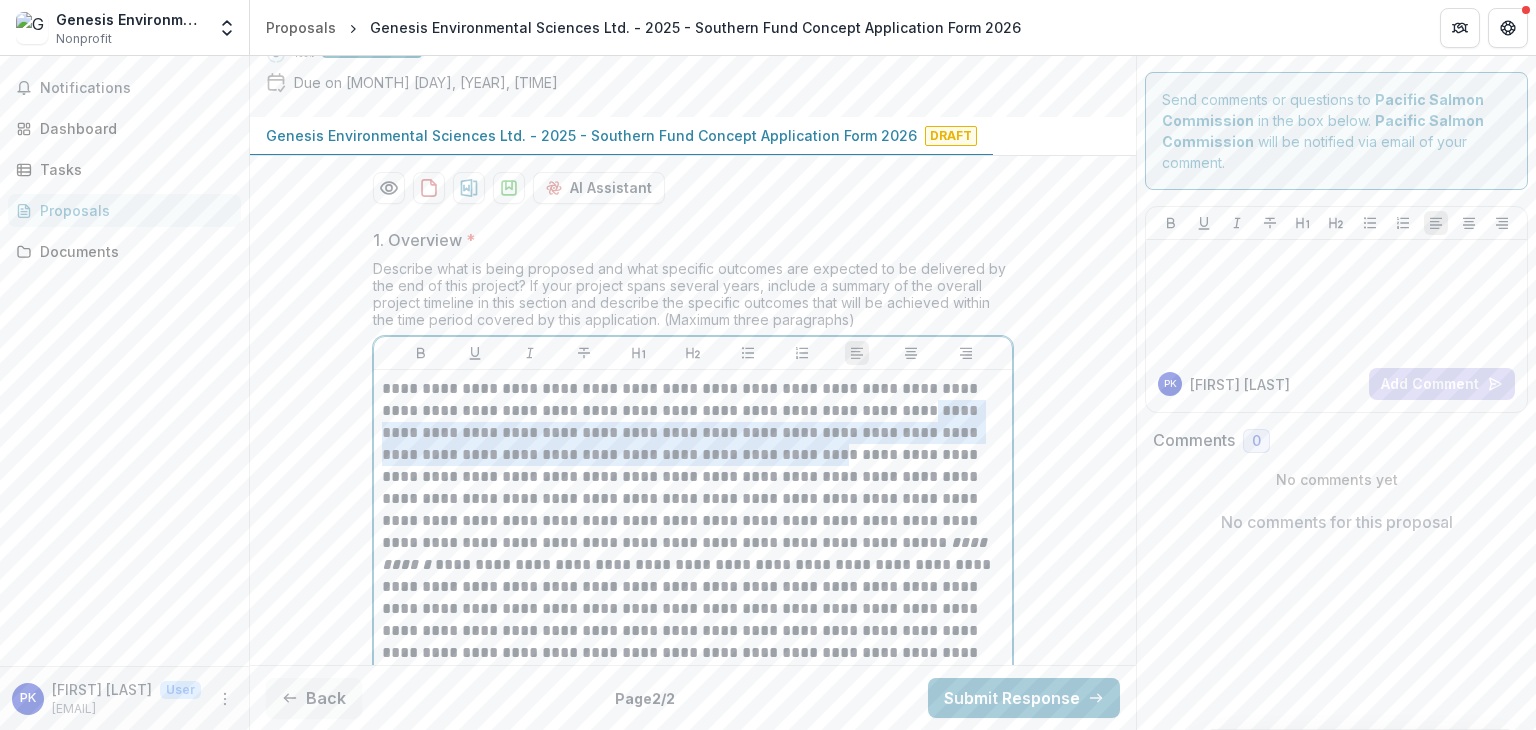 drag, startPoint x: 891, startPoint y: 256, endPoint x: 685, endPoint y: 294, distance: 209.47554 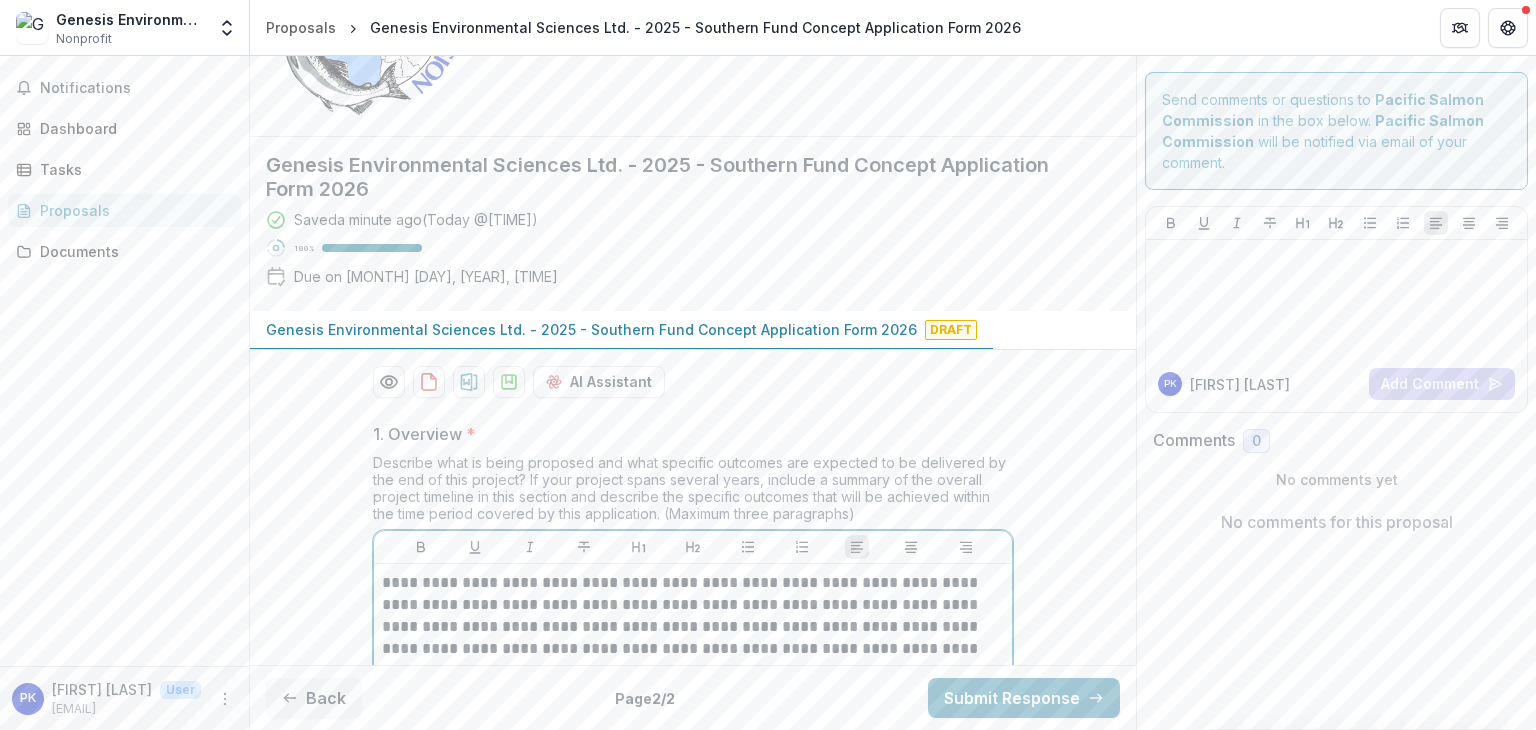 scroll, scrollTop: 300, scrollLeft: 0, axis: vertical 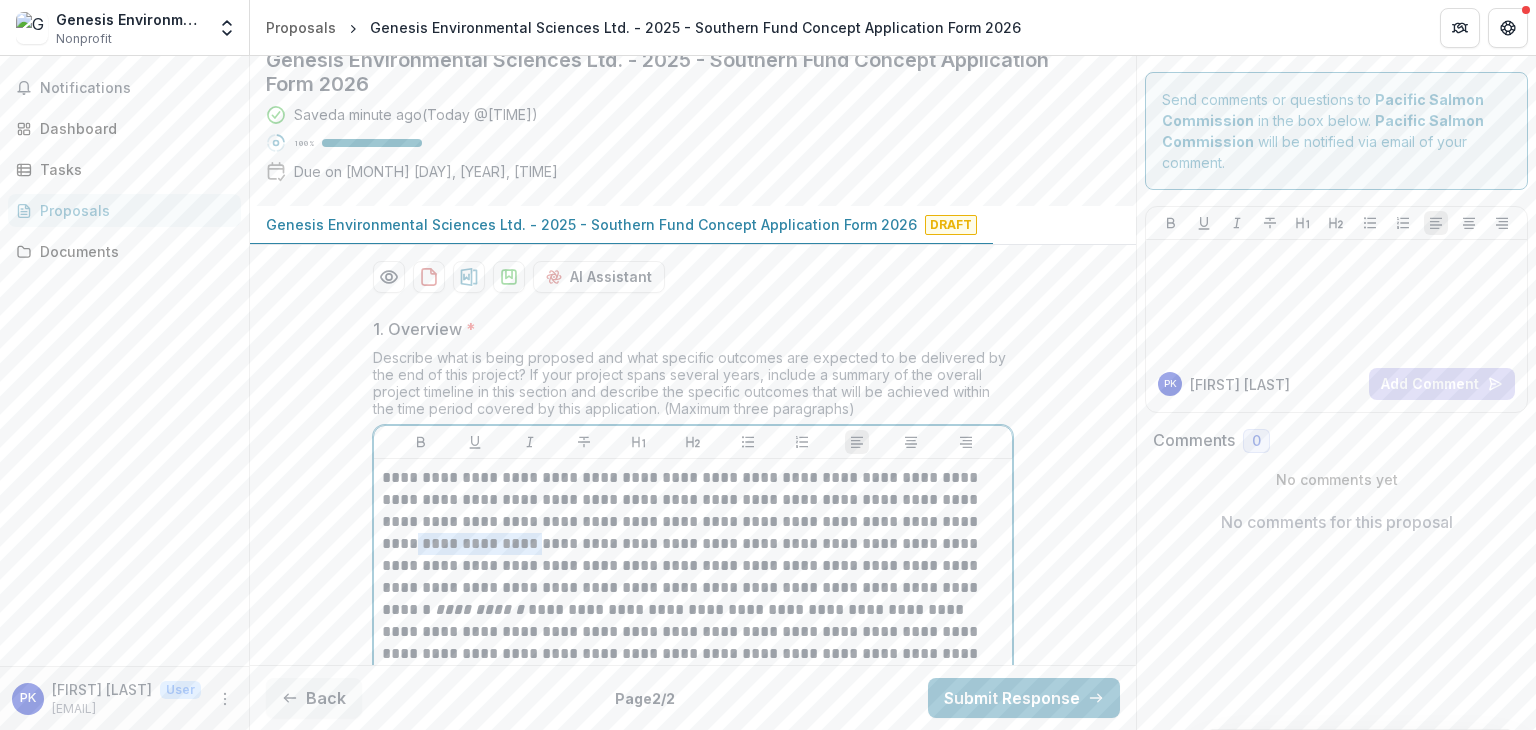 drag, startPoint x: 908, startPoint y: 365, endPoint x: 440, endPoint y: 377, distance: 468.1538 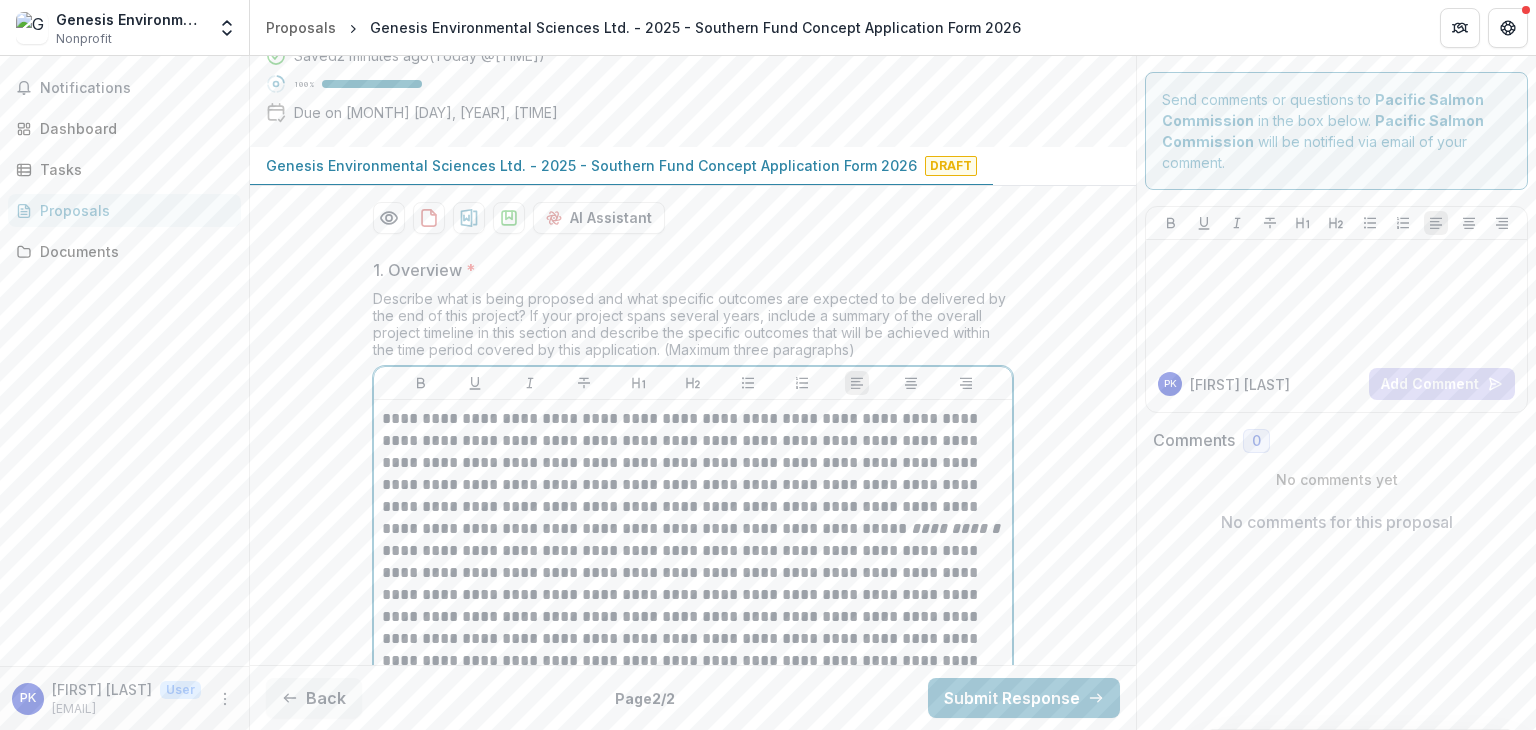 scroll, scrollTop: 400, scrollLeft: 0, axis: vertical 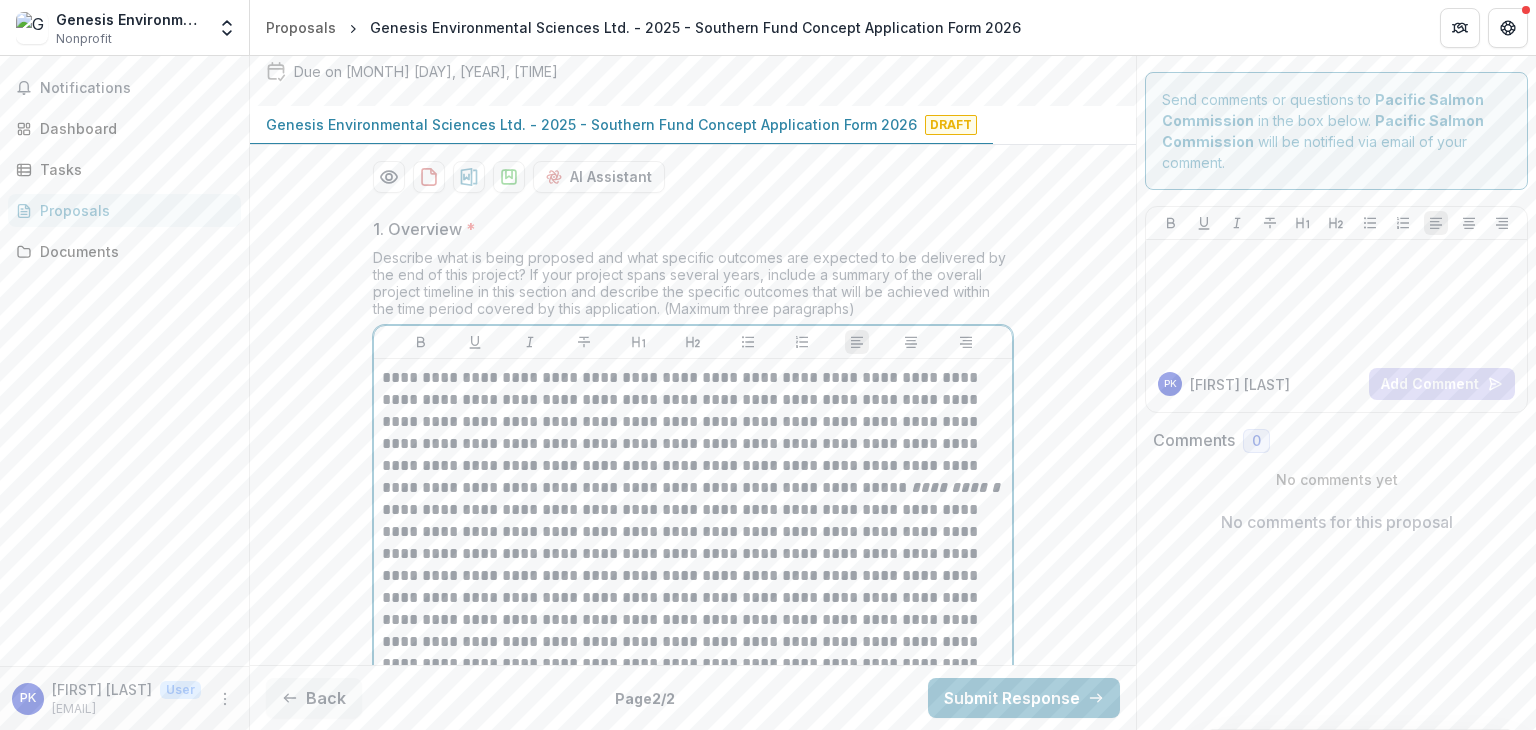 click on "**********" at bounding box center (693, 554) 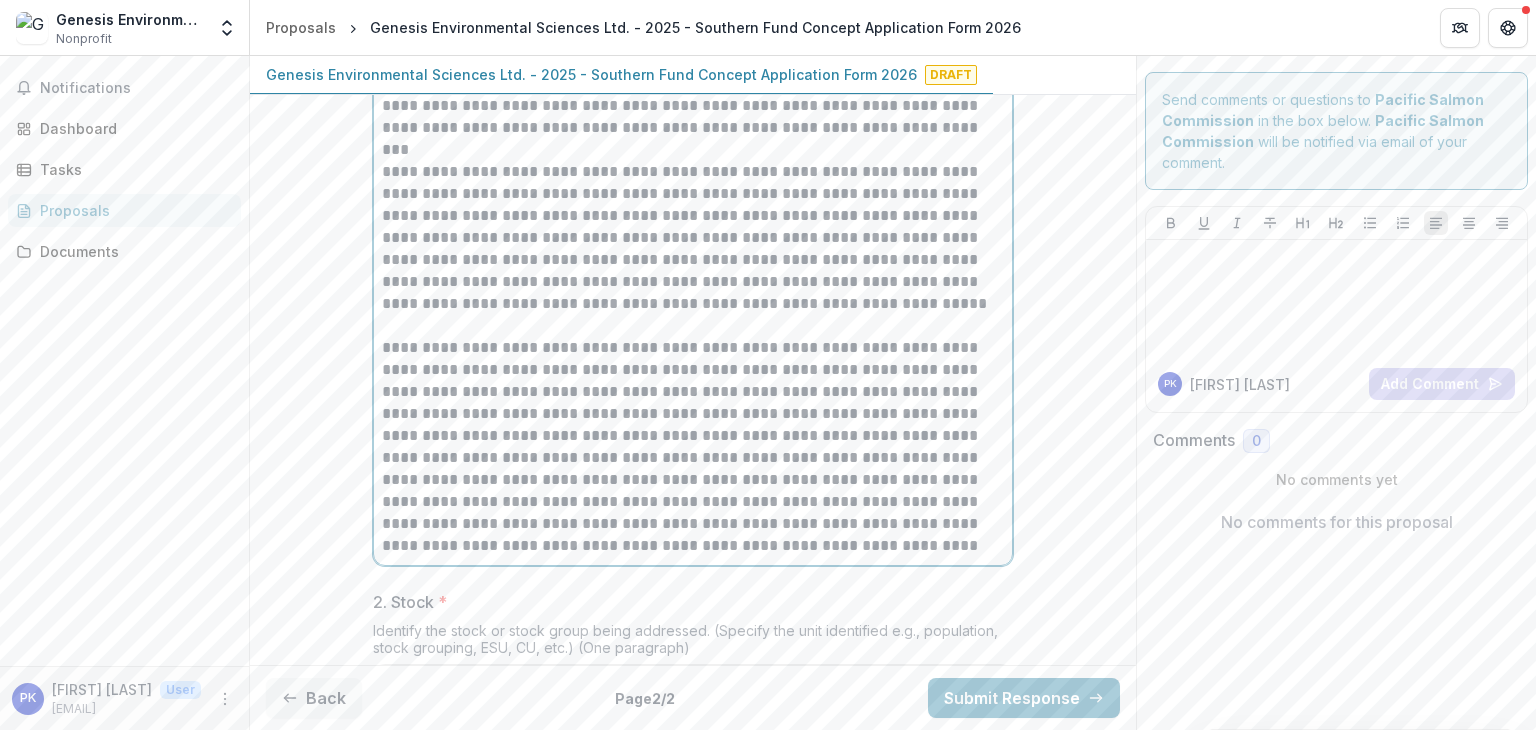 scroll, scrollTop: 852, scrollLeft: 0, axis: vertical 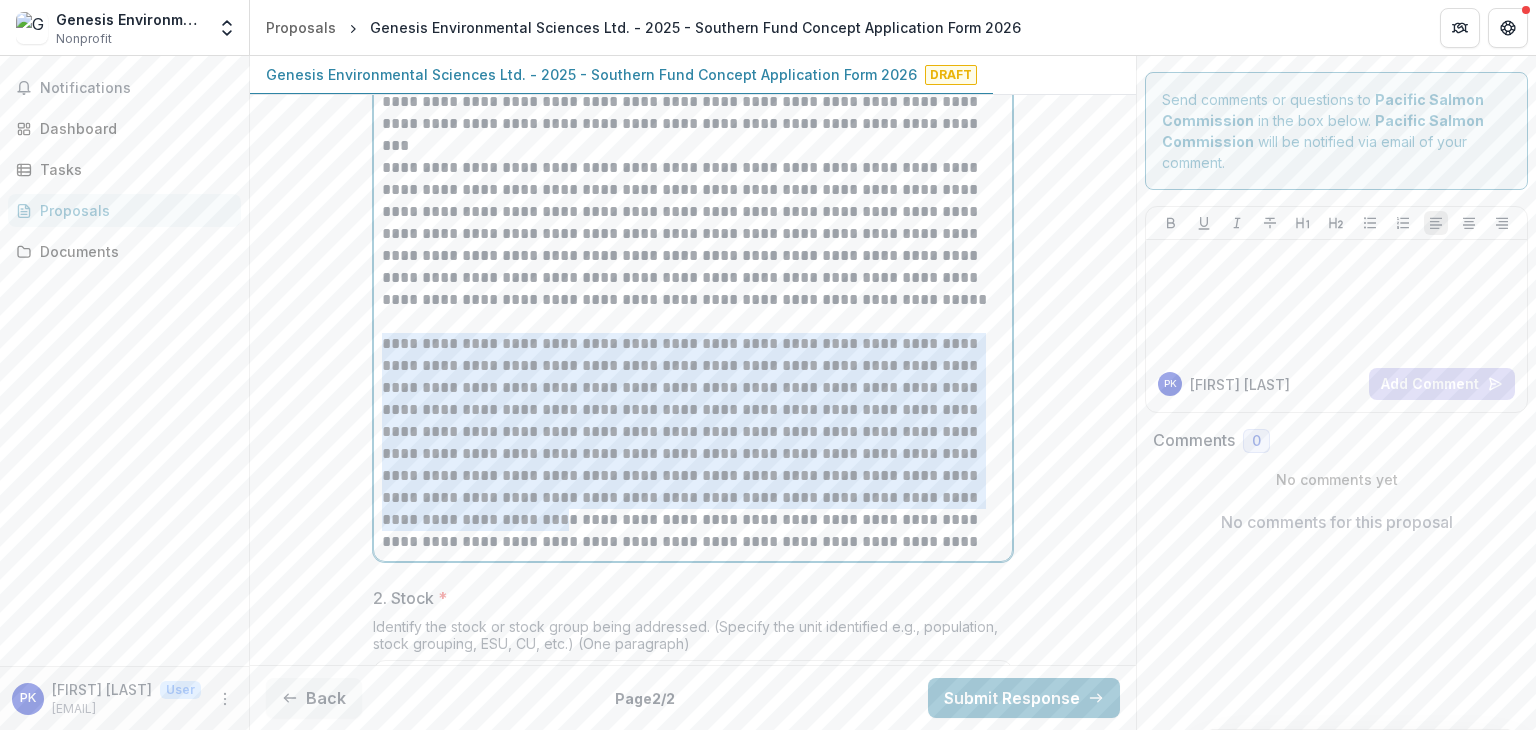 drag, startPoint x: 380, startPoint y: 333, endPoint x: 916, endPoint y: 487, distance: 557.6845 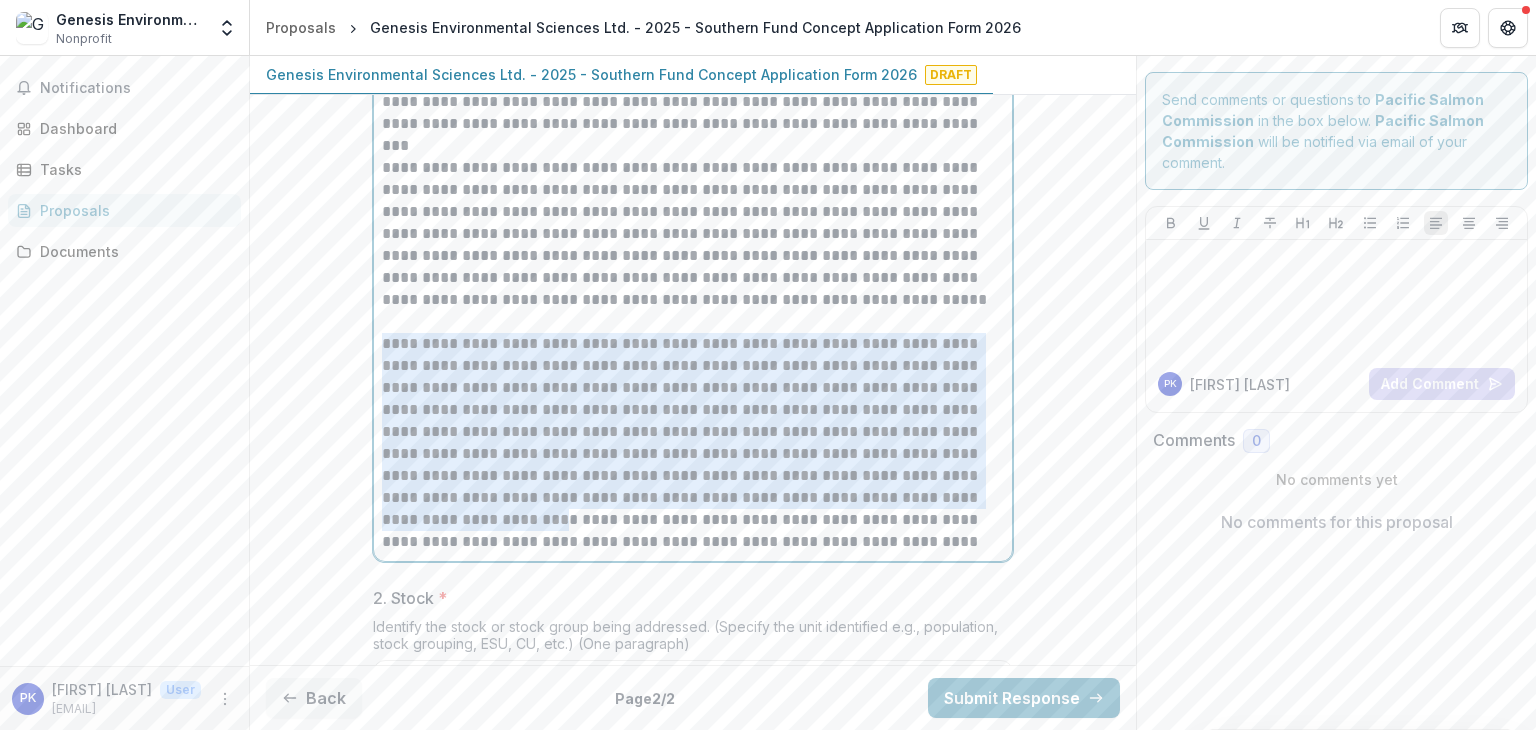 click on "**********" at bounding box center [693, 443] 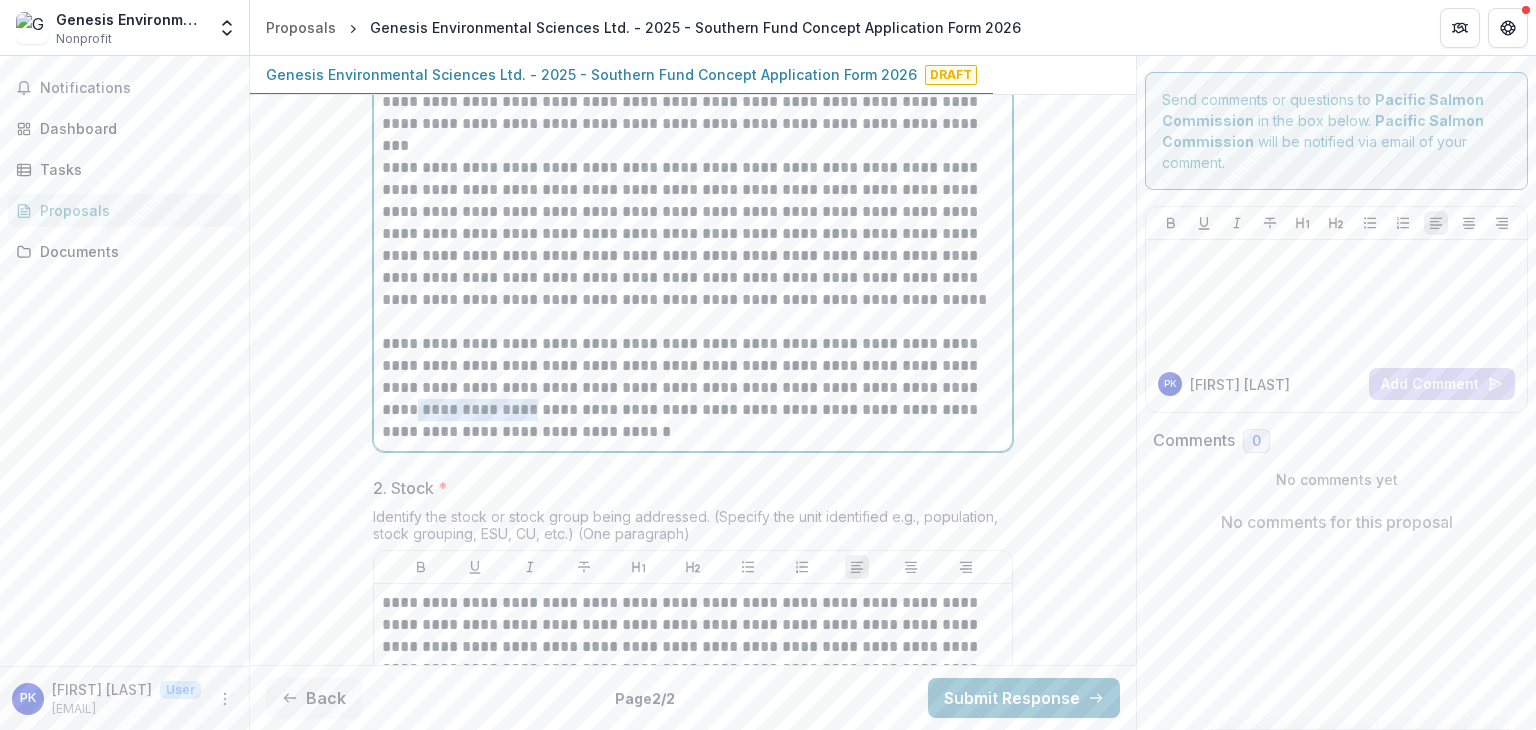 drag, startPoint x: 934, startPoint y: 384, endPoint x: 429, endPoint y: 409, distance: 505.61844 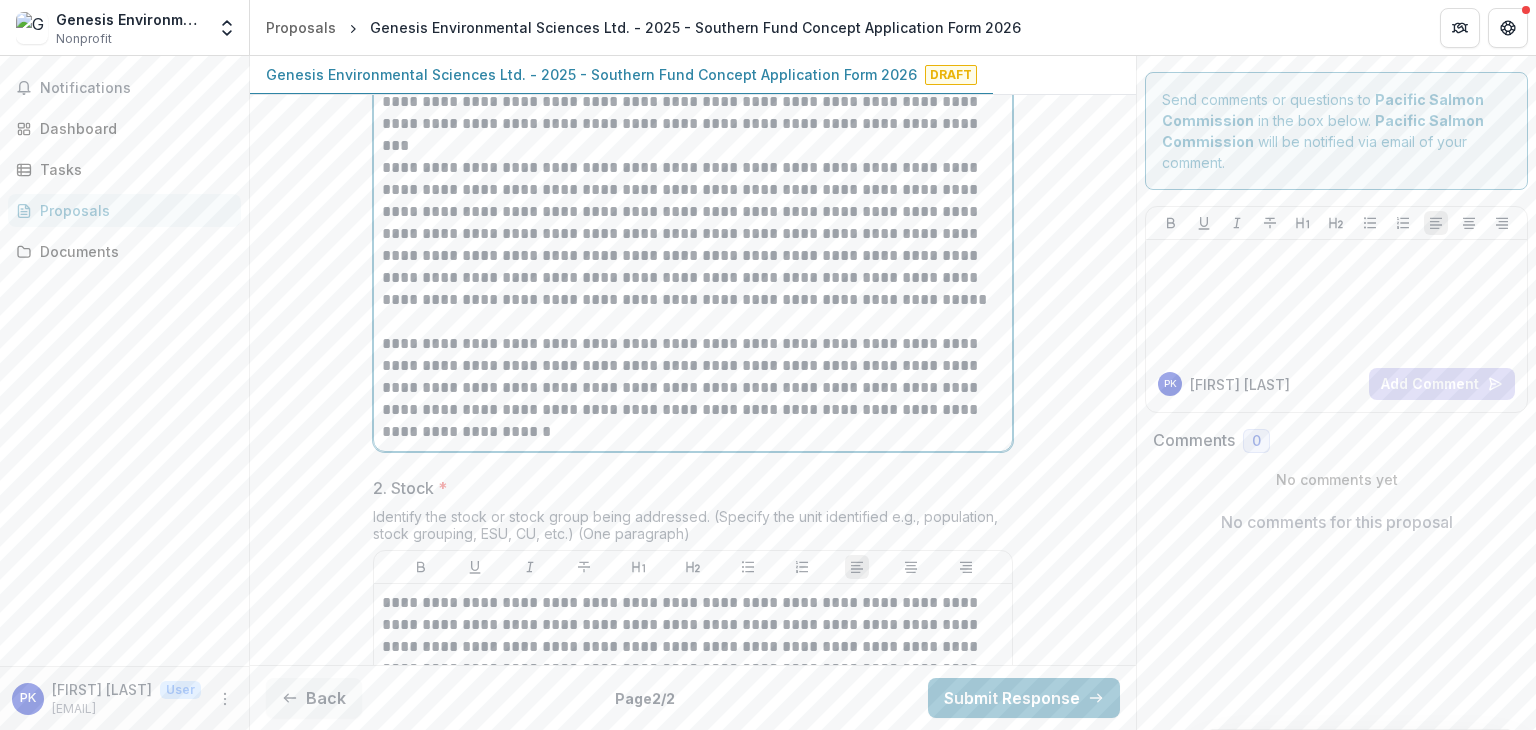 click on "**********" at bounding box center (693, 388) 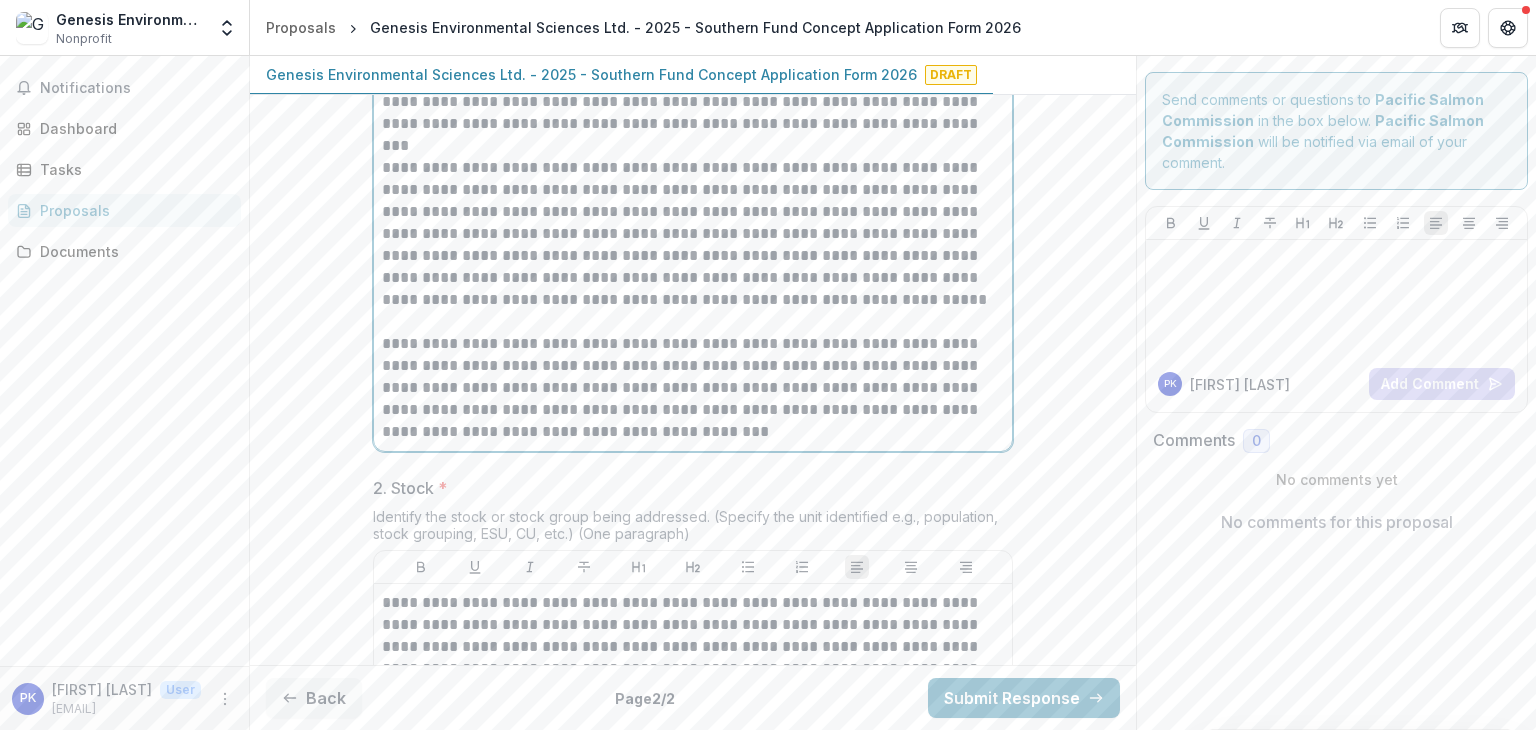 click on "**********" at bounding box center (693, 388) 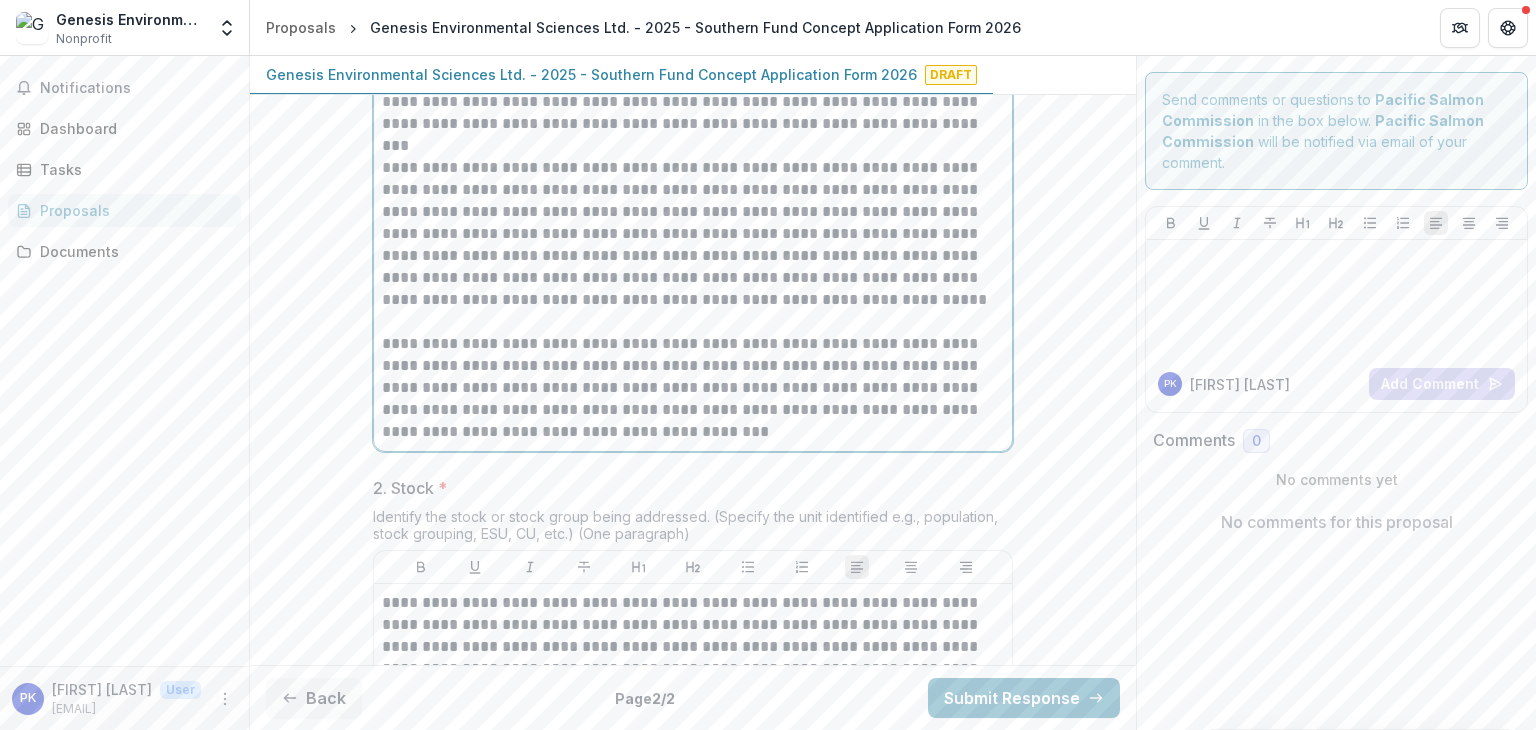 click on "**********" at bounding box center (693, 388) 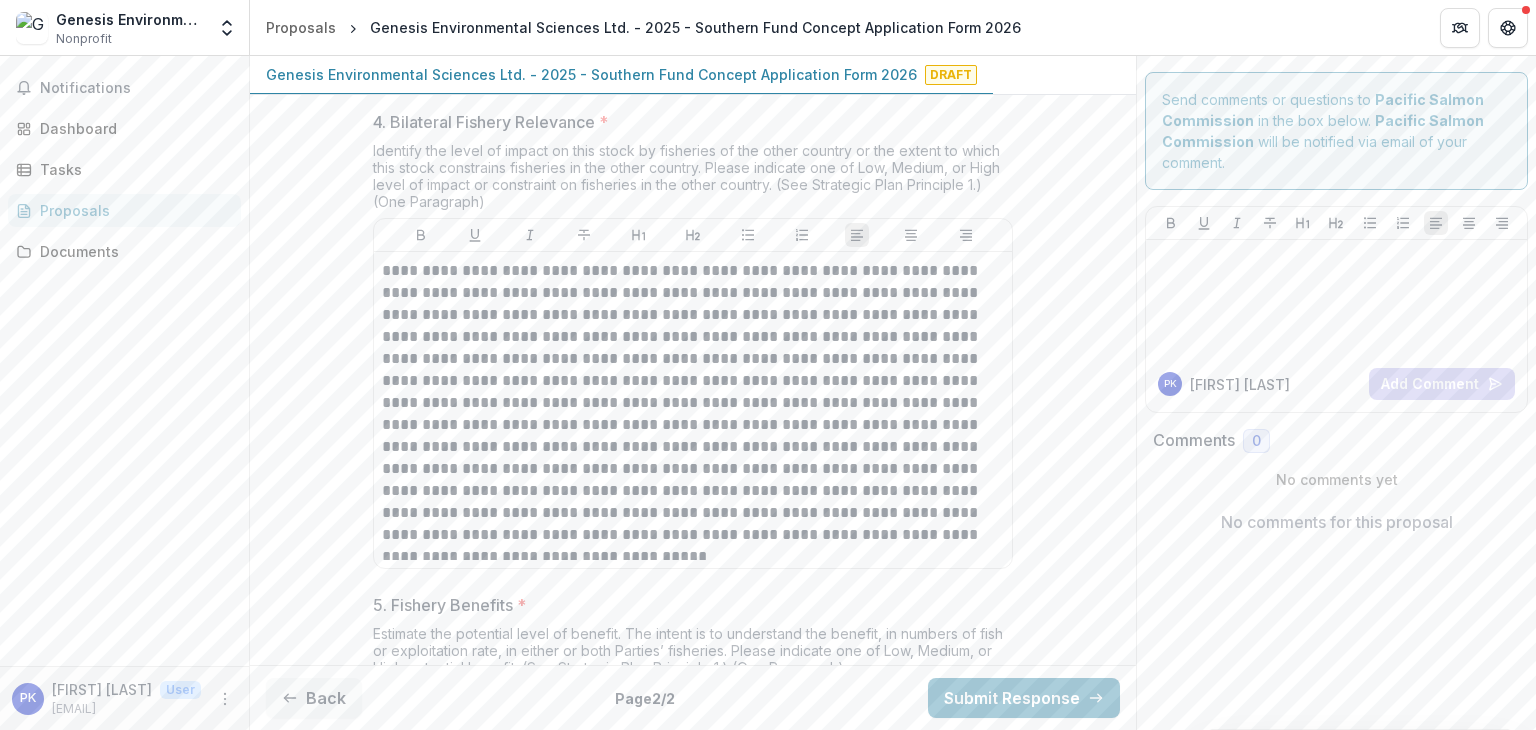 scroll, scrollTop: 2152, scrollLeft: 0, axis: vertical 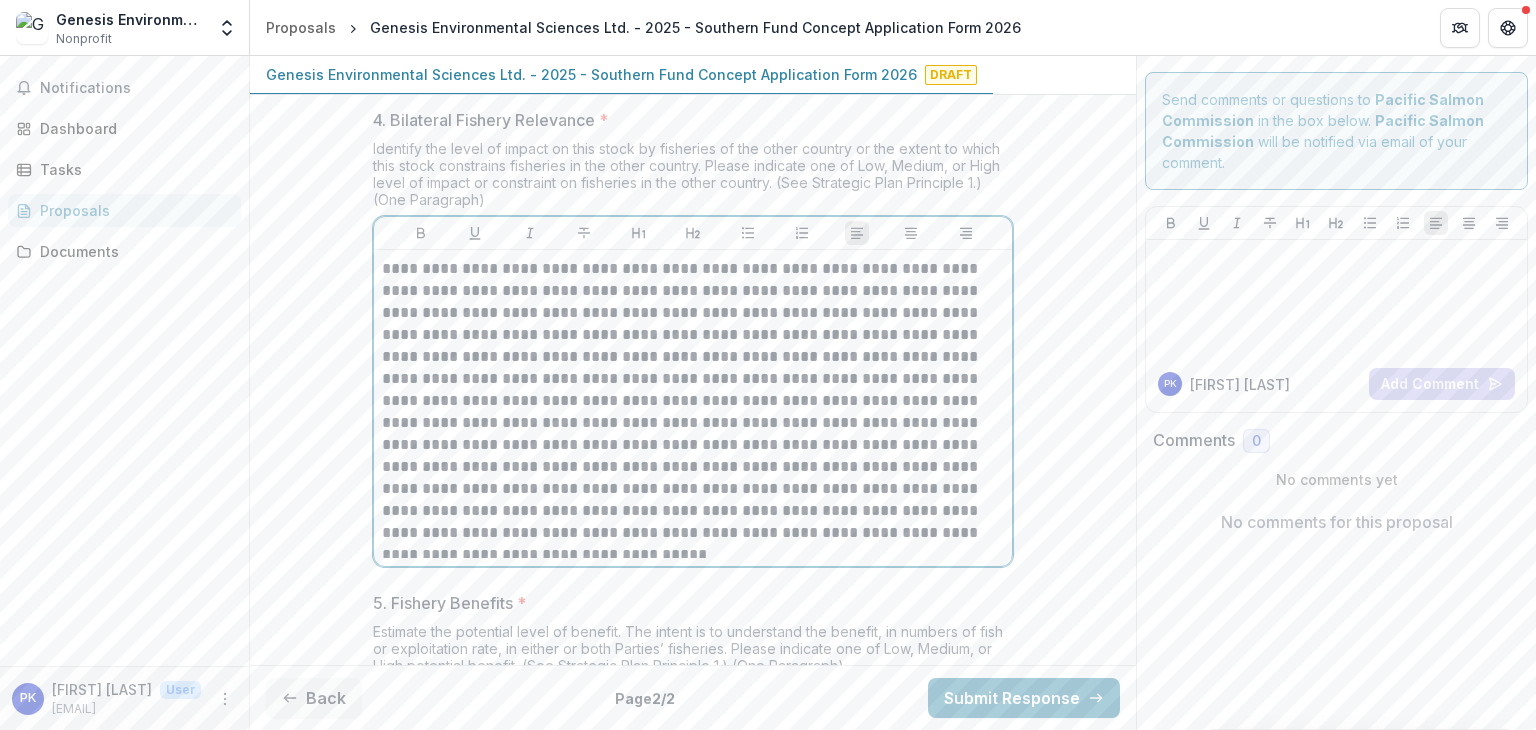 click on "**********" at bounding box center [693, 401] 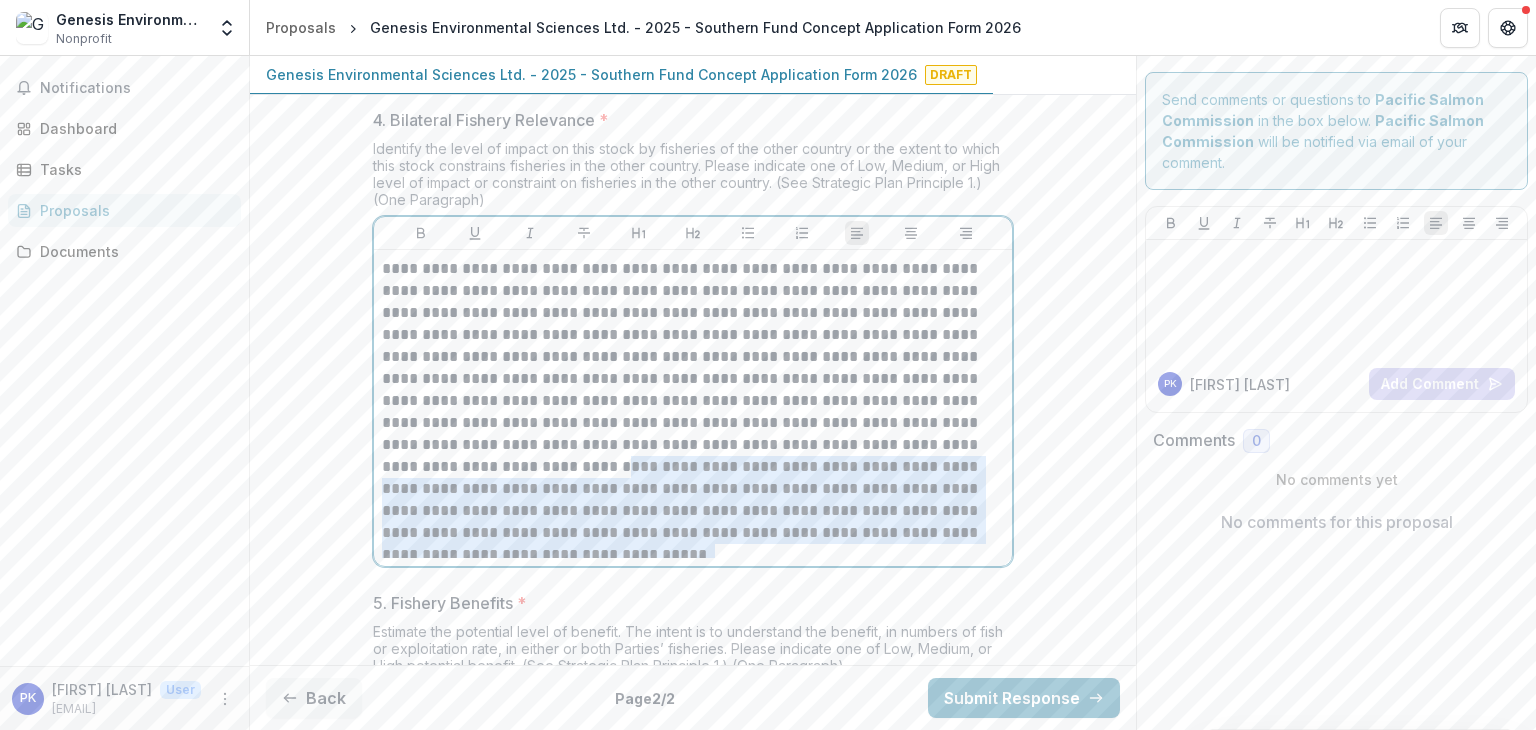 drag, startPoint x: 927, startPoint y: 433, endPoint x: 940, endPoint y: 526, distance: 93.904205 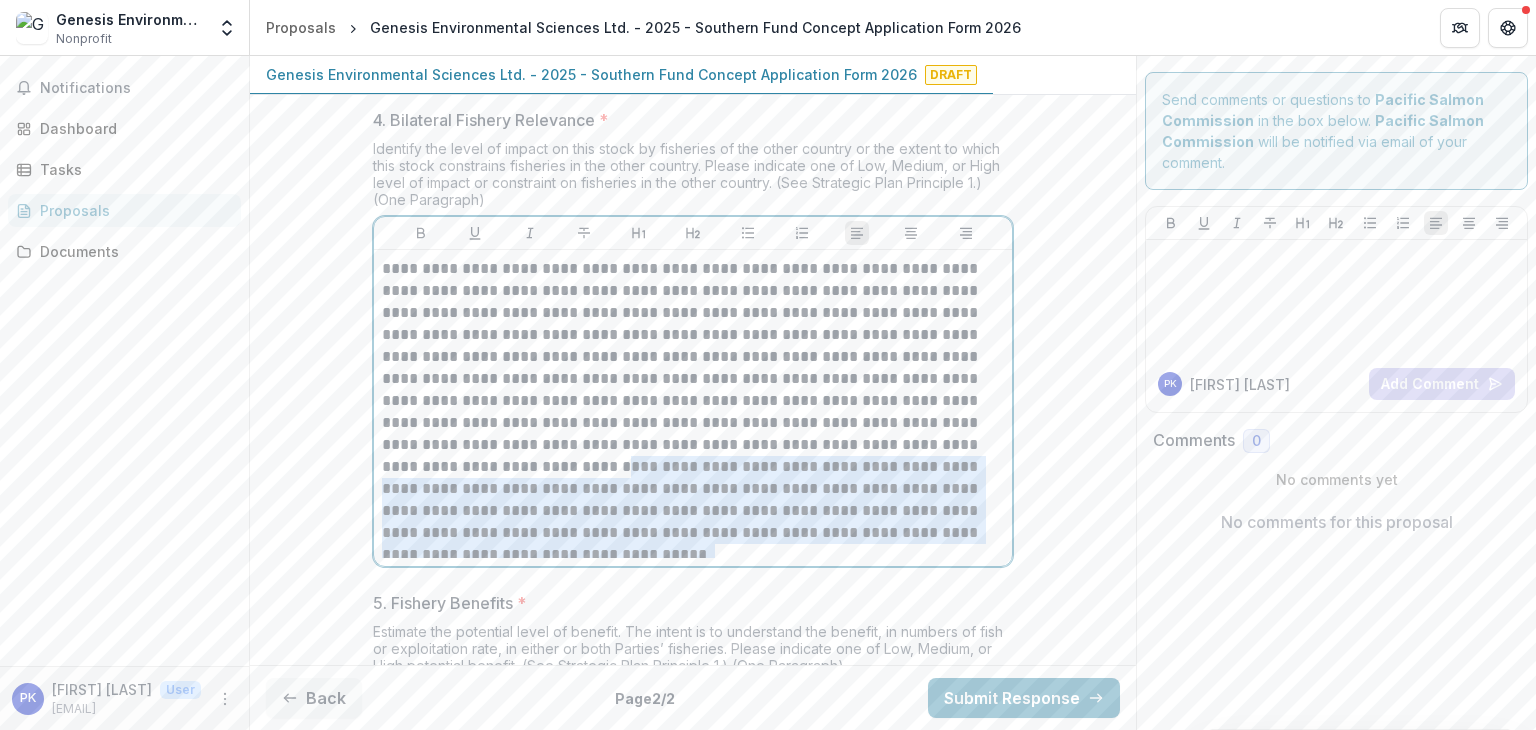 click on "**********" at bounding box center (693, 401) 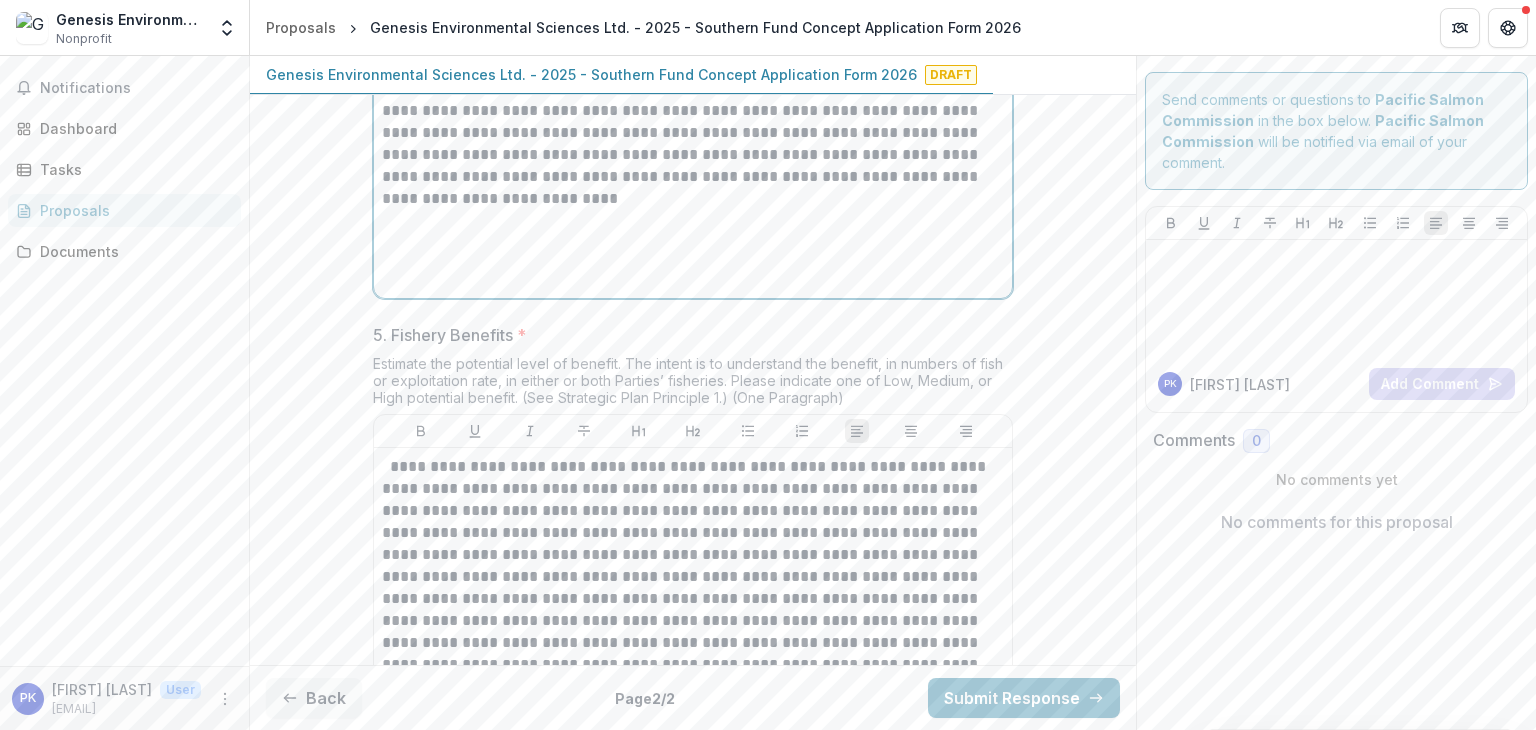 scroll, scrollTop: 2552, scrollLeft: 0, axis: vertical 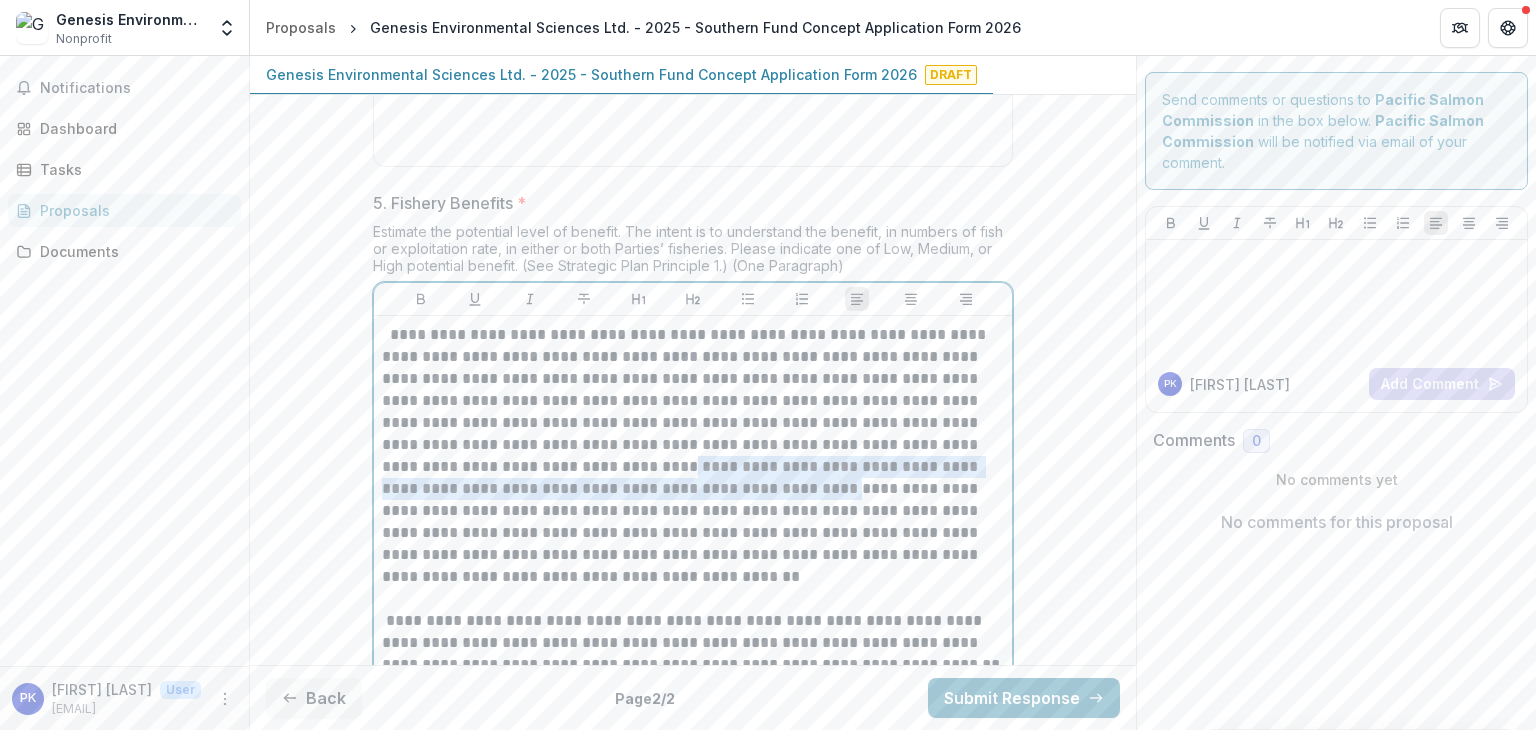 drag, startPoint x: 628, startPoint y: 453, endPoint x: 740, endPoint y: 476, distance: 114.33722 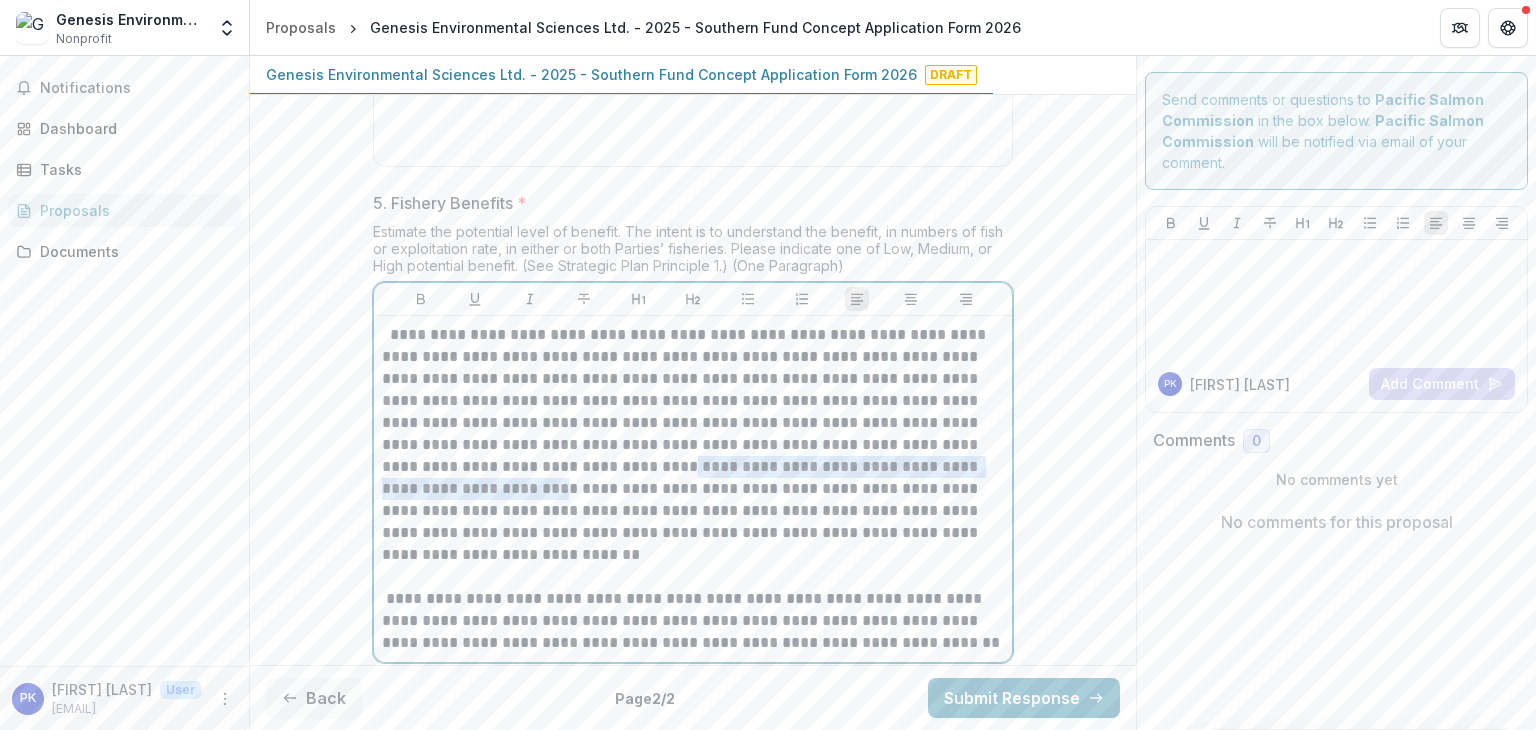 drag, startPoint x: 628, startPoint y: 455, endPoint x: 433, endPoint y: 477, distance: 196.2371 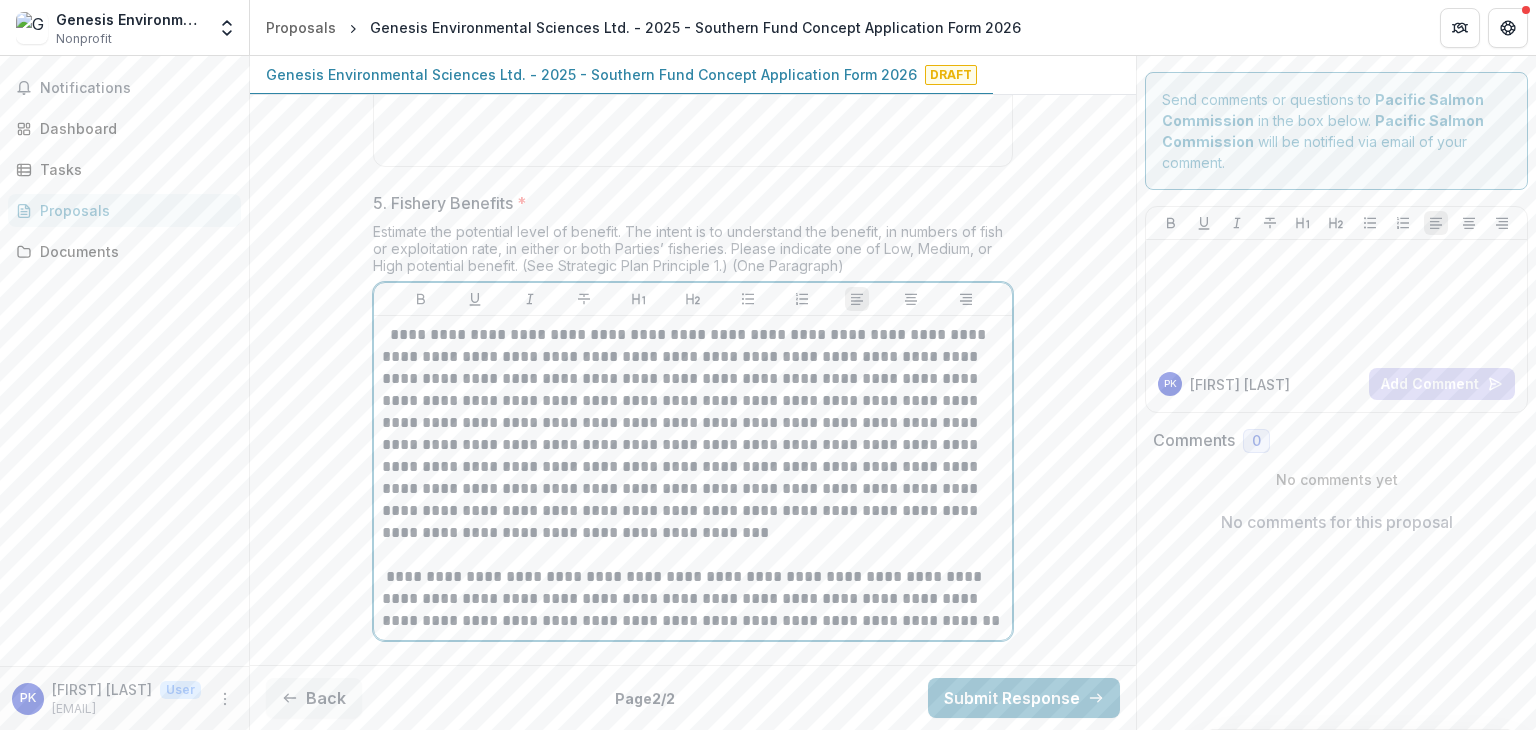 click on "**********" at bounding box center (693, 434) 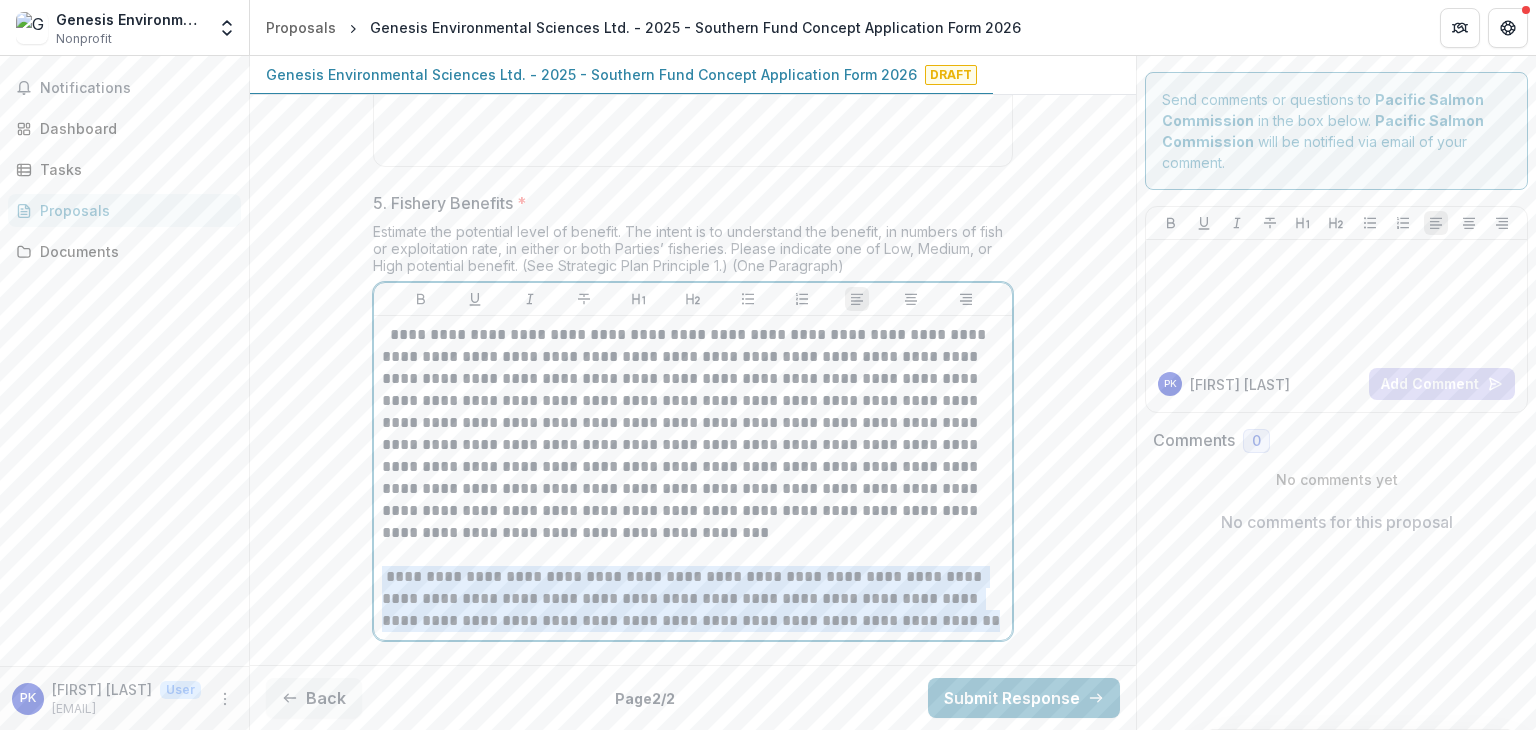 drag, startPoint x: 380, startPoint y: 564, endPoint x: 893, endPoint y: 616, distance: 515.6287 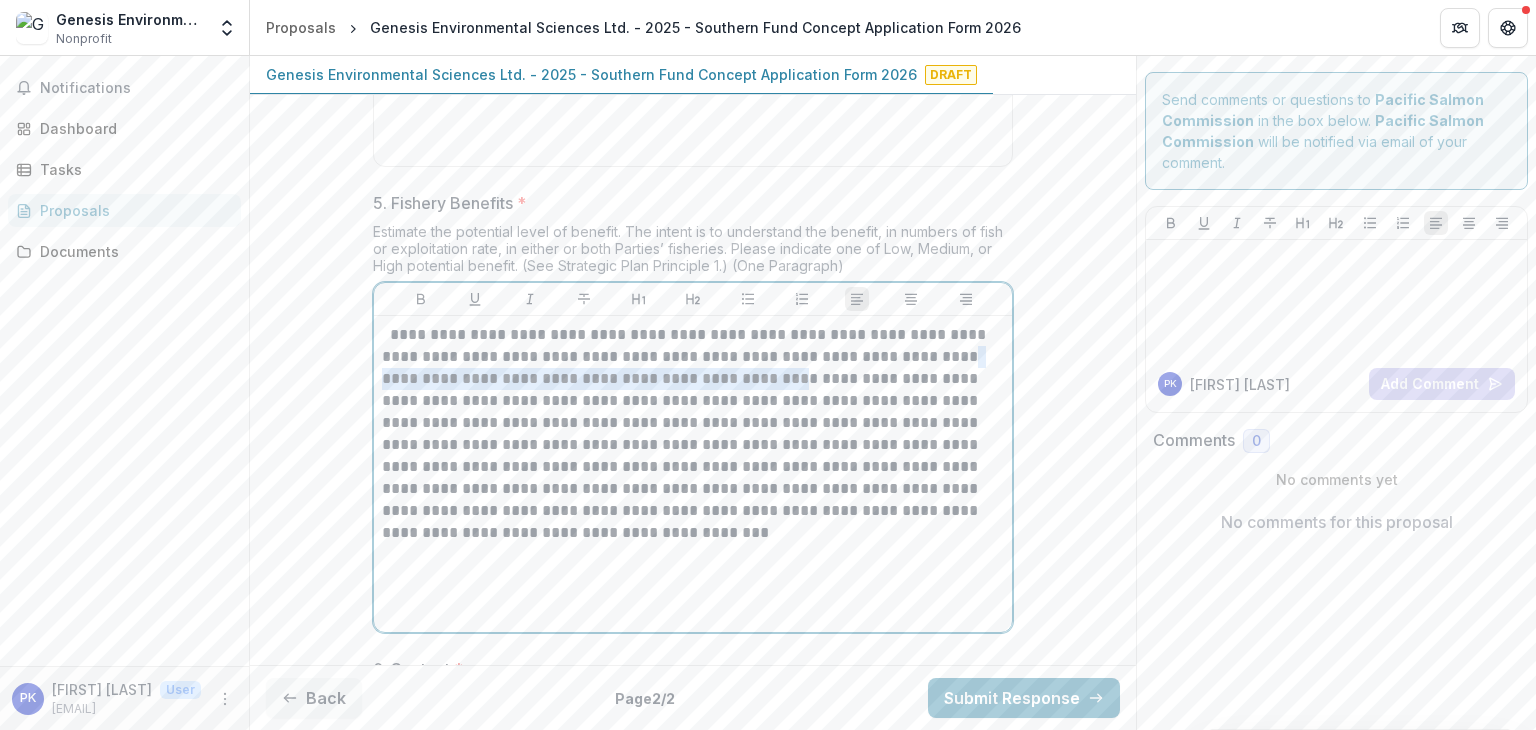 drag, startPoint x: 922, startPoint y: 344, endPoint x: 767, endPoint y: 374, distance: 157.87654 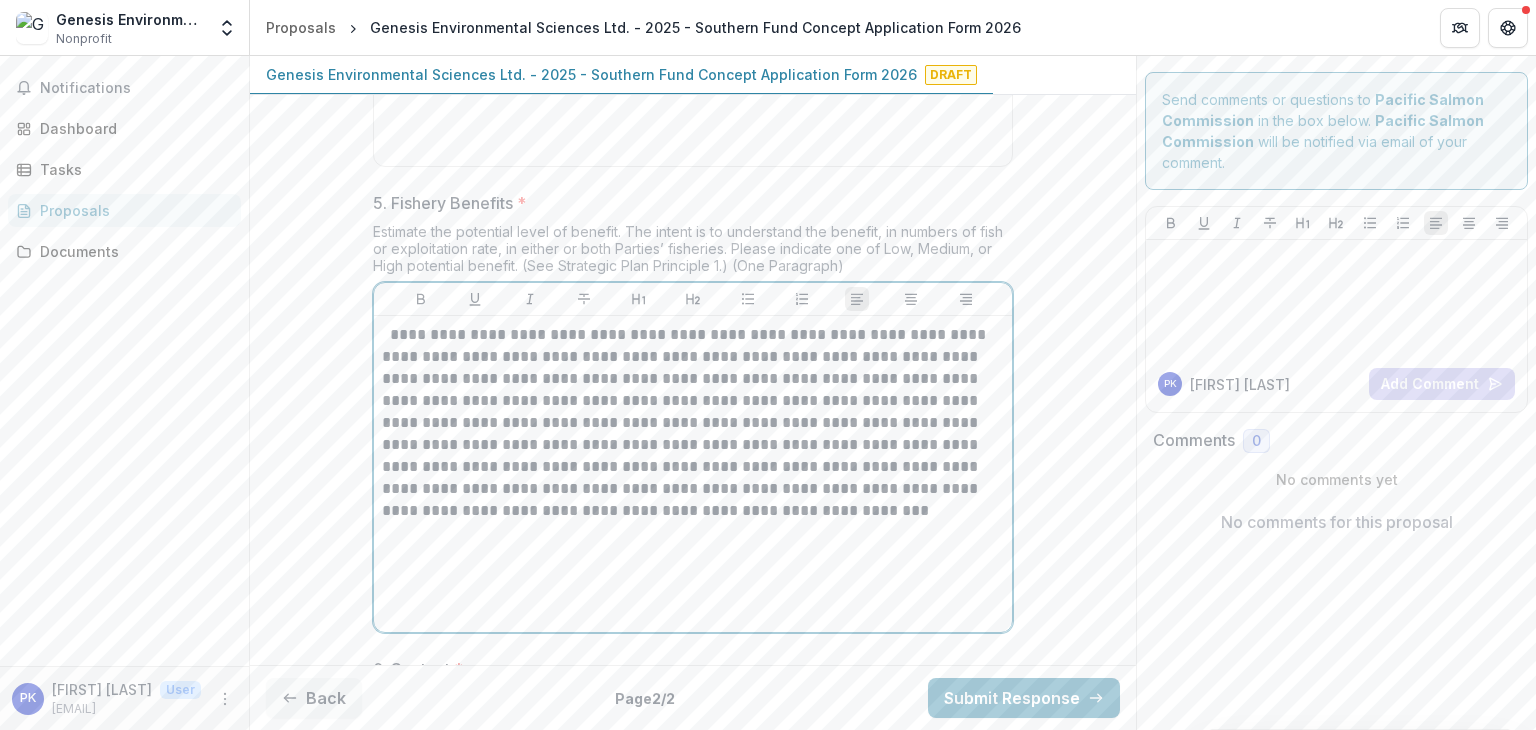 click on "**********" at bounding box center (693, 423) 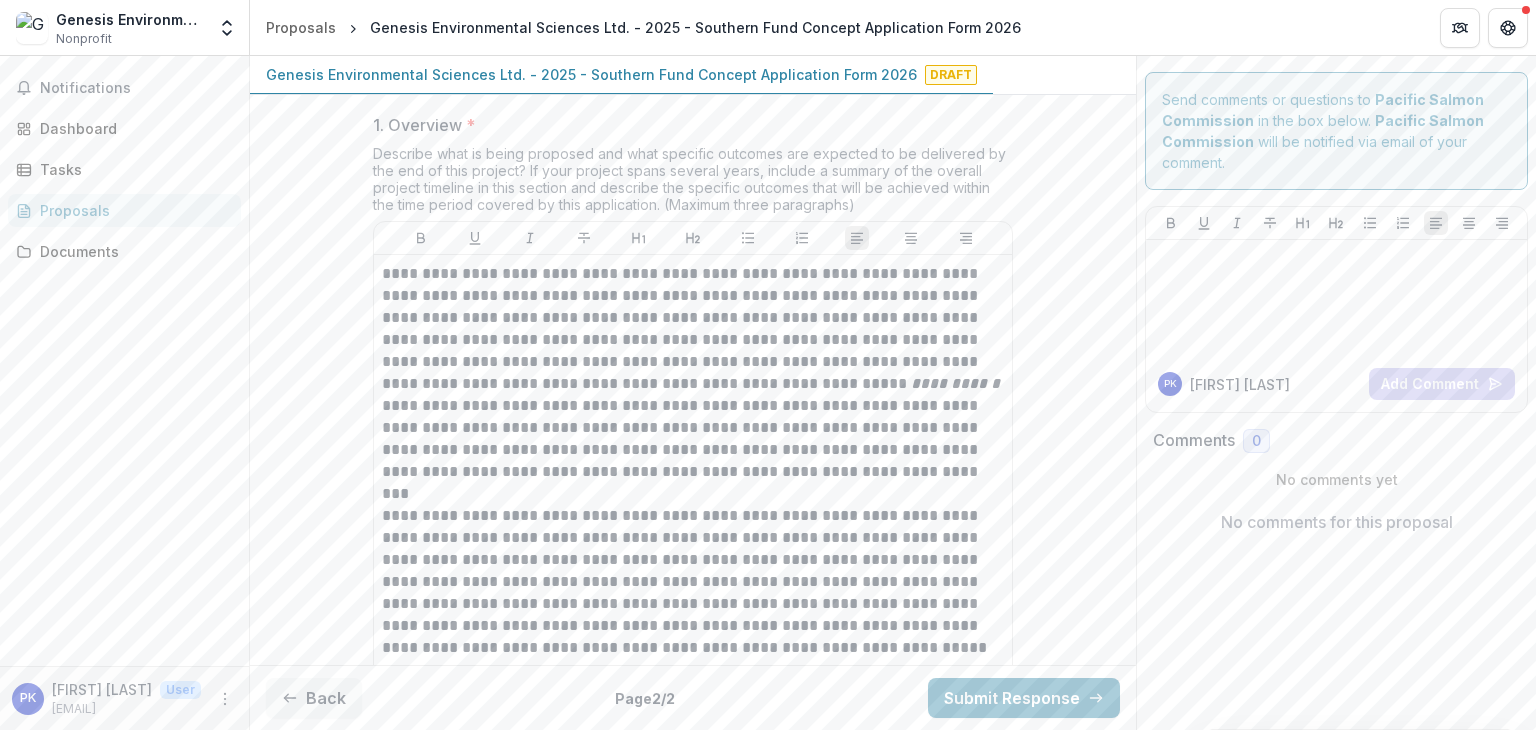 scroll, scrollTop: 361, scrollLeft: 0, axis: vertical 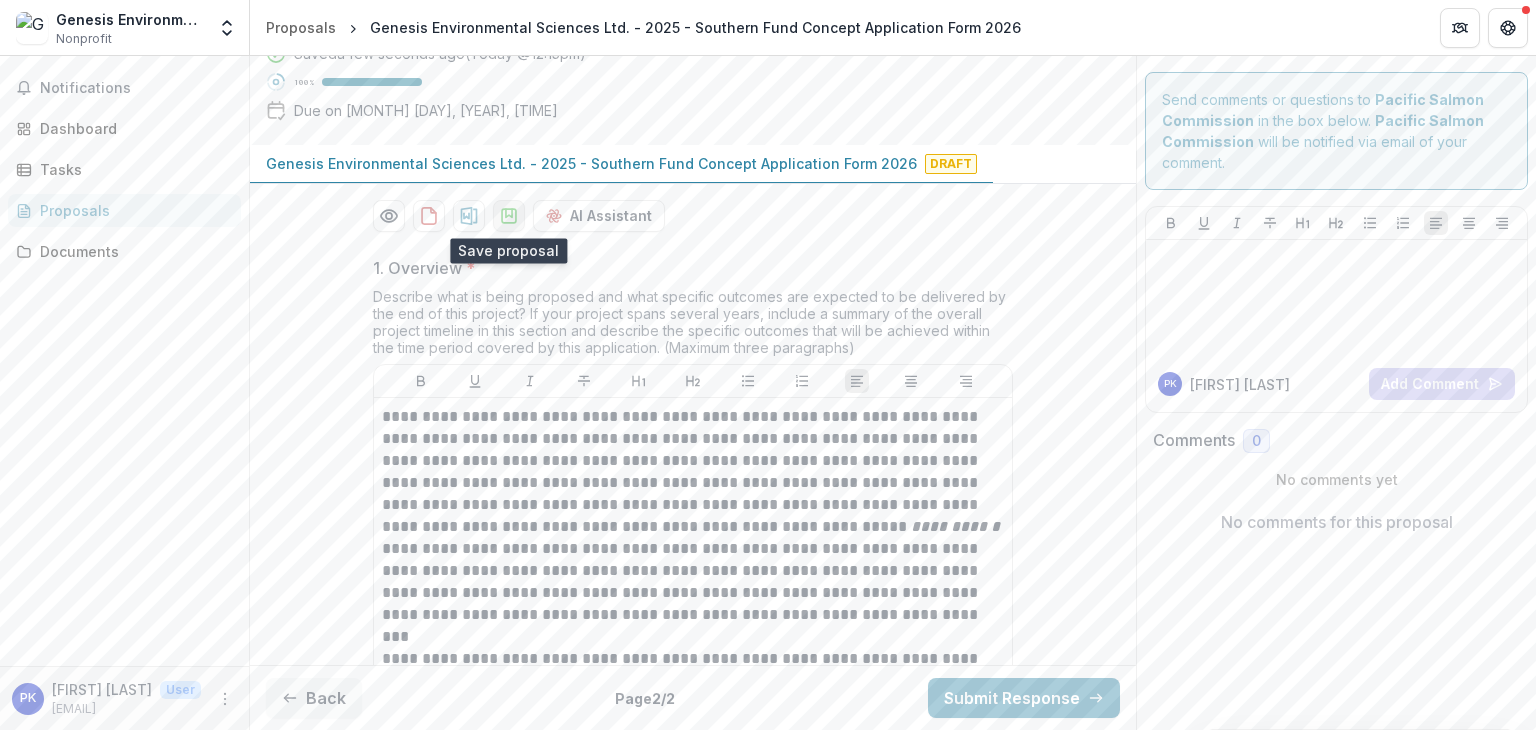 click 